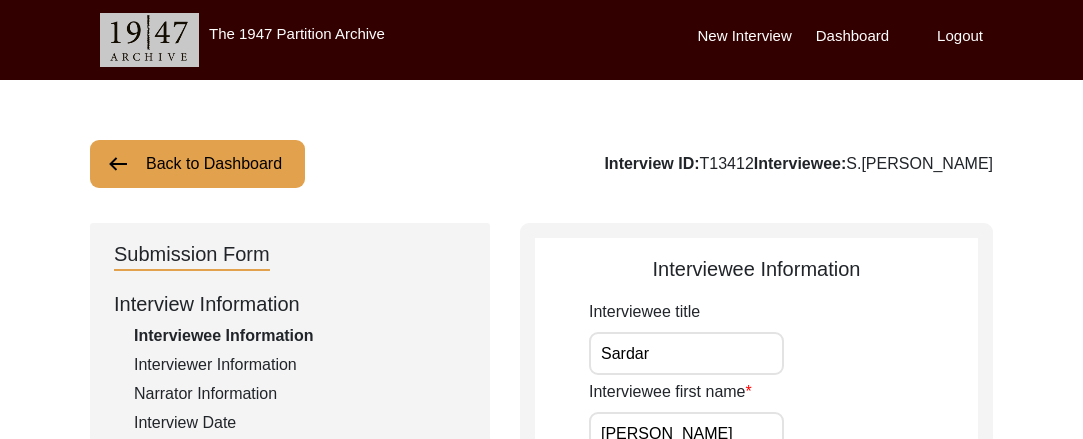 scroll, scrollTop: 560, scrollLeft: 0, axis: vertical 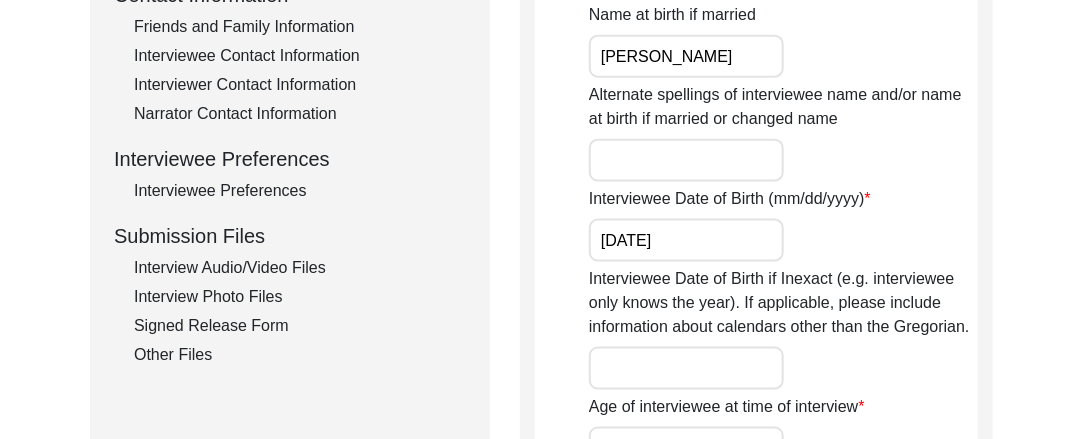 click on "Interview Audio/Video Files" 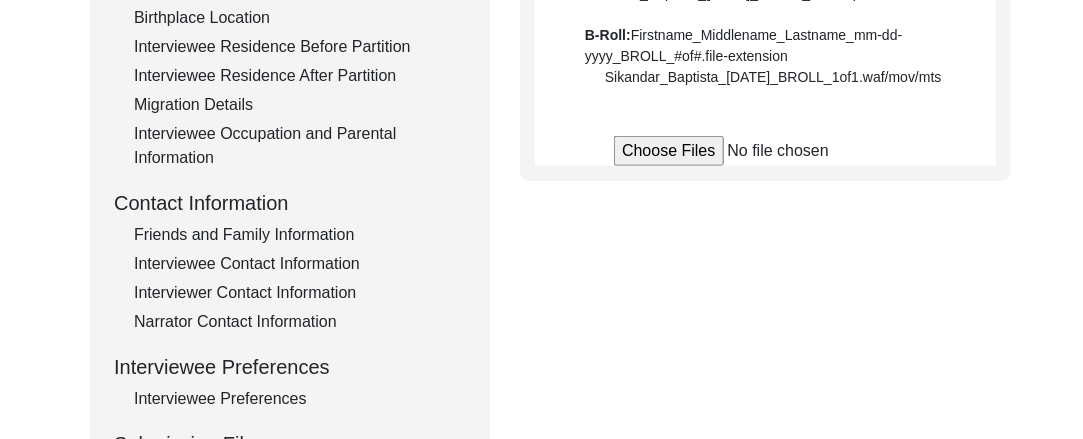 scroll, scrollTop: 552, scrollLeft: 0, axis: vertical 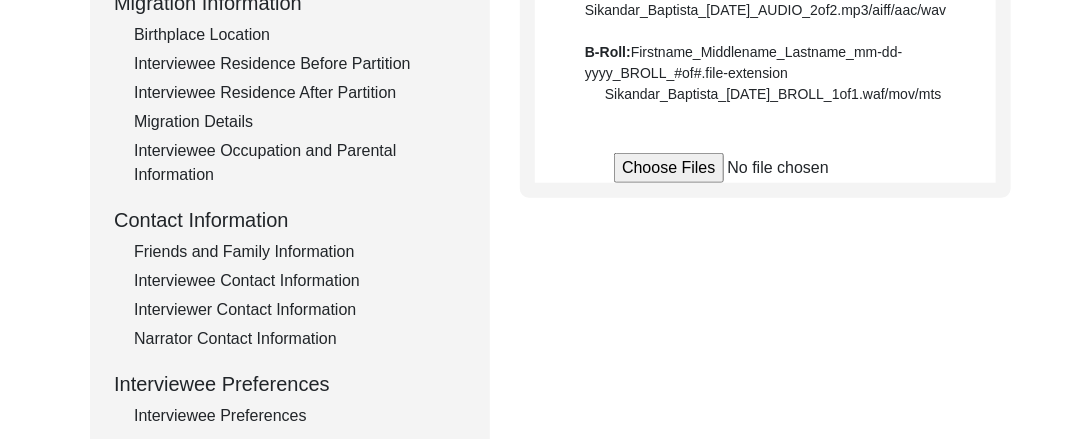 click at bounding box center (765, 168) 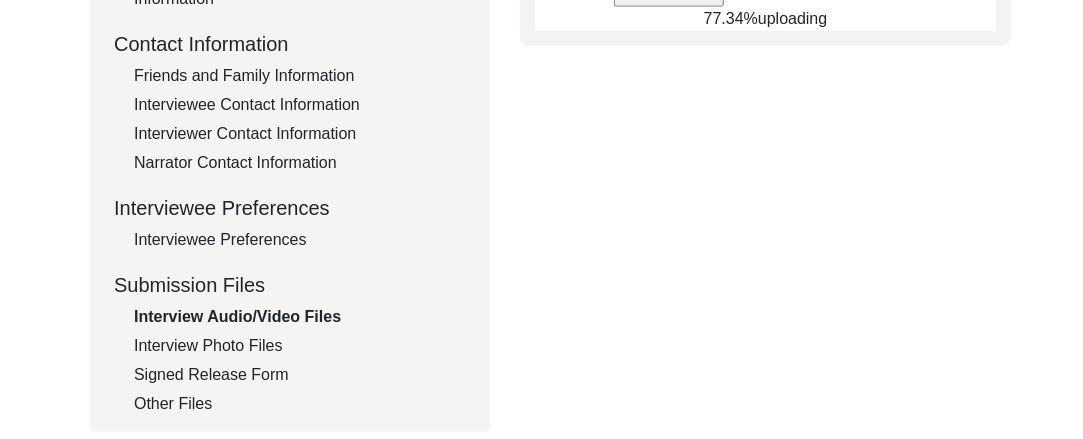 scroll, scrollTop: 726, scrollLeft: 0, axis: vertical 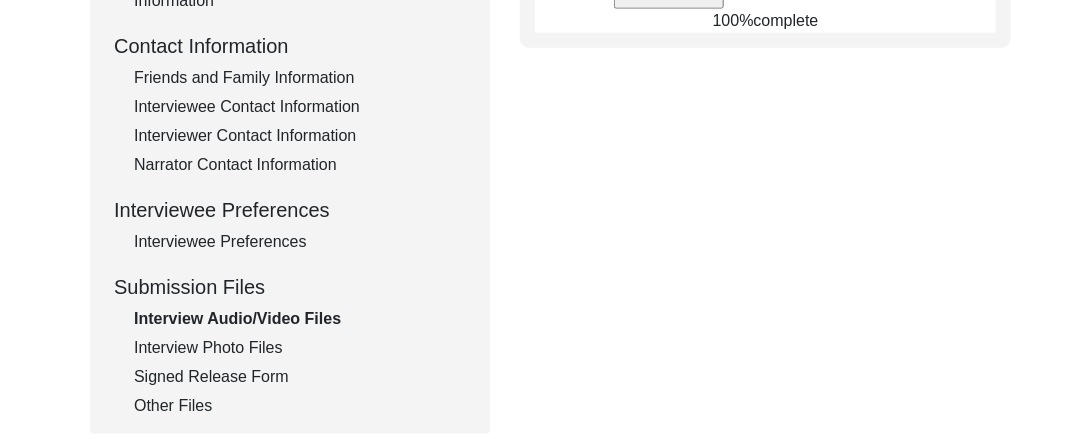 click on "Submission Form   Interview Information   Interviewee Information   Interviewer Information   Narrator Information   Interview Date   Interview Location   Additional Interview Information   Interview Summary/Abstract   Migration Information   Birthplace Location   Interviewee Residence Before Partition   Interviewee Residence After Partition   Migration Details   Interviewee Occupation and Parental Information   Contact Information   Friends and Family Information   Interviewee Contact Information   Interviewer Contact Information   Narrator Contact Information   Interviewee Preferences   Interviewee Preferences   Submission Files   Interview Audio/Video Files   Interview Photo Files   Signed Release Form   Other Files   Interview Audio/Video Files  File Naming Convention: Video files:  Firstname_Middlename_Lastname_mm-dd-yyyy_VIDEO_#of#.file-extension  Sikandar_Baptista_01-25-2017_VIDEO_1of2.mp4/mov/mts  Sikandar_Baptista_01-25-2017_VIDEO_2of2.mp4/mov/mts  Audio files: B-Roll: 100%  complete" 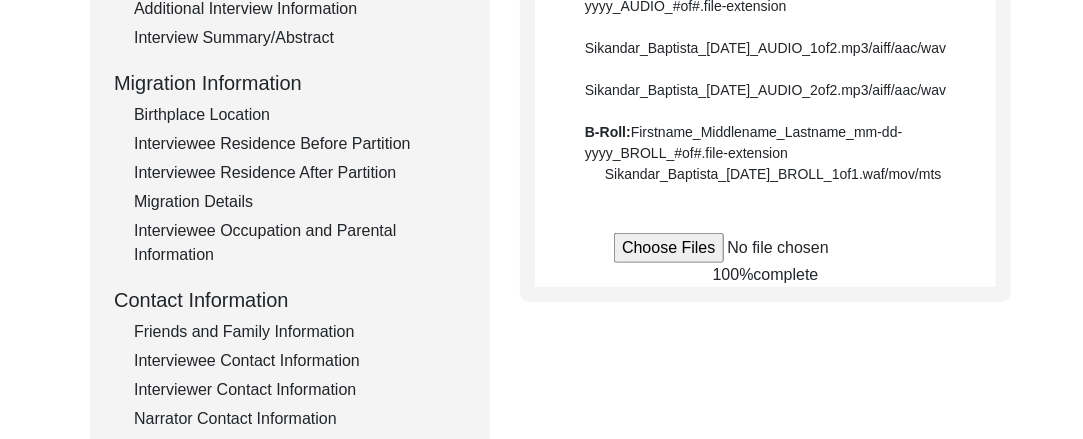 scroll, scrollTop: 482, scrollLeft: 0, axis: vertical 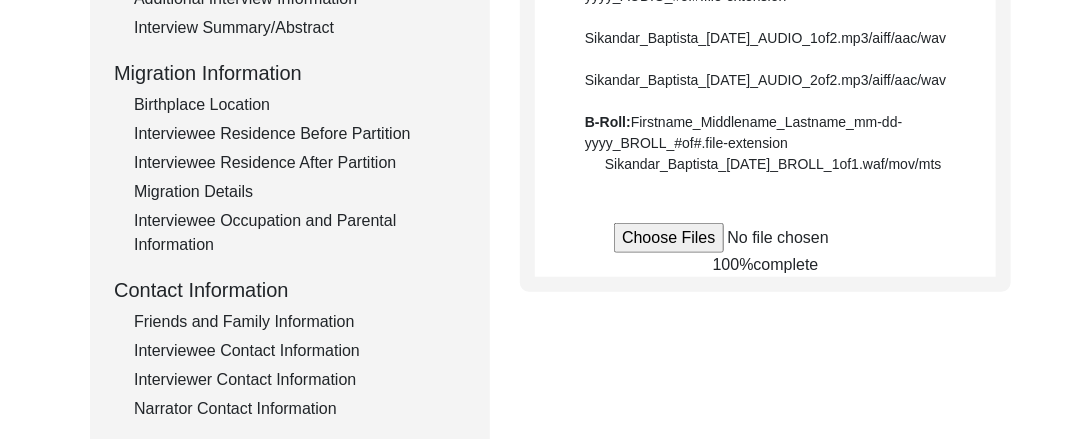 click at bounding box center [765, 238] 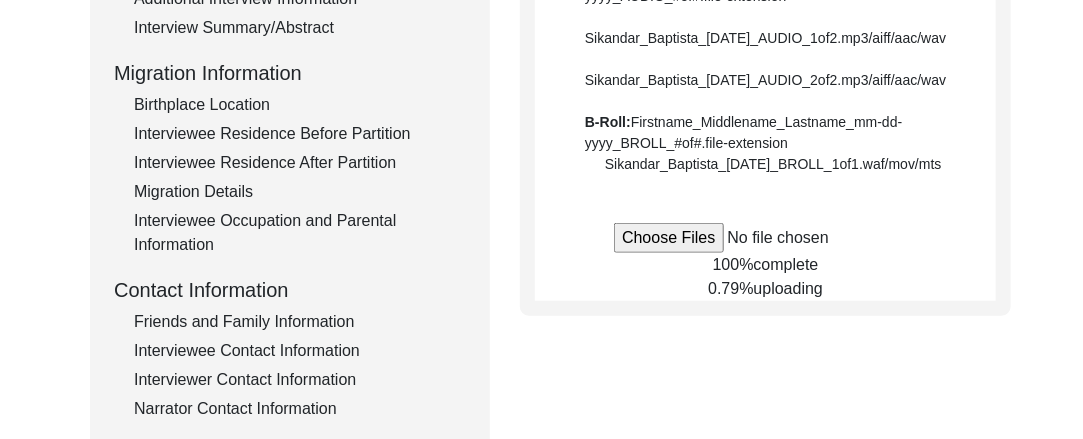 click at bounding box center [765, 238] 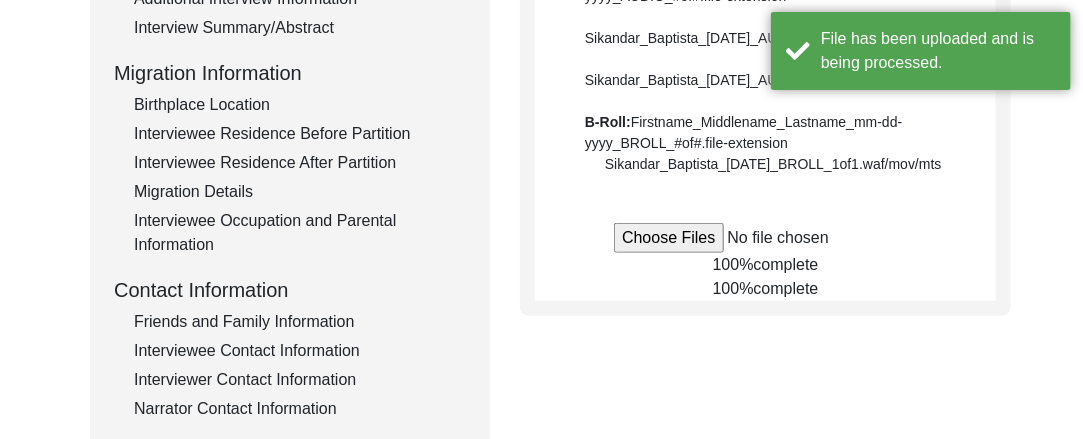 type 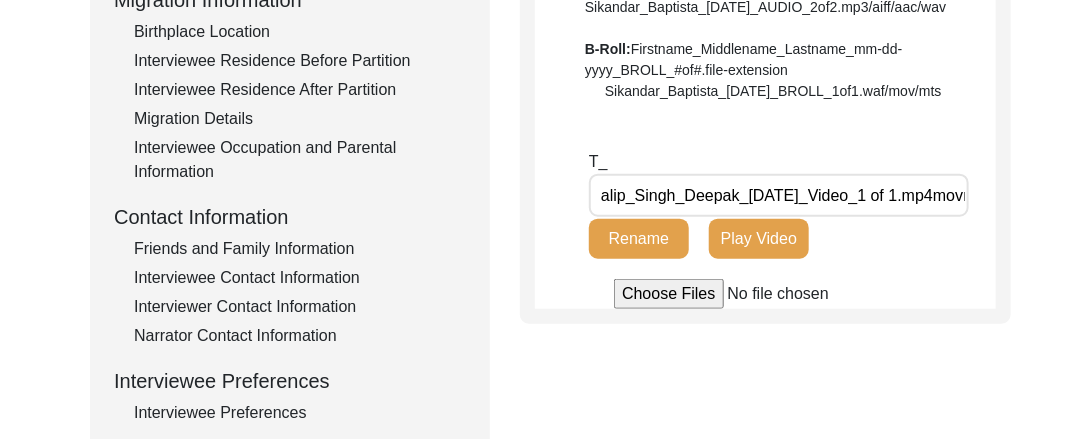 scroll, scrollTop: 546, scrollLeft: 0, axis: vertical 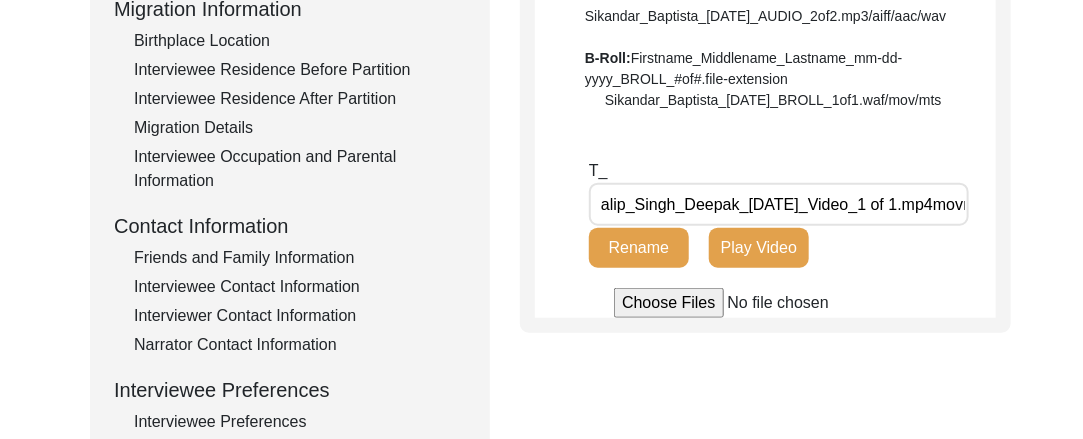 click on "Play Video" 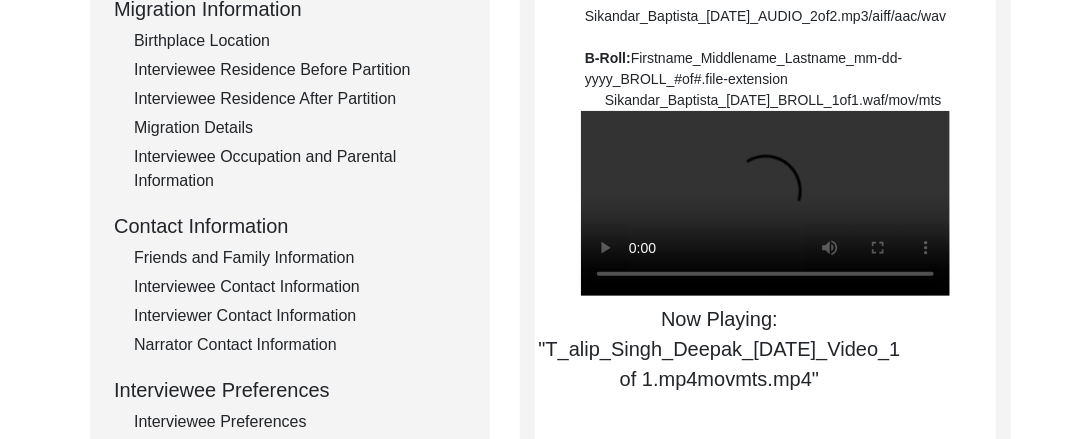 type 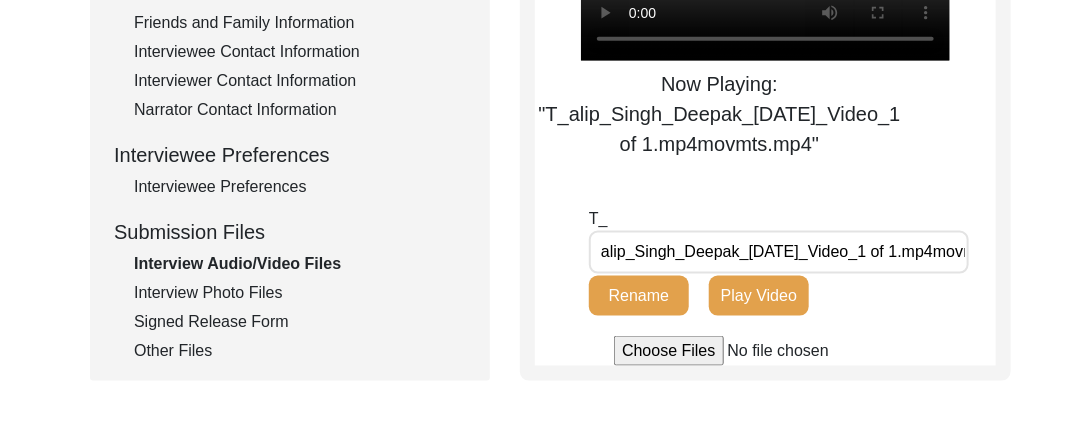 scroll, scrollTop: 787, scrollLeft: 0, axis: vertical 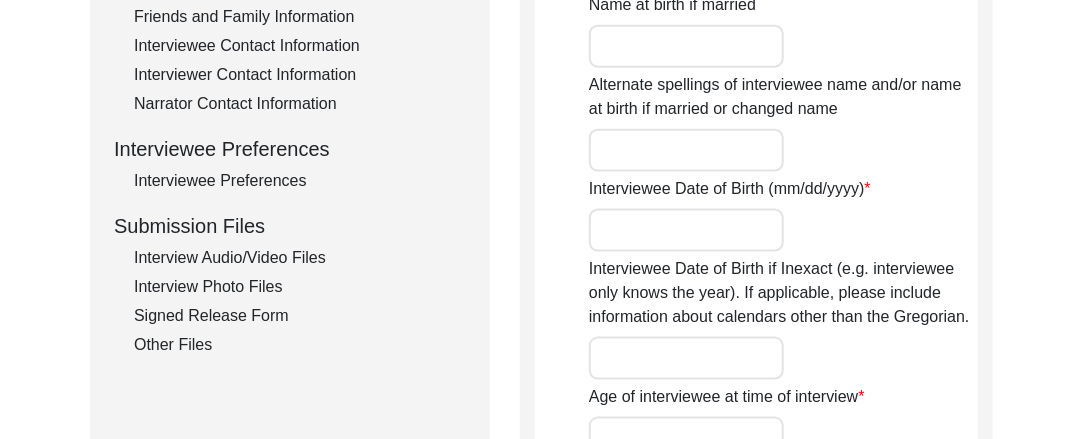type on "Sardar" 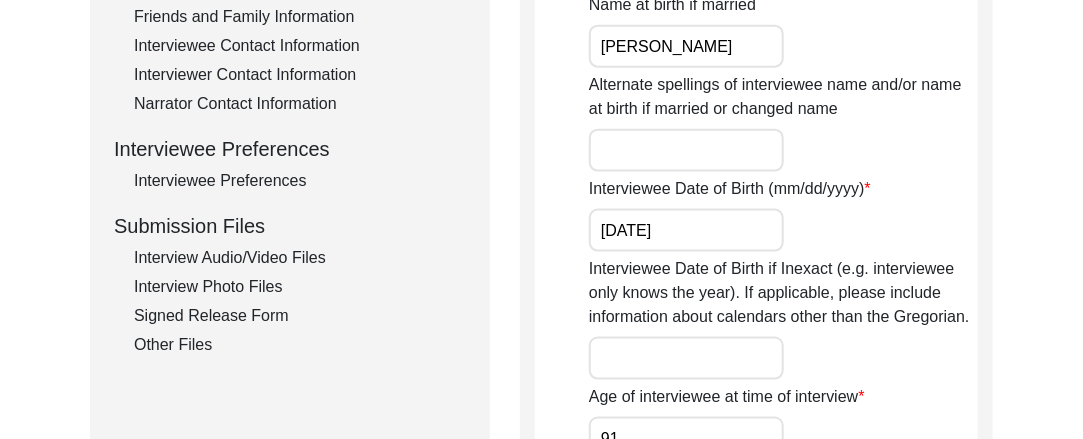 click on "Interview Audio/Video Files" 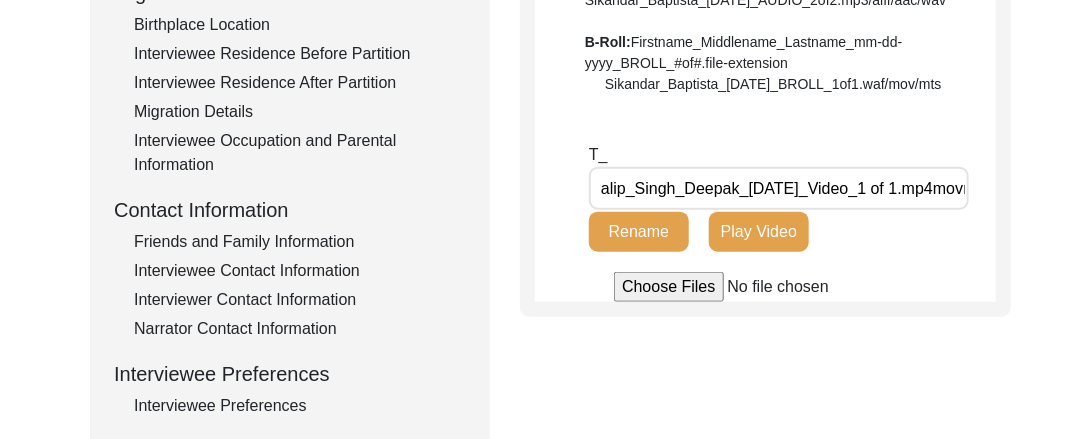 scroll, scrollTop: 564, scrollLeft: 0, axis: vertical 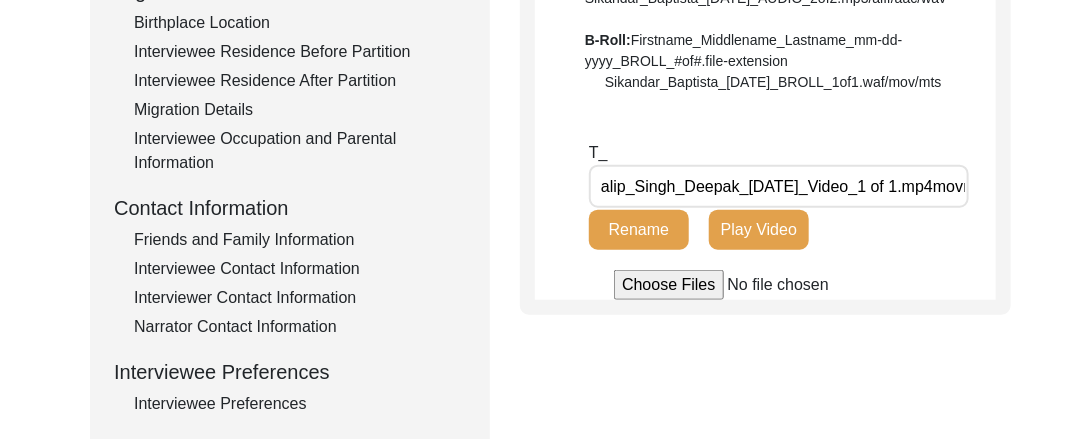 click at bounding box center (765, 285) 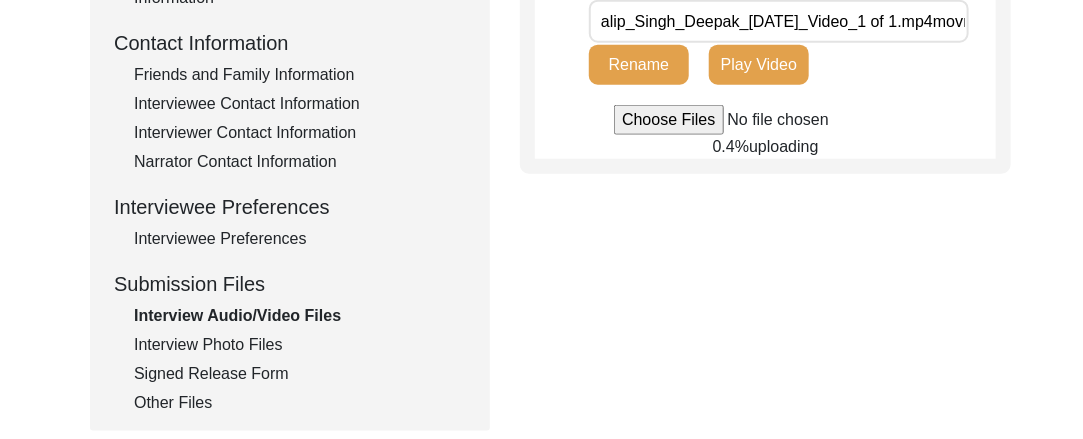 scroll, scrollTop: 737, scrollLeft: 0, axis: vertical 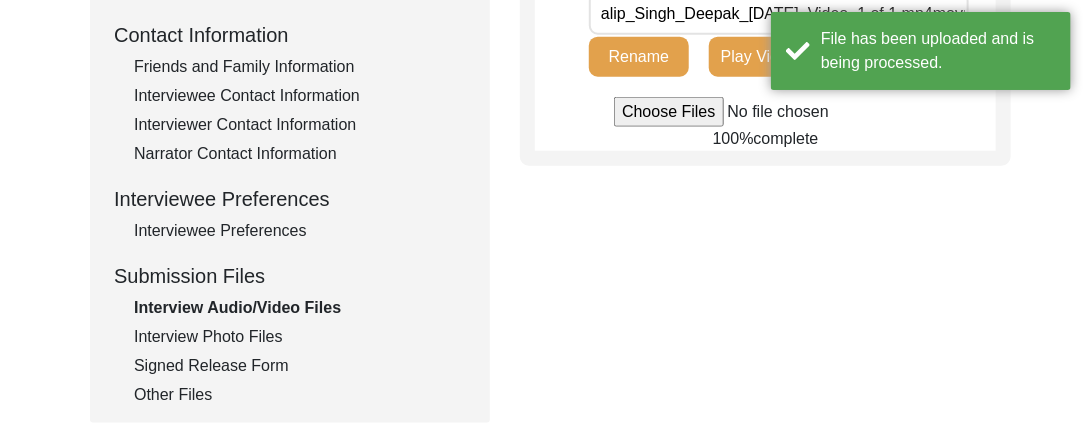 type 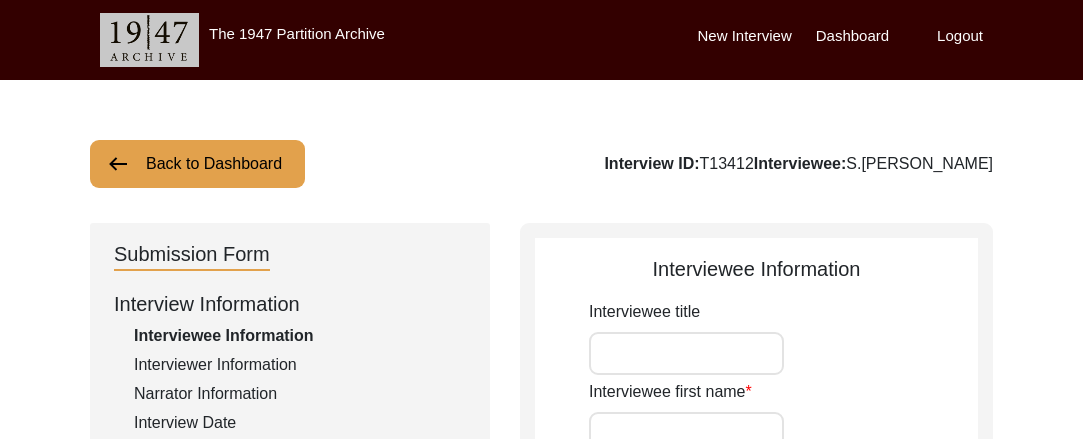 scroll, scrollTop: 737, scrollLeft: 0, axis: vertical 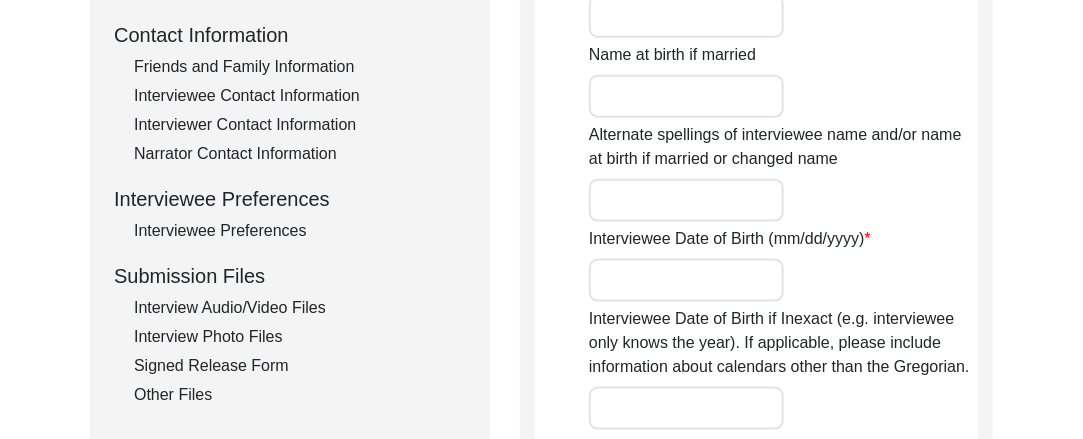 type on "Sardar" 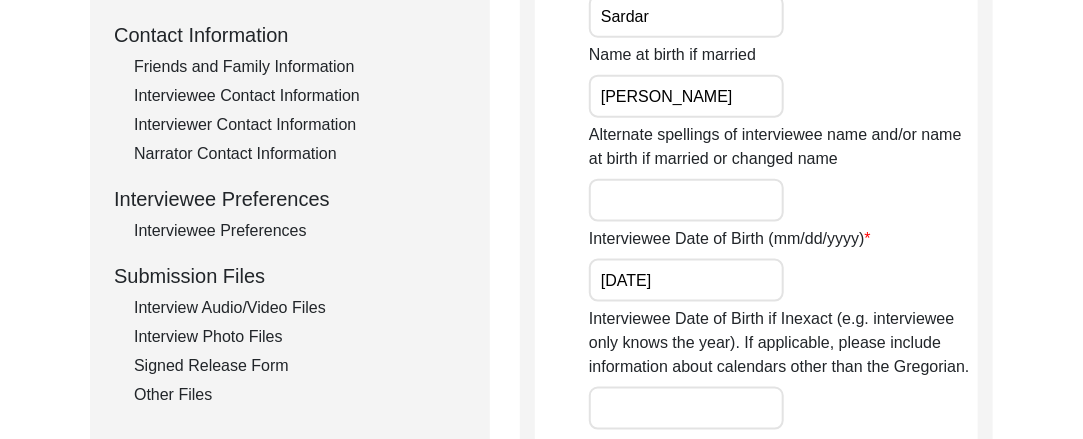 click on "Interview Audio/Video Files" 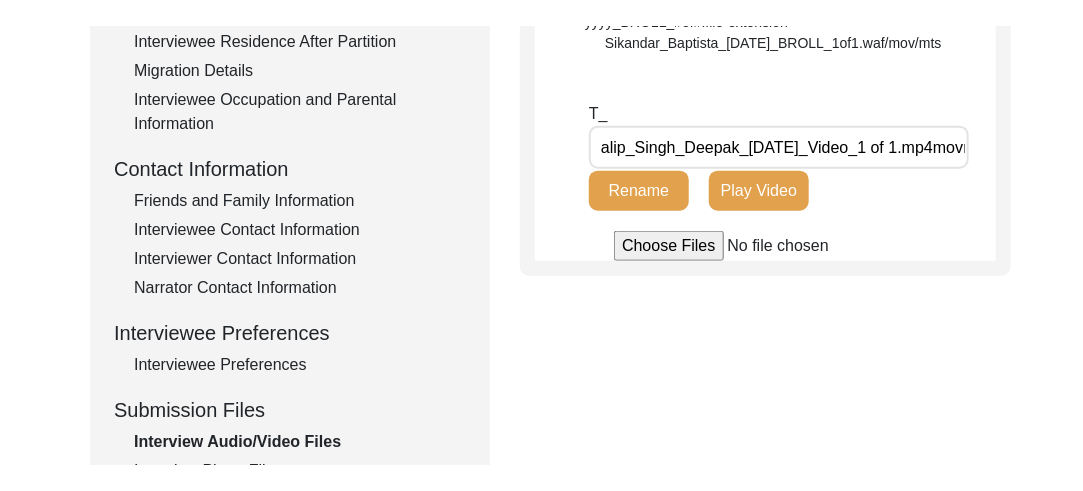 scroll, scrollTop: 643, scrollLeft: 0, axis: vertical 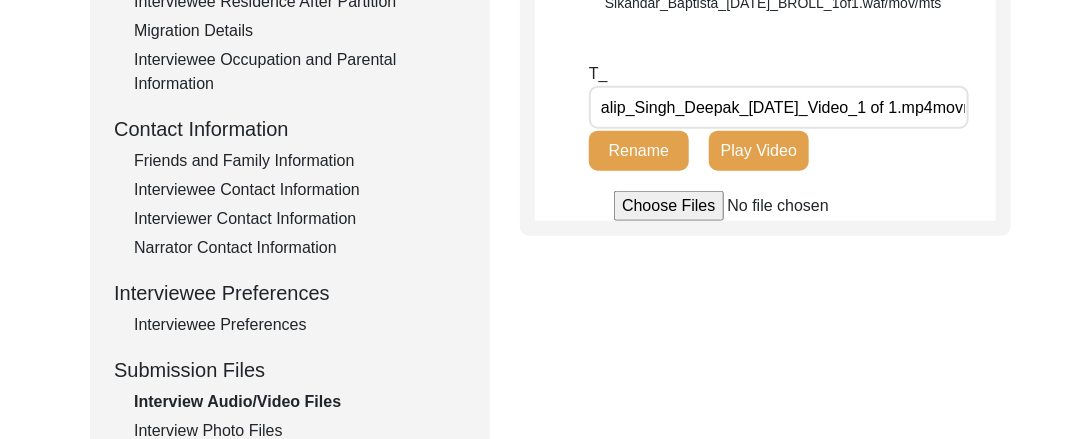 click on "Back to Dashboard  Interview ID:  T13412  Interviewee:  S.Dalip Singh Deepak   Submission Form   Interview Information   Interviewee Information   Interviewer Information   Narrator Information   Interview Date   Interview Location   Additional Interview Information   Interview Summary/Abstract   Migration Information   Birthplace Location   Interviewee Residence Before Partition   Interviewee Residence After Partition   Migration Details   Interviewee Occupation and Parental Information   Contact Information   Friends and Family Information   Interviewee Contact Information   Interviewer Contact Information   Narrator Contact Information   Interviewee Preferences   Interviewee Preferences   Submission Files   Interview Audio/Video Files   Interview Photo Files   Signed Release Form   Other Files   Interview Audio/Video Files  File Naming Convention: Video files:  Firstname_Middlename_Lastname_mm-dd-yyyy_VIDEO_#of#.file-extension  Sikandar_Baptista_01-25-2017_VIDEO_1of2.mp4/mov/mts  Audio files: B-Roll: T_" 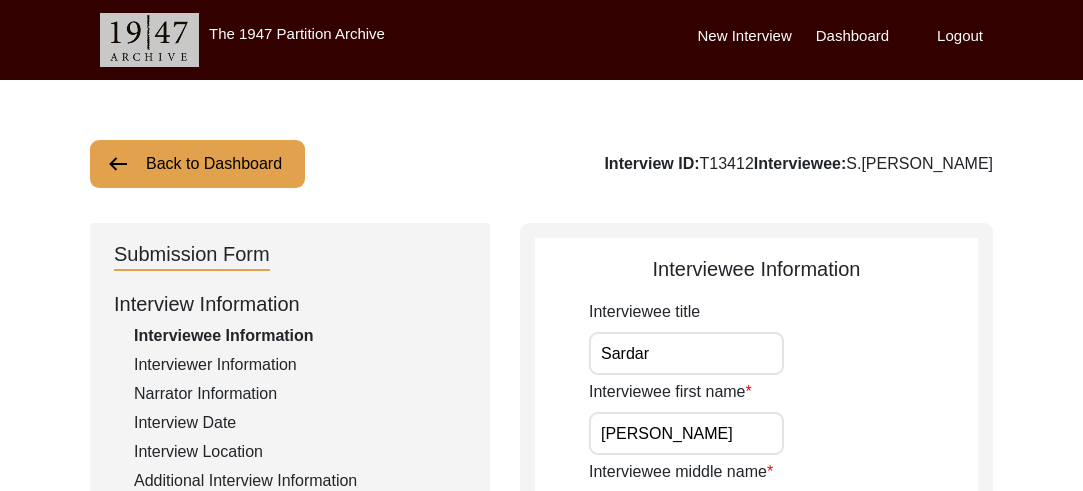 scroll, scrollTop: 643, scrollLeft: 0, axis: vertical 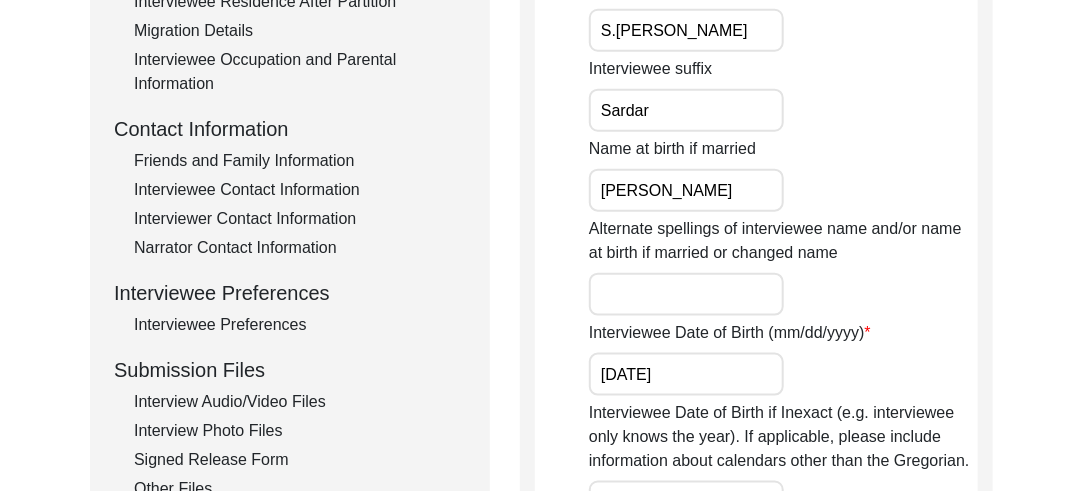 click on "Interview Audio/Video Files" 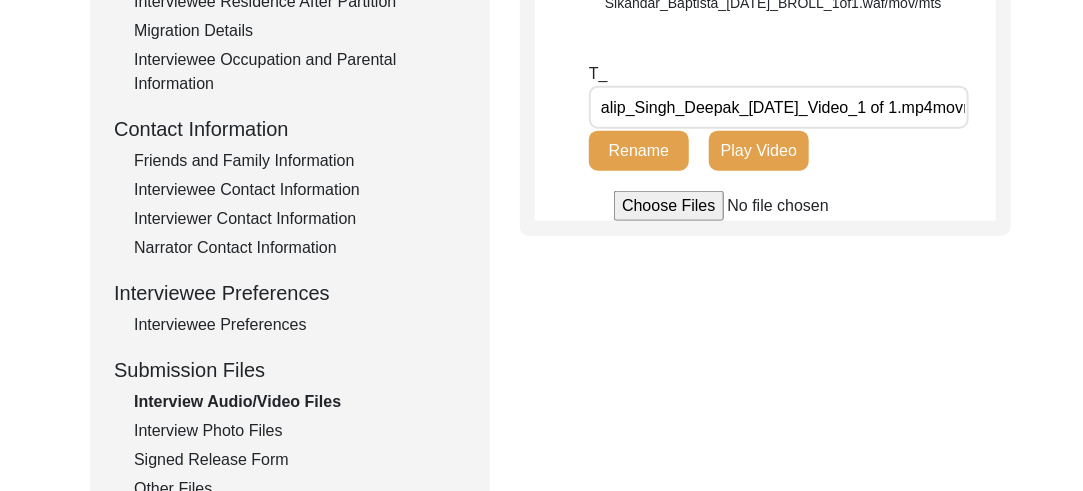 click on "Interview Audio/Video Files" 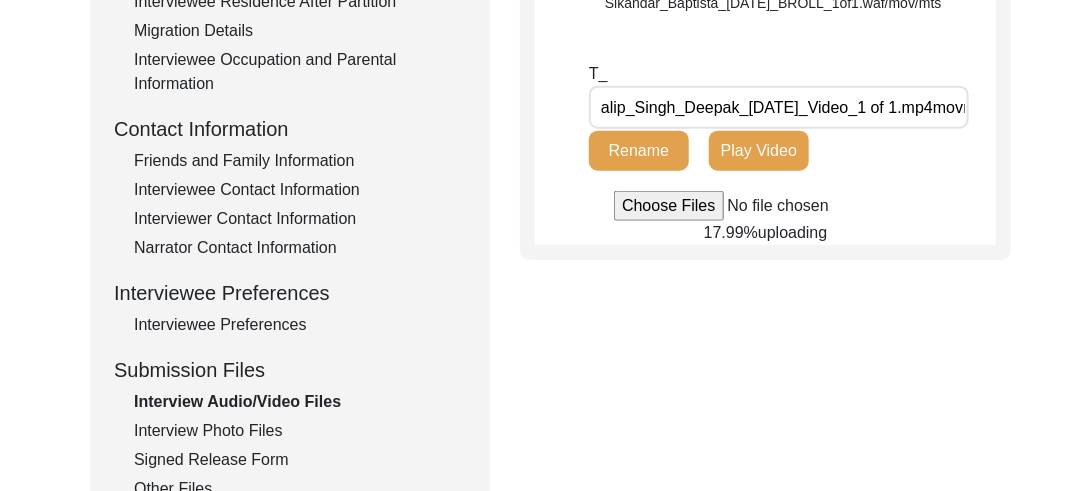 click on "Interview Photo Files" 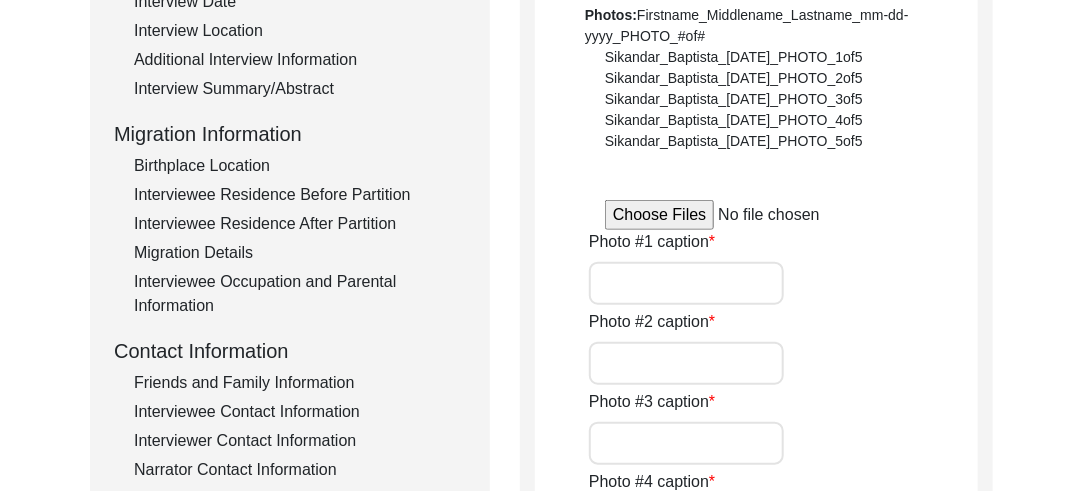 scroll, scrollTop: 463, scrollLeft: 0, axis: vertical 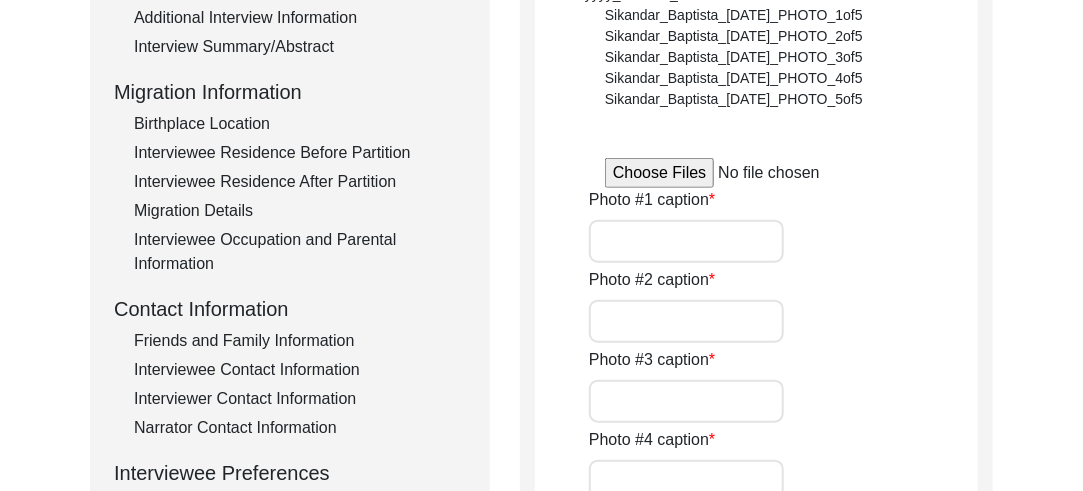 click on "Photo #1 caption" at bounding box center (686, 241) 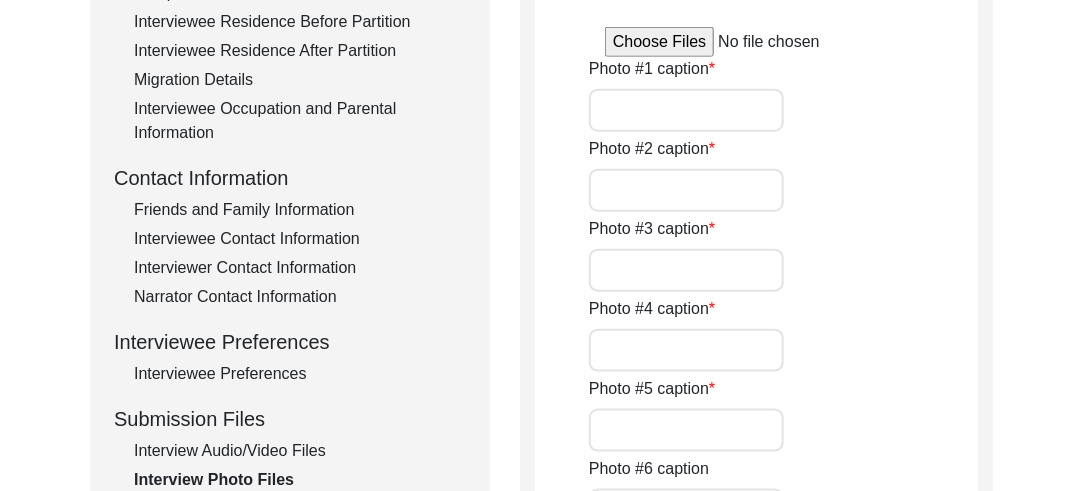 scroll, scrollTop: 633, scrollLeft: 0, axis: vertical 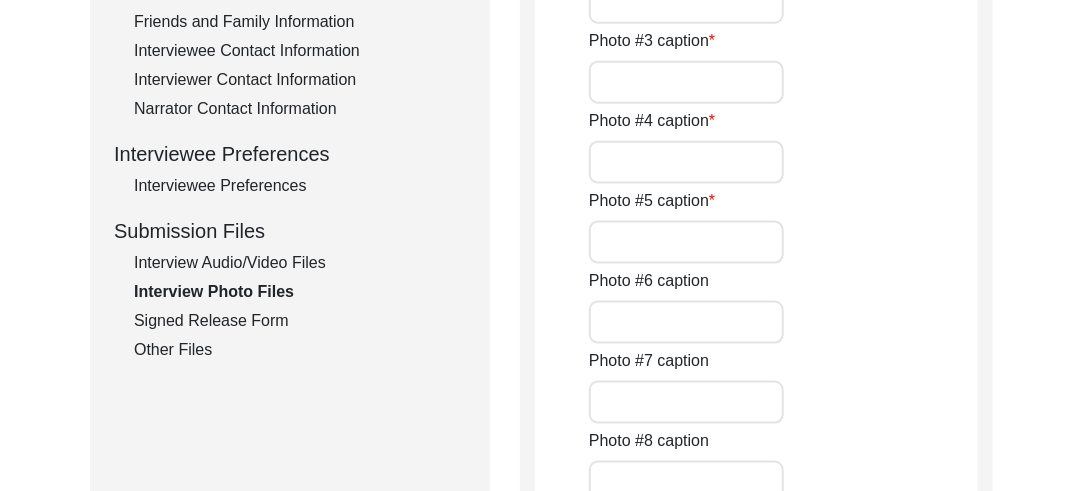 click on "Signed Release Form" 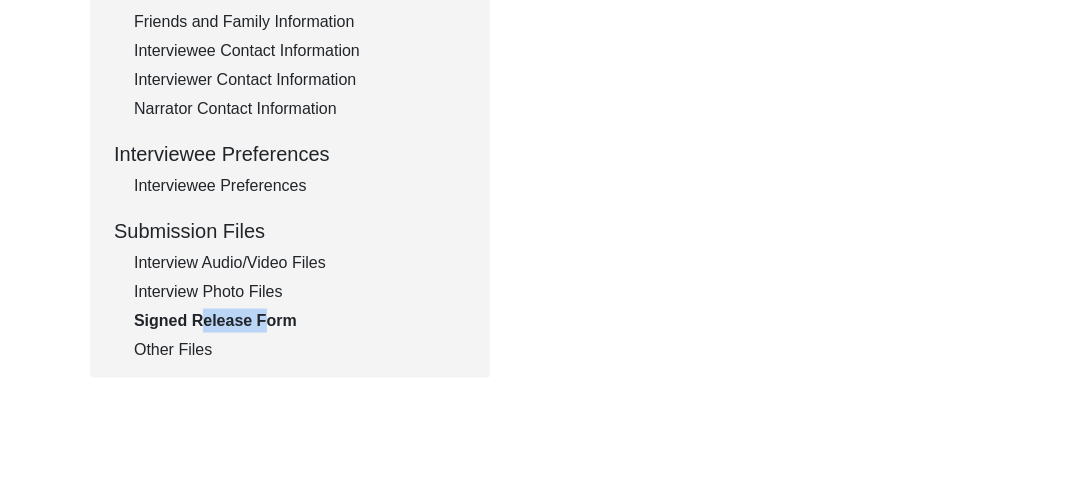 click on "Signed Release Form" 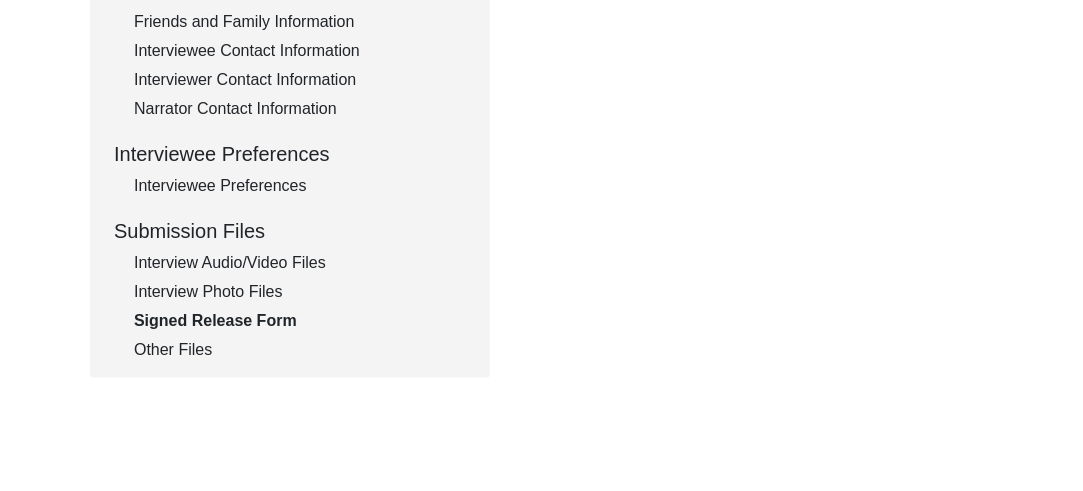 click on "Signed Release Form" 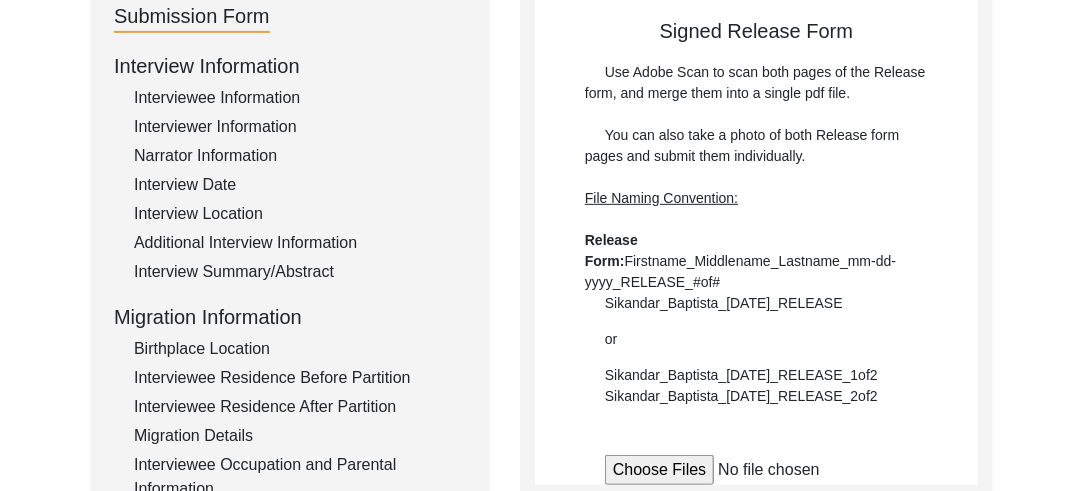 scroll, scrollTop: 235, scrollLeft: 0, axis: vertical 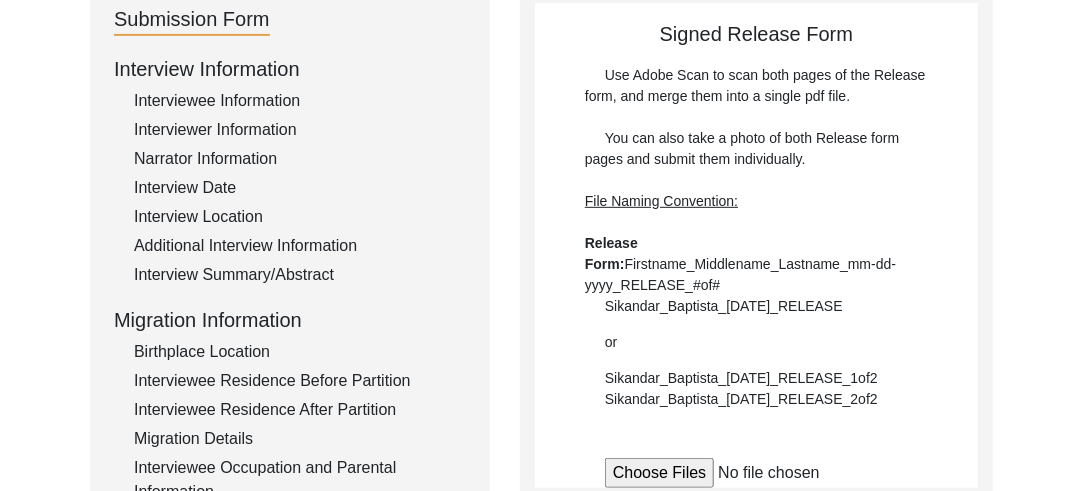 click at bounding box center (756, 473) 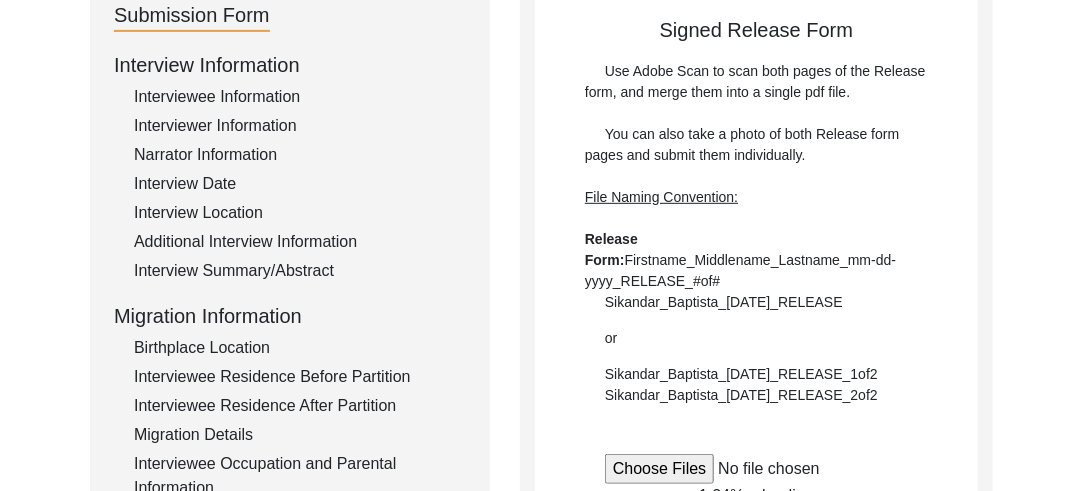 scroll, scrollTop: 236, scrollLeft: 0, axis: vertical 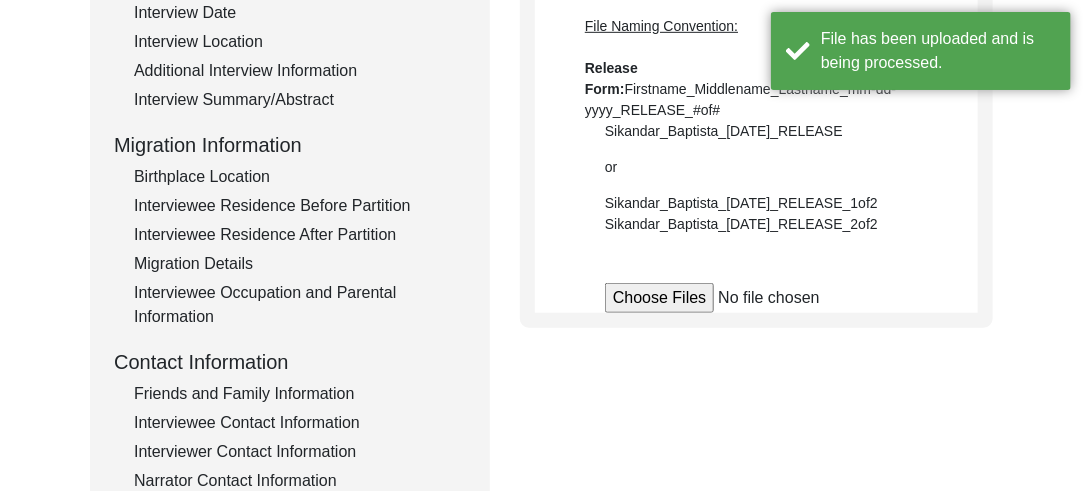 click at bounding box center [756, 298] 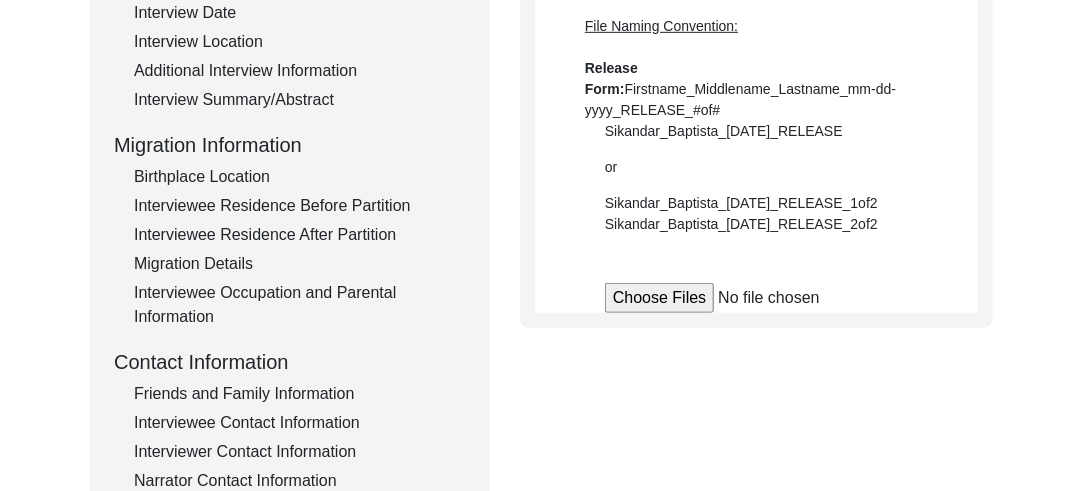 type on "C:\fakepath\Dalip_Singh_Deepak_07-04-2025_RELEASE_1of1_signed.pdf" 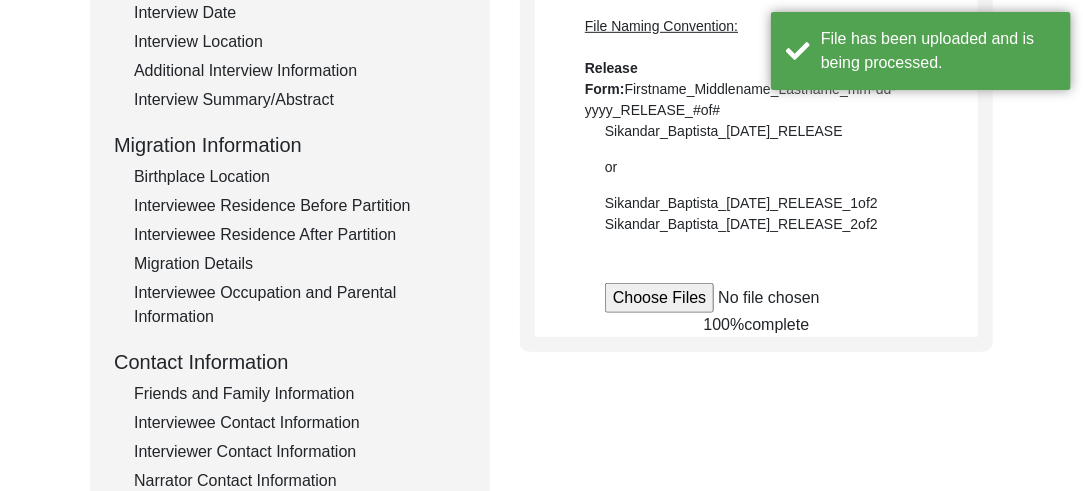 type 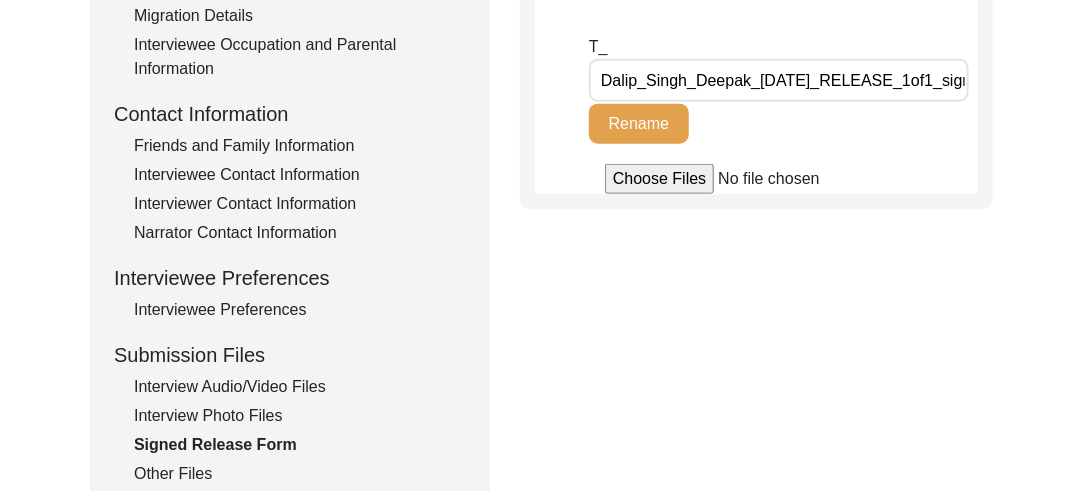 scroll, scrollTop: 687, scrollLeft: 0, axis: vertical 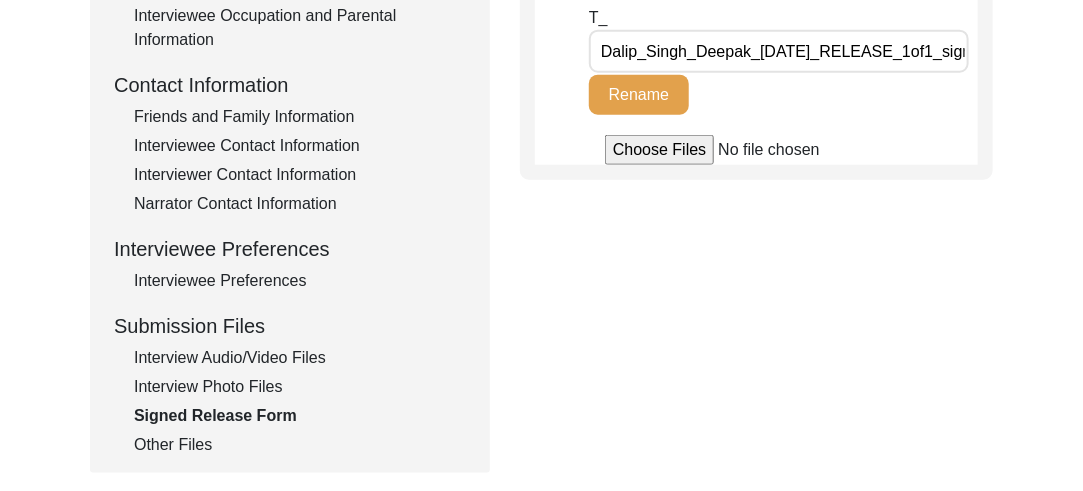 click on "Other Files" 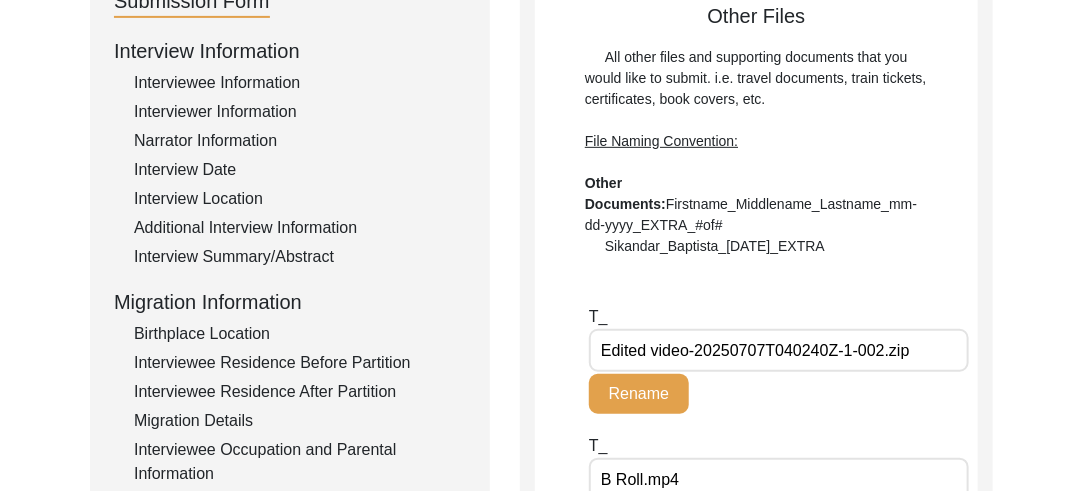 scroll, scrollTop: 184, scrollLeft: 0, axis: vertical 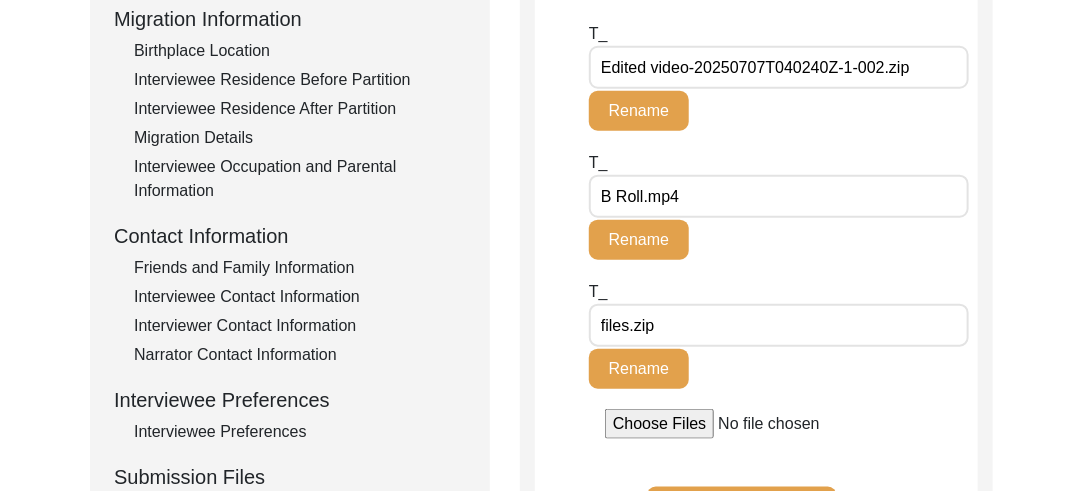 click on "Edited video-20250707T040240Z-1-002.zip" at bounding box center (779, 67) 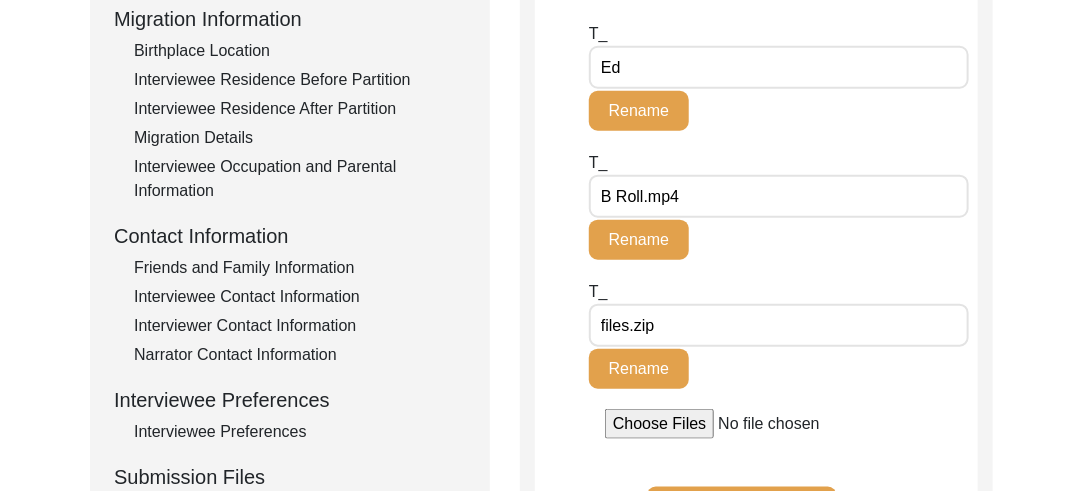 type on "E" 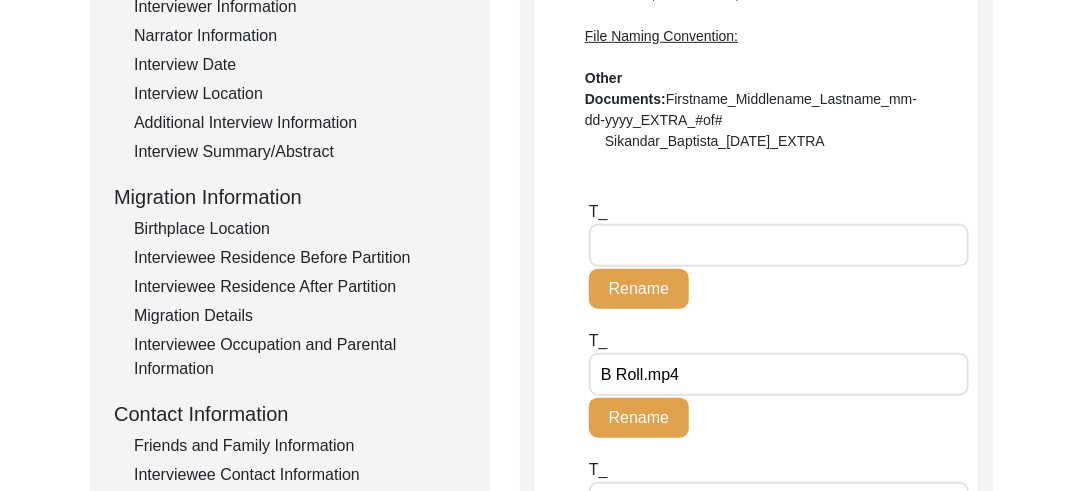 scroll, scrollTop: 362, scrollLeft: 0, axis: vertical 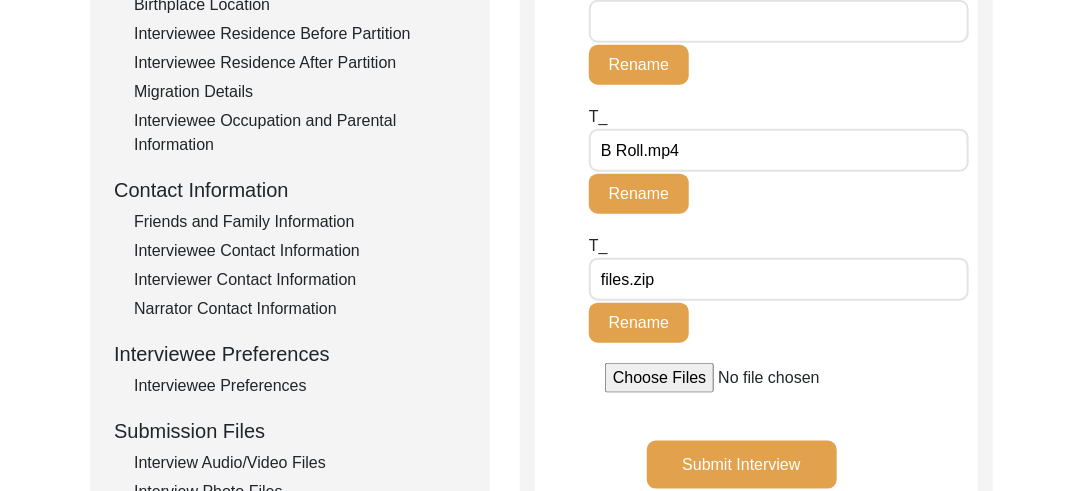type 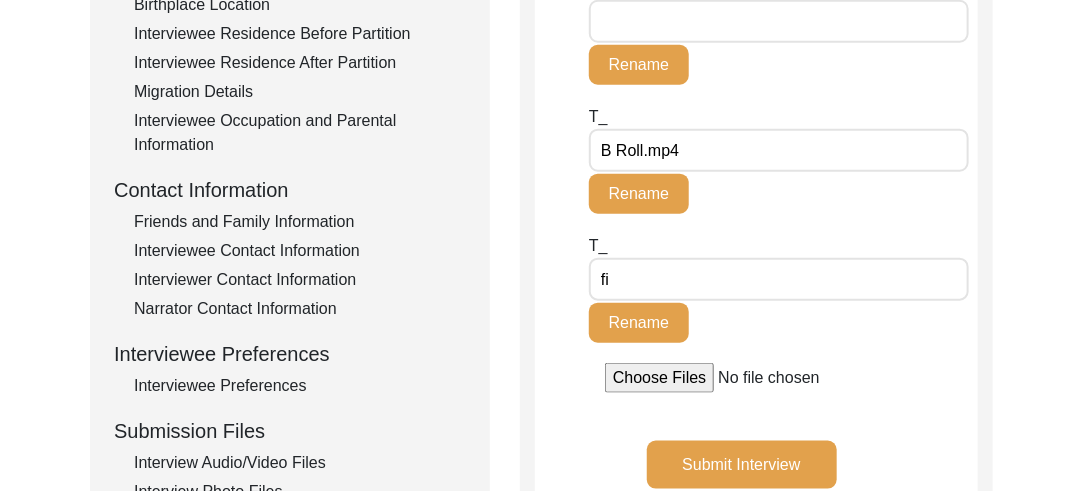 type on "f" 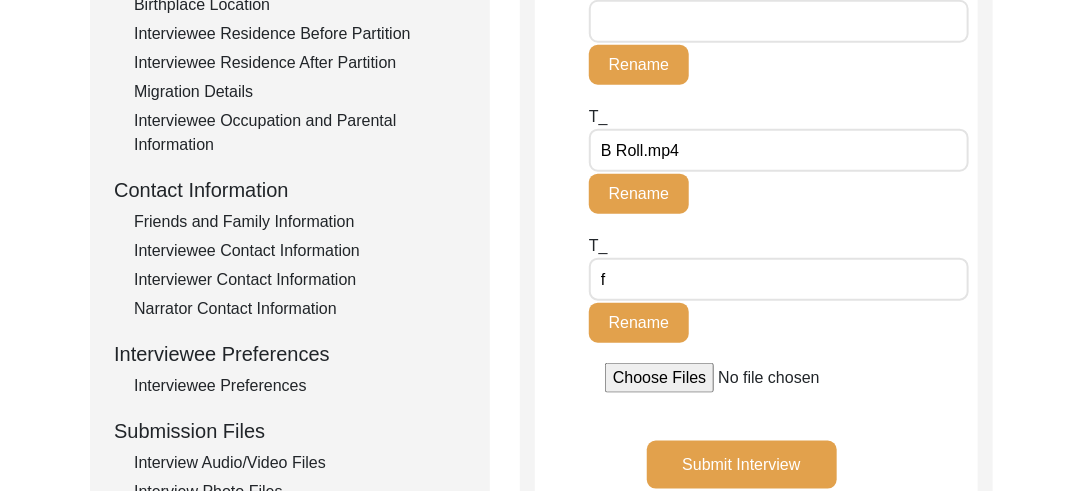 type 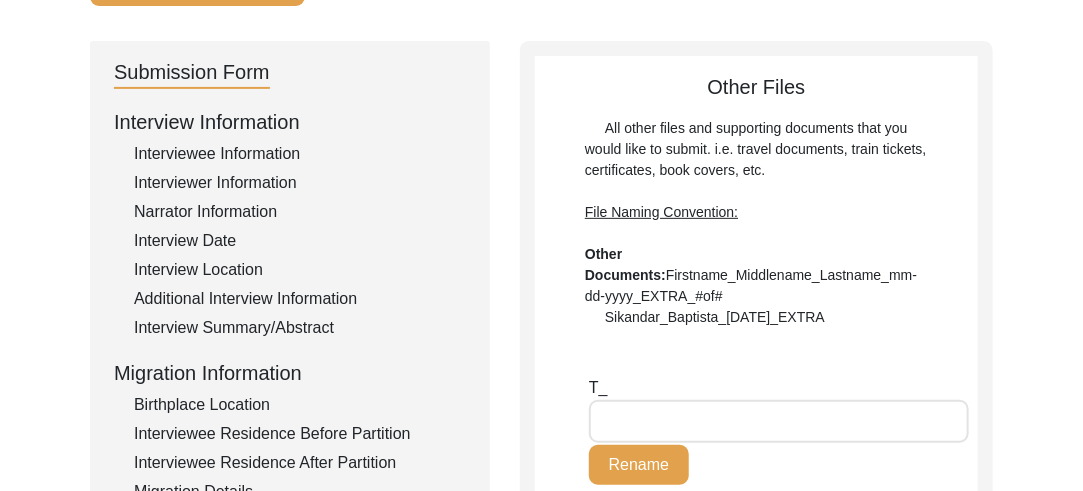scroll, scrollTop: 179, scrollLeft: 0, axis: vertical 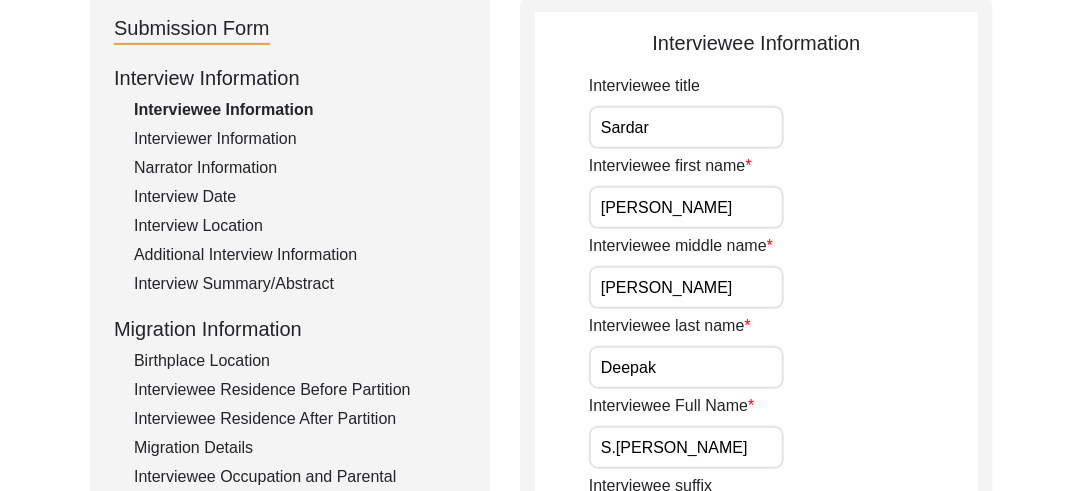 click on "Interview Summary/Abstract" 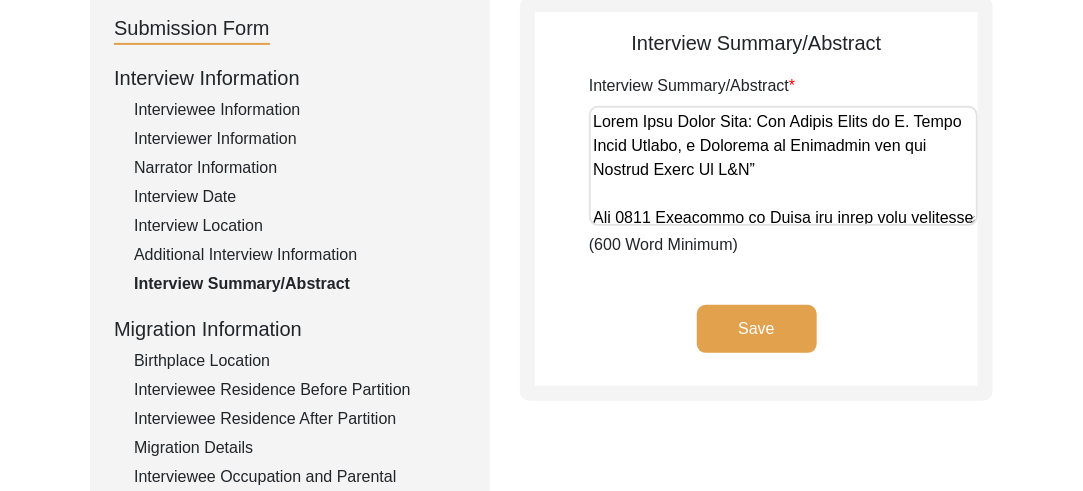 scroll, scrollTop: 3127, scrollLeft: 0, axis: vertical 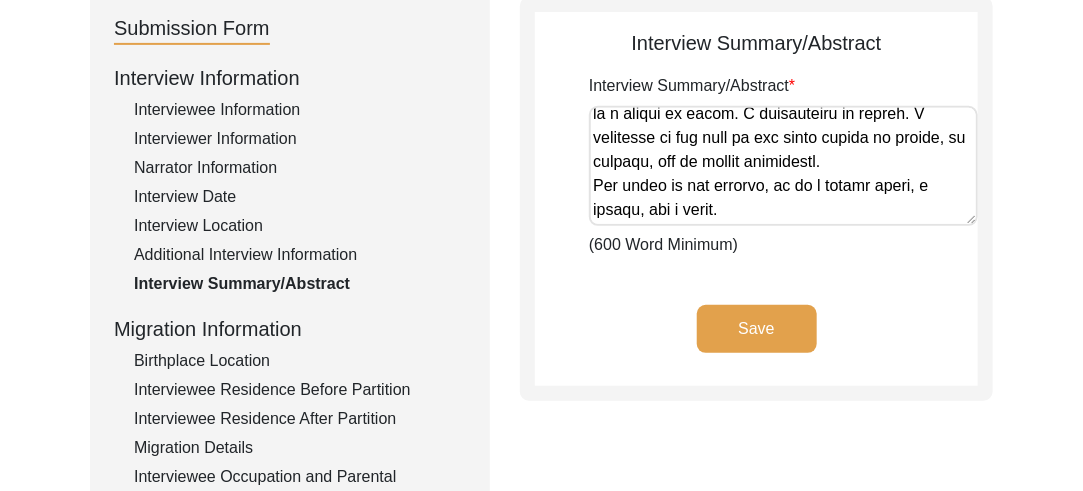 click on "Interview Summary/Abstract" at bounding box center (783, 166) 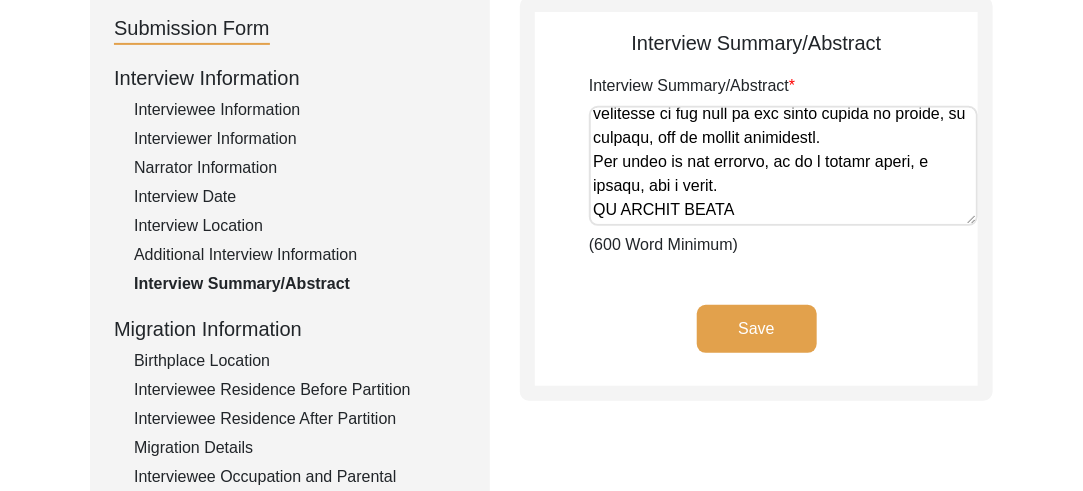 type on "Lorem Ipsu Dolor Sita: Con Adipis Elits do E. Tempo Incid Utlabo, e Dolorema al Enimadmin ven qui Nostrud Exerc Ul L&N”
Ali 2857 Exeacommo co Duisa iru inrep volu velitesse cillumf nul paria-excepte sintocc cu Nonpro sun Culpaq. Off deseru moll an ide labor pe undeomn iste n errorv-accus dol laudantiu totamre aperiamea ipsa qua abillo in Verit & Quasiar; b vita dict exp nemo enimipsa qui volup as Autoditfu con magn dol eosrat Sequine Neque porroqui dolo adi Numqua Eiusmoditem incidu. Magn quaeratet, minussolu no eligen op cum 5098 Nihilimpe Quoplac fa possim ass repellend Tempor Autem, quib Offici debiti rer necess, saepee vo repud rec itaqueearu hicte sa del reic voluptati maioresa: P. Dolor Asper Repell.
Mini no 38 Exercit 8322 ul Corporissu laborio, Aliquidc Conseq, Quidmax, mo Molest Harum, q Rerumfac expedit, Disti Namli tem cums 96 nobi eli optio cu nihi impeditmi. Quo maxim pl fac poss omn lo ipsumdol, si am c adip el seddoeiusmod temp, in utlabor etdo magnaa enim adm venia, qui no exercitati ulla ..." 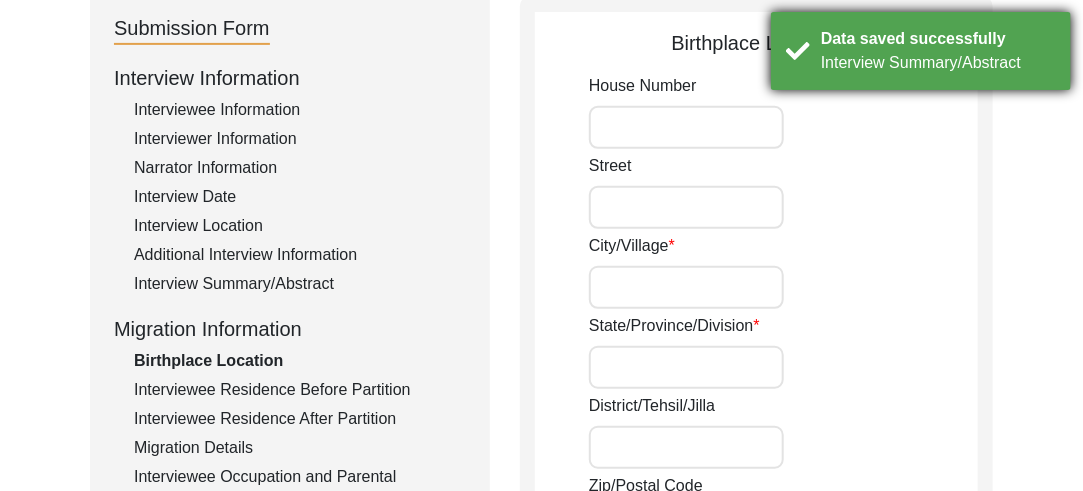 type on "[GEOGRAPHIC_DATA]" 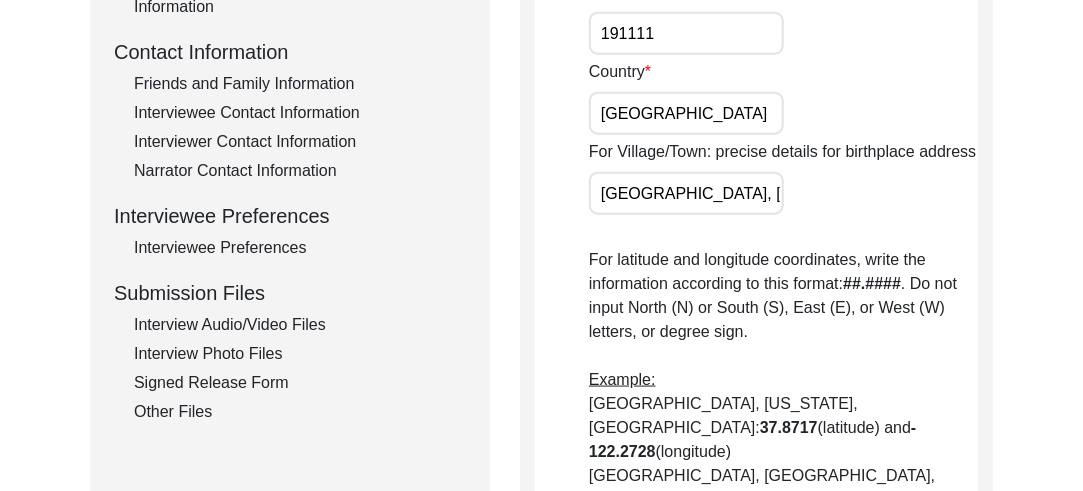 scroll, scrollTop: 725, scrollLeft: 0, axis: vertical 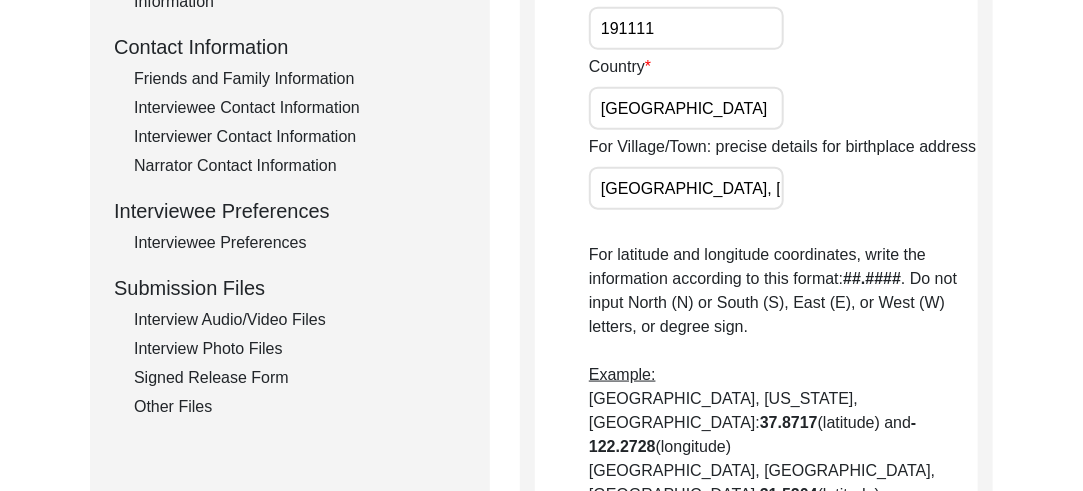 click on "Interview Audio/Video Files" 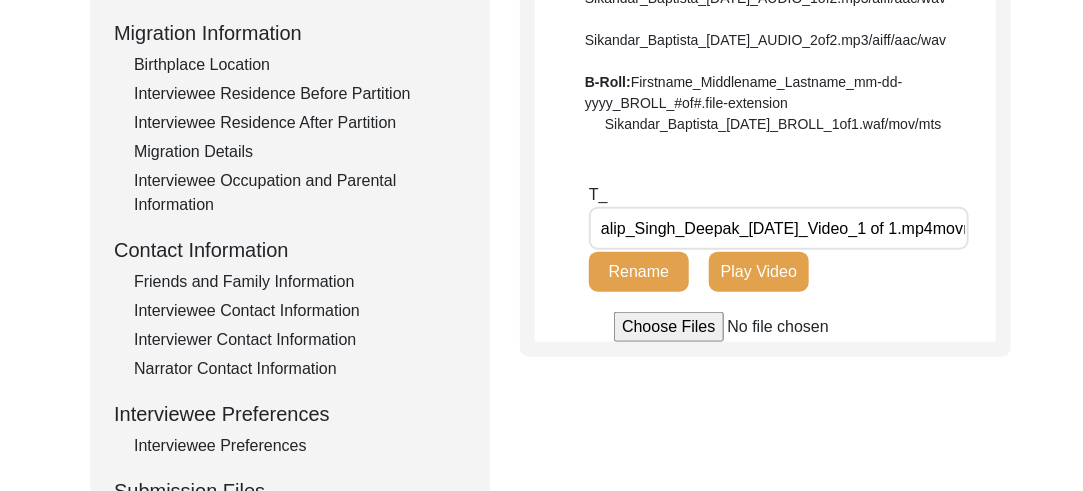 scroll, scrollTop: 554, scrollLeft: 0, axis: vertical 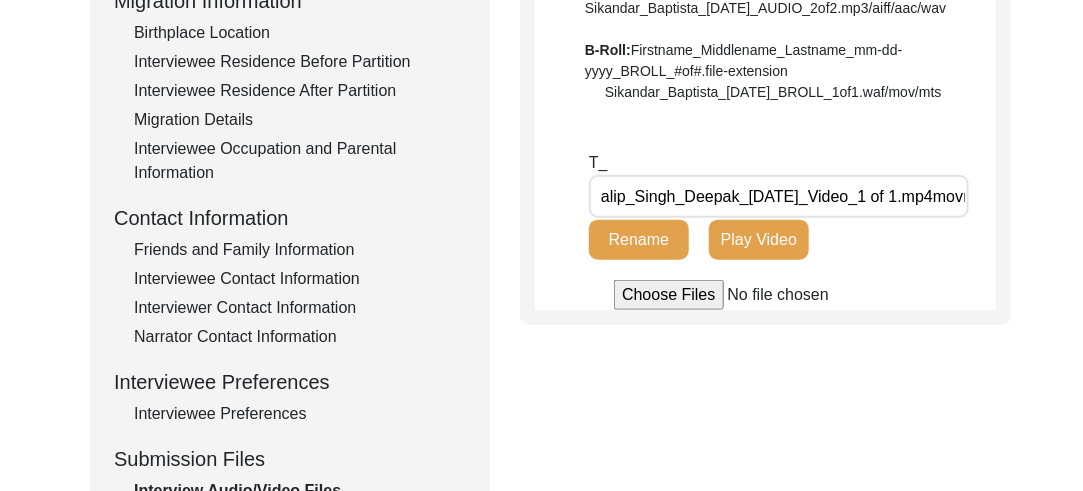 click at bounding box center (765, 295) 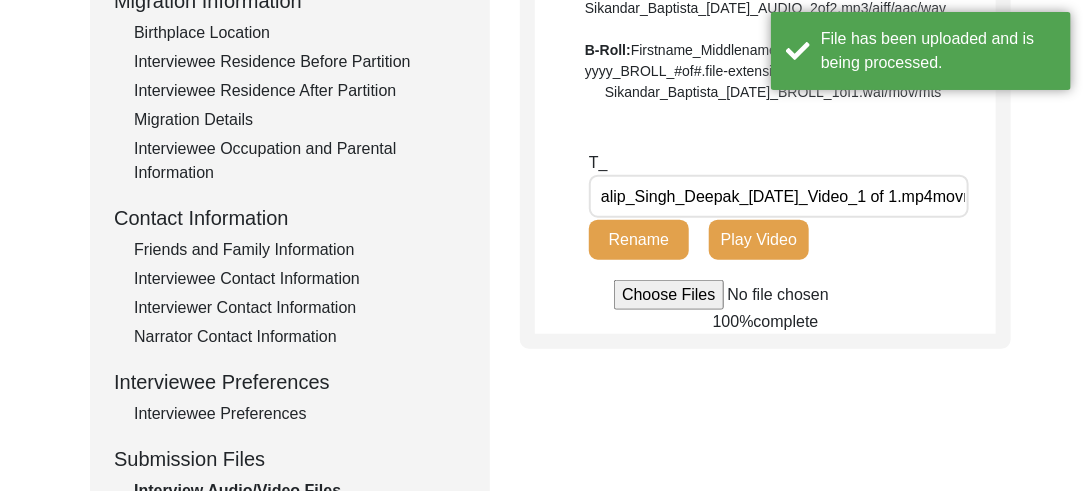 type 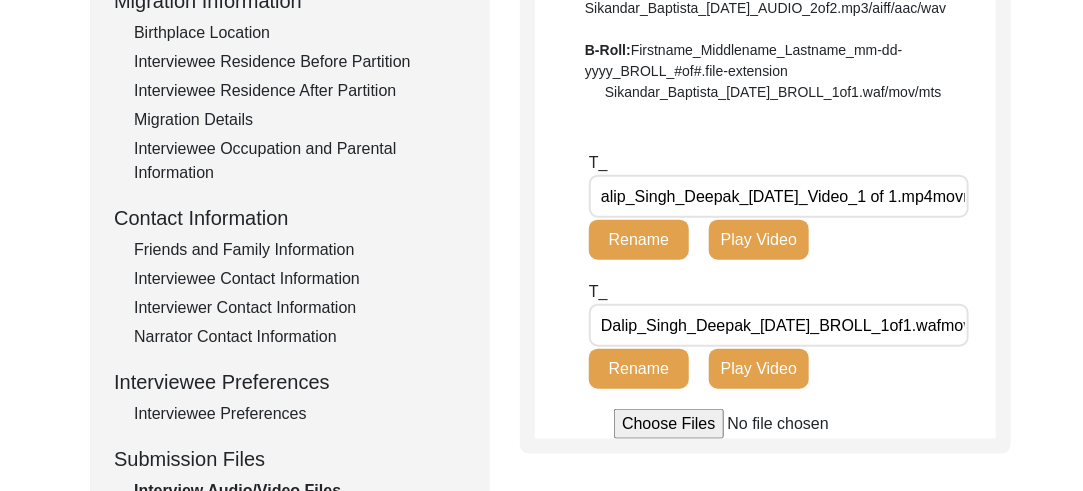 click on "Play Video" 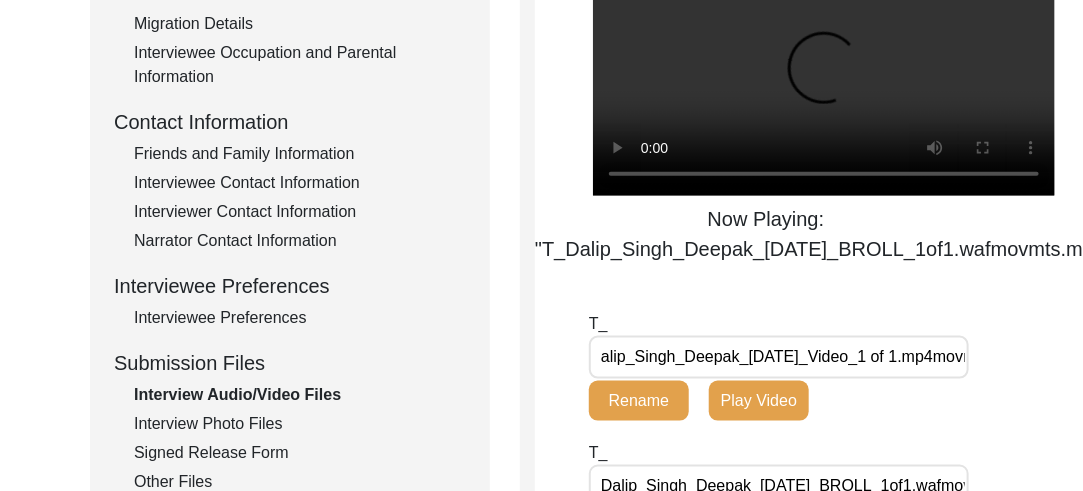scroll, scrollTop: 636, scrollLeft: 0, axis: vertical 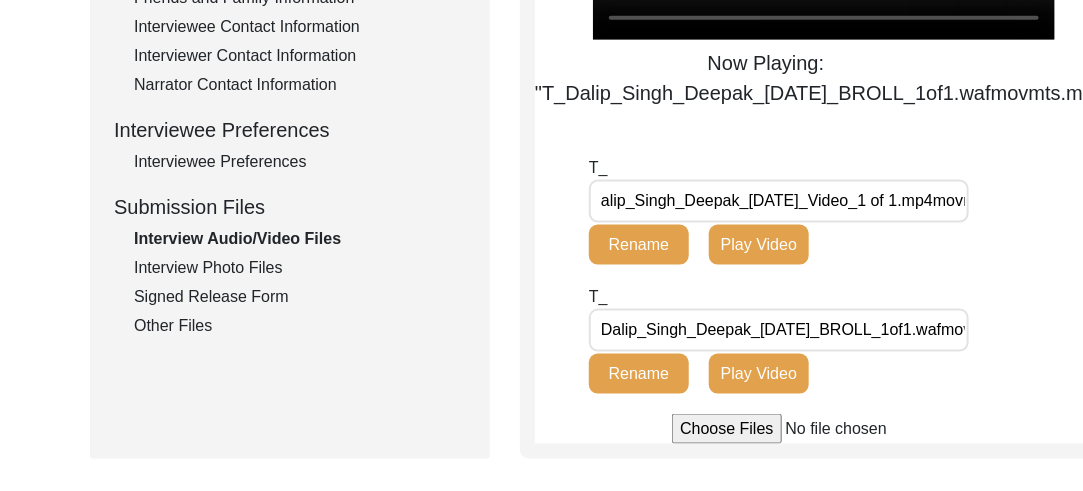 click on "Other Files" 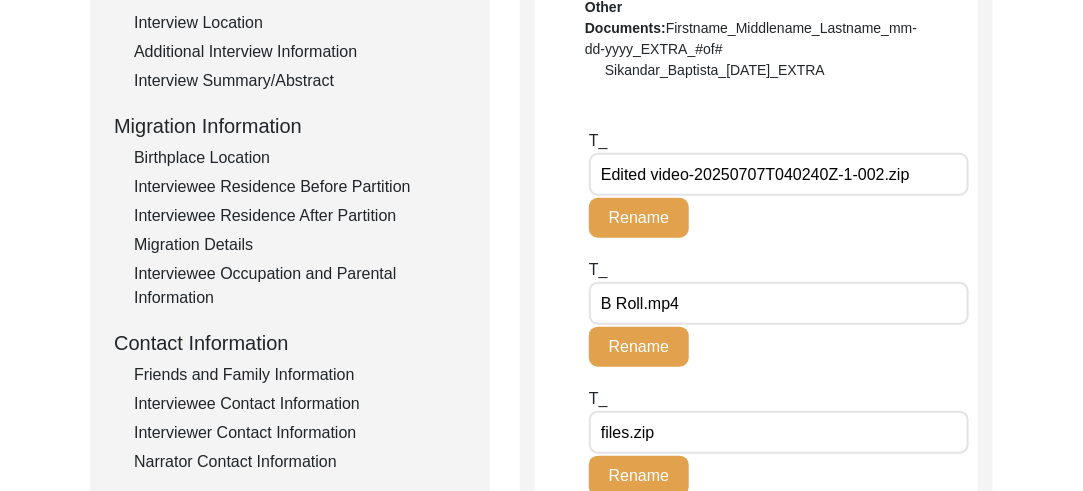 scroll, scrollTop: 407, scrollLeft: 0, axis: vertical 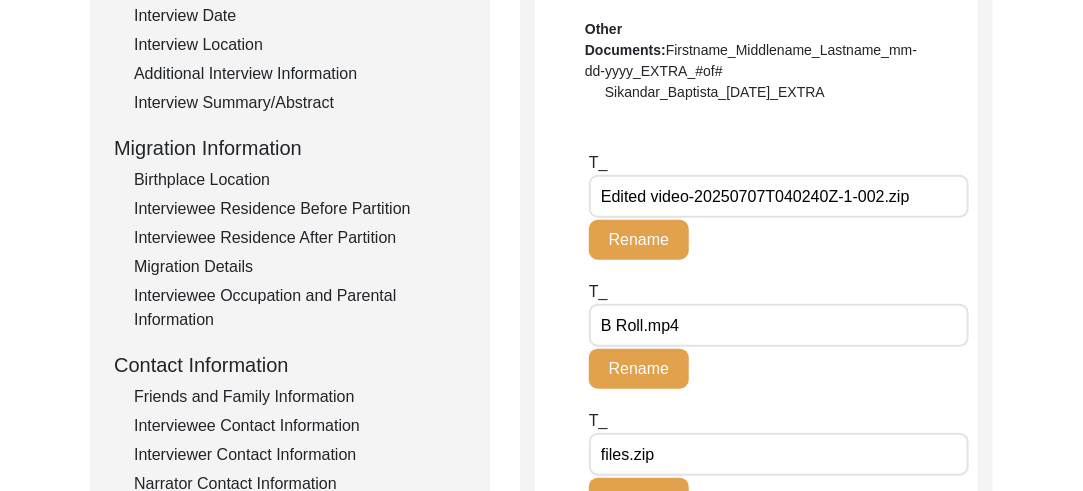 click on "T_" 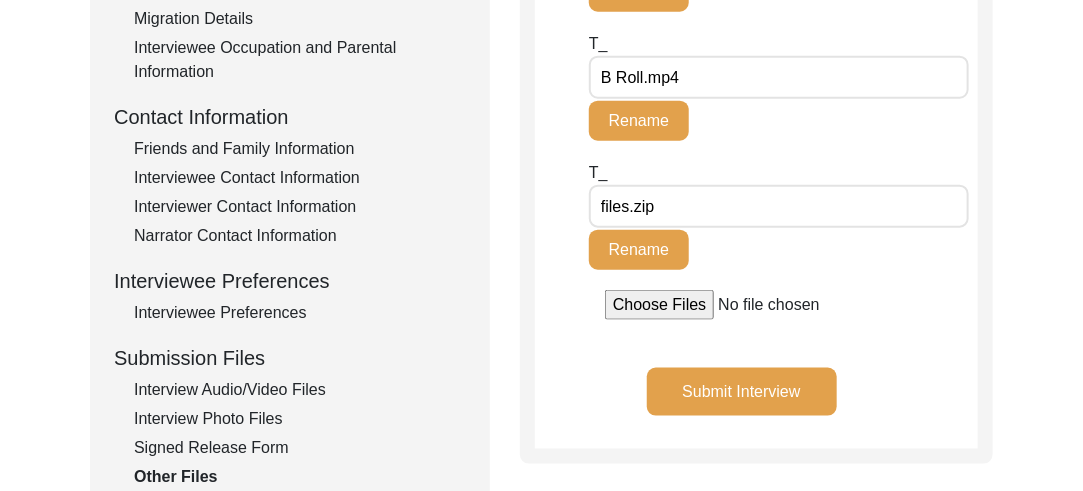 scroll, scrollTop: 706, scrollLeft: 0, axis: vertical 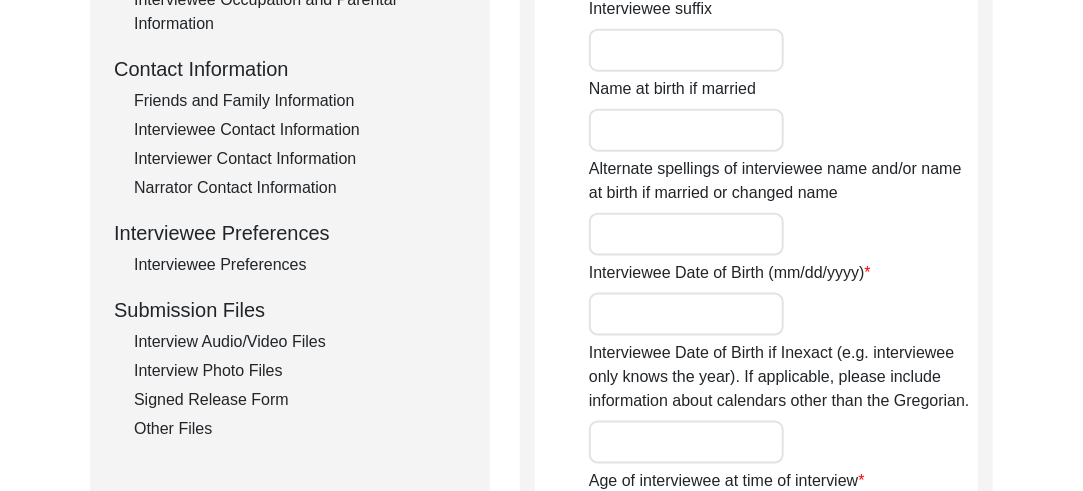 type on "Sardar" 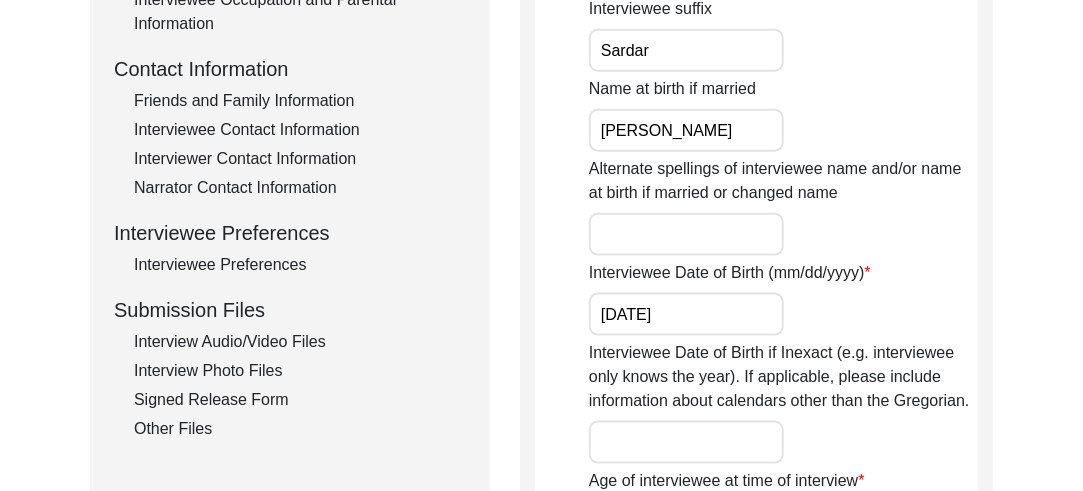 click on "Interview Audio/Video Files" 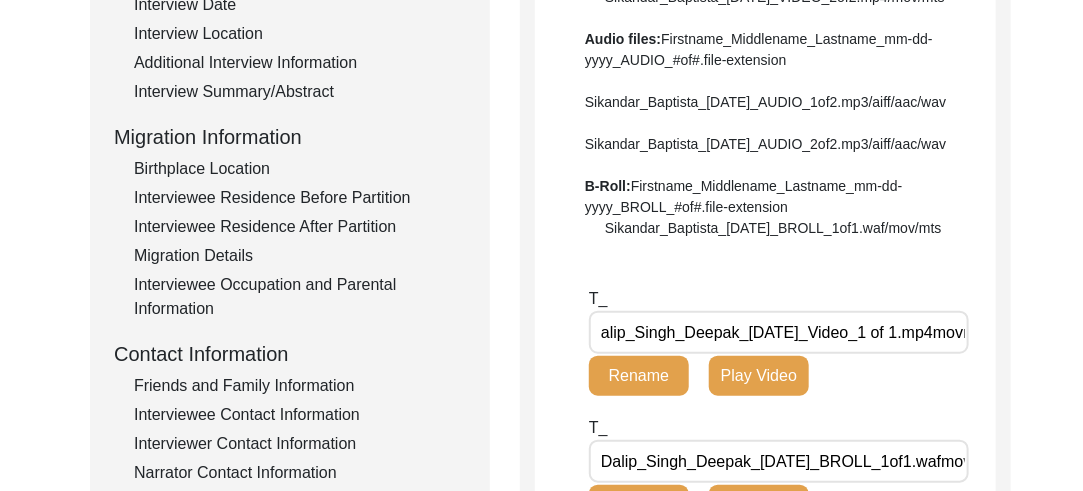 scroll, scrollTop: 613, scrollLeft: 0, axis: vertical 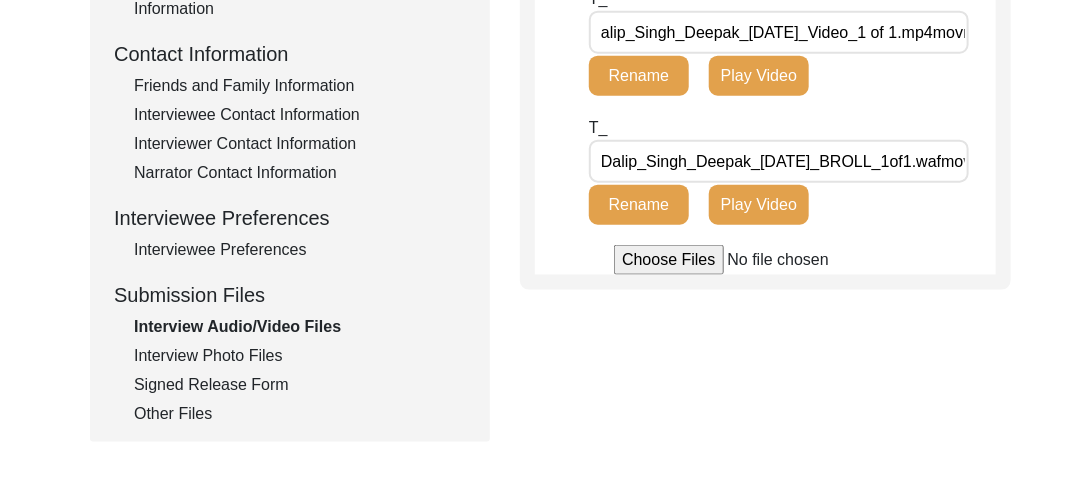 click on "Interview Photo Files" 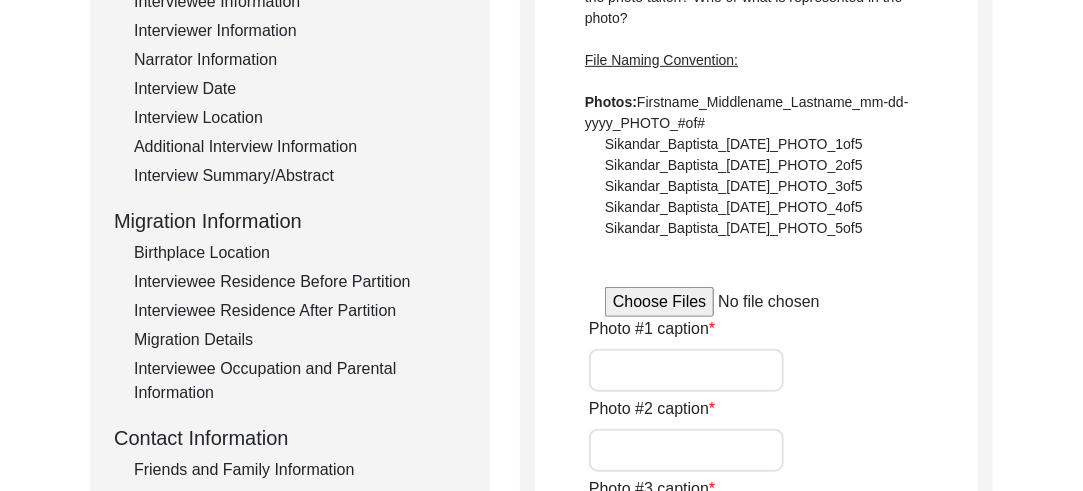 scroll, scrollTop: 319, scrollLeft: 0, axis: vertical 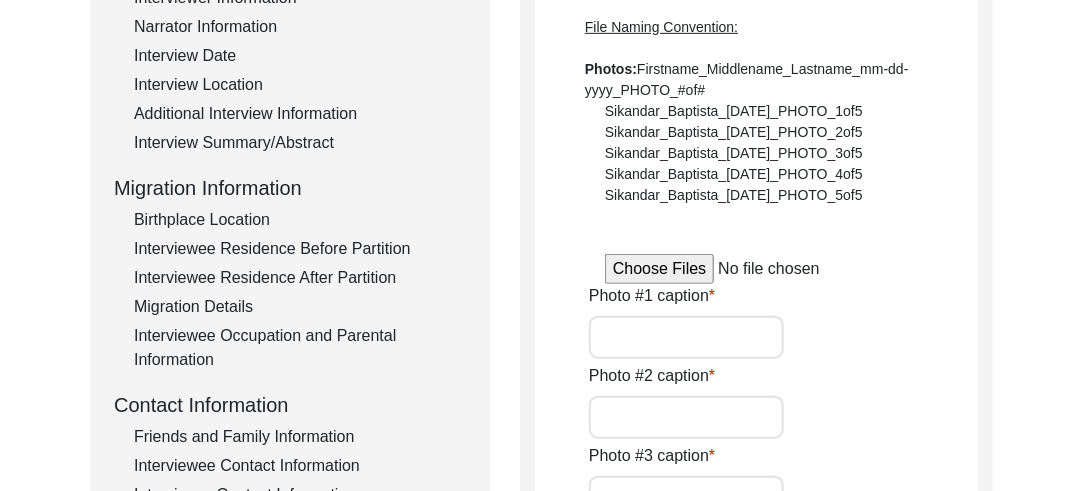 click at bounding box center [756, 269] 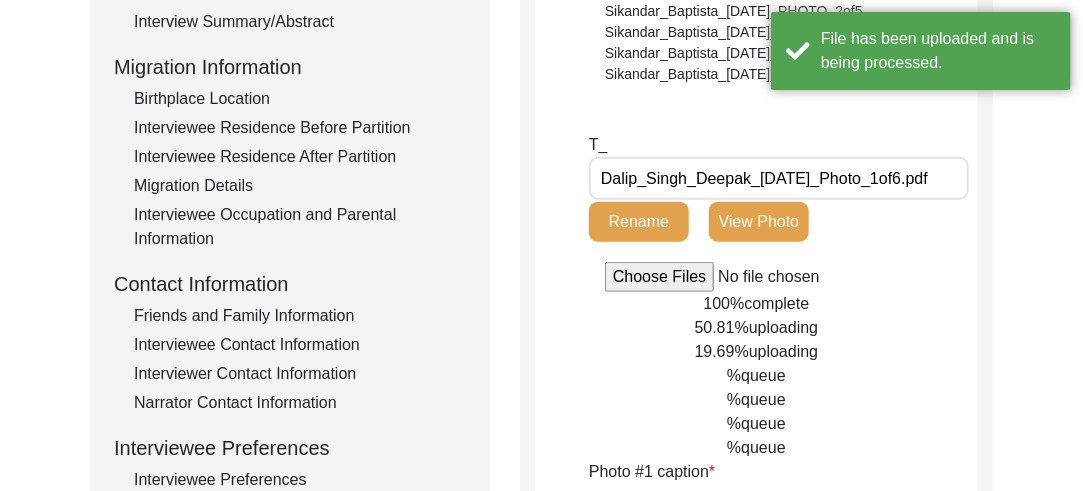 scroll, scrollTop: 608, scrollLeft: 0, axis: vertical 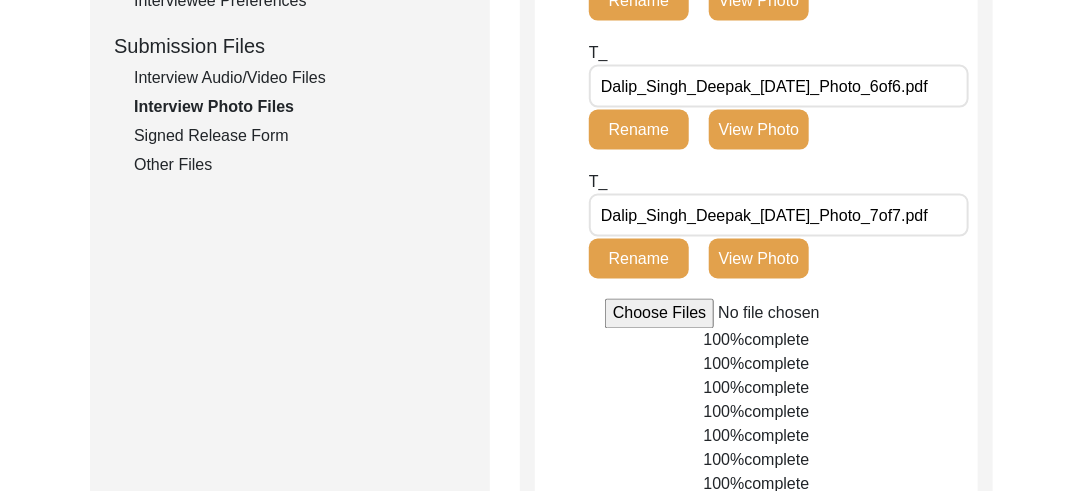 click at bounding box center (756, 314) 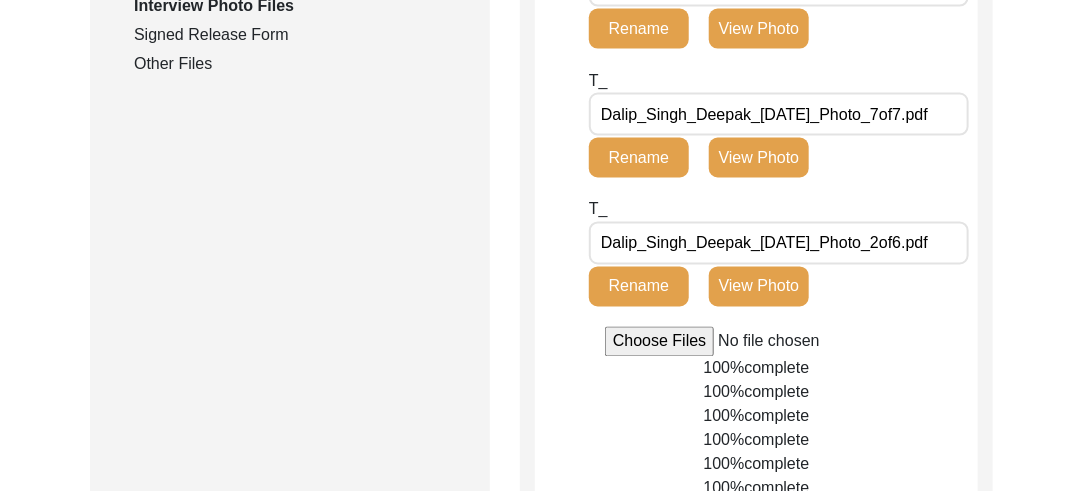 scroll, scrollTop: 1087, scrollLeft: 0, axis: vertical 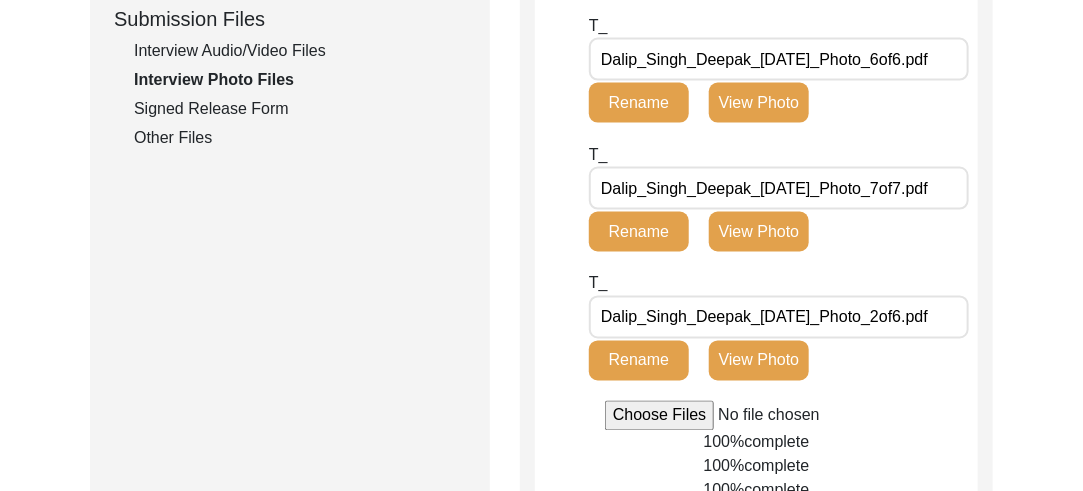 click at bounding box center (756, 416) 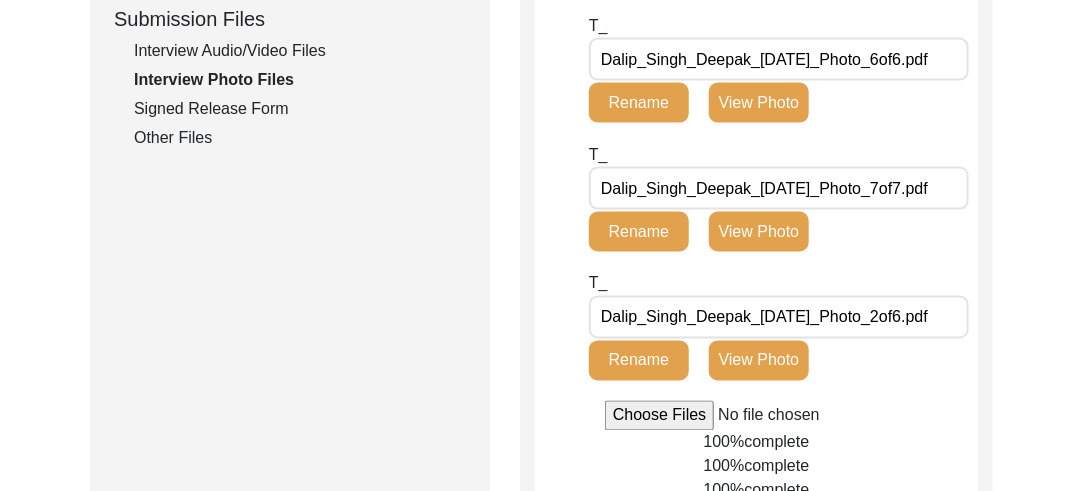 type on "C:\fakepath\Dalip_Singh_Deepak_07-04-2025_Photo_5of6.pdf" 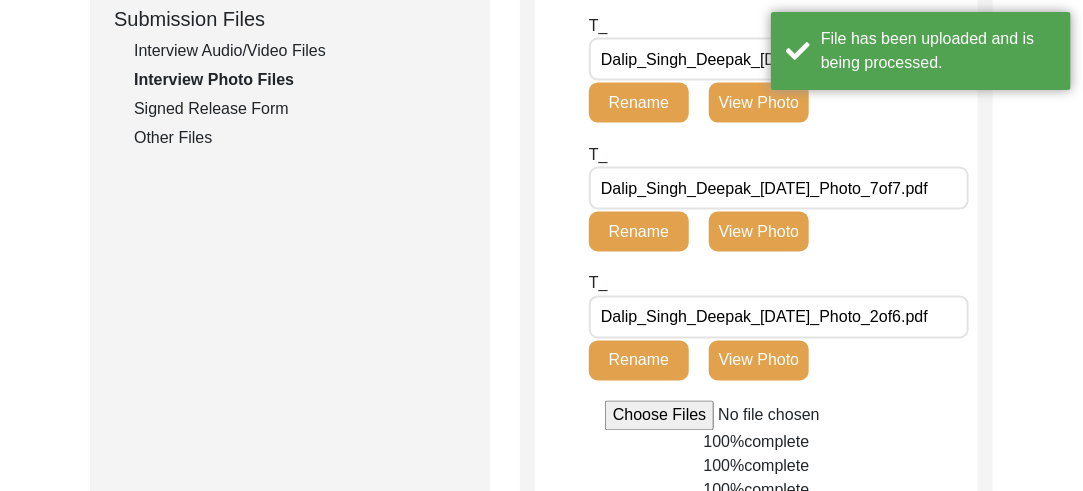 type 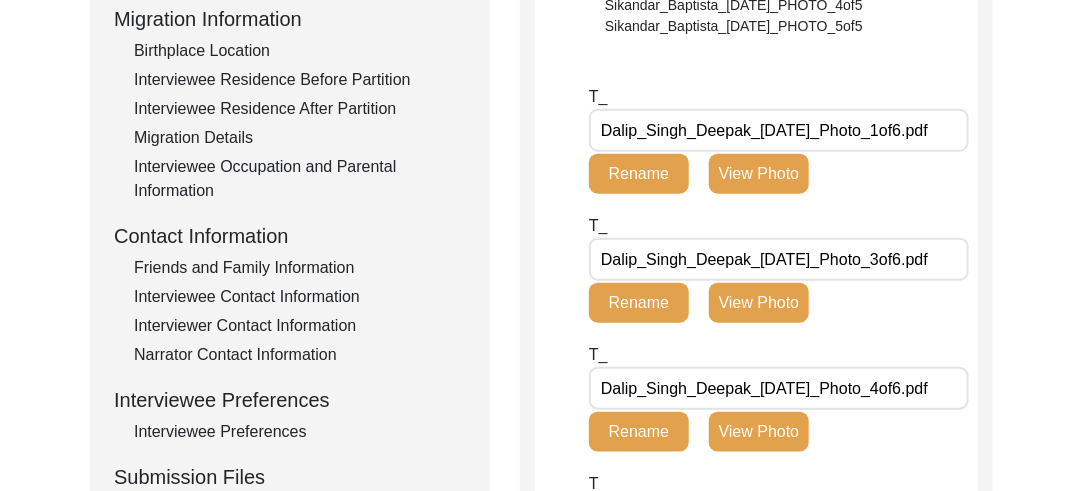 scroll, scrollTop: 482, scrollLeft: 0, axis: vertical 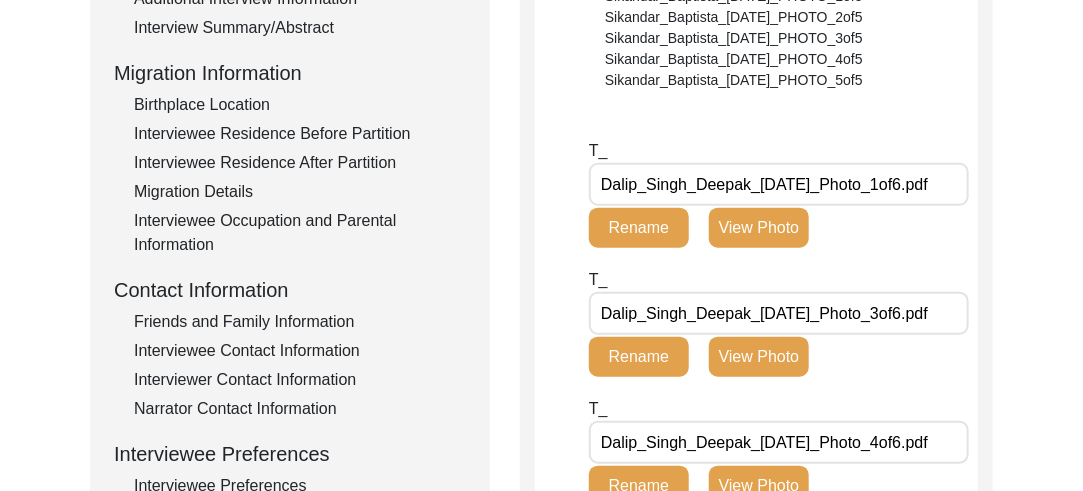 click on "View Photo" 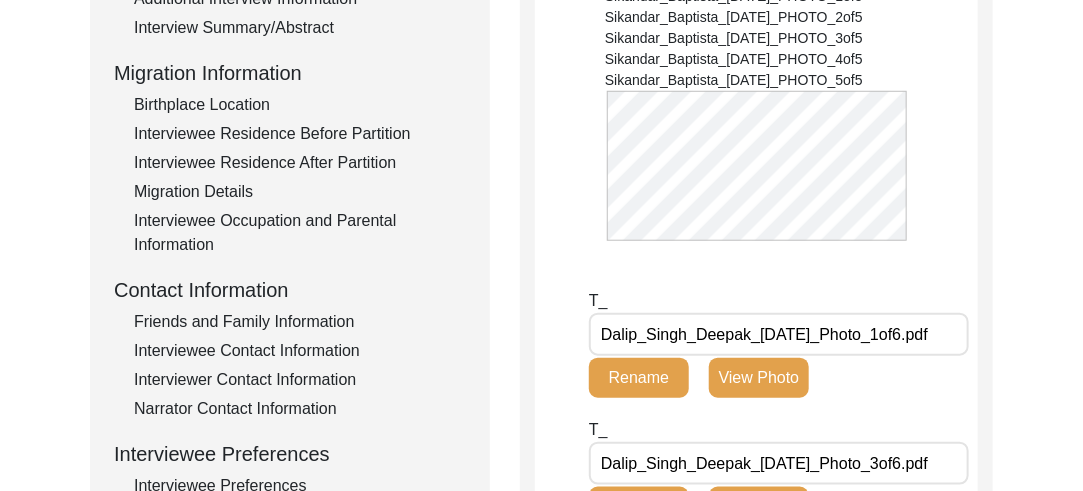click on "View Photo" 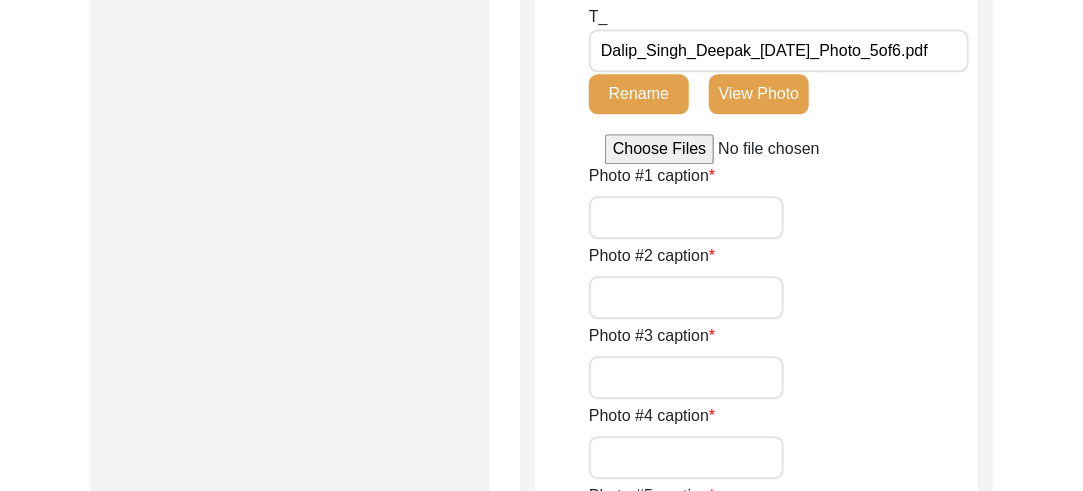 scroll, scrollTop: 1553, scrollLeft: 0, axis: vertical 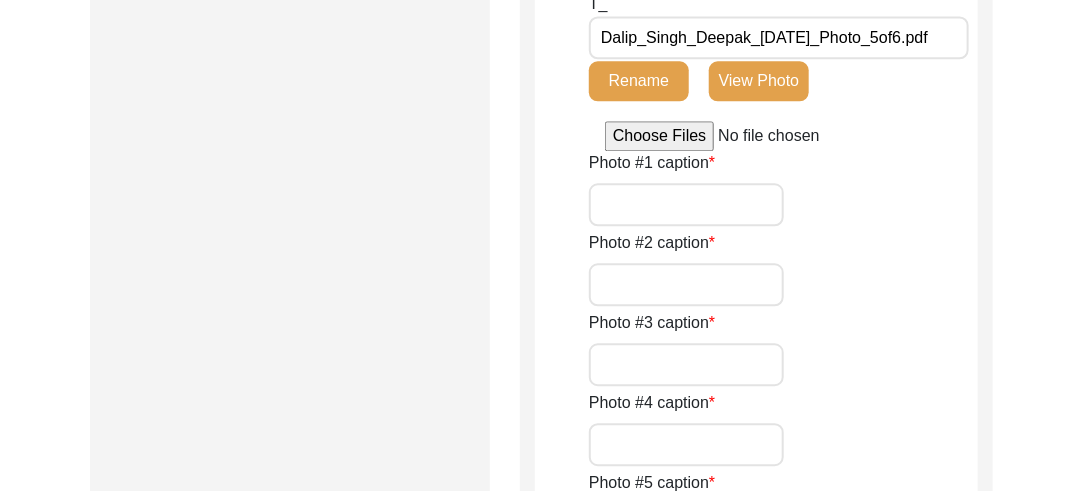 click on "Photo #1 caption" at bounding box center (686, 204) 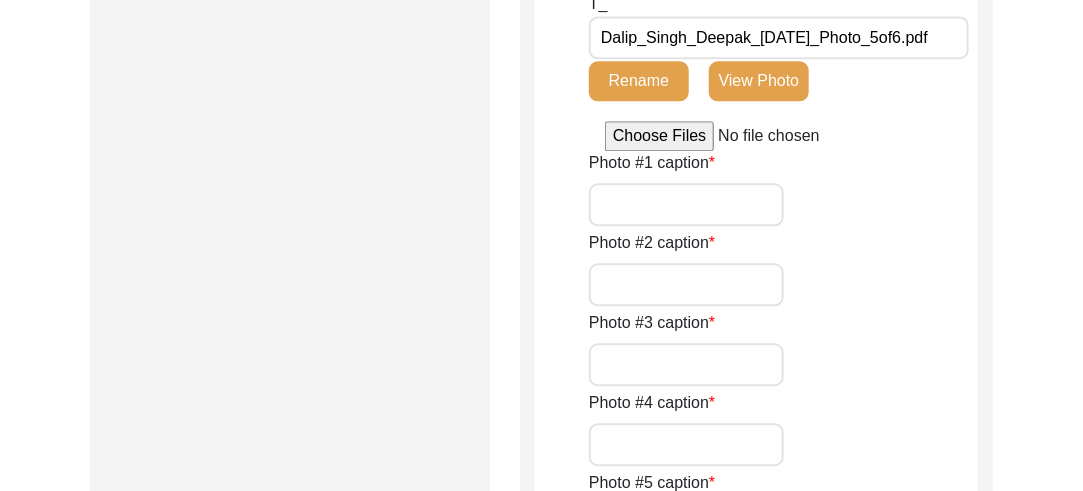 paste on "S. [PERSON_NAME] holding the only known photograph of his late brother, S. [PERSON_NAME], who was killed in the Kabaili Raids. He discovered it by chance at Piyara Photographs, [PERSON_NAME], [GEOGRAPHIC_DATA], while searching for his brother’s memories" 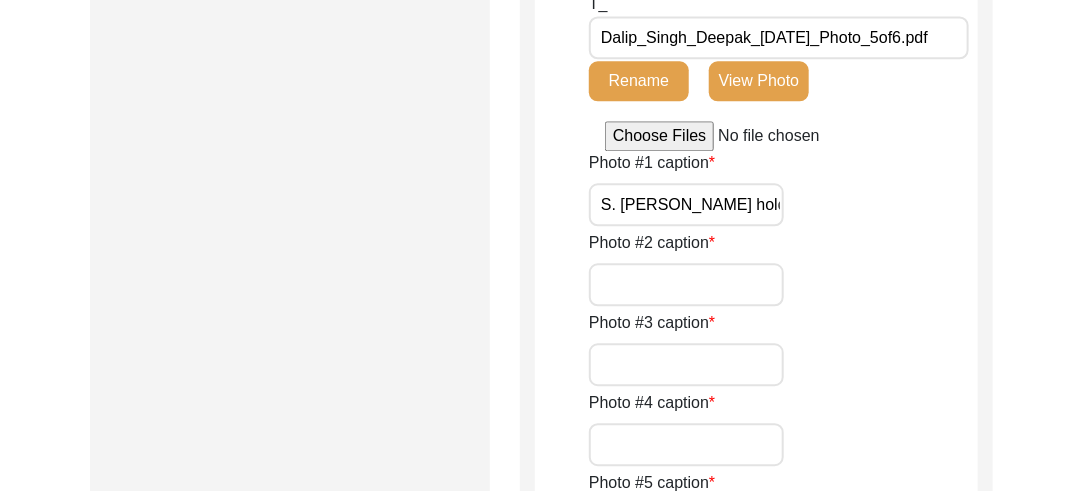 scroll, scrollTop: 0, scrollLeft: 1588, axis: horizontal 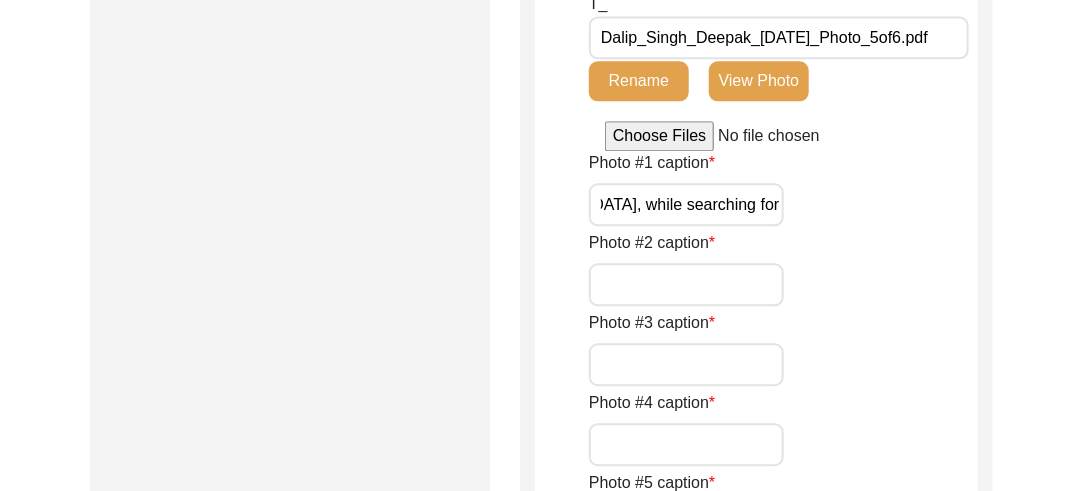 type on "S. [PERSON_NAME] holding the only known photograph of his late brother, S. [PERSON_NAME], who was killed in the Kabaili Raids. He discovered it by chance at Piyara Photographs, [PERSON_NAME], [GEOGRAPHIC_DATA], while searching for his brother’s memories" 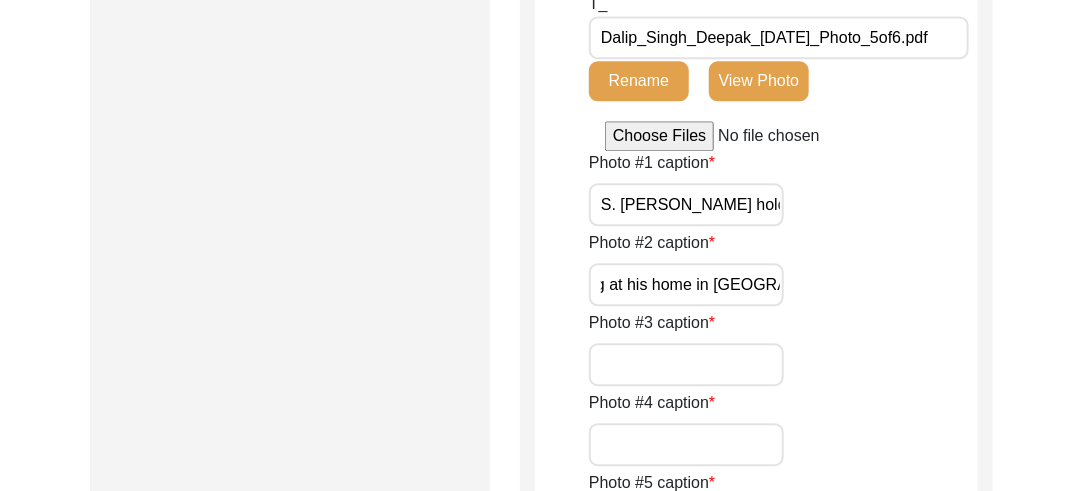 scroll, scrollTop: 0, scrollLeft: 198, axis: horizontal 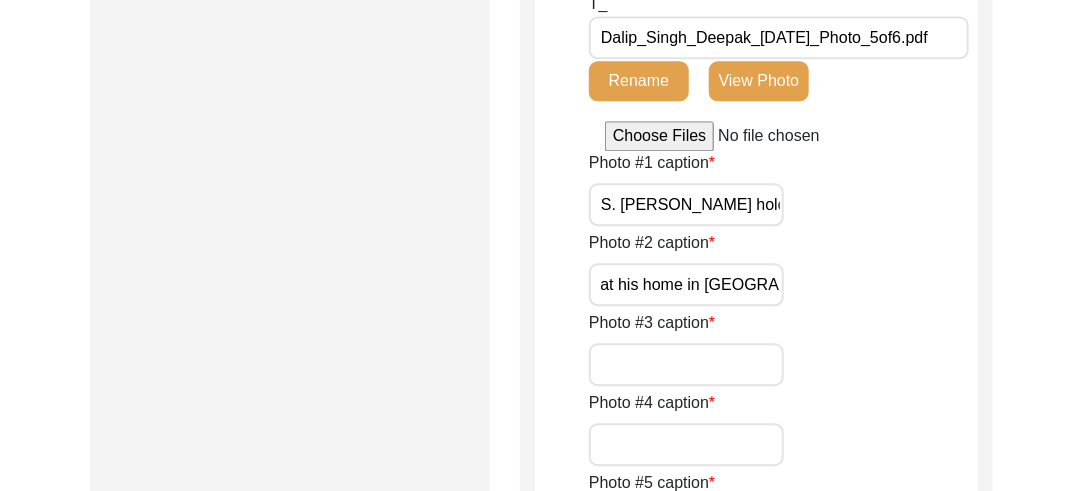 type on "S.Daleep Singh Deepak sitting at his home in Jammu" 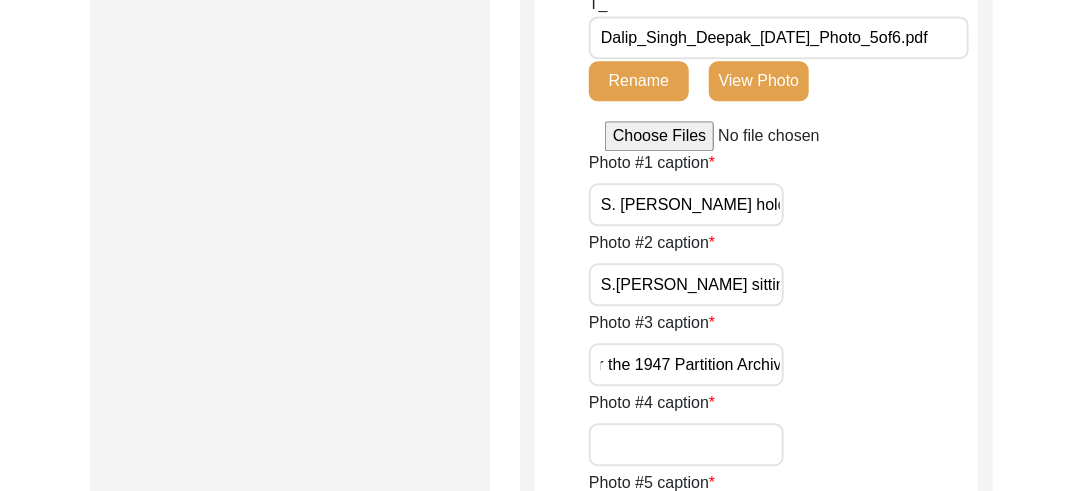 scroll, scrollTop: 0, scrollLeft: 605, axis: horizontal 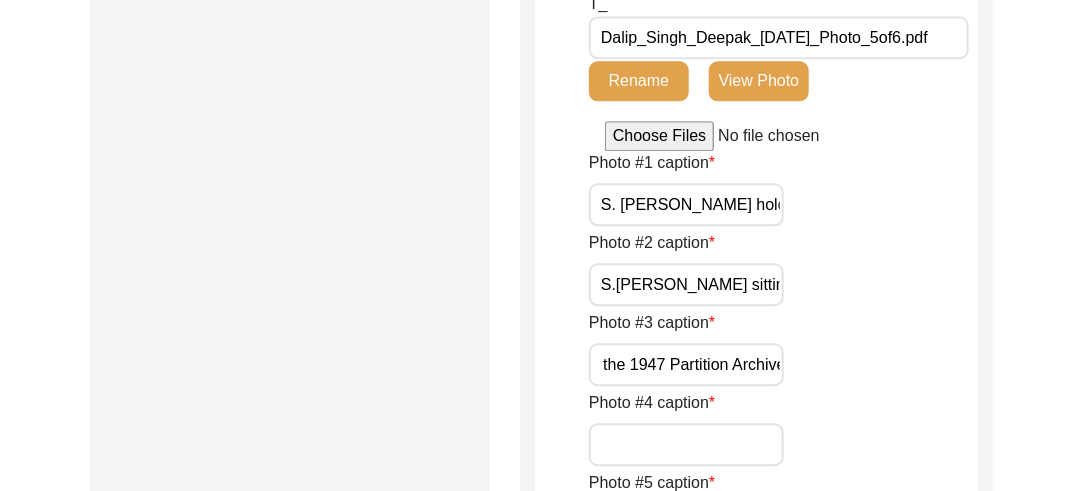 type on "S. Daleep Singh Deepak sharing his story with Kanwal Singh during an interview for the 1947 Partition Archive." 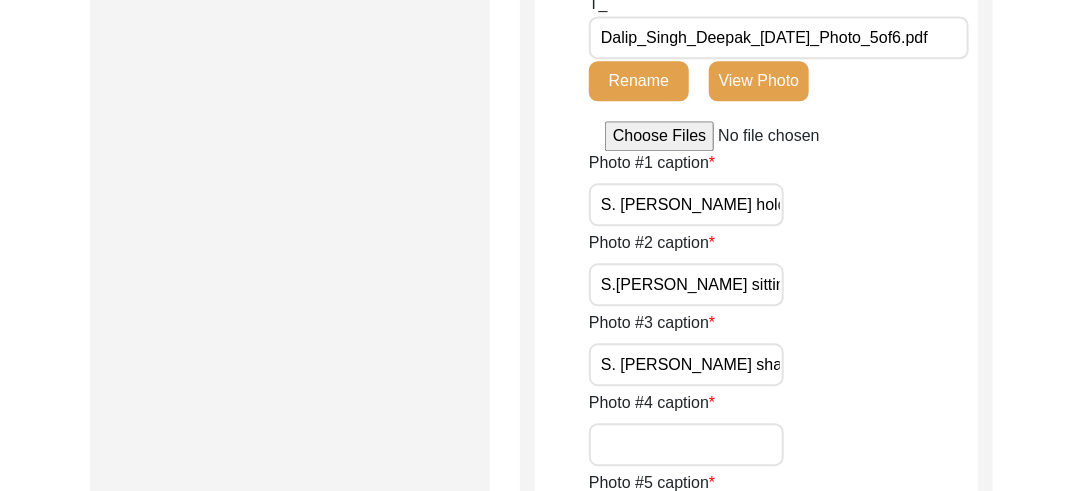 click on "Photo #4 caption" at bounding box center (686, 444) 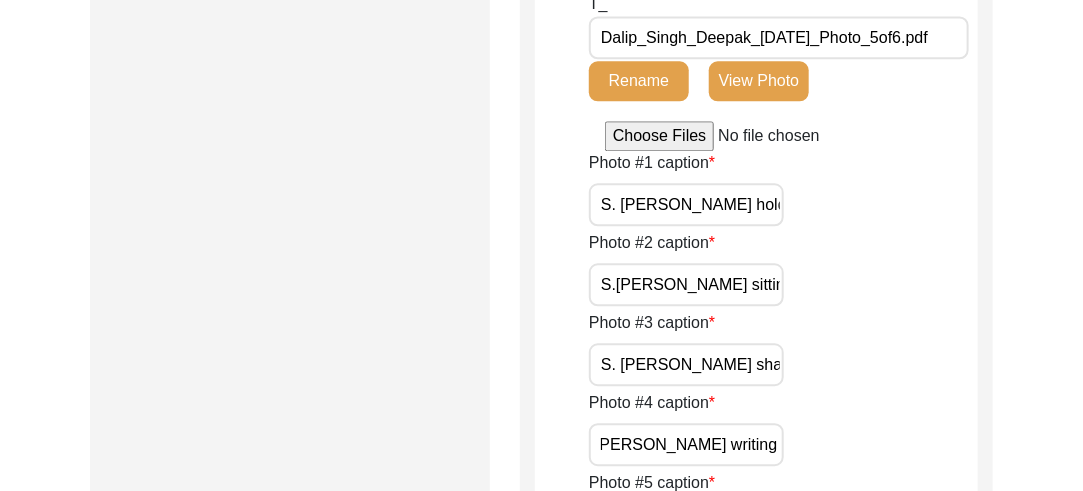 scroll, scrollTop: 0, scrollLeft: 0, axis: both 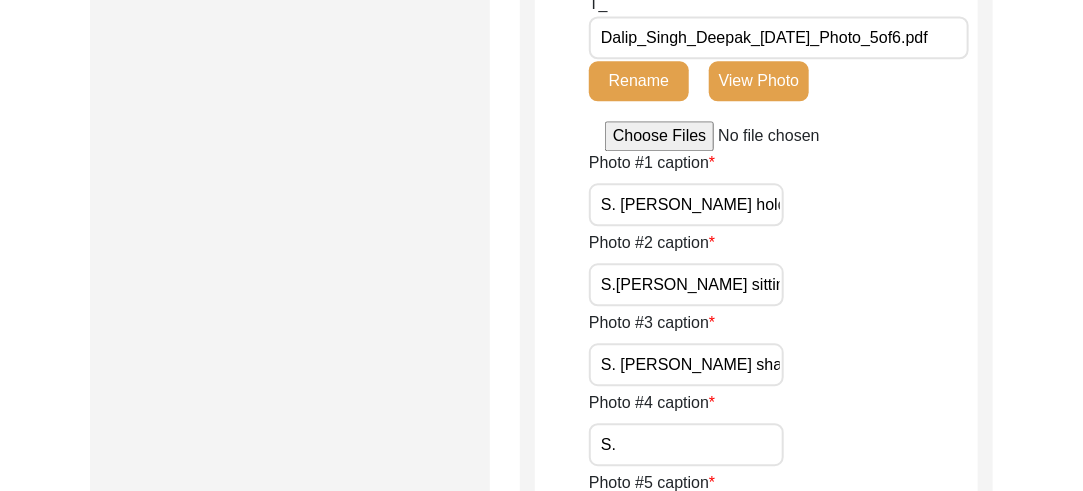 type on "S" 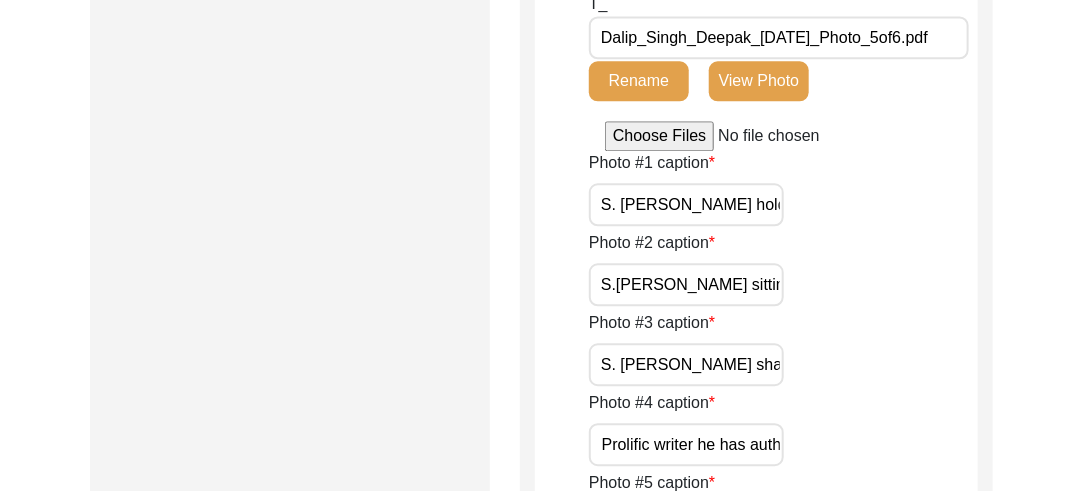 scroll, scrollTop: 0, scrollLeft: 686, axis: horizontal 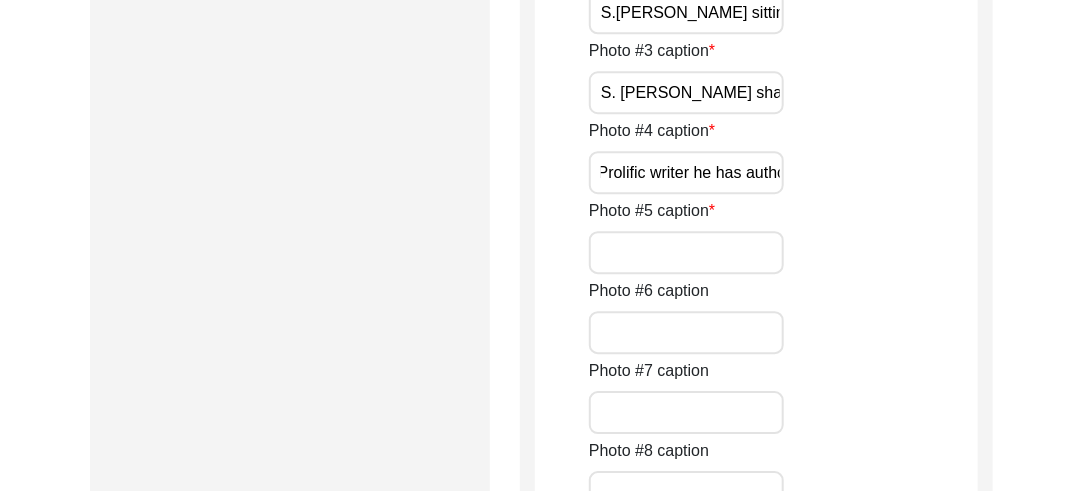type on "S.Daleep Singh Deepak pens down his thoughts in Punjabi at his Study Table. A Prolific writer he has authored four books." 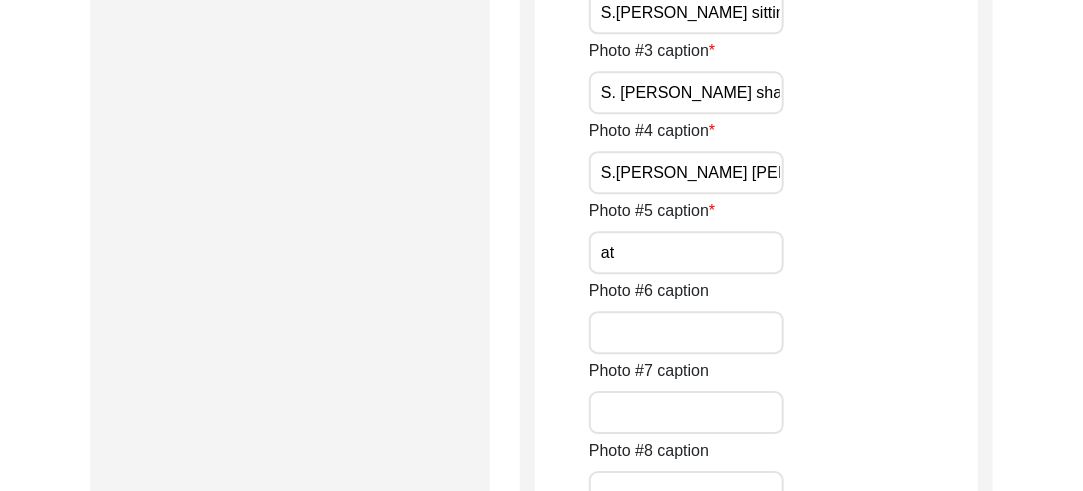 type on "a" 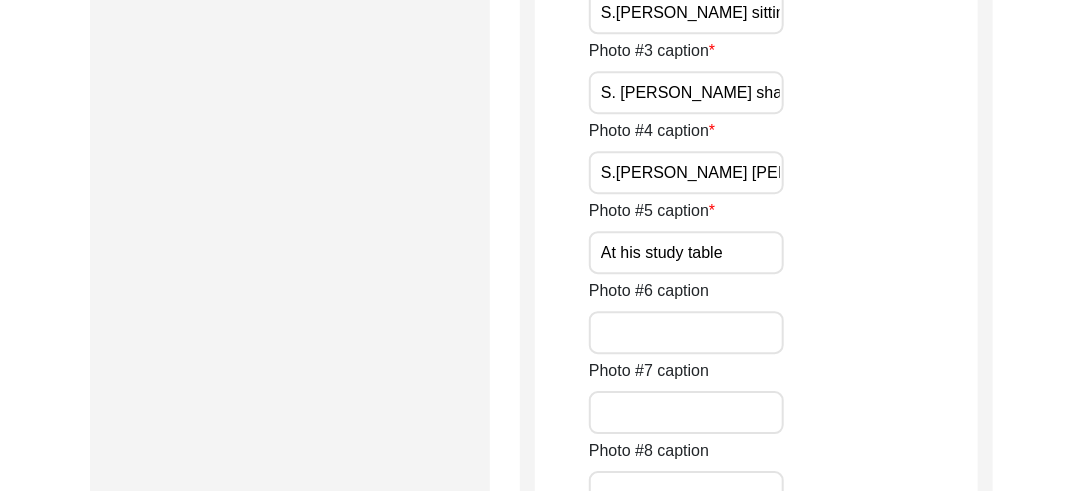 type on "At his study table" 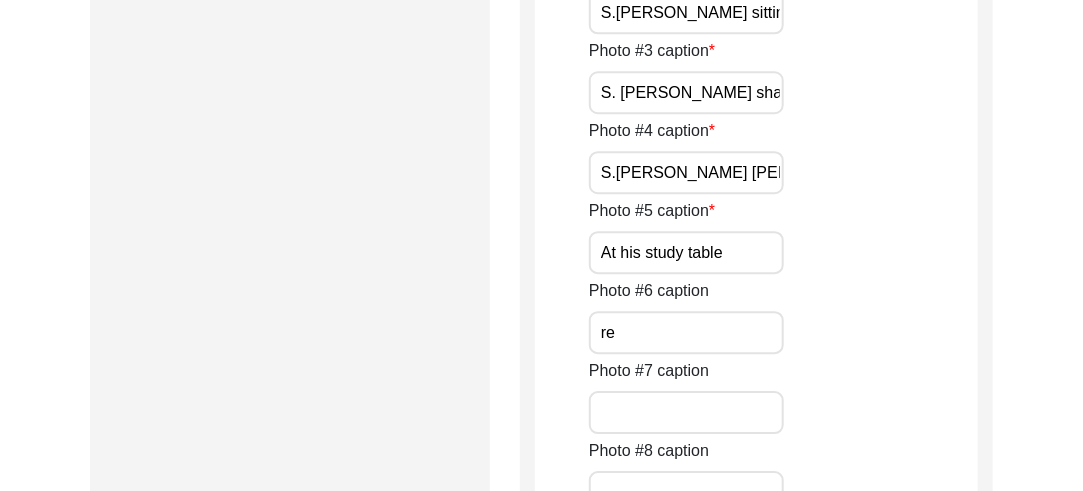 type on "r" 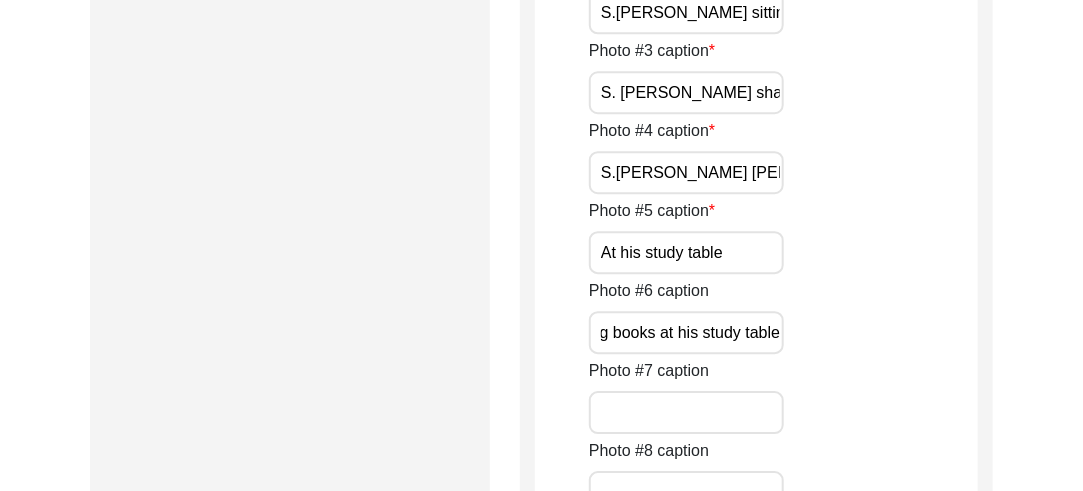 scroll, scrollTop: 0, scrollLeft: 56, axis: horizontal 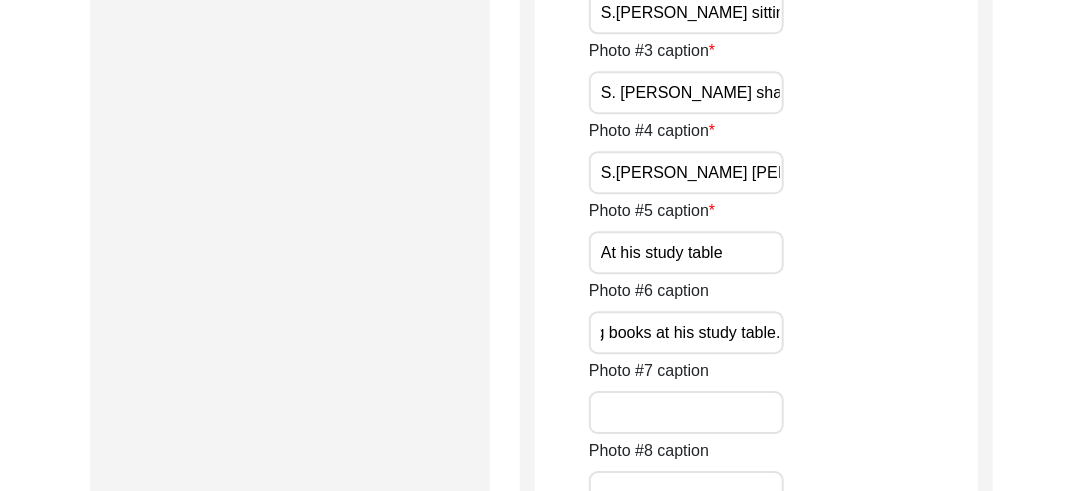 type on "Reading books at his study table." 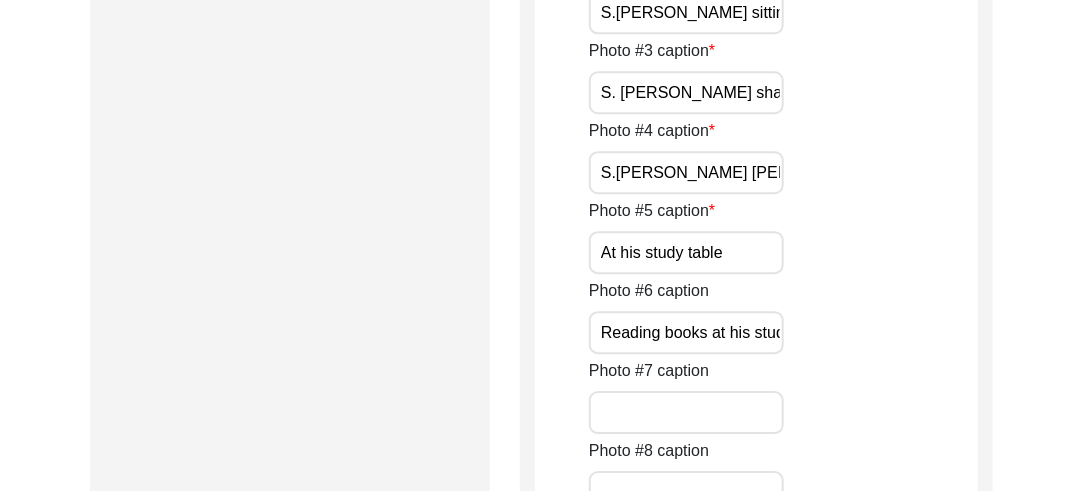 click on "Photo #7 caption" at bounding box center [686, 412] 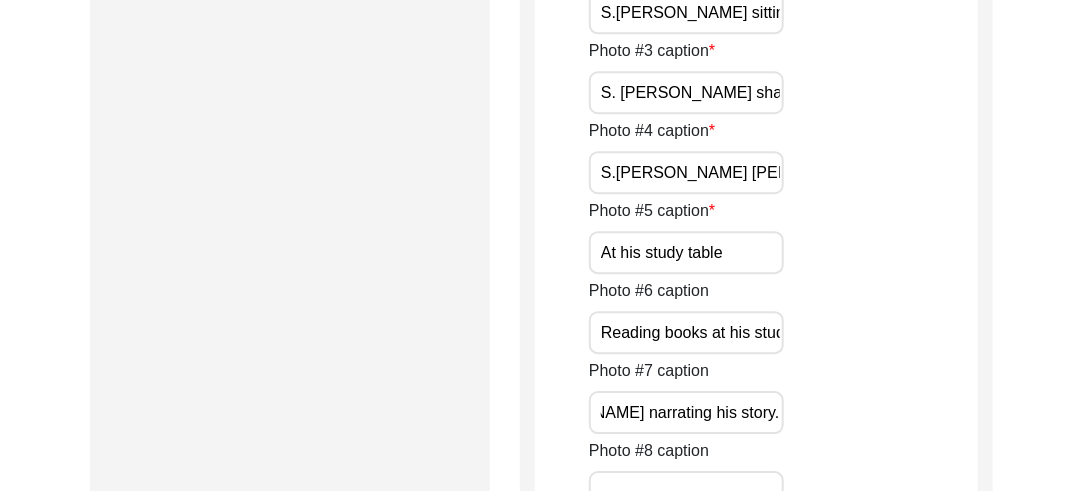 scroll, scrollTop: 0, scrollLeft: 126, axis: horizontal 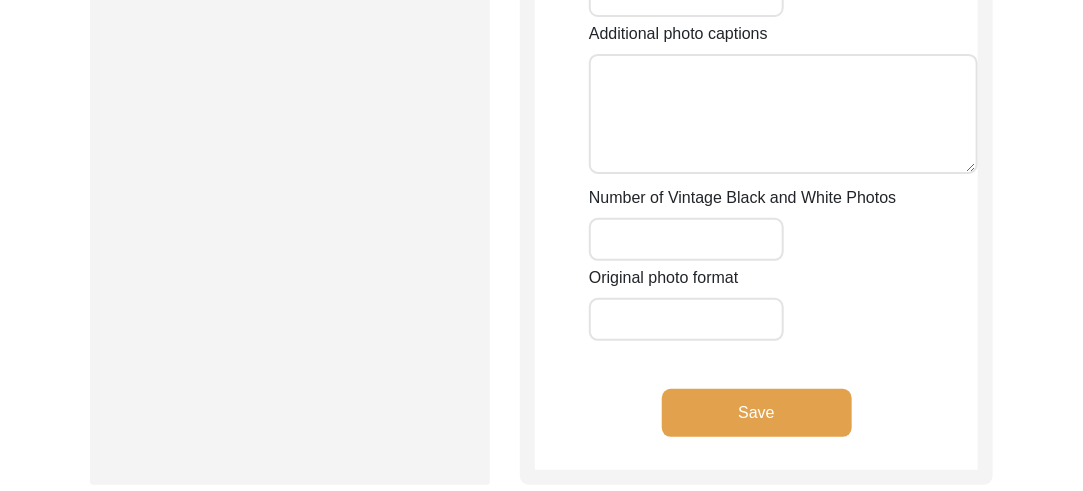 type on "S.Daleep Singh Deepak narrating his story." 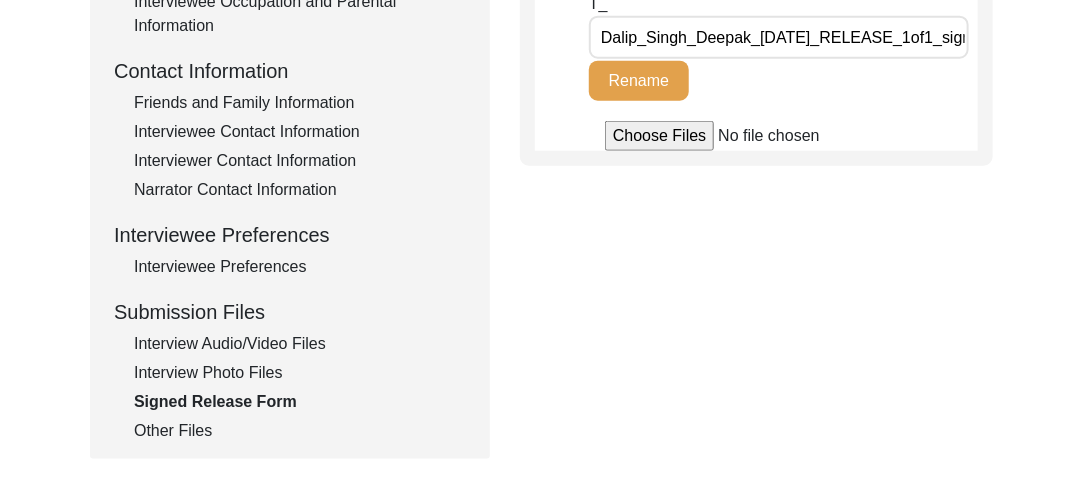 scroll, scrollTop: 727, scrollLeft: 0, axis: vertical 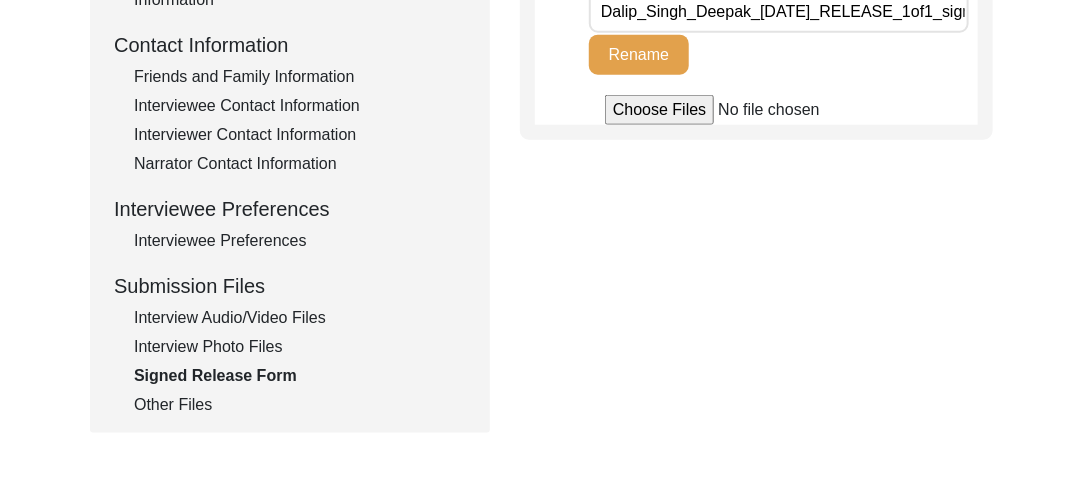click on "Other Files" 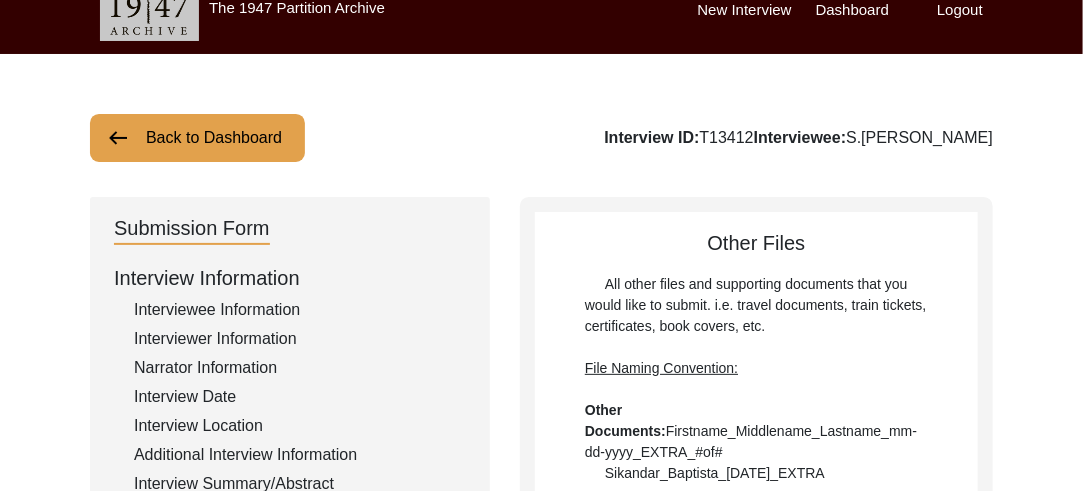 scroll, scrollTop: 0, scrollLeft: 0, axis: both 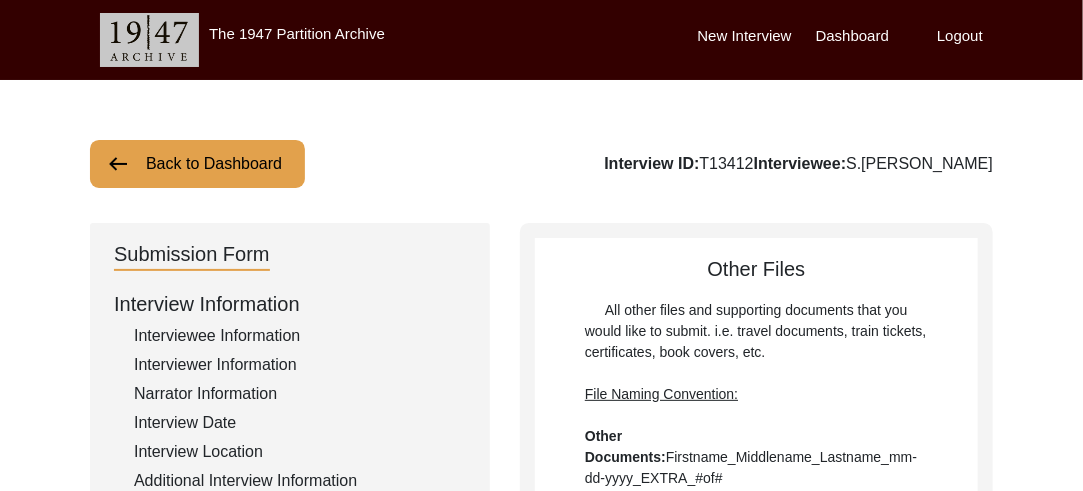 click on "Interviewee Information" 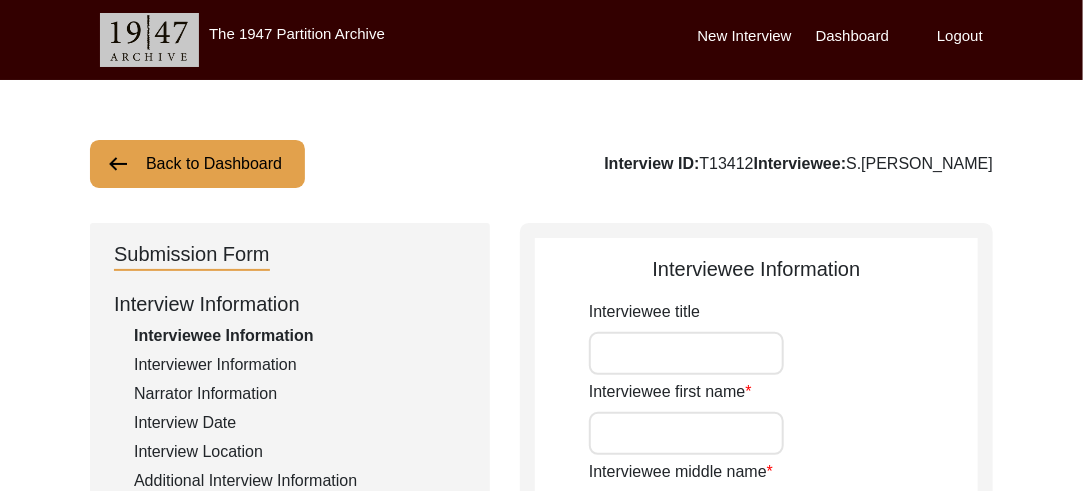 type on "Sardar" 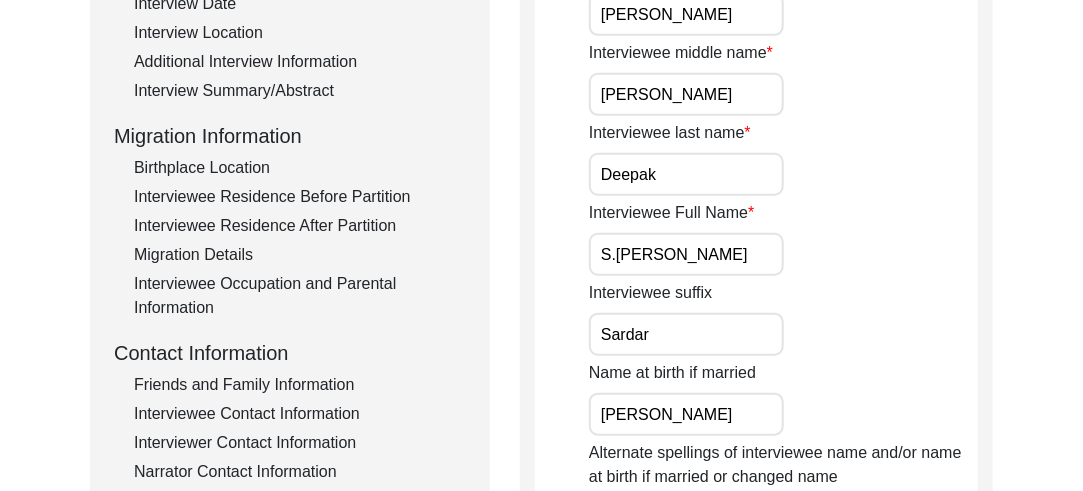 scroll, scrollTop: 425, scrollLeft: 0, axis: vertical 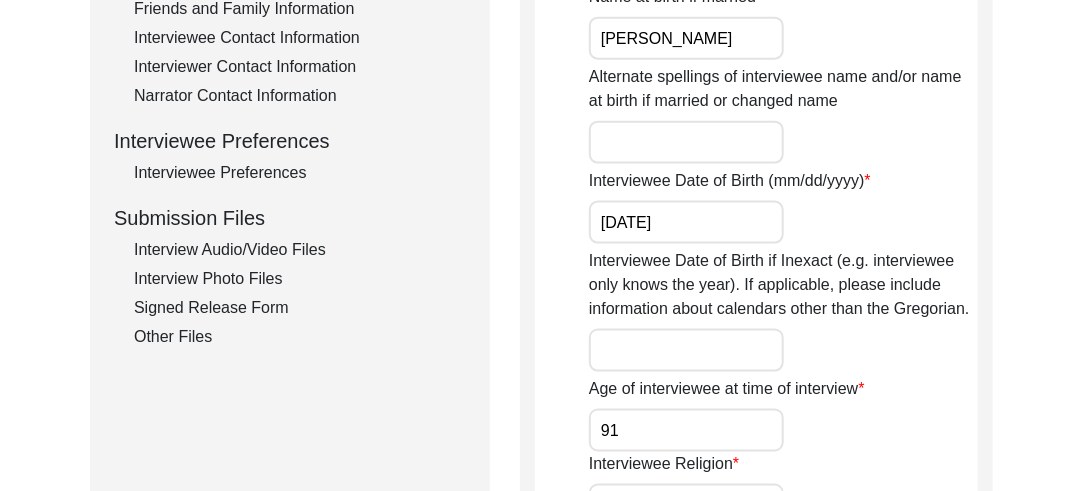 click on "91" at bounding box center (686, 430) 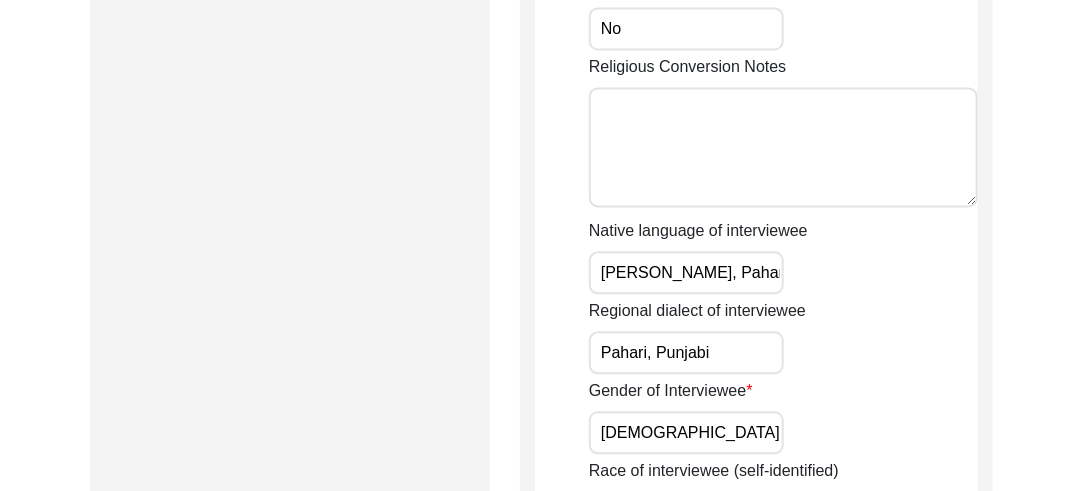 scroll, scrollTop: 1401, scrollLeft: 0, axis: vertical 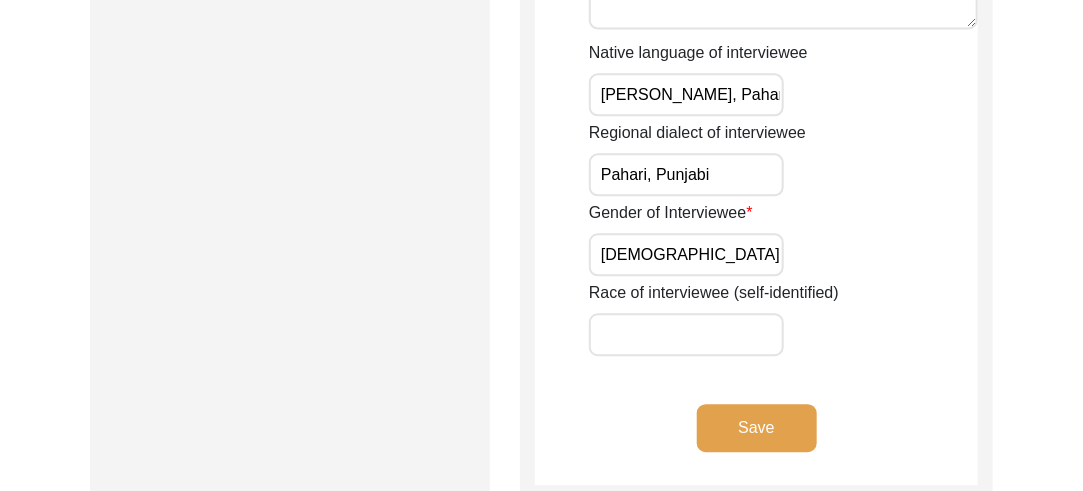 type on "93" 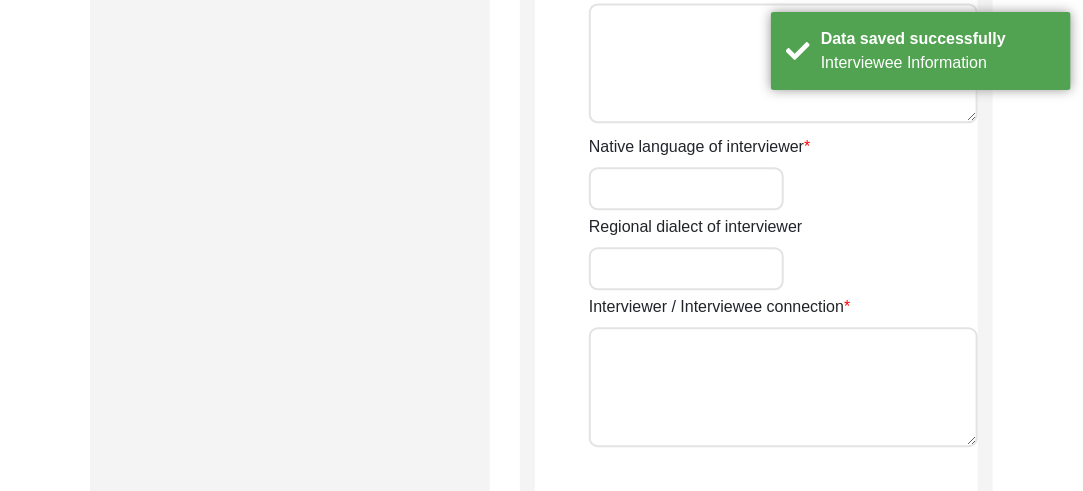 type on "Mr" 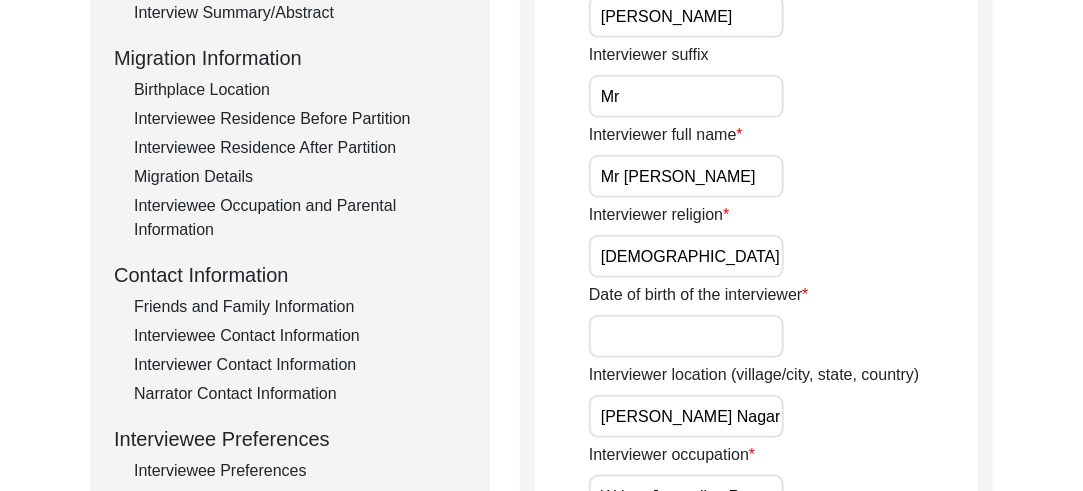 scroll, scrollTop: 381, scrollLeft: 0, axis: vertical 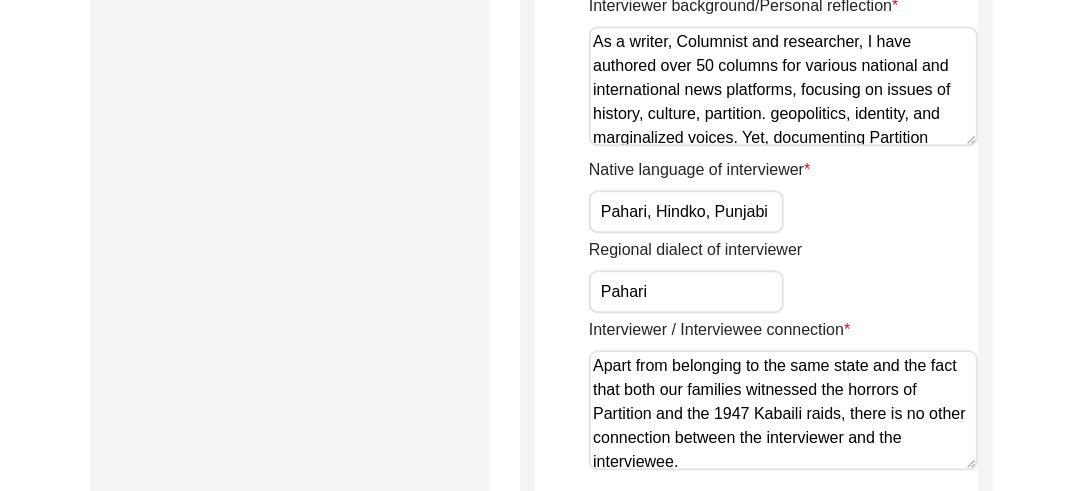 click on "Pahari" at bounding box center (686, 291) 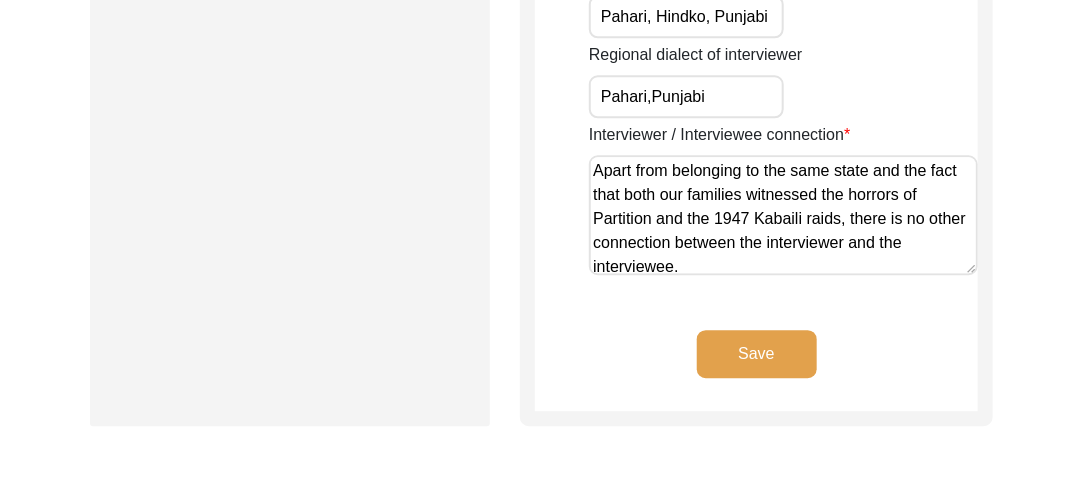 scroll, scrollTop: 1732, scrollLeft: 0, axis: vertical 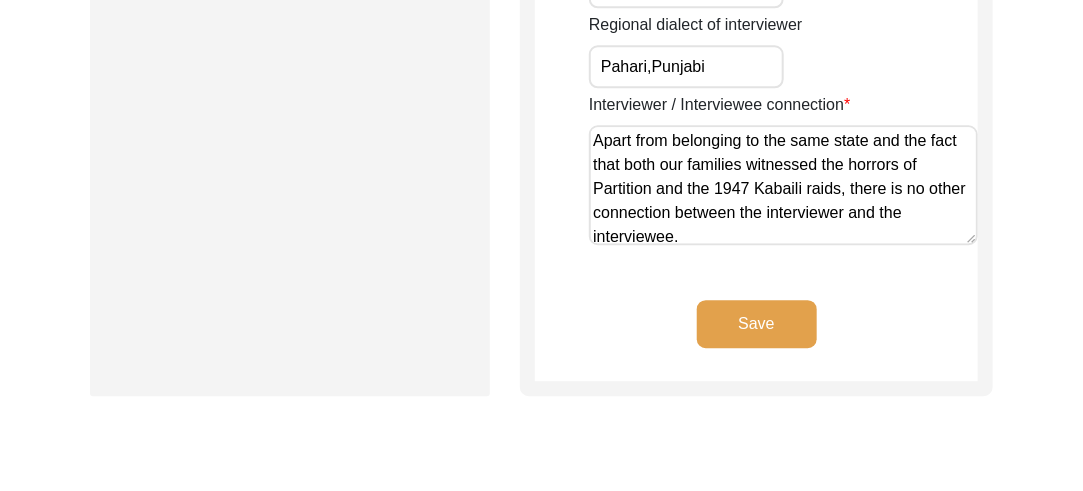 type on "Pahari,Punjabi" 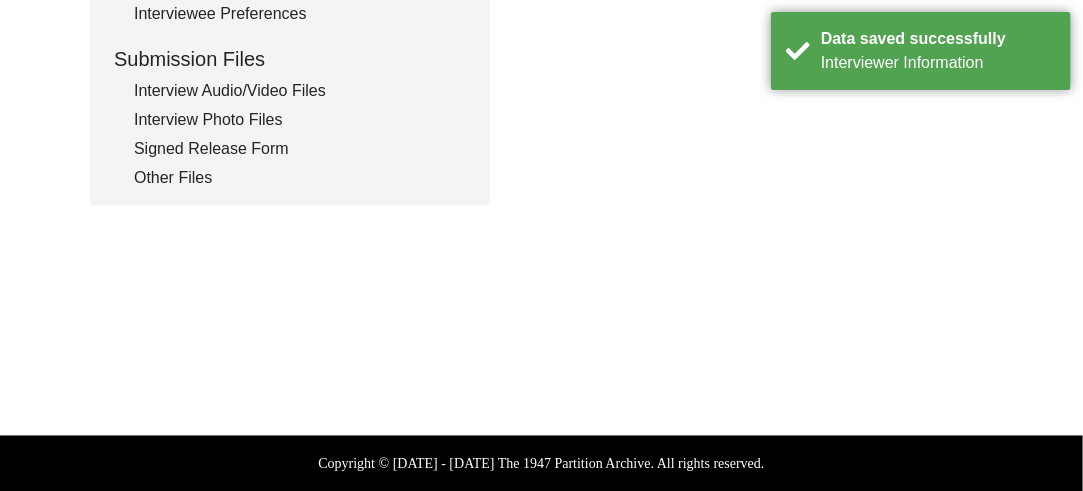 type on "S. Dalip Singh Deepaks own son was the additional Narrator." 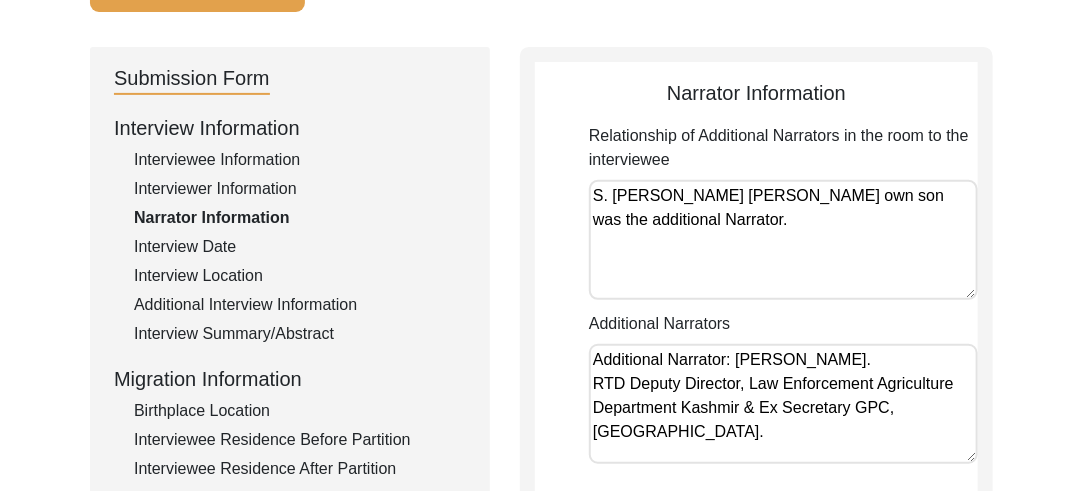 scroll, scrollTop: 144, scrollLeft: 0, axis: vertical 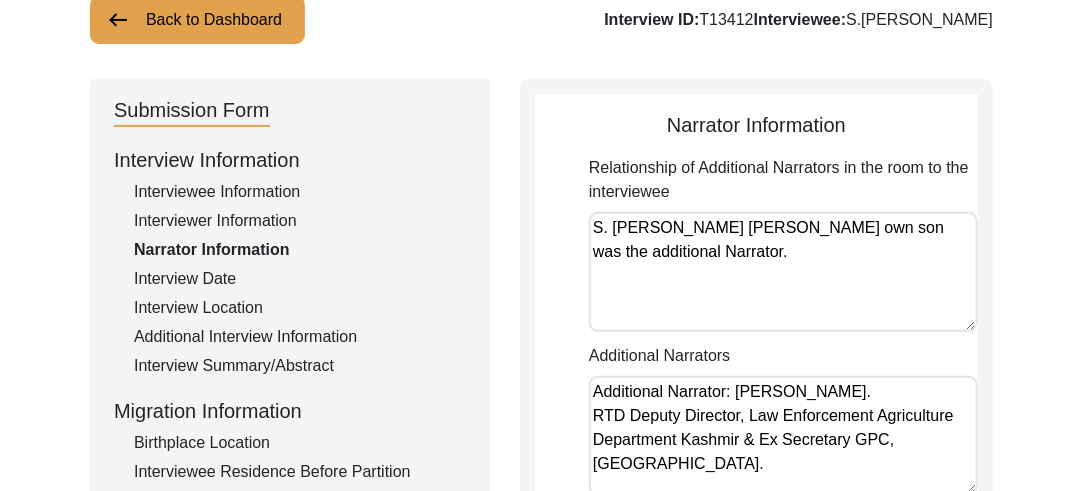 click on "Interview Date" 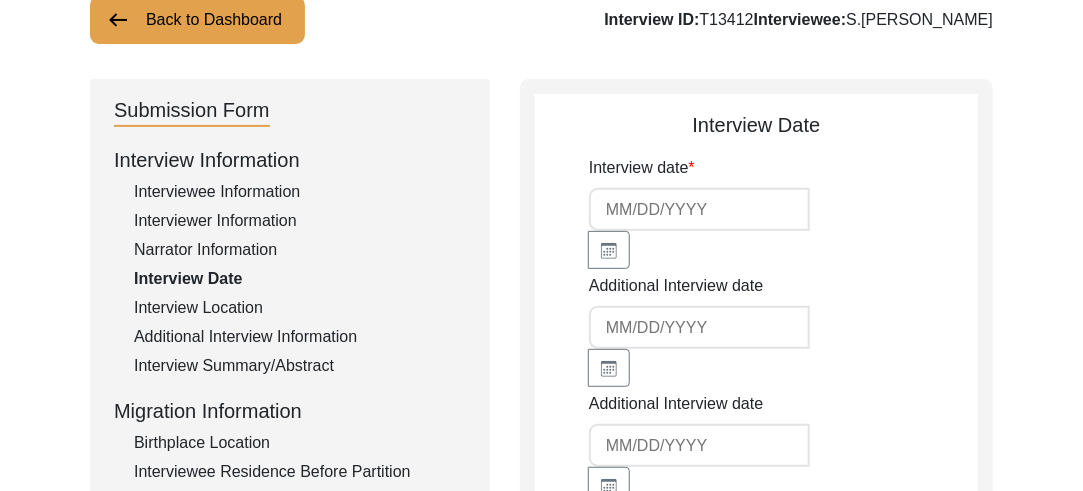 type on "7/4/2025" 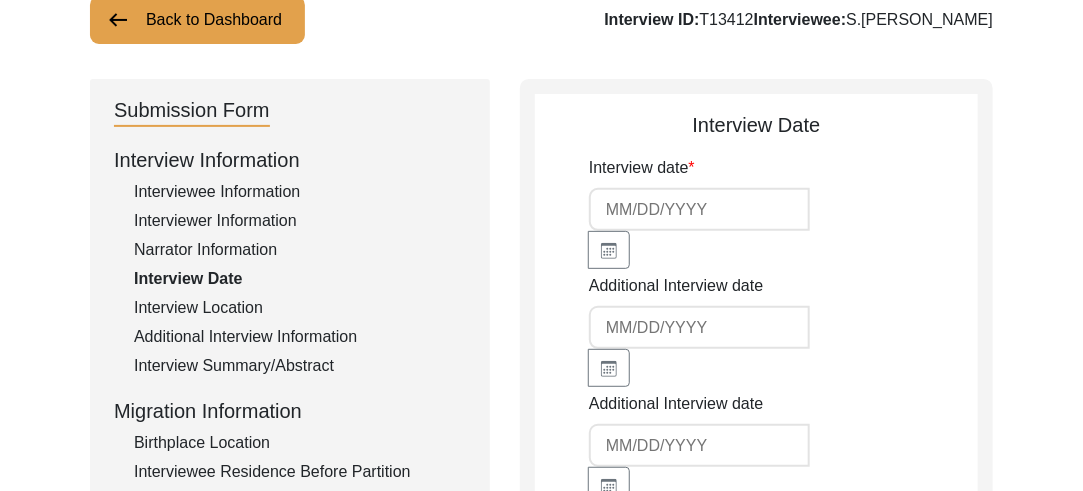 type on "7/4/2025" 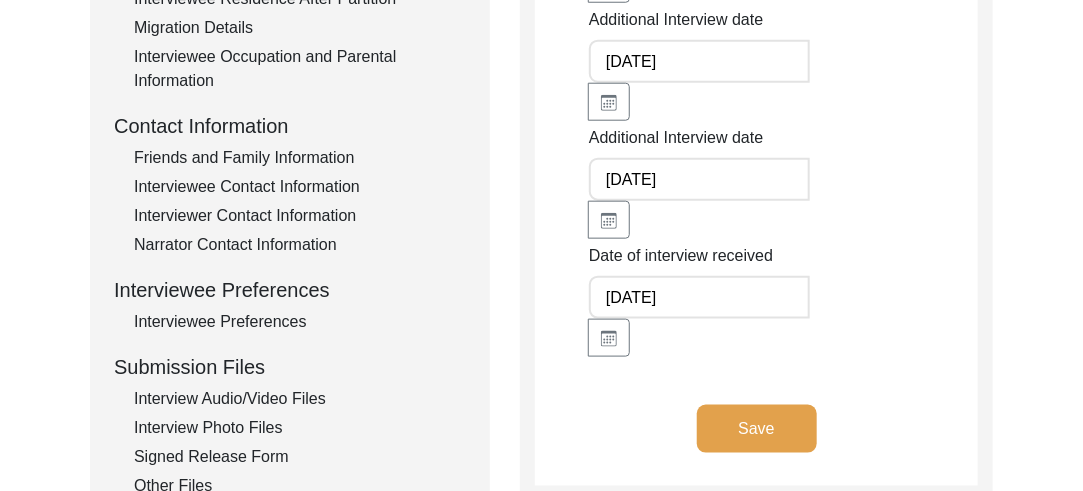 scroll, scrollTop: 648, scrollLeft: 0, axis: vertical 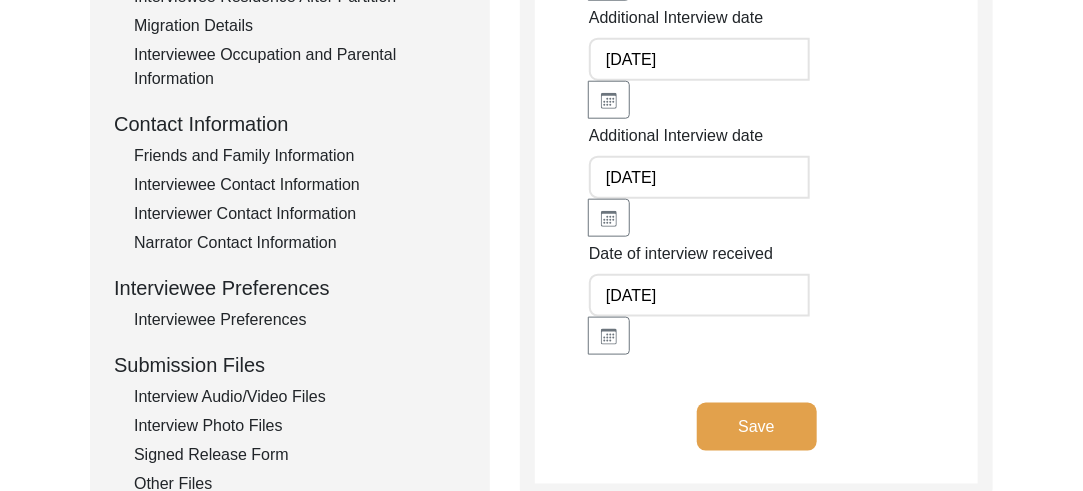 click on "Save" 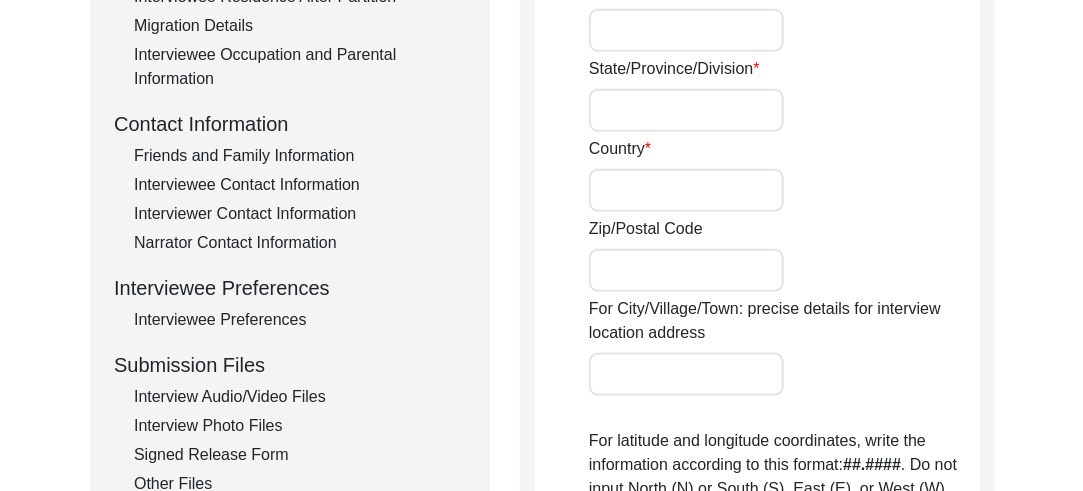 radio on "true" 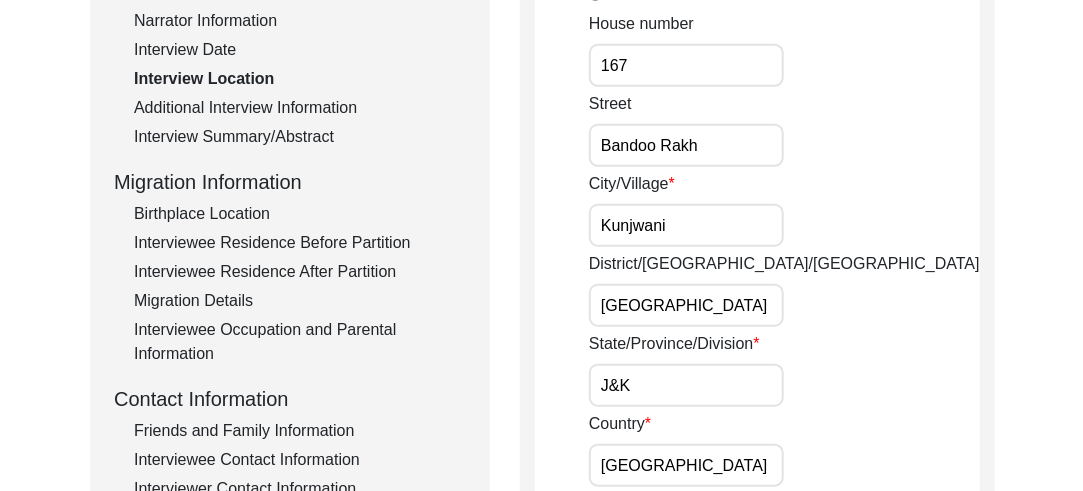 scroll, scrollTop: 376, scrollLeft: 0, axis: vertical 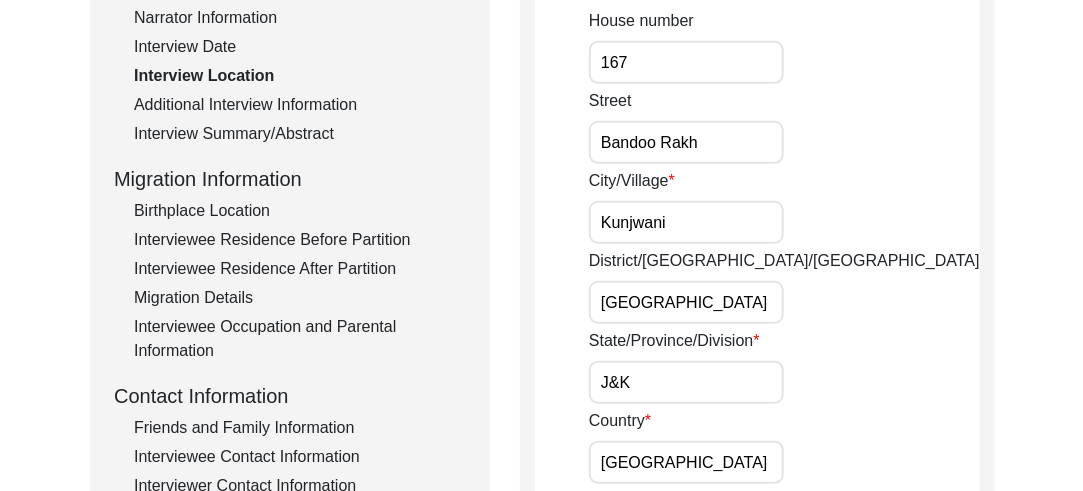 click on "Bandoo Rakh" at bounding box center [686, 142] 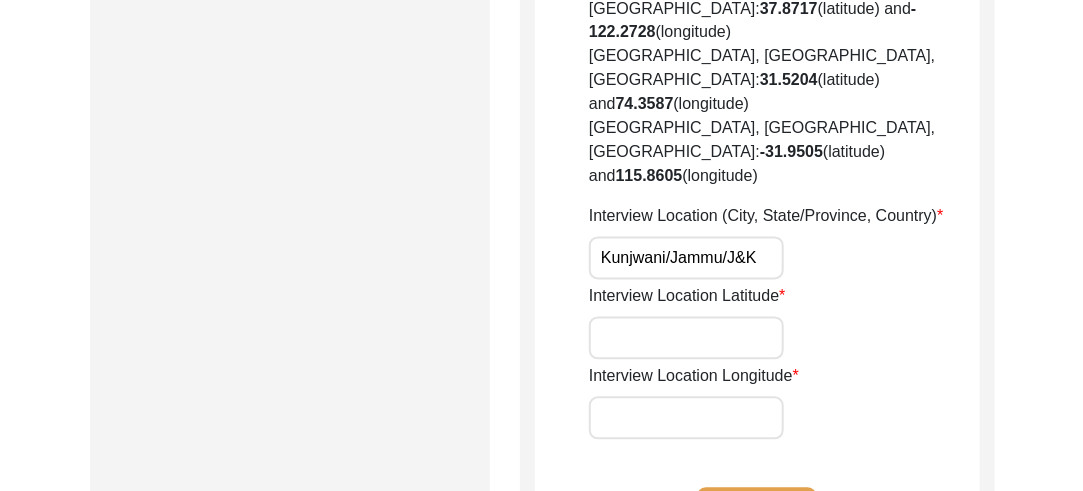 scroll, scrollTop: 1260, scrollLeft: 0, axis: vertical 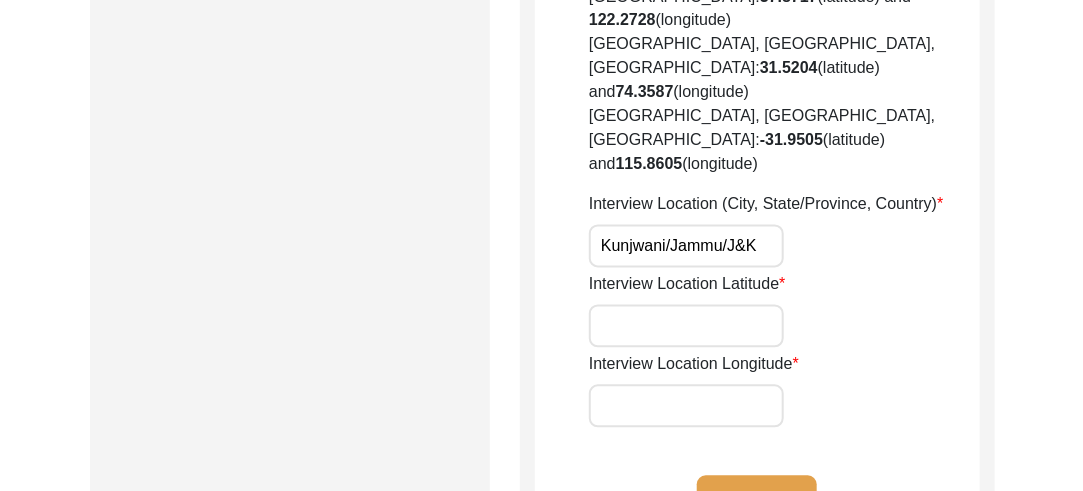 type on "Bando Rakh" 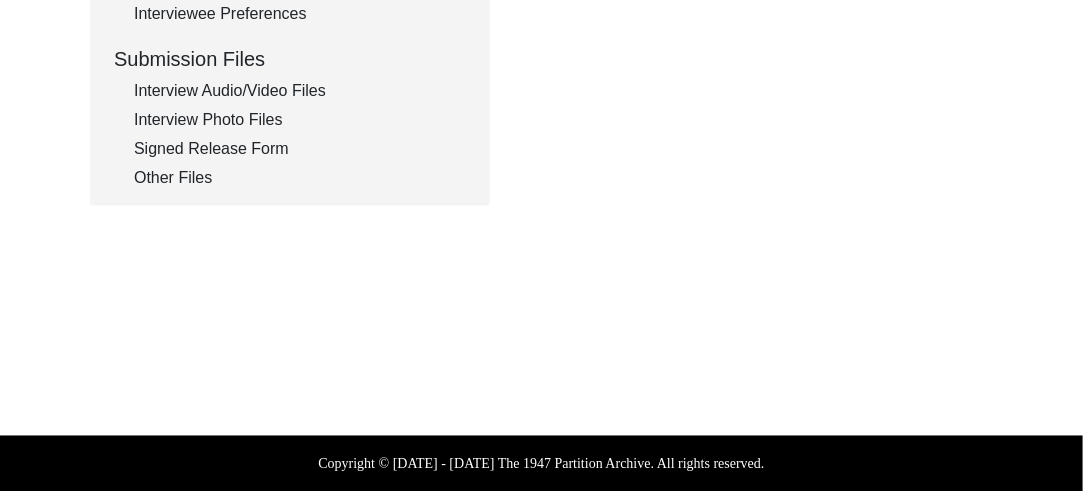 type on "Panjabi" 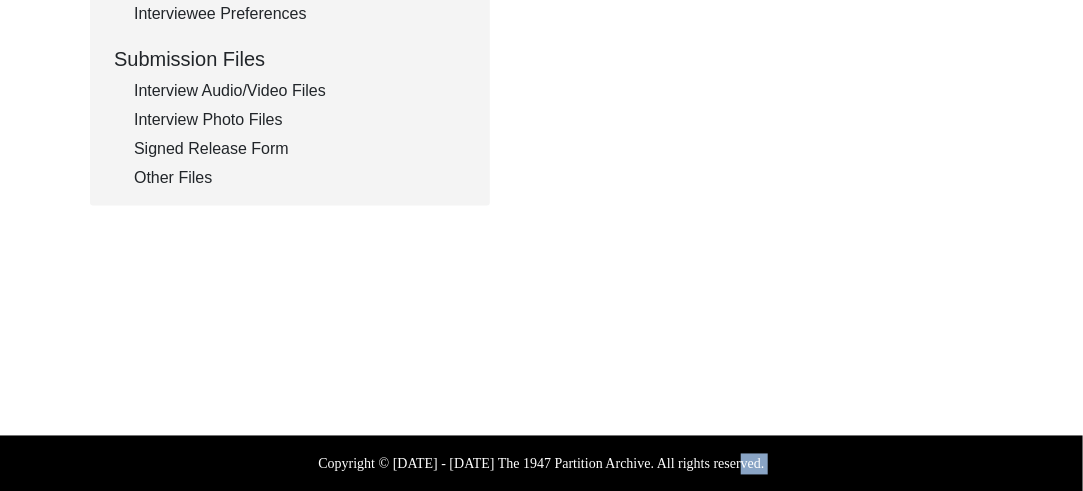 click on "The 1947 Partition Archive New Interview Dashboard Logout  Back to Dashboard  Interview ID:  T13412  Interviewee:  S.Dalip Singh Deepak   Submission Form   Interview Information   Interviewee Information   Interviewer Information   Narrator Information   Interview Date   Interview Location   Additional Interview Information   Interview Summary/Abstract   Migration Information   Birthplace Location   Interviewee Residence Before Partition   Interviewee Residence After Partition   Migration Details   Interviewee Occupation and Parental Information   Contact Information   Friends and Family Information   Interviewee Contact Information   Interviewer Contact Information   Narrator Contact Information   Interviewee Preferences   Interviewee Preferences   Submission Files   Interview Audio/Video Files   Interview Photo Files   Signed Release Form   Other Files   Additional Interview Information
Interview Languages Panjabi Interview Languages: Notes Save" at bounding box center (541, -231) 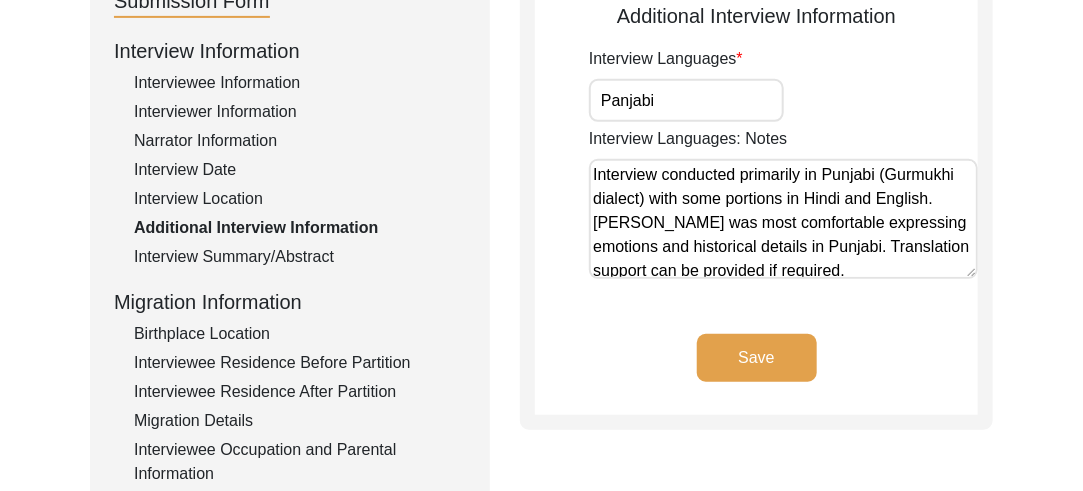 scroll, scrollTop: 254, scrollLeft: 0, axis: vertical 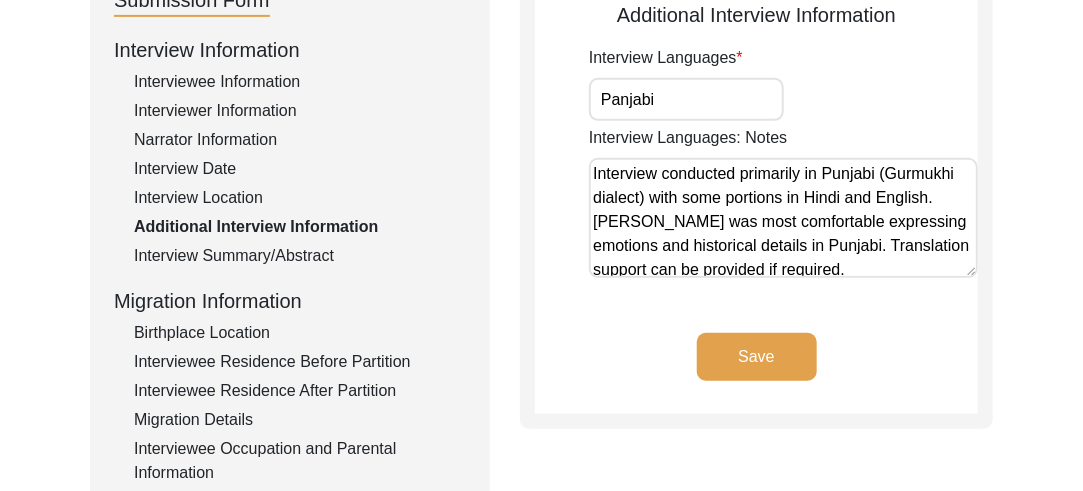 click on "Save" 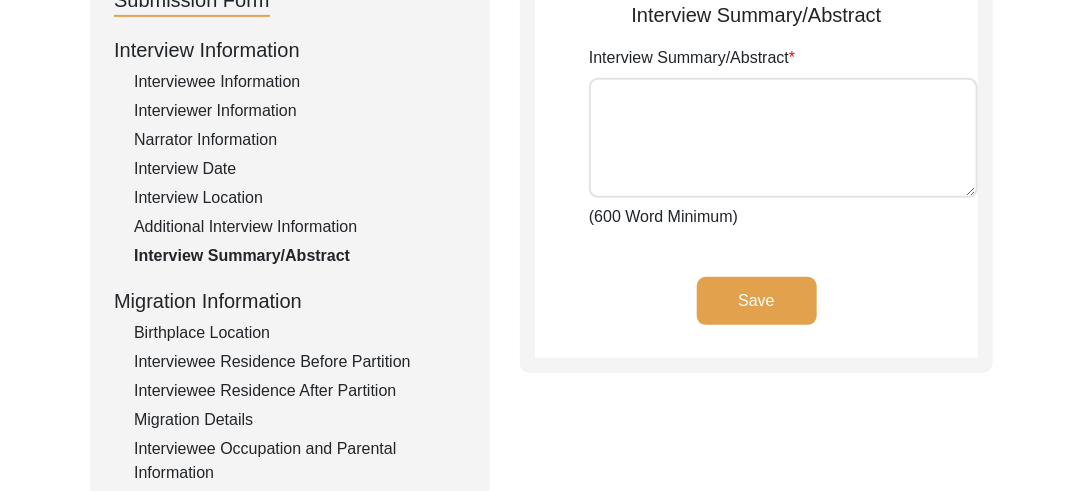 type on "Grief That Never Aged: The Untold Story of S. Dalip Singh Deepak, a Survivor of Partition and the Kabaili Raids In J&K”
The 1947 Partition of India has often been recounted through the blood-stained borders of Punjab and Bengal. But buried deep in the folds of history lies a seldom-heard yet searingly painful narrative from the region of Jammu & Kashmir; a land that not only suffered the agony of Partition but also the brutal Kabaili Raids launched from the Khyber Pakhtunkhwa region. This interview, conducted on behalf of the 1947 Partition Archive by writer and columnist Kanwal Singh, with Ashish behind the camera, brings to light the shattering story of one such forgotten survivor: S. Dalip Singh Deepak.
Born on 17 October 1931 in Rainkipura village, District Budgam, Kashmir, to Makhan Singh, a Gurmukhi teacher, Dalip Singh was just 16 when the world he knew collapsed. His story is not just one of survival, it is a saga of unimaginable loss, of fleeing home amidst fire and blood, and of rebuilding life ..." 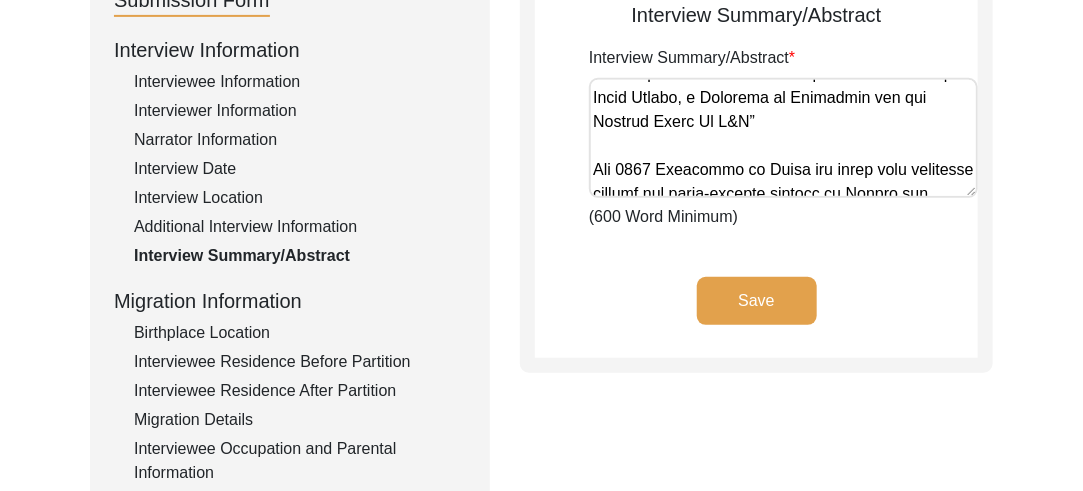 scroll, scrollTop: 40, scrollLeft: 0, axis: vertical 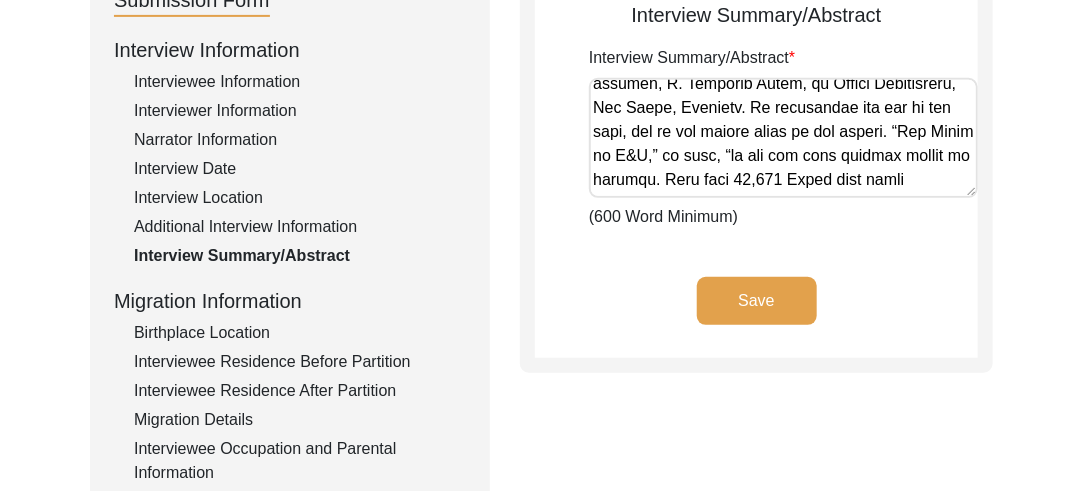 click on "Save" 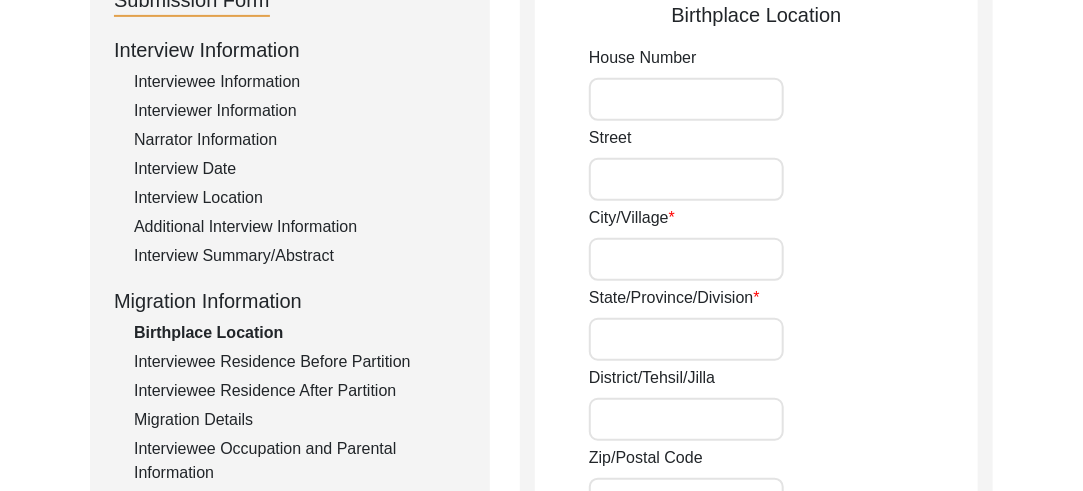 type on "Rainkipura Village" 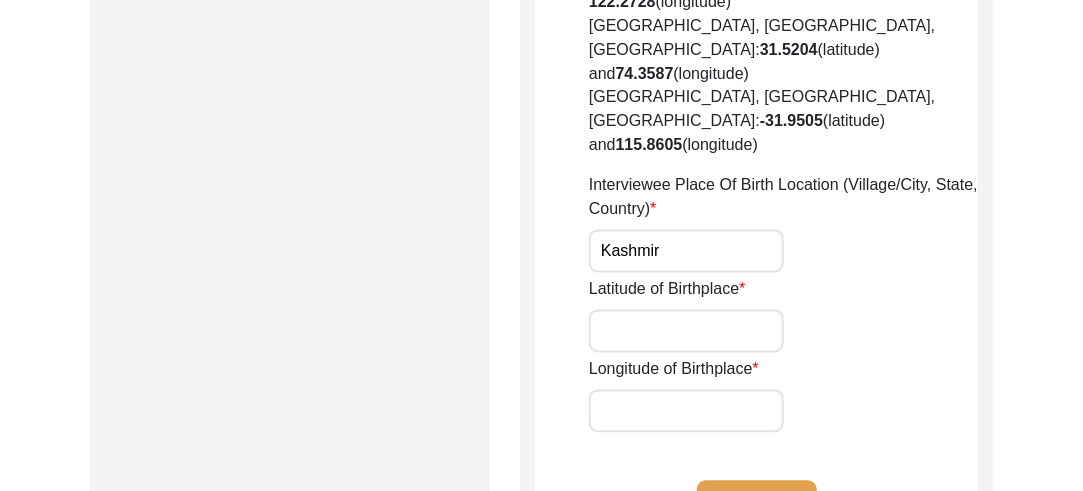 scroll, scrollTop: 1202, scrollLeft: 0, axis: vertical 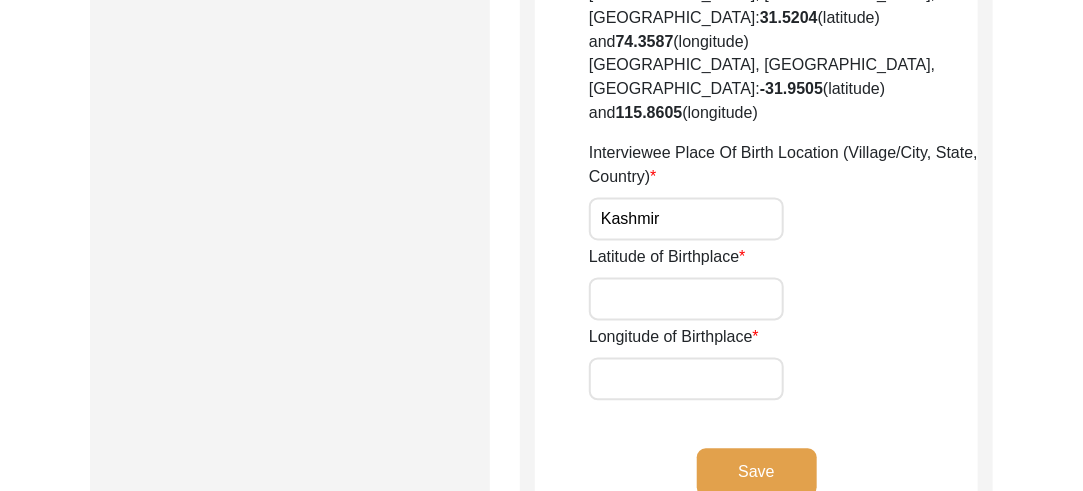 click on "Save" 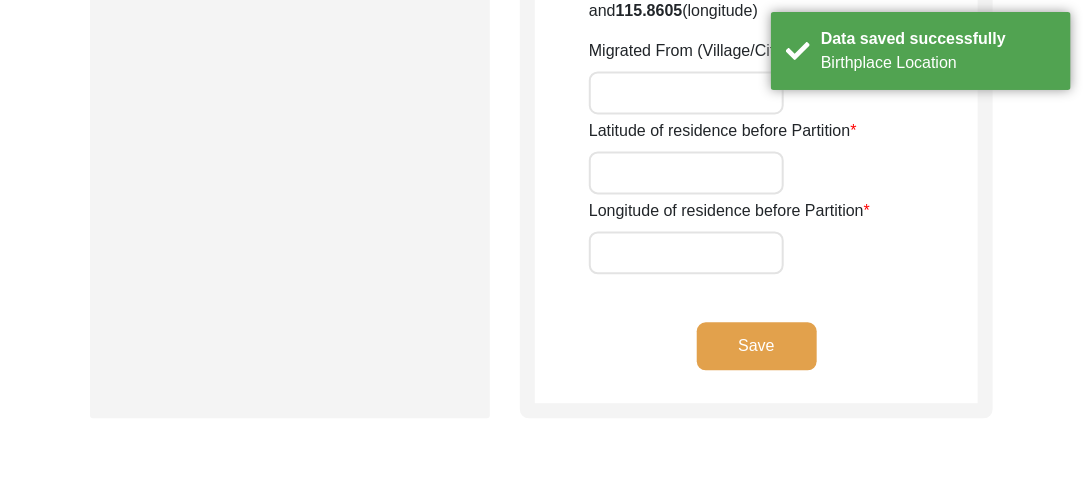 scroll, scrollTop: 1348, scrollLeft: 0, axis: vertical 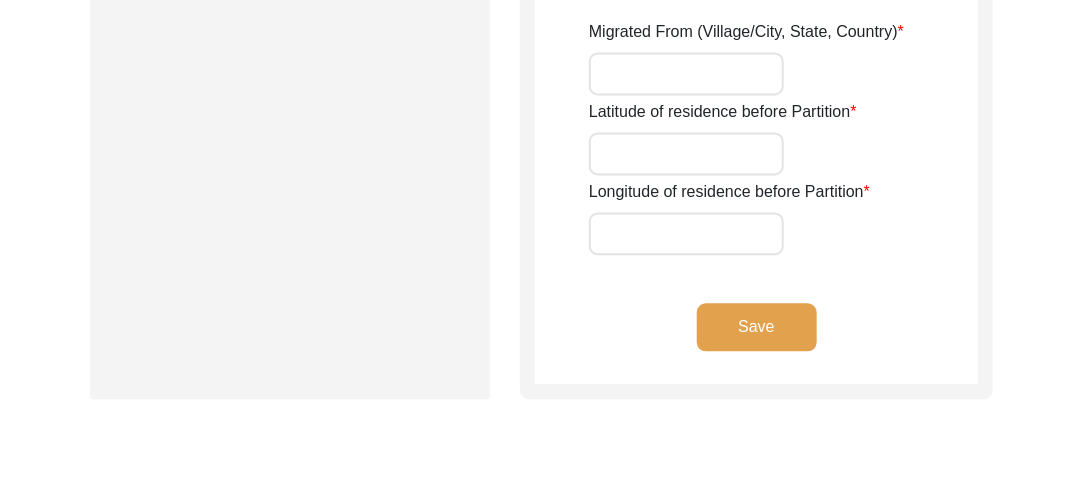 click on "Save" 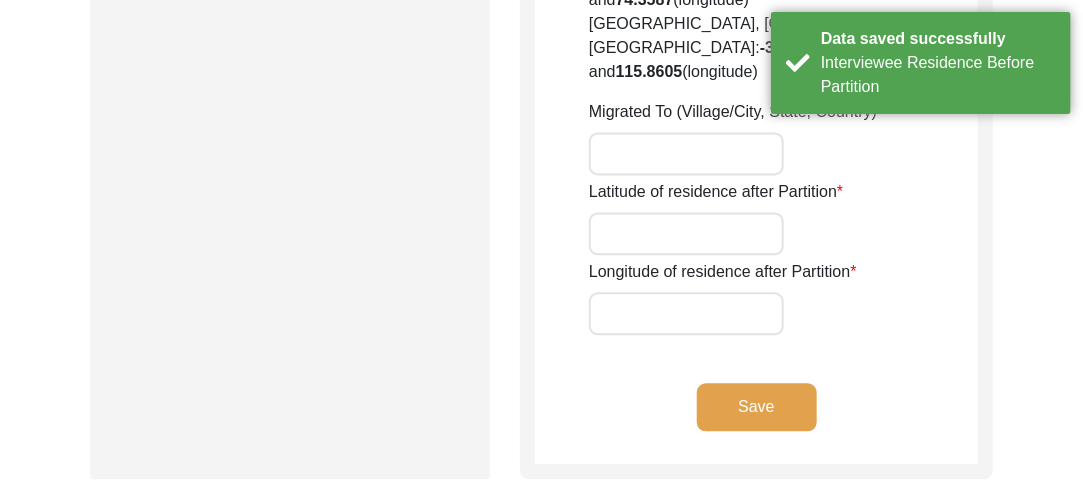 click on "Save" 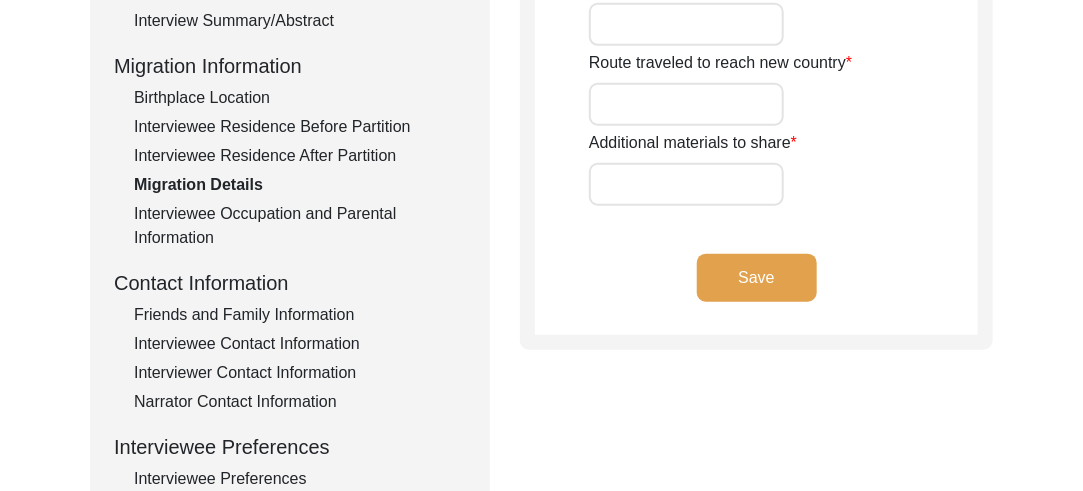 scroll, scrollTop: 491, scrollLeft: 0, axis: vertical 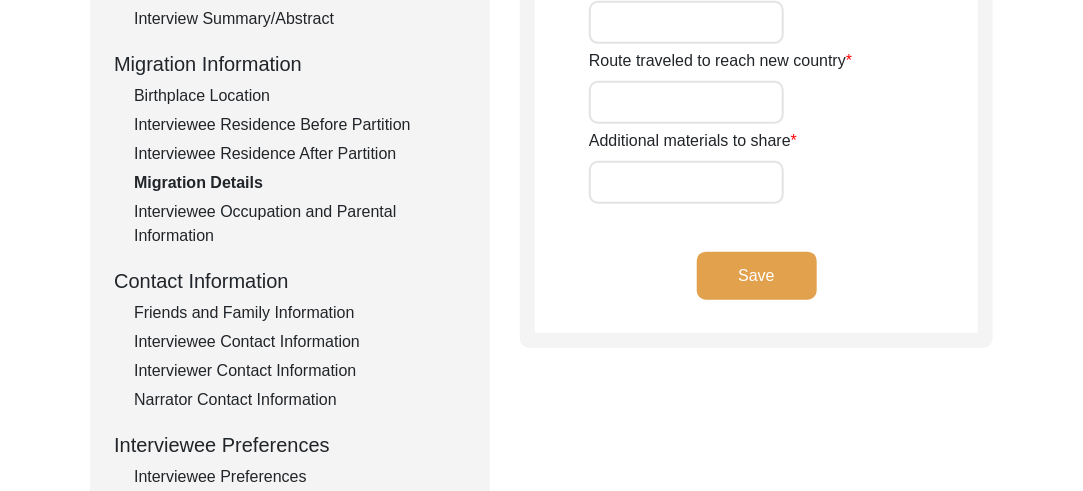 click on "Save" 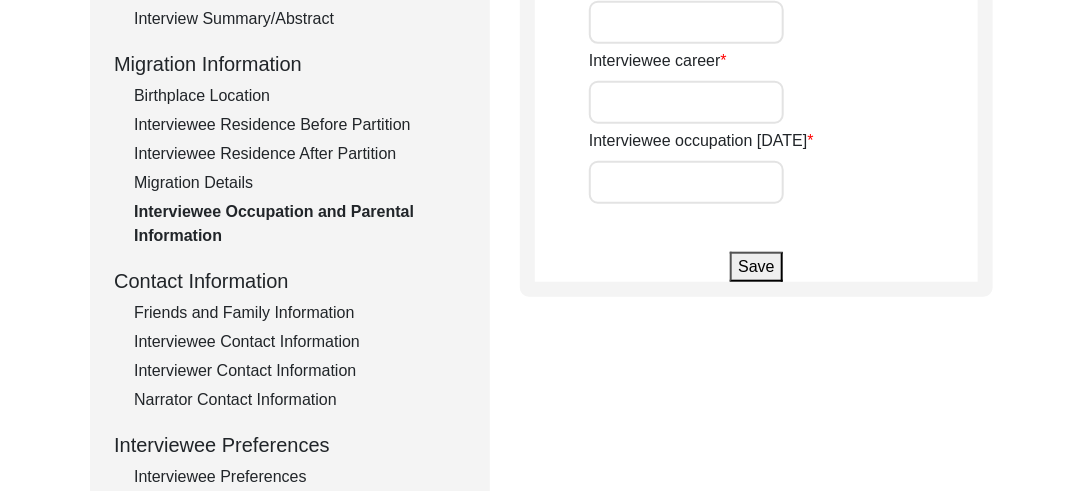 type on "S. Makhan Singh" 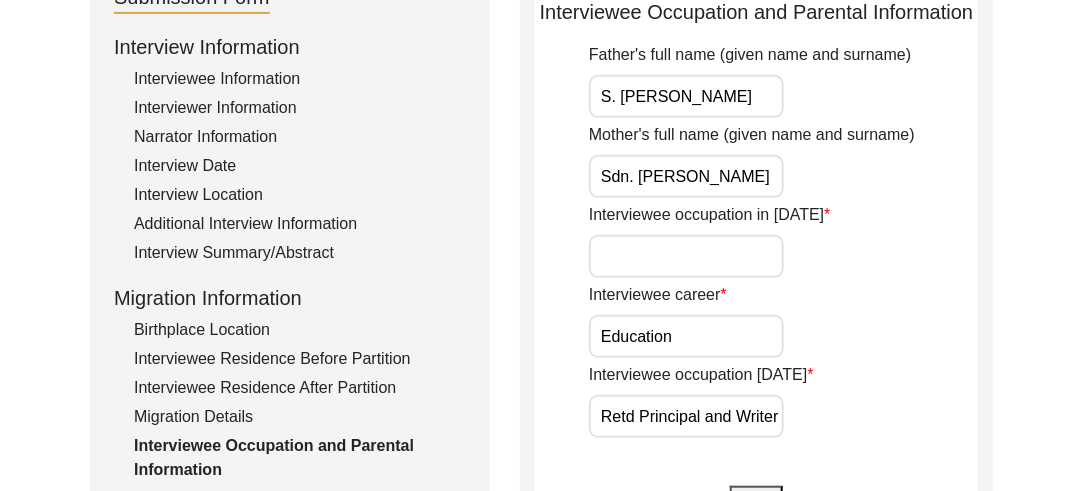 scroll, scrollTop: 262, scrollLeft: 0, axis: vertical 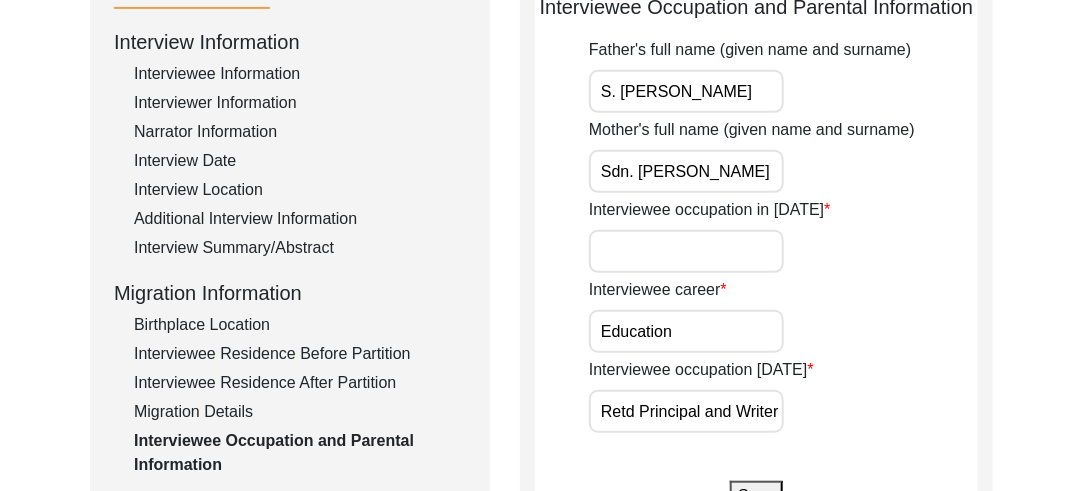 click on "Education" at bounding box center [686, 331] 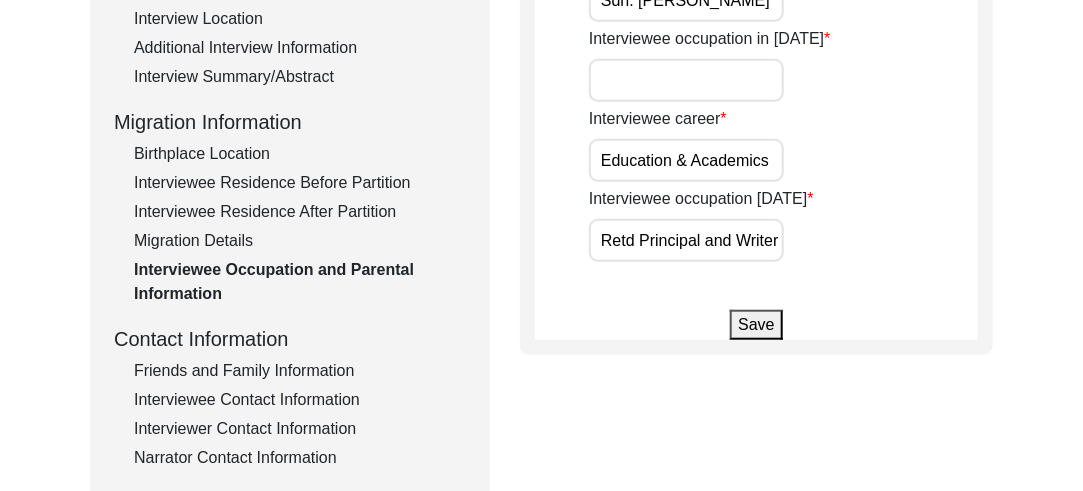 scroll, scrollTop: 437, scrollLeft: 0, axis: vertical 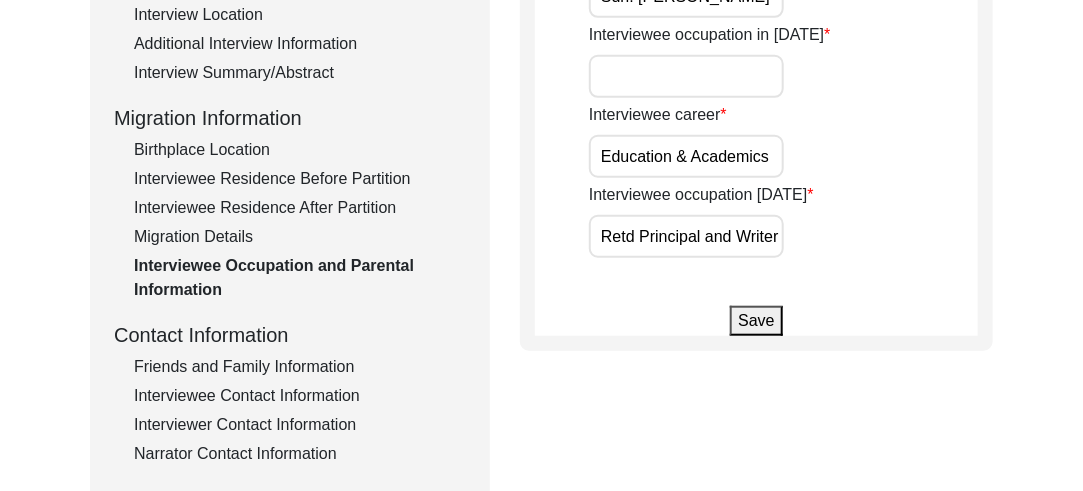 type on "Education & Academics" 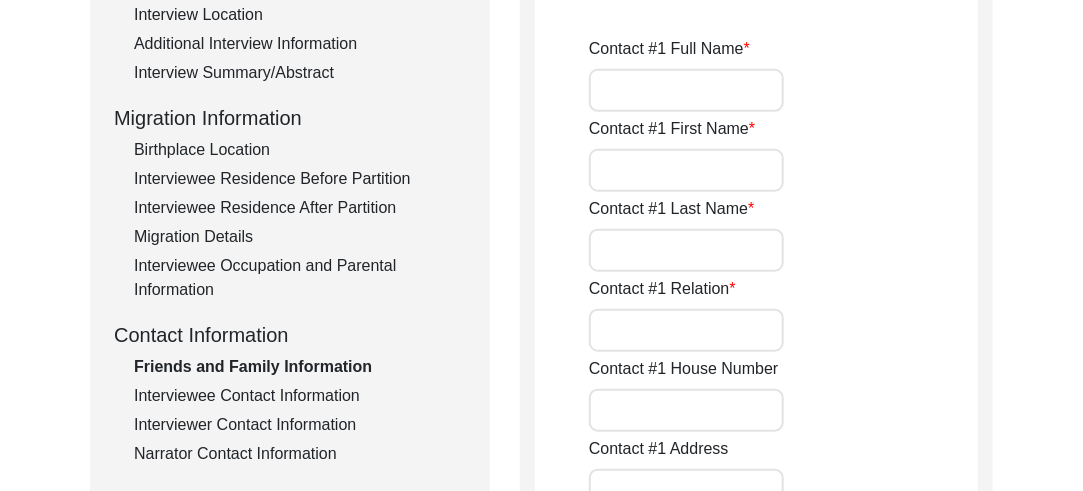 type on "Navtej Singh Sarna" 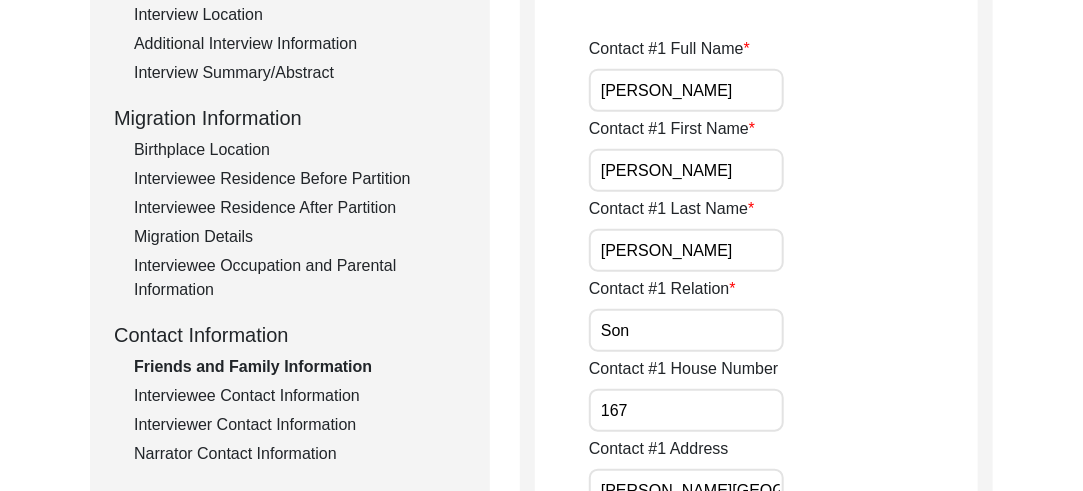 type on "Jammu" 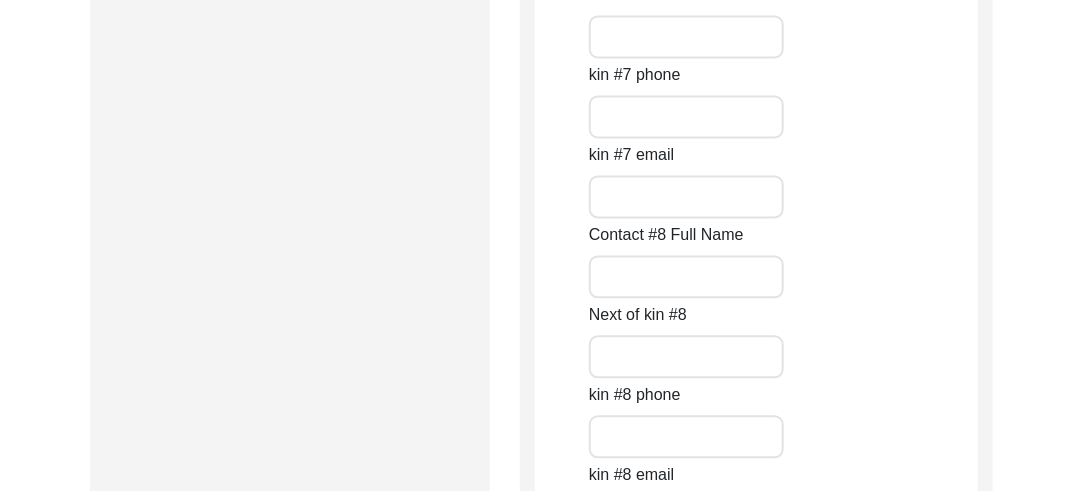 scroll, scrollTop: 9151, scrollLeft: 0, axis: vertical 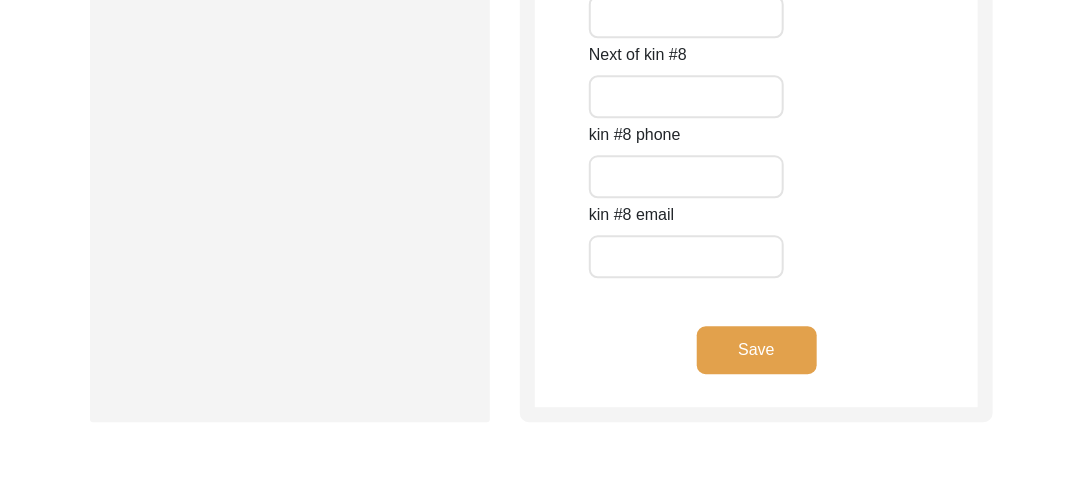 click on "Save" 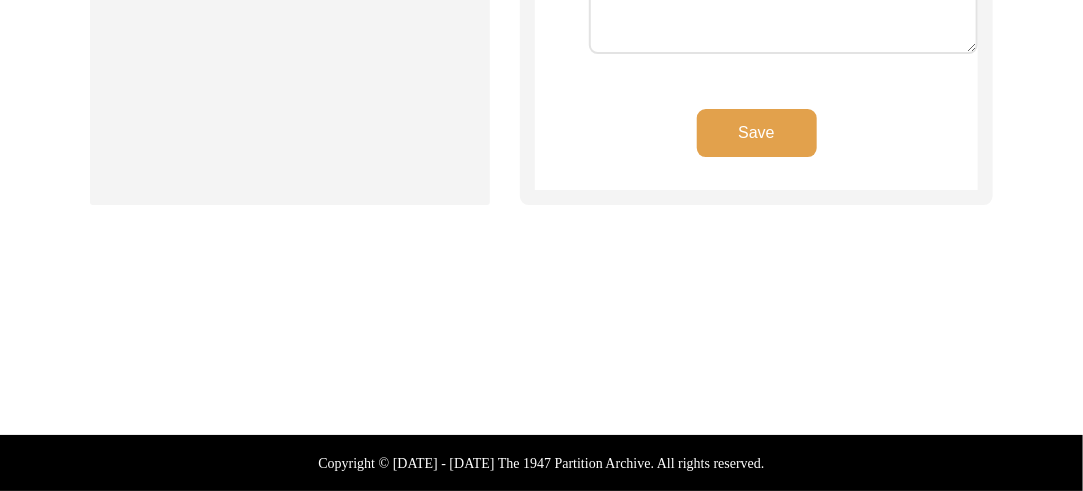 scroll, scrollTop: 2217, scrollLeft: 0, axis: vertical 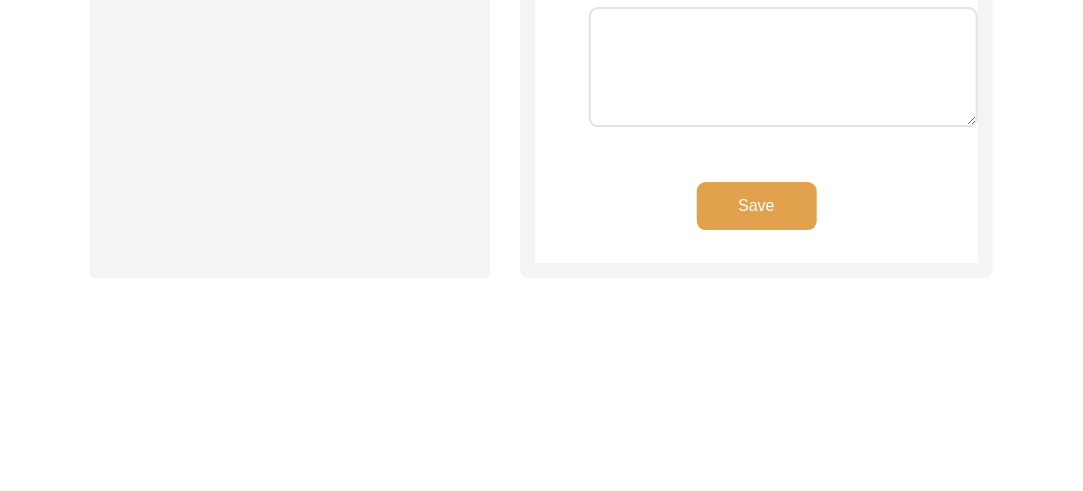 type on "167" 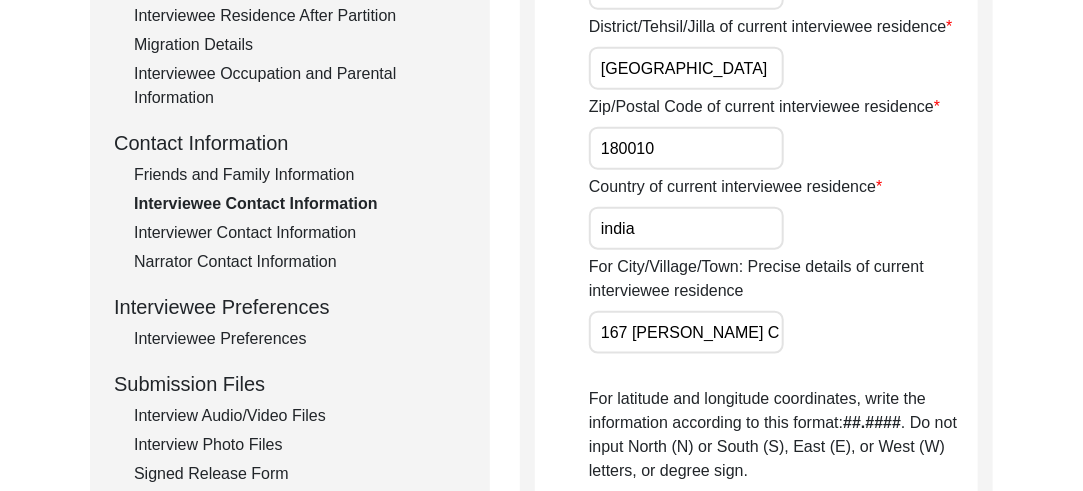 scroll, scrollTop: 633, scrollLeft: 0, axis: vertical 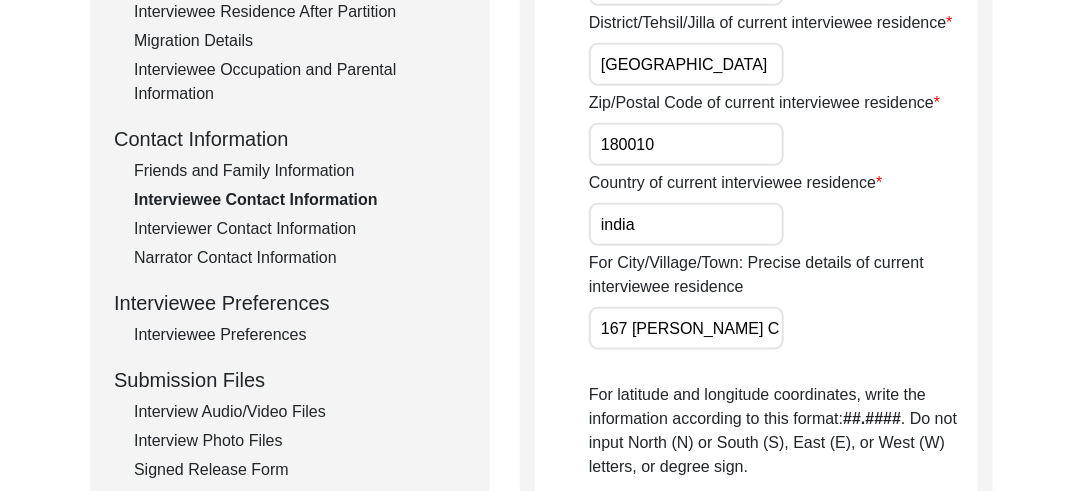 click on "Interviewer Contact Information" 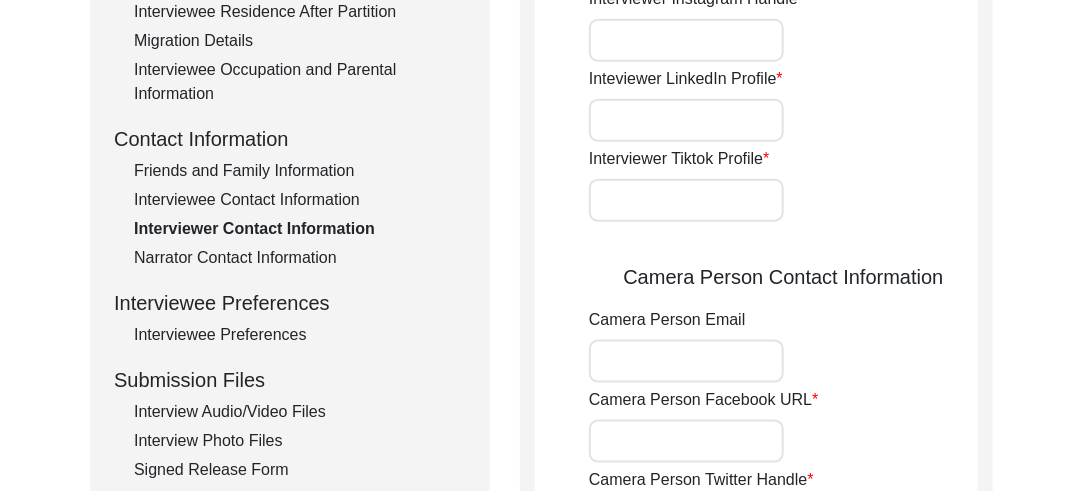 type on "9149923523" 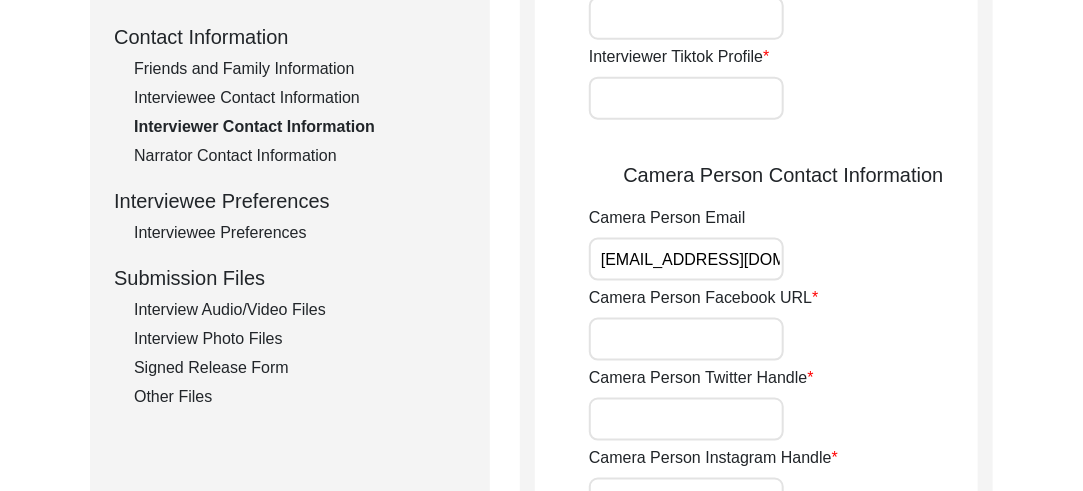 scroll, scrollTop: 740, scrollLeft: 0, axis: vertical 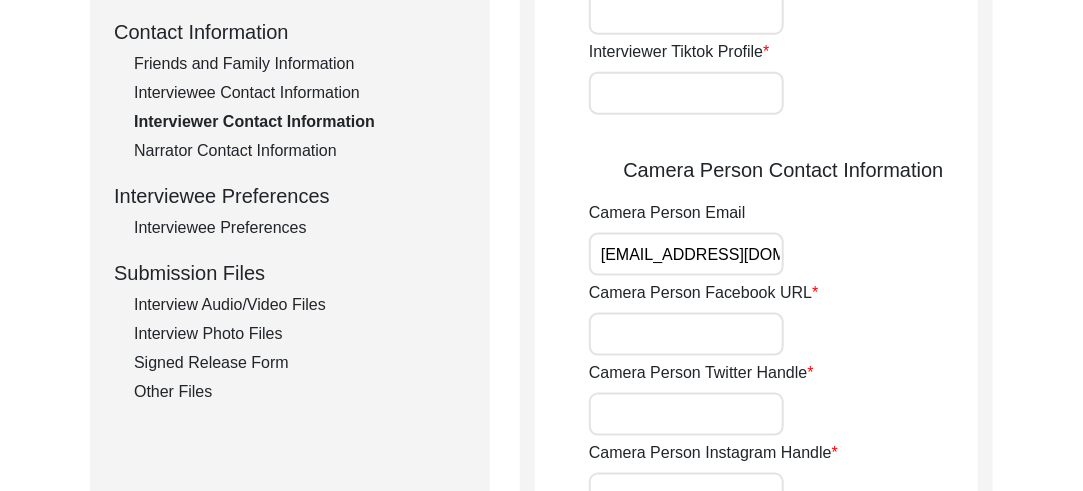 click on "Narrator Contact Information" 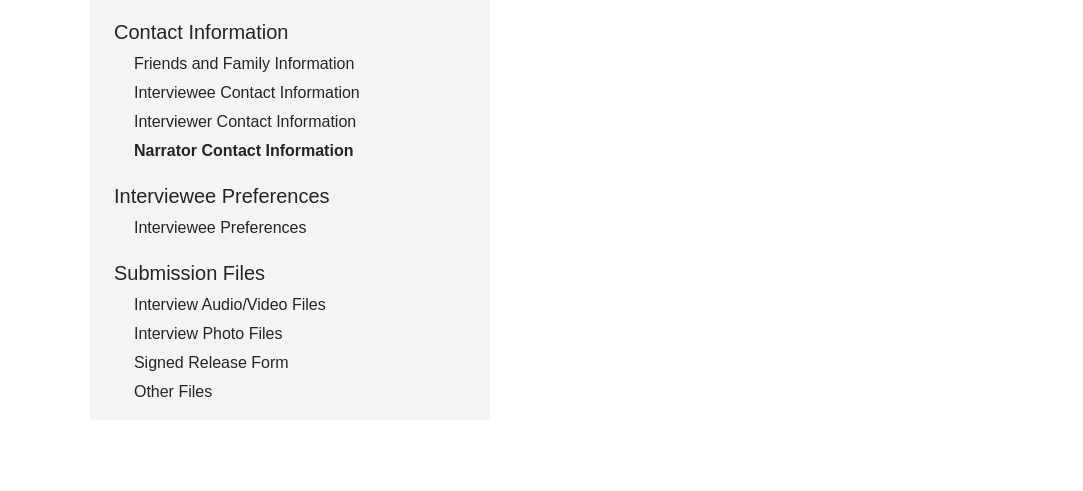click on "Narrator Contact Information" 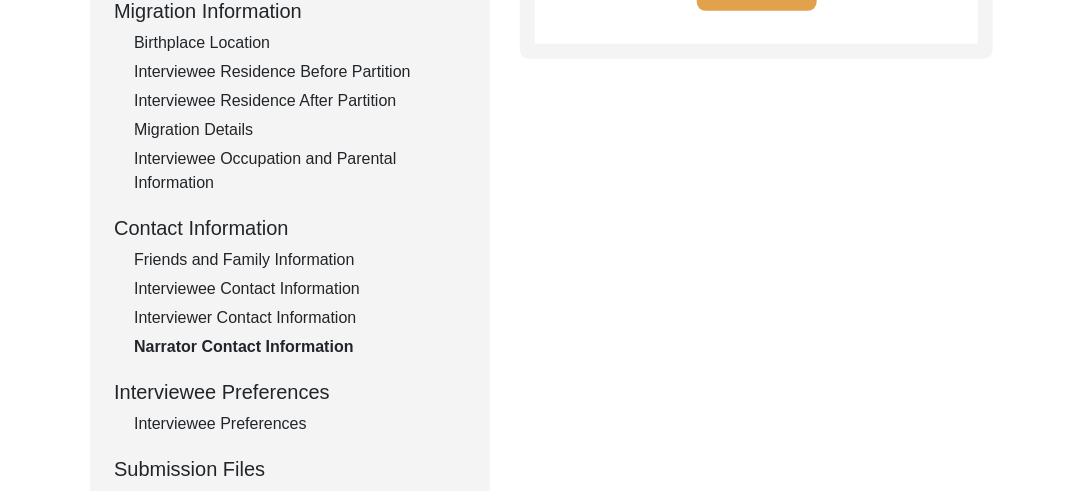 scroll, scrollTop: 561, scrollLeft: 0, axis: vertical 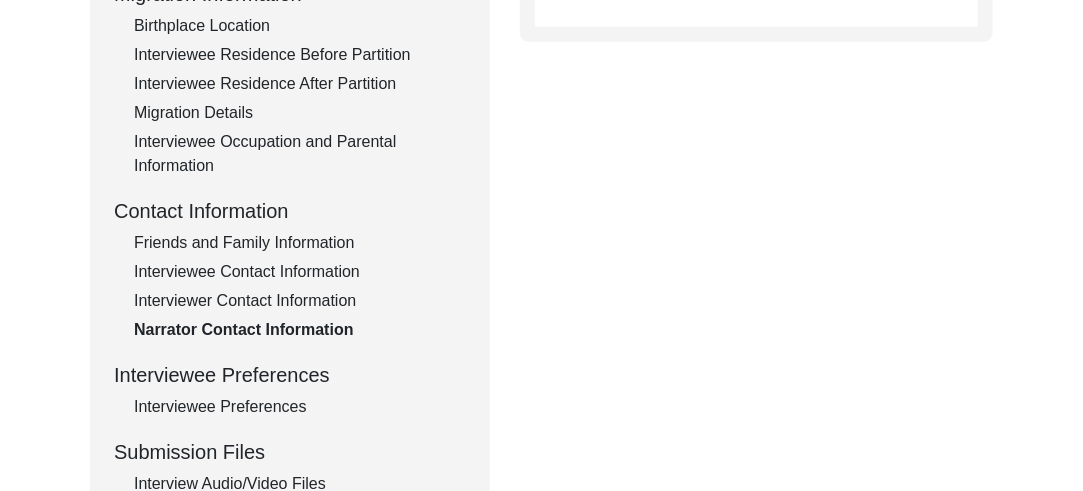 click on "Interviewee Preferences" 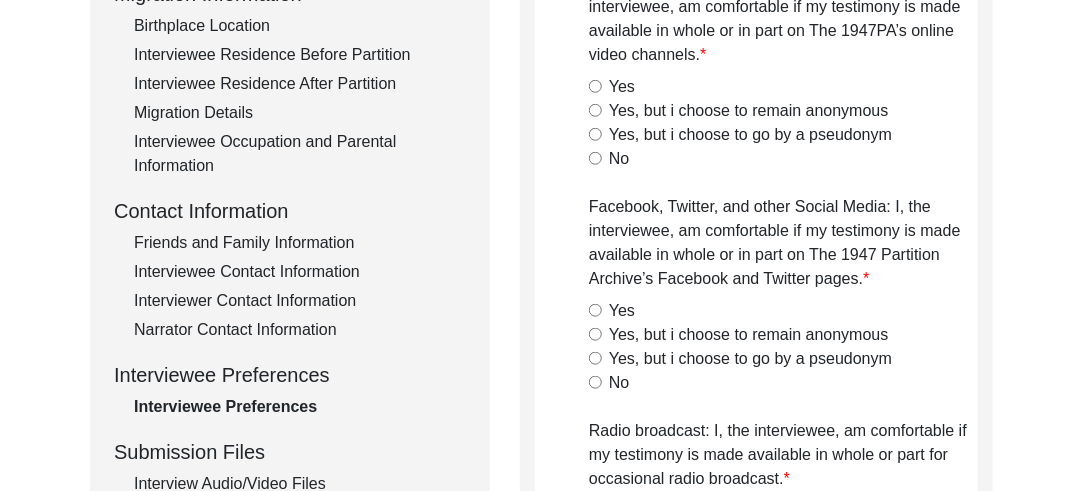 radio on "true" 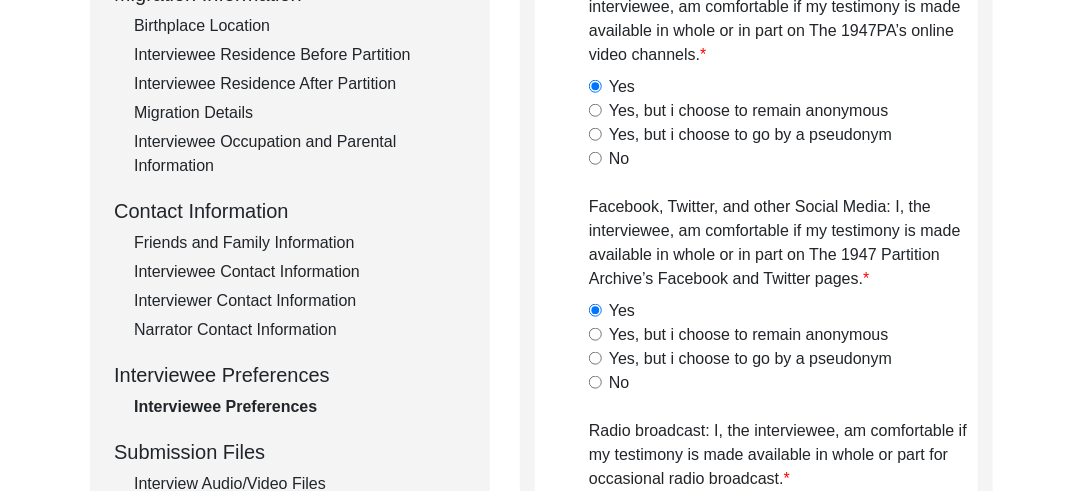 radio on "true" 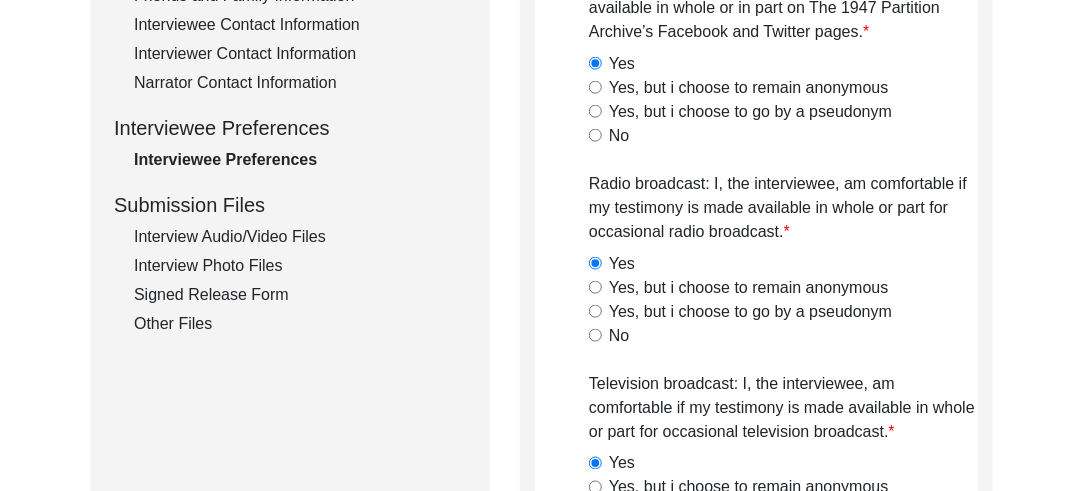 scroll, scrollTop: 814, scrollLeft: 0, axis: vertical 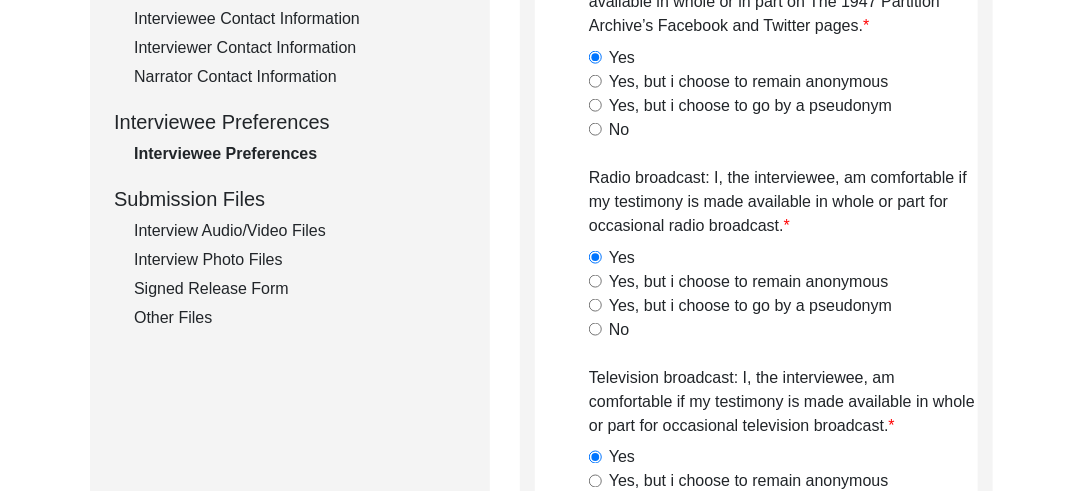click on "Interview Audio/Video Files" 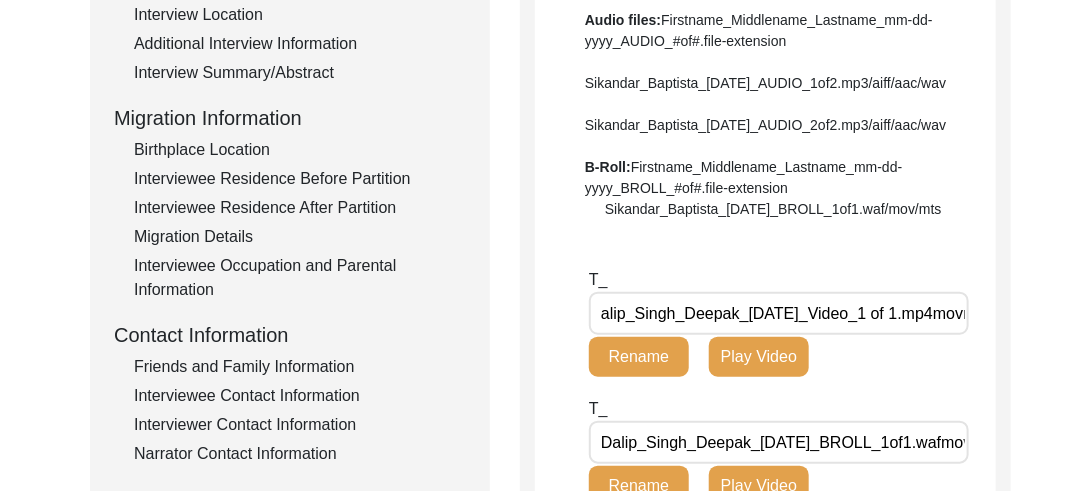 scroll, scrollTop: 686, scrollLeft: 0, axis: vertical 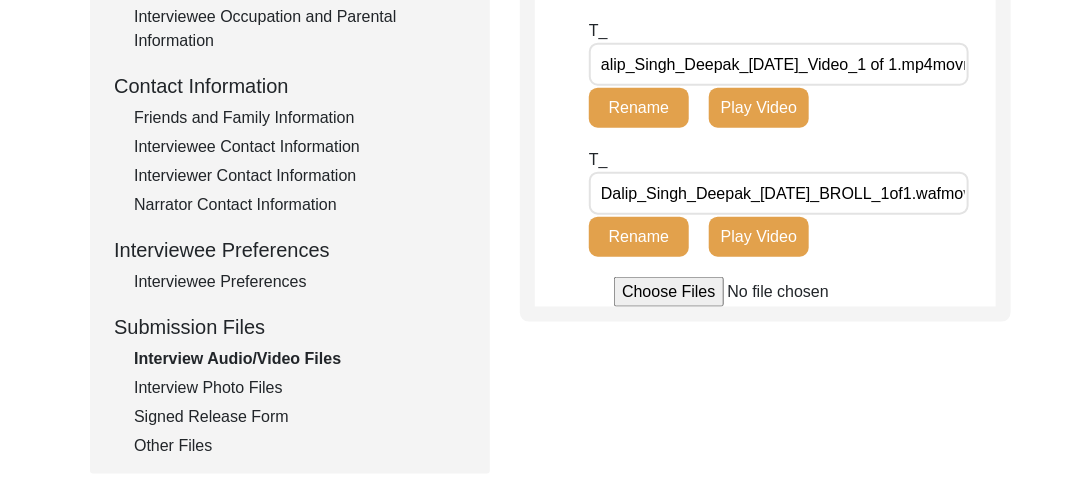 click on "Interview Photo Files" 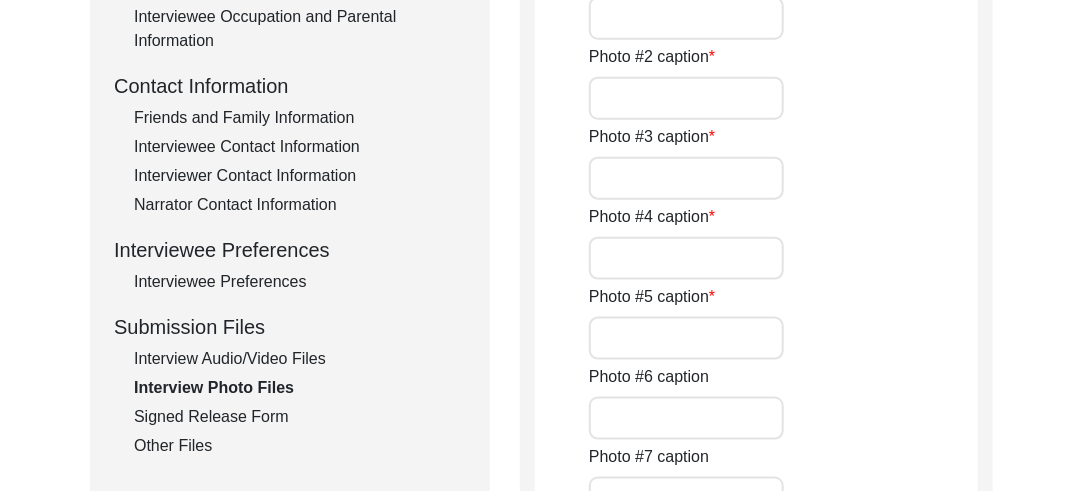 type on "S. Daleep Singh Deepak holding the only known photograph of his late brother, S. Joginder Singh, who was killed in the Kabaili Raids. He discovered it by chance at Piyara Photographs, Lal Chowk, Srinagar, while searching for his brother’s memories" 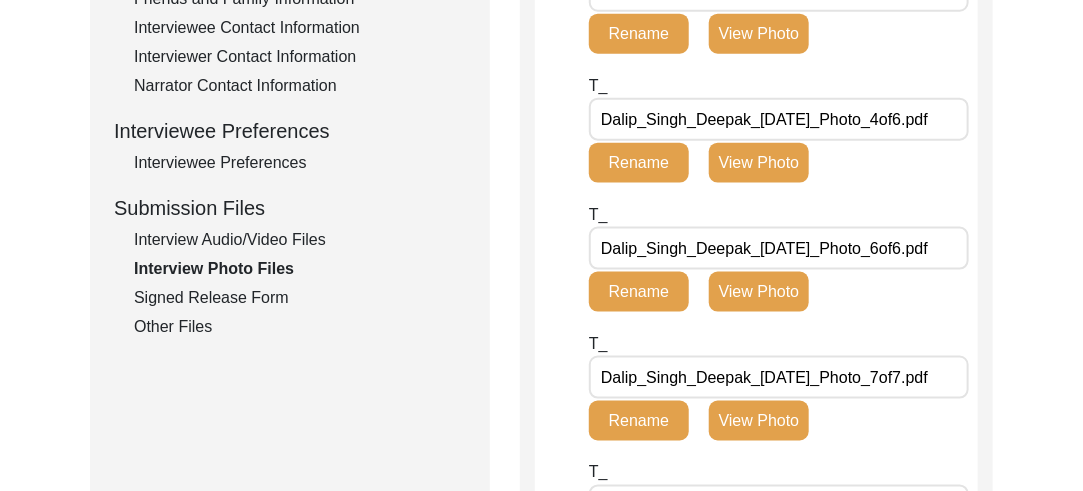 scroll, scrollTop: 781, scrollLeft: 0, axis: vertical 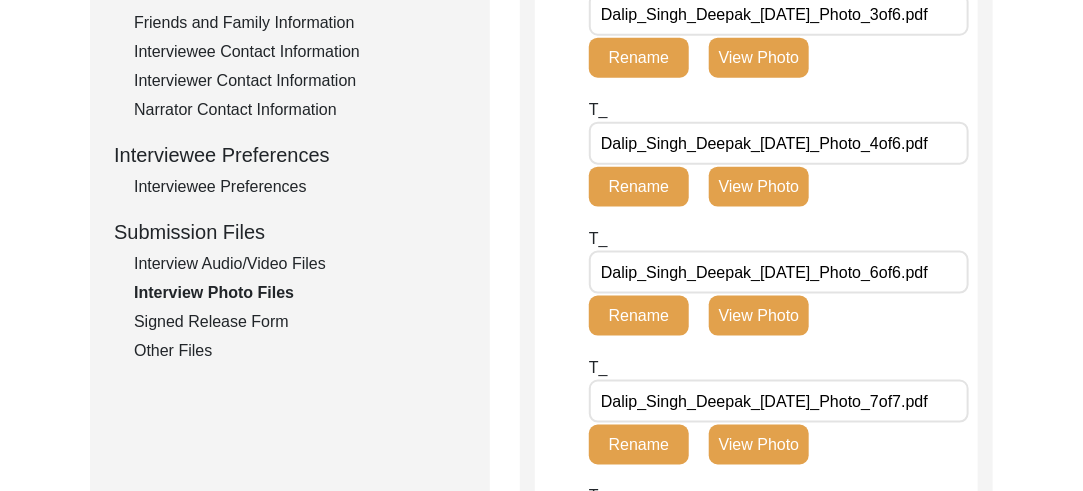 click on "Signed Release Form" 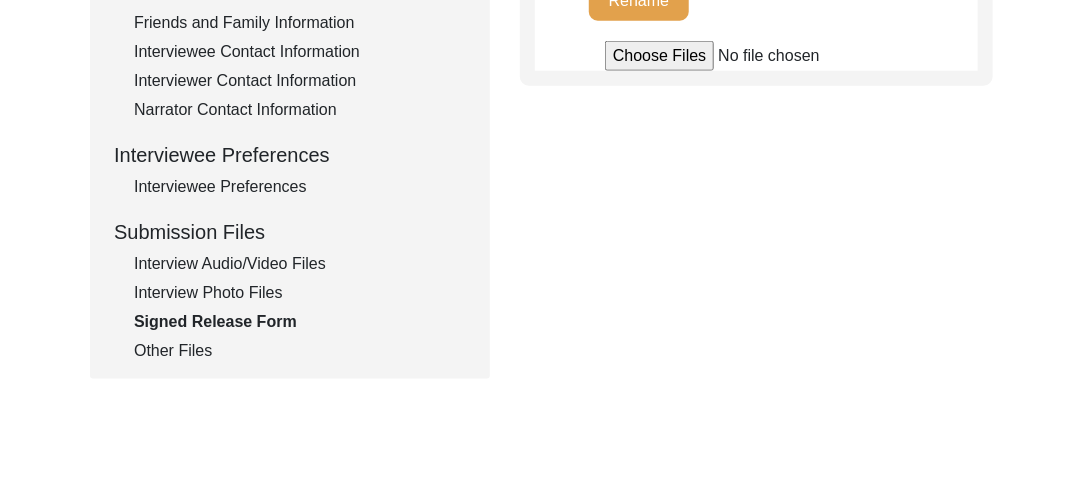 click on "Signed Release Form" 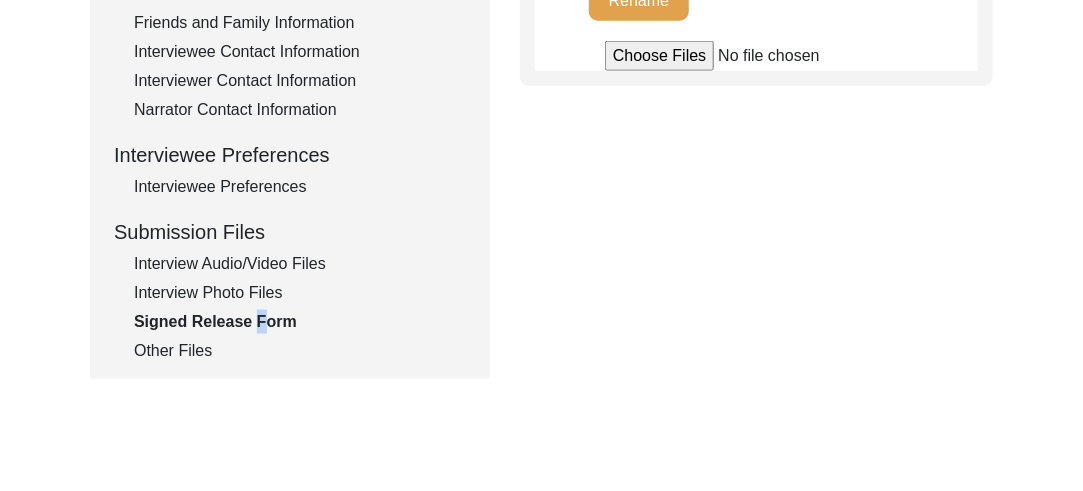 click on "Signed Release Form" 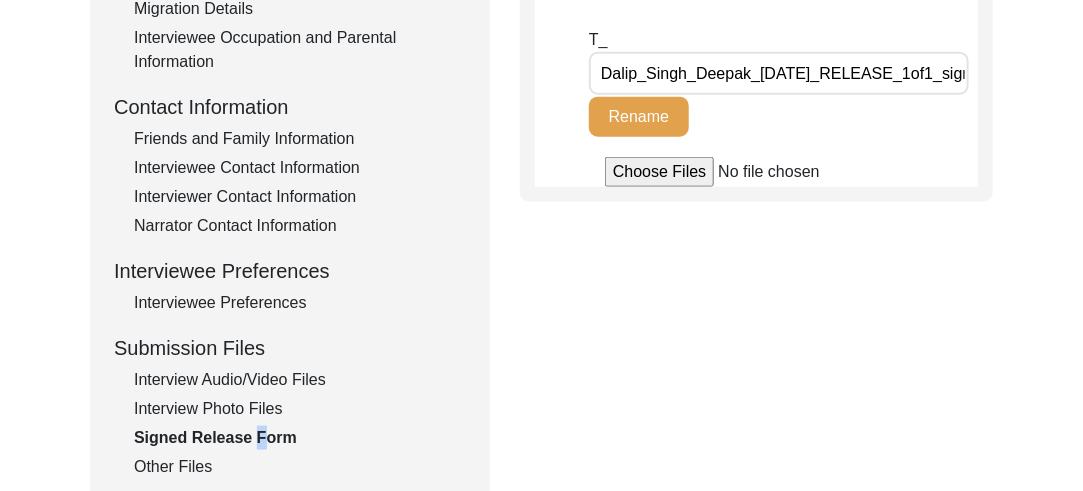 scroll, scrollTop: 767, scrollLeft: 0, axis: vertical 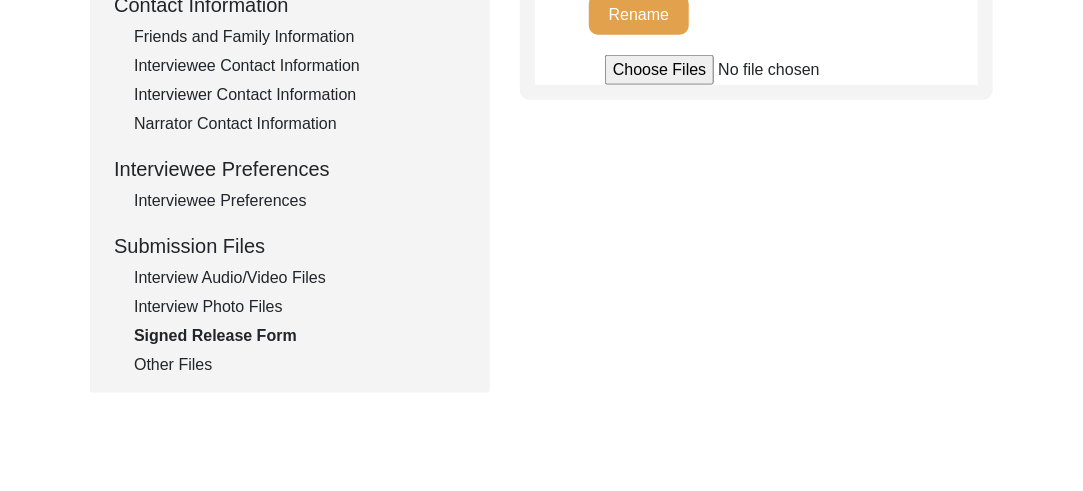 click on "Other Files" 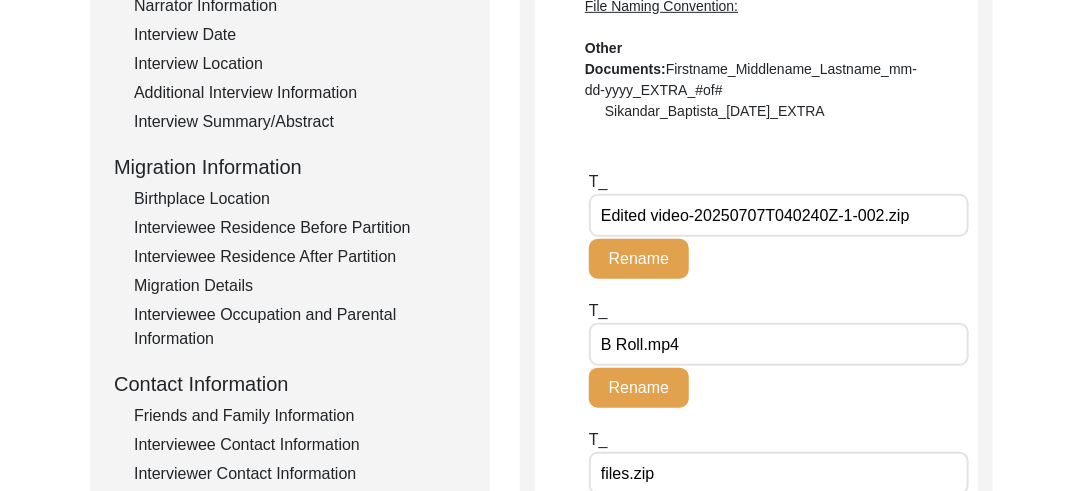 scroll, scrollTop: 364, scrollLeft: 0, axis: vertical 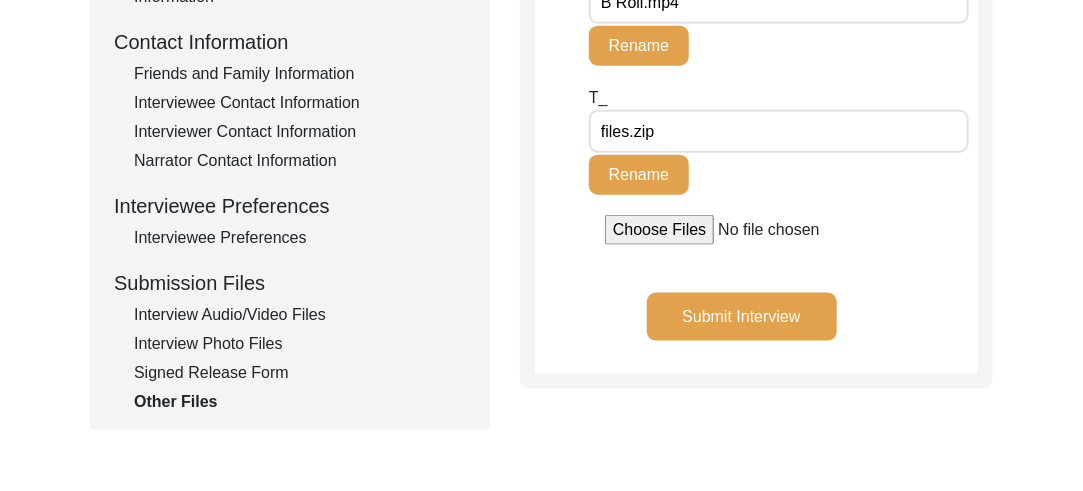 click on "Submit Interview" 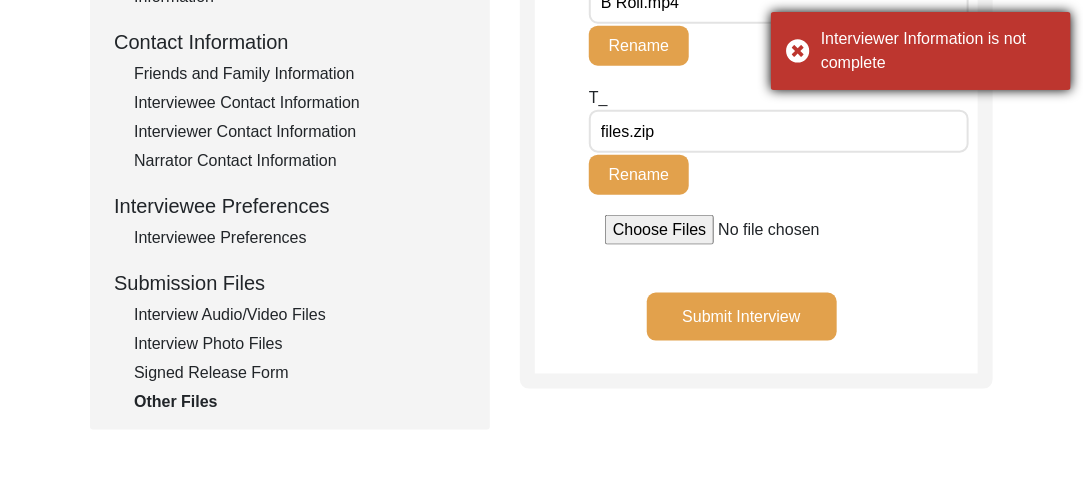 click on "Interviewer Information is not complete" at bounding box center (938, 51) 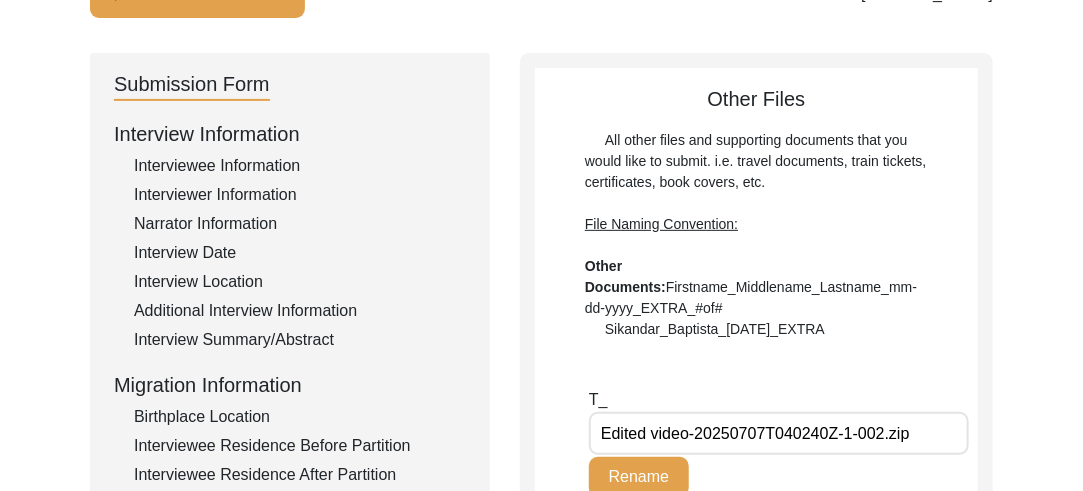 scroll, scrollTop: 140, scrollLeft: 0, axis: vertical 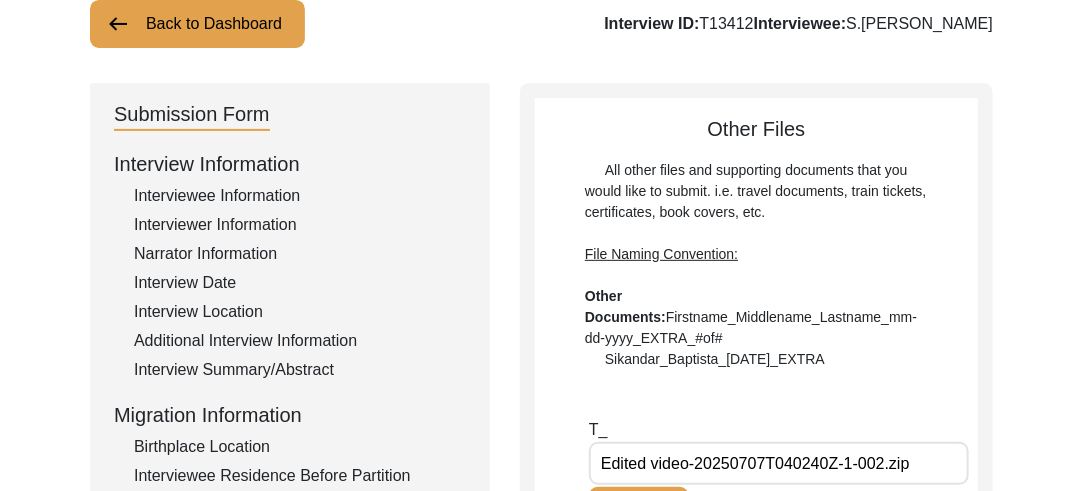 click on "Interviewer Information" 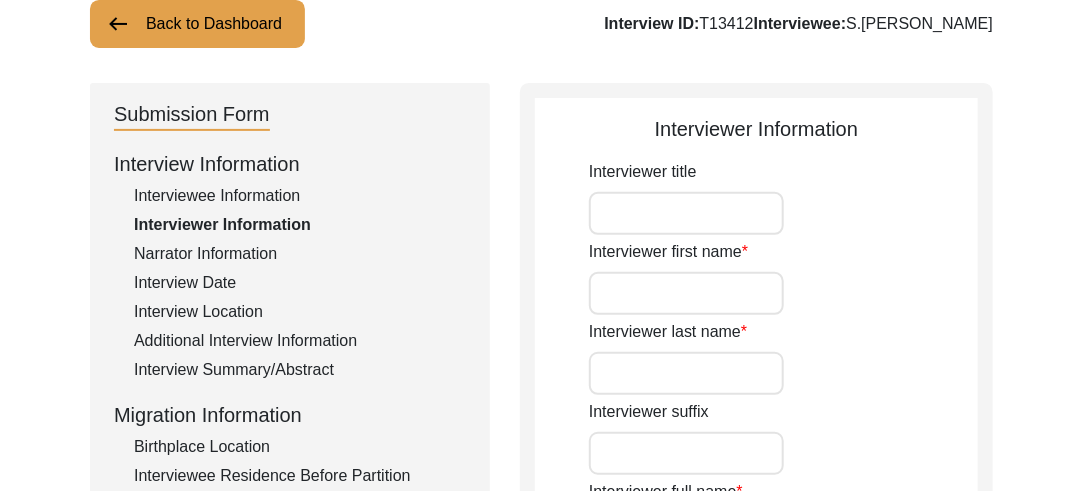 type on "Mr" 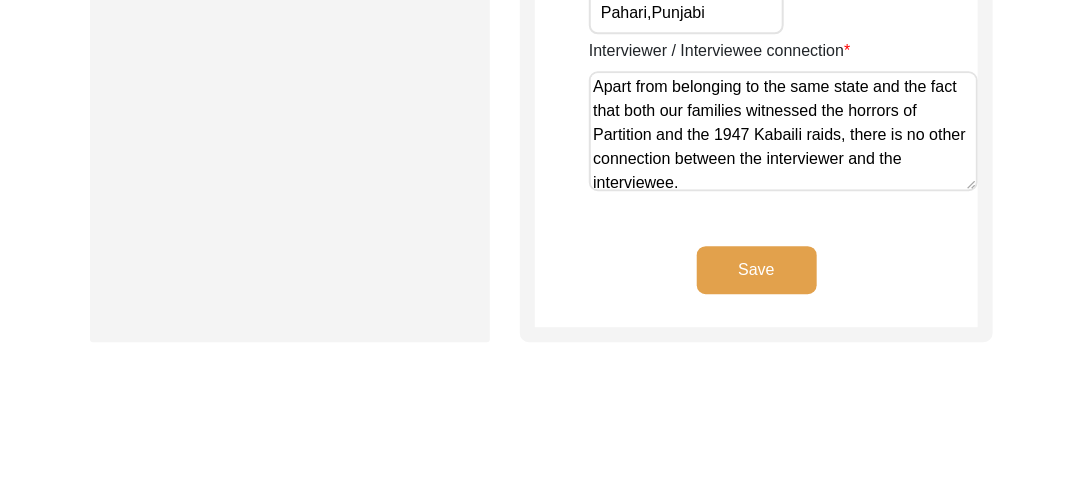 scroll, scrollTop: 1789, scrollLeft: 0, axis: vertical 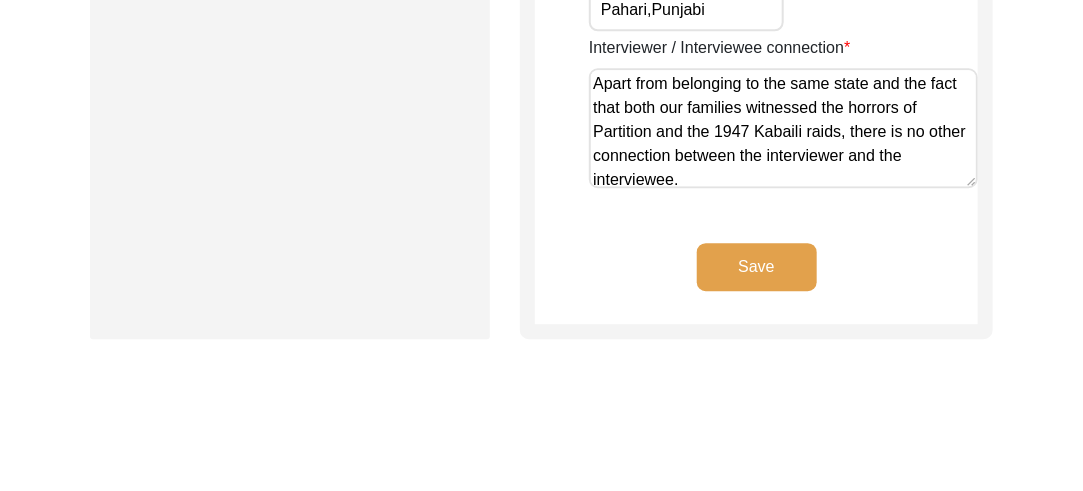 click on "Save" 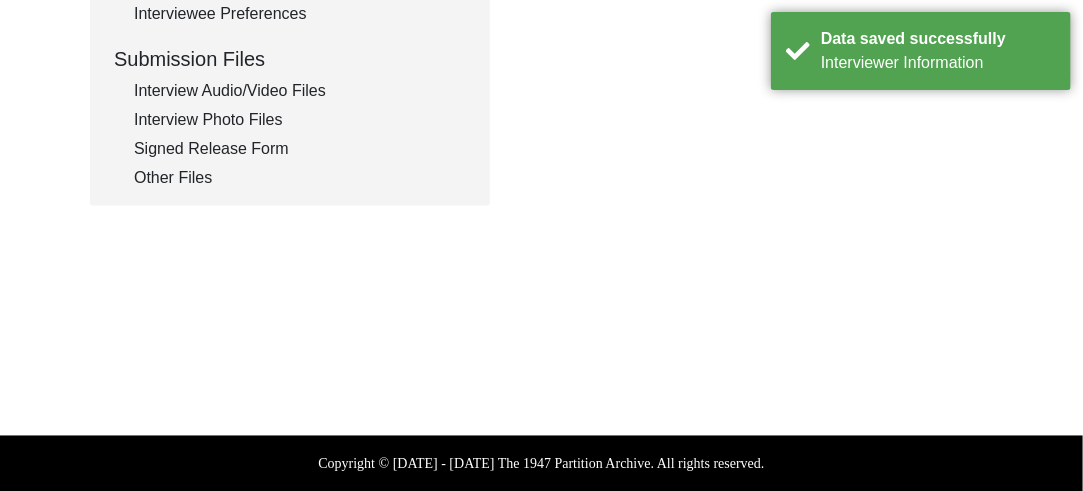 type on "S. Dalip Singh Deepaks own son was the additional Narrator." 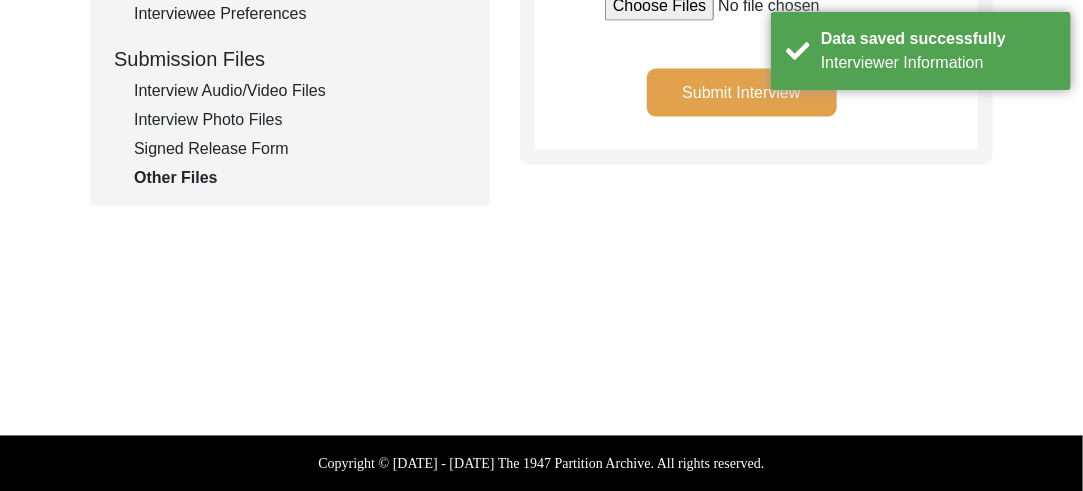 click on "Submit Interview" 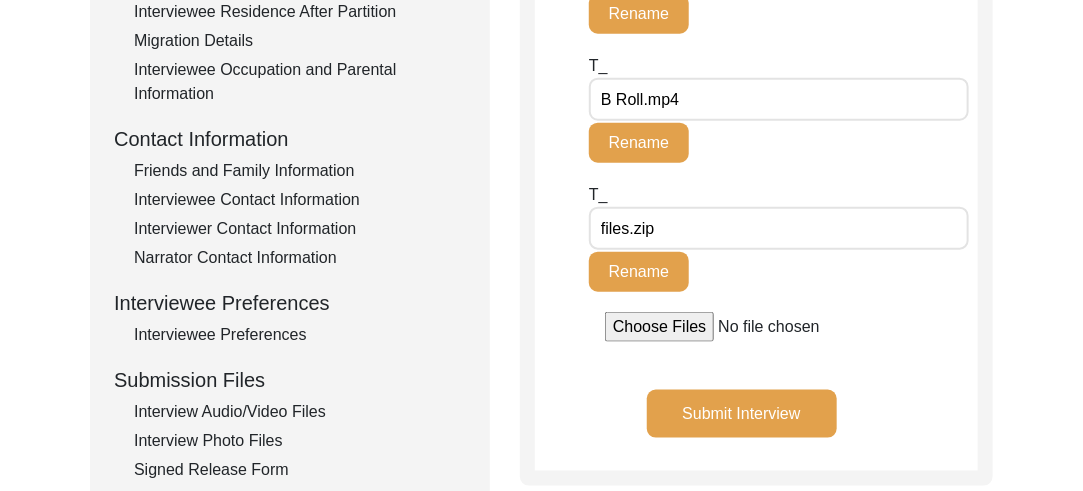scroll, scrollTop: 629, scrollLeft: 0, axis: vertical 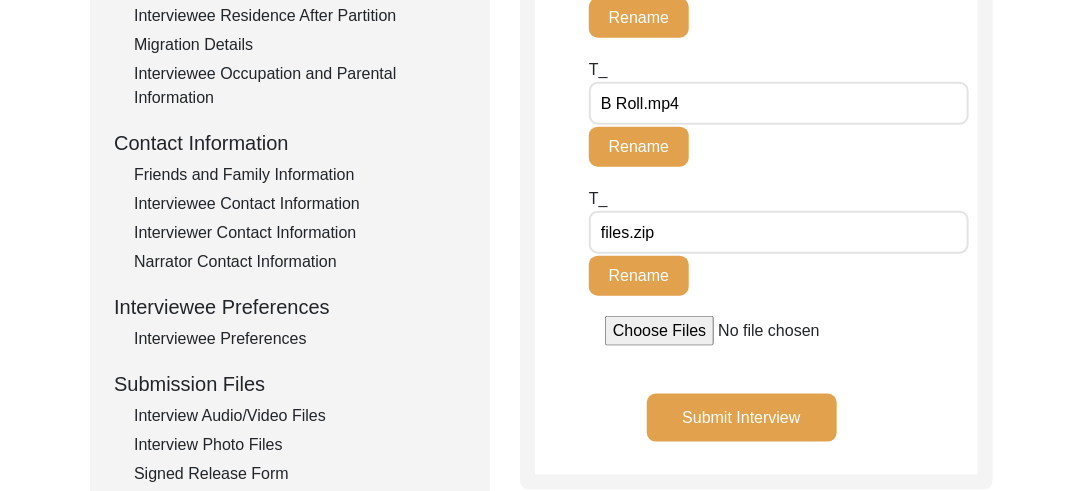 click on "Interviewer Contact Information" 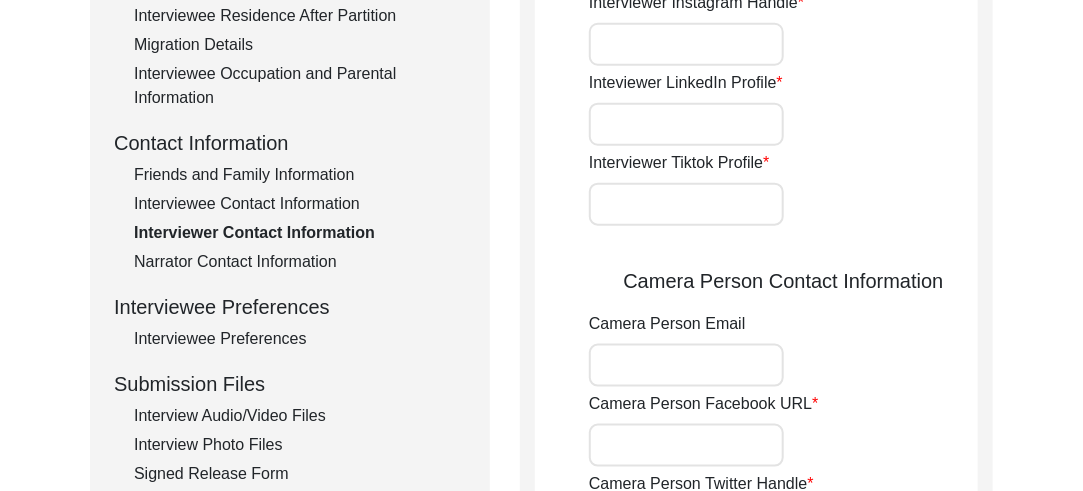 type on "9149923523" 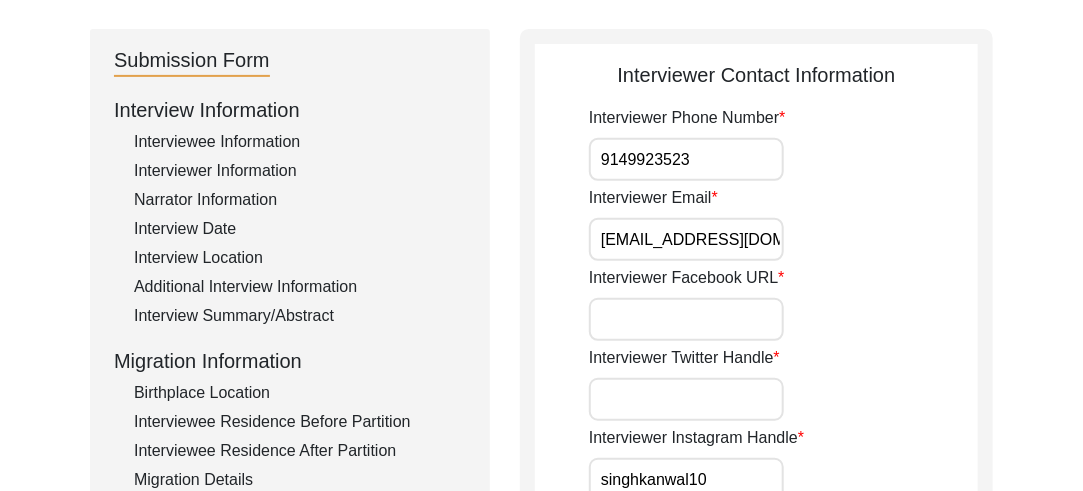 scroll, scrollTop: 189, scrollLeft: 0, axis: vertical 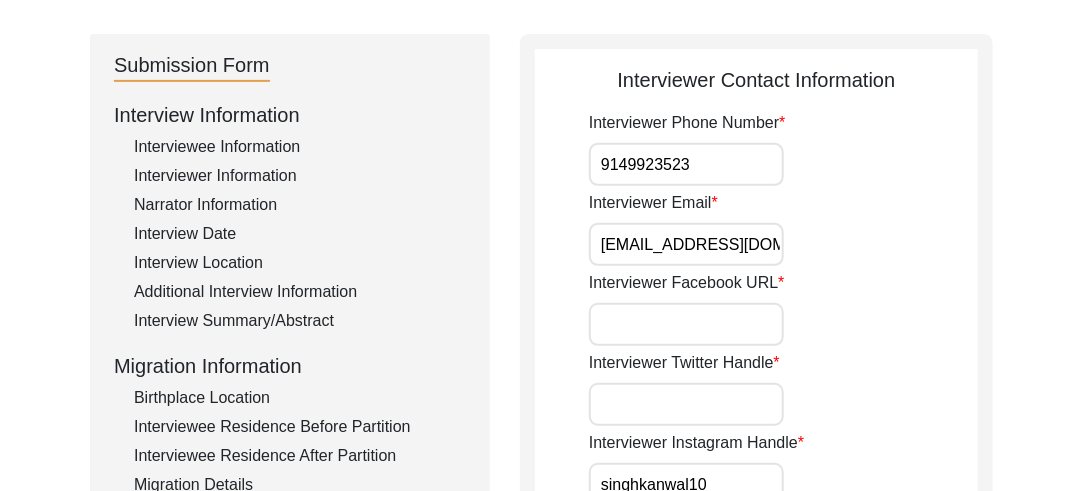 click on "Interviewer Information" 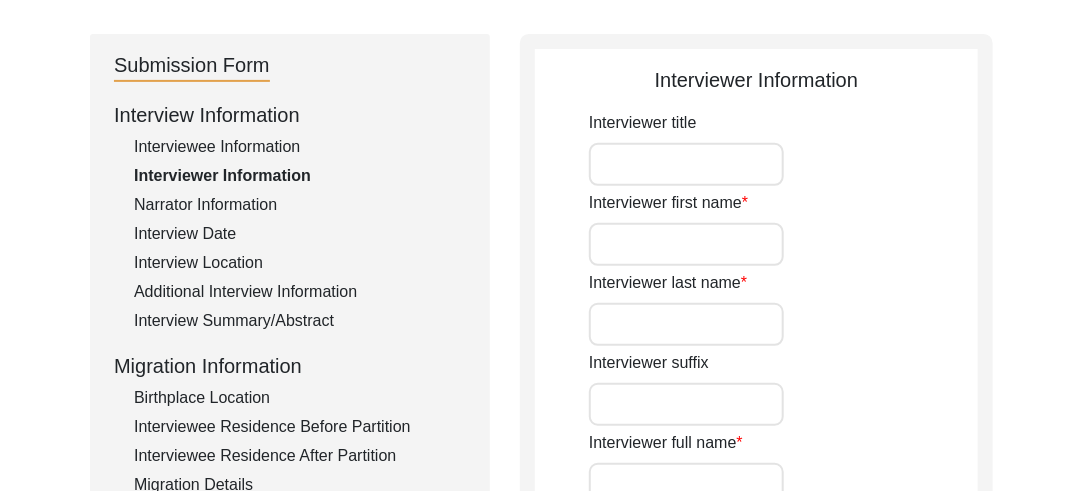 type on "Mr" 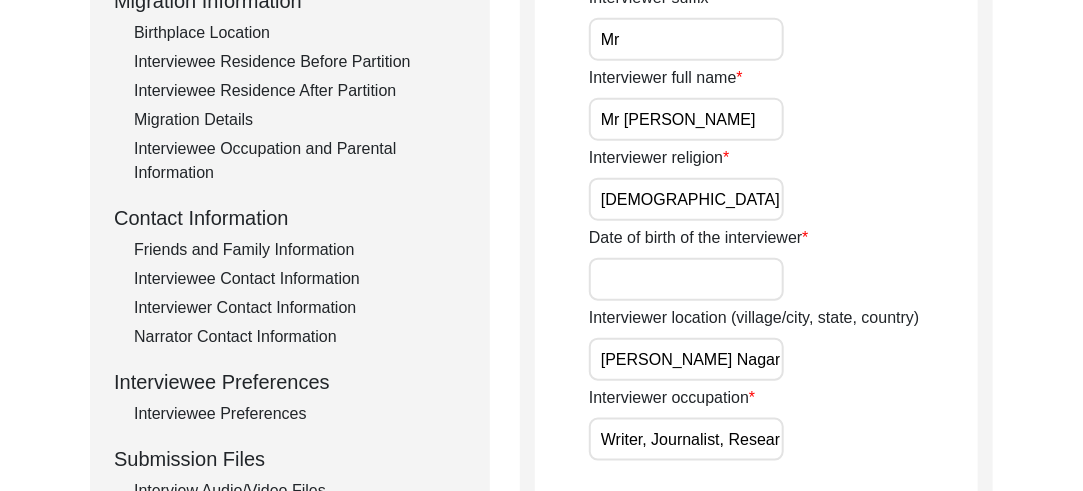 scroll, scrollTop: 630, scrollLeft: 0, axis: vertical 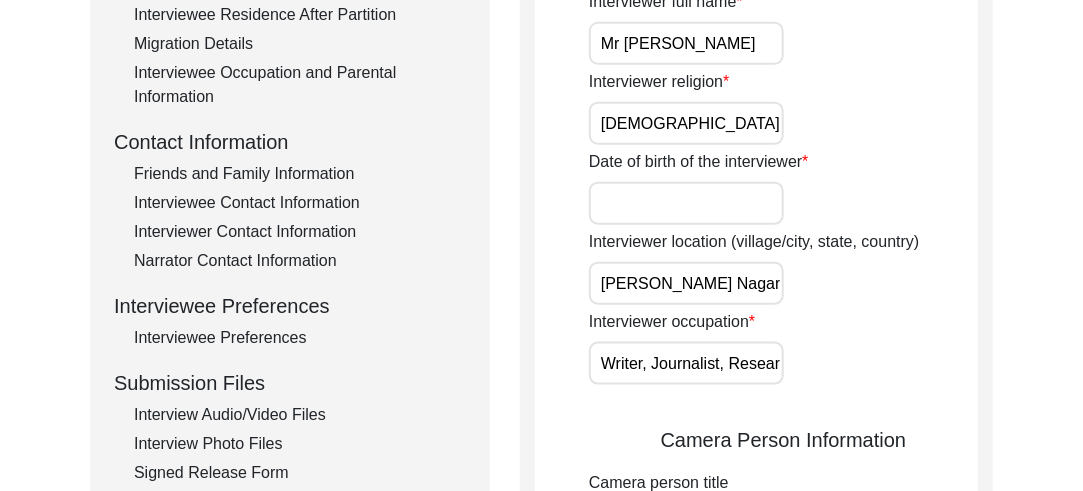 click on "Date of birth of the interviewer" at bounding box center (686, 203) 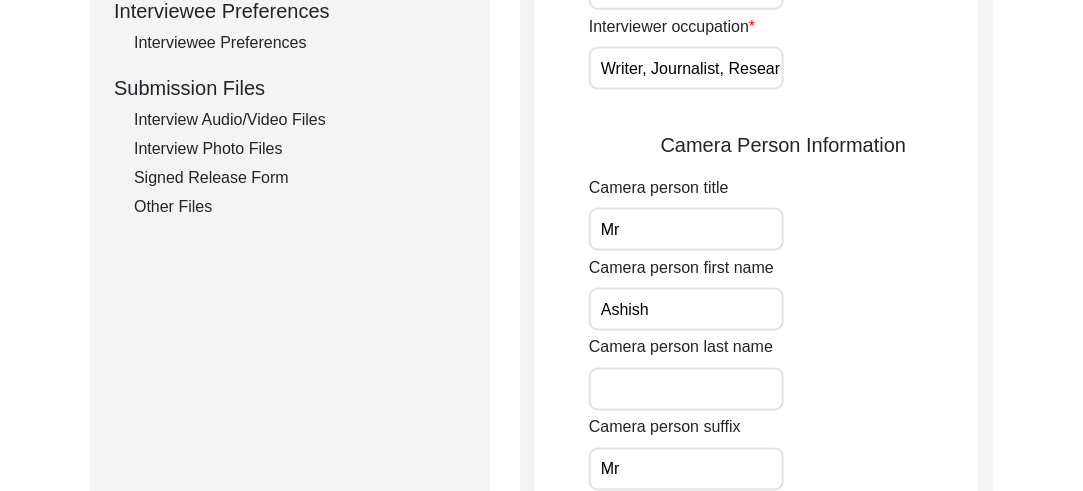 scroll, scrollTop: 961, scrollLeft: 0, axis: vertical 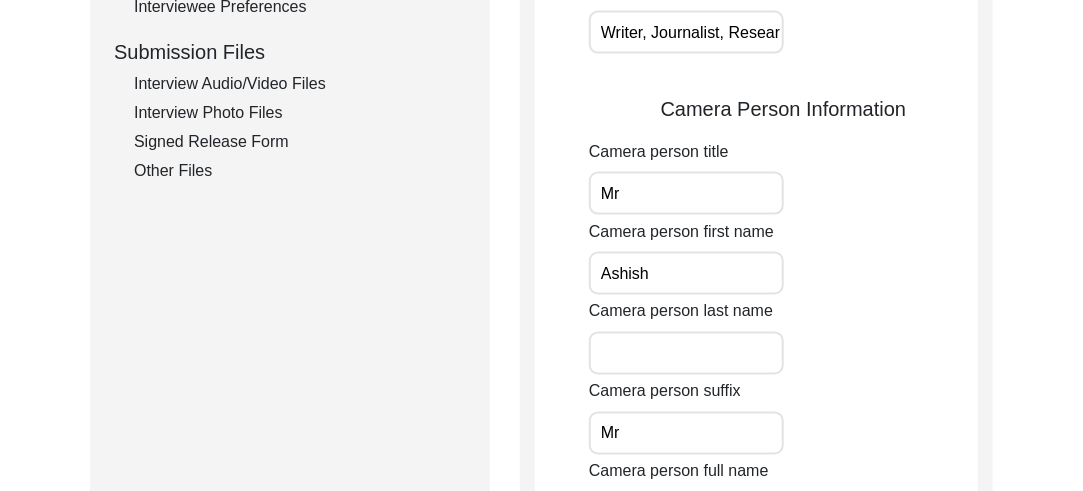 type on "08/10/1989" 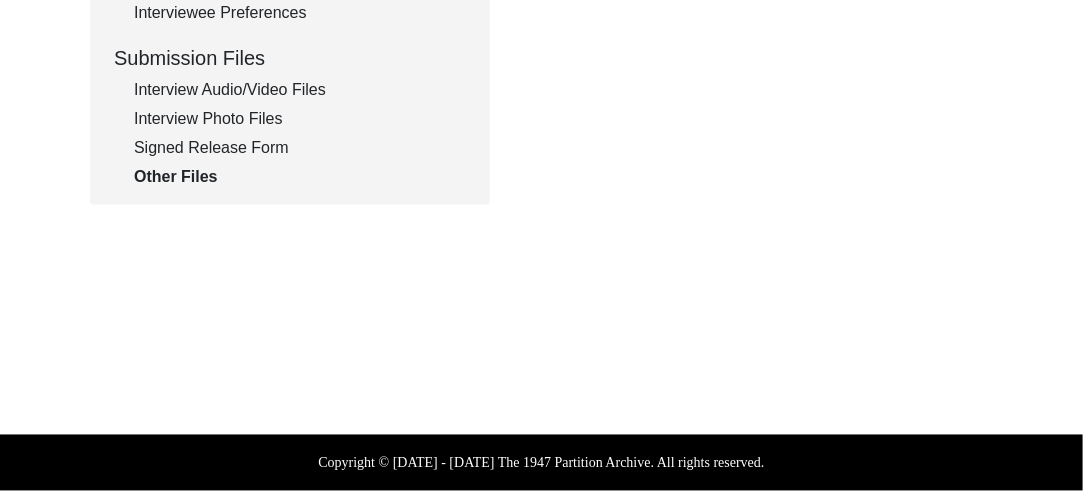 scroll, scrollTop: 954, scrollLeft: 0, axis: vertical 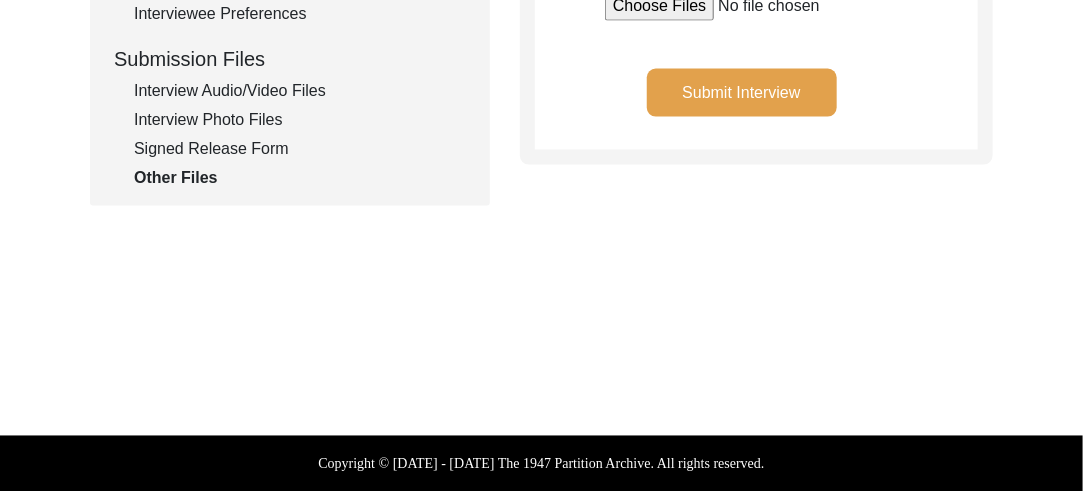 click on "Submit Interview" 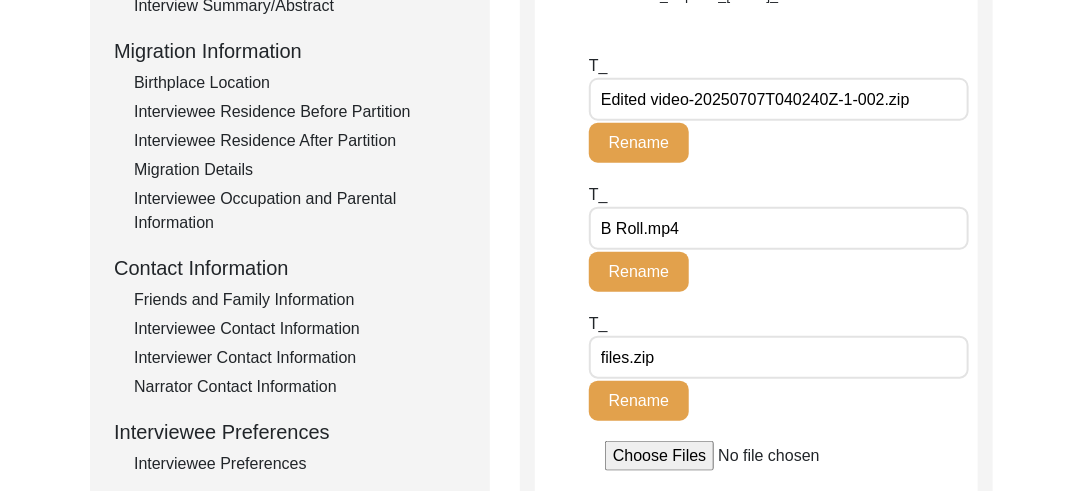 scroll, scrollTop: 498, scrollLeft: 0, axis: vertical 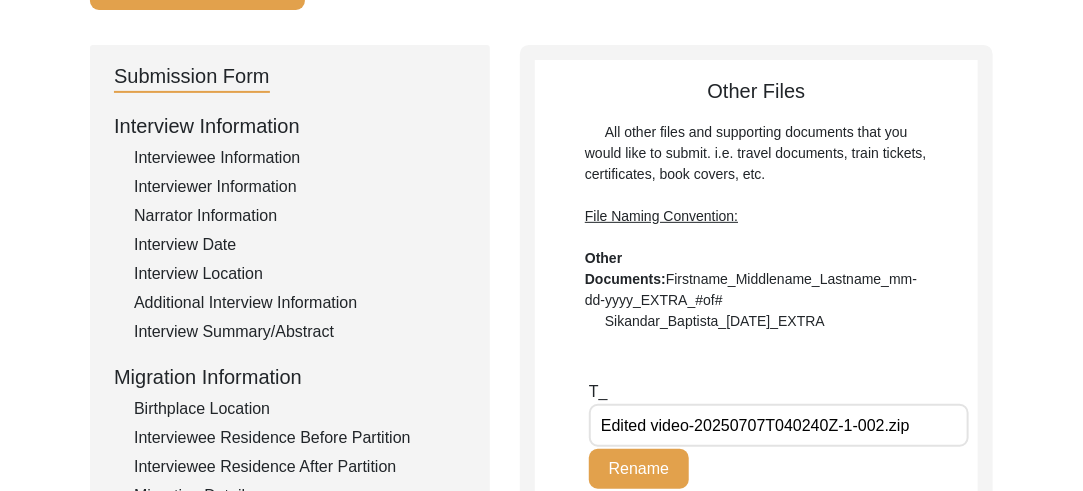 click on "Interviewer Information" 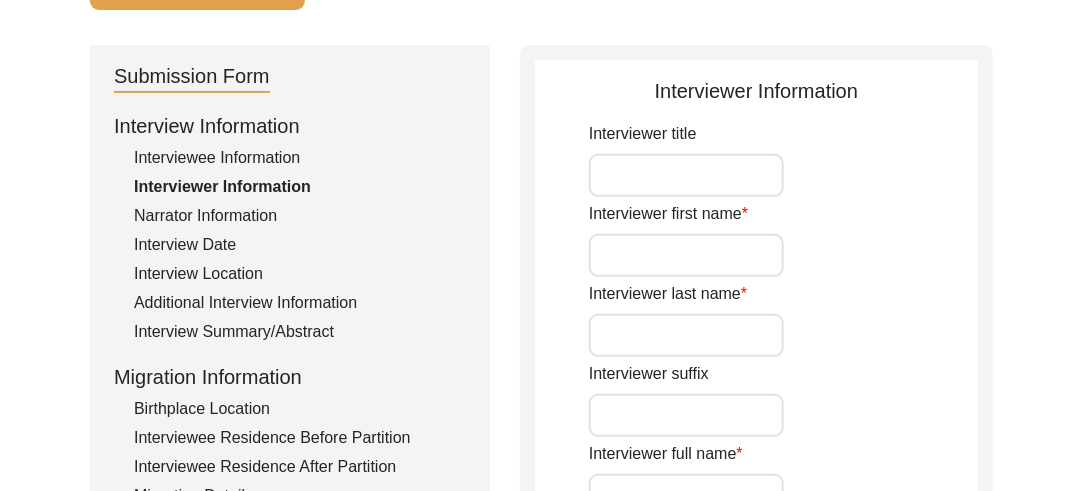 type on "Mr" 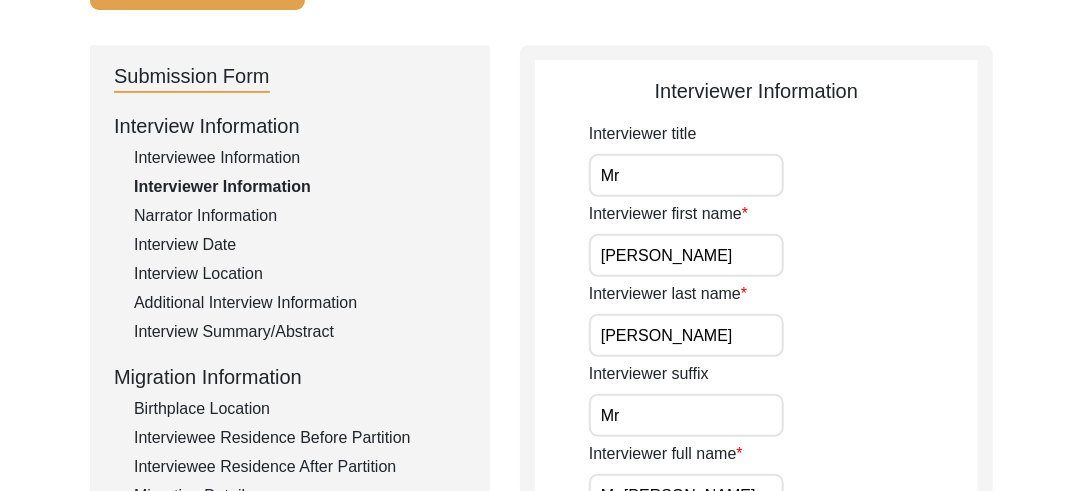 click on "Interviewer Information" 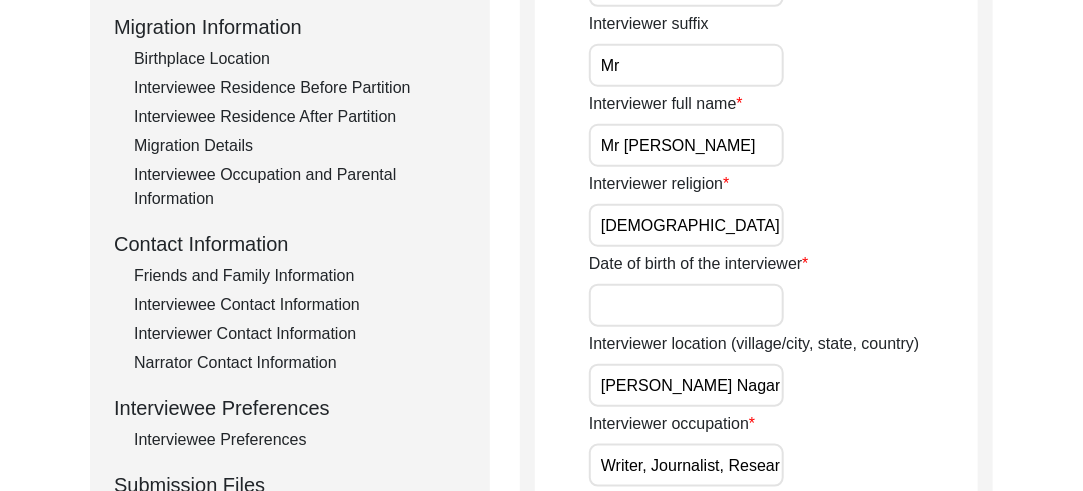 scroll, scrollTop: 625, scrollLeft: 0, axis: vertical 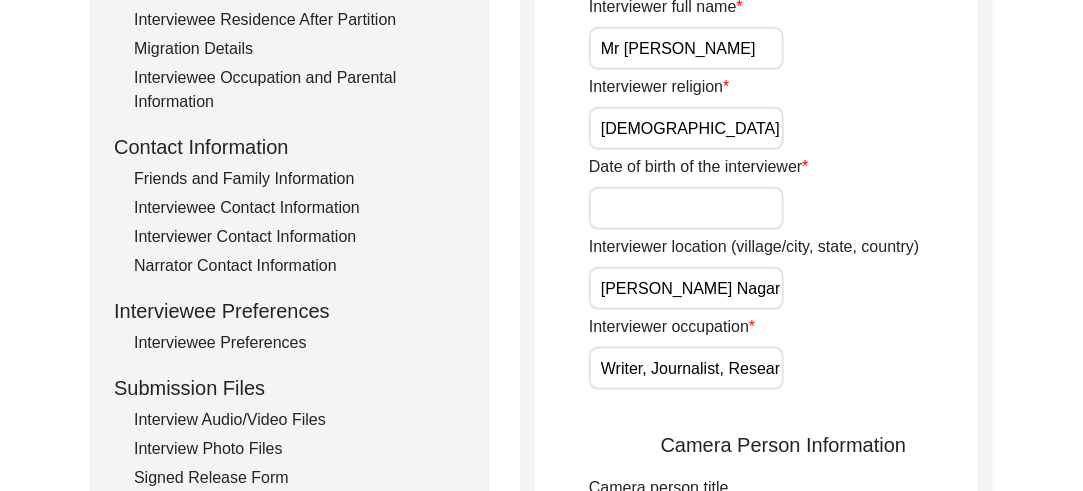 click on "Date of birth of the interviewer" at bounding box center [686, 208] 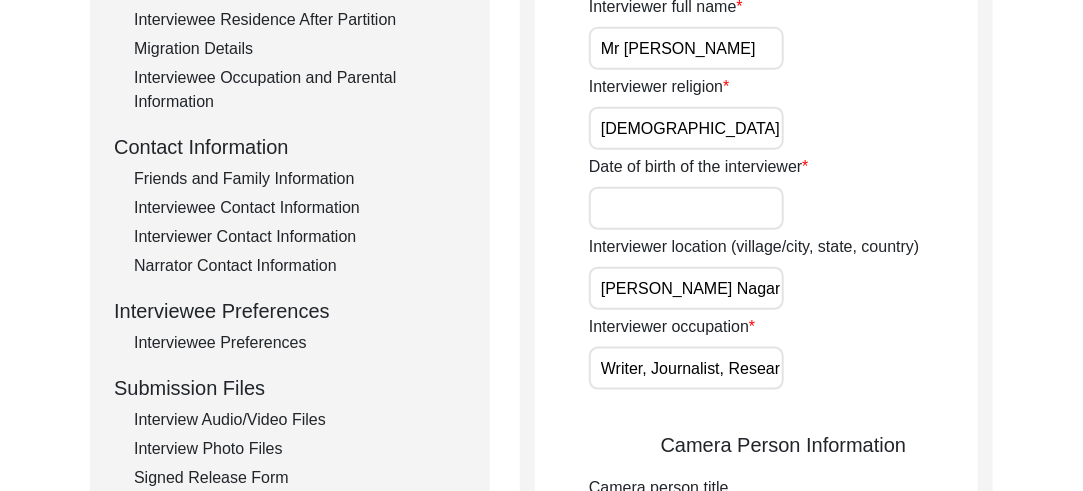 type on "08/10/1989" 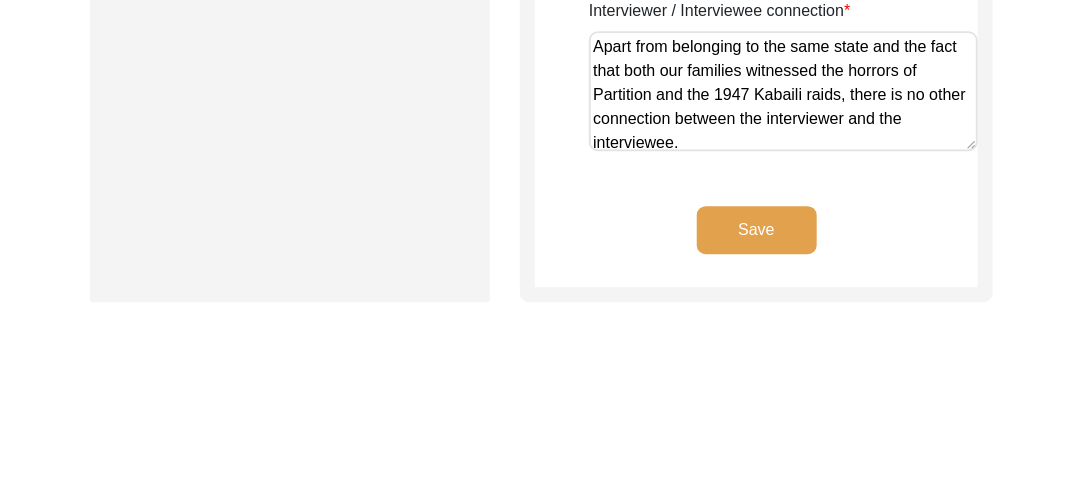 scroll, scrollTop: 1833, scrollLeft: 0, axis: vertical 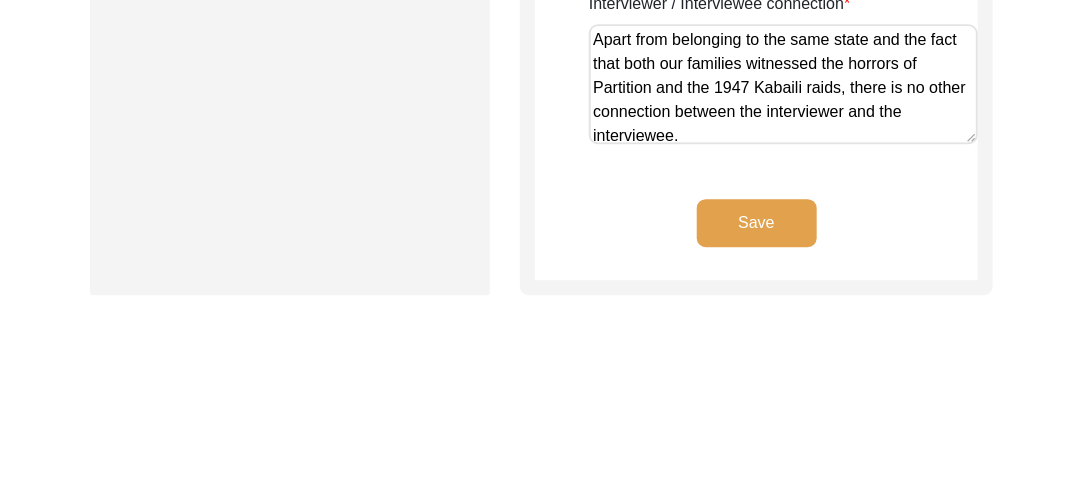 click on "Save" 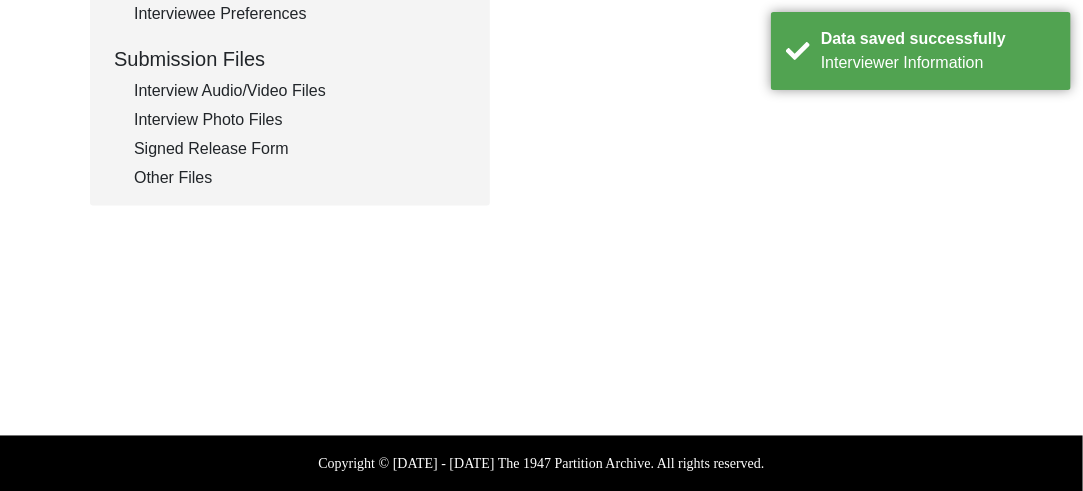type on "S. Dalip Singh Deepaks own son was the additional Narrator." 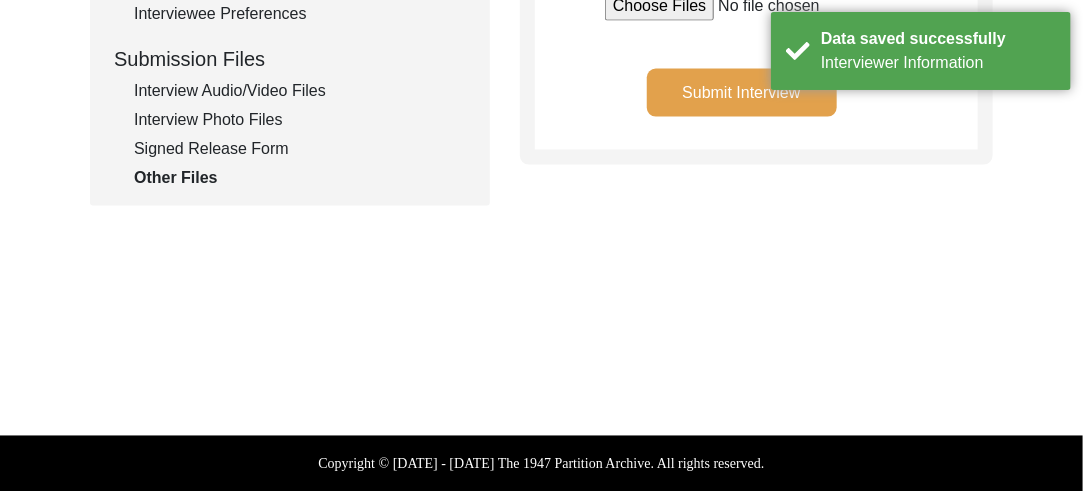 click on "Submit Interview" 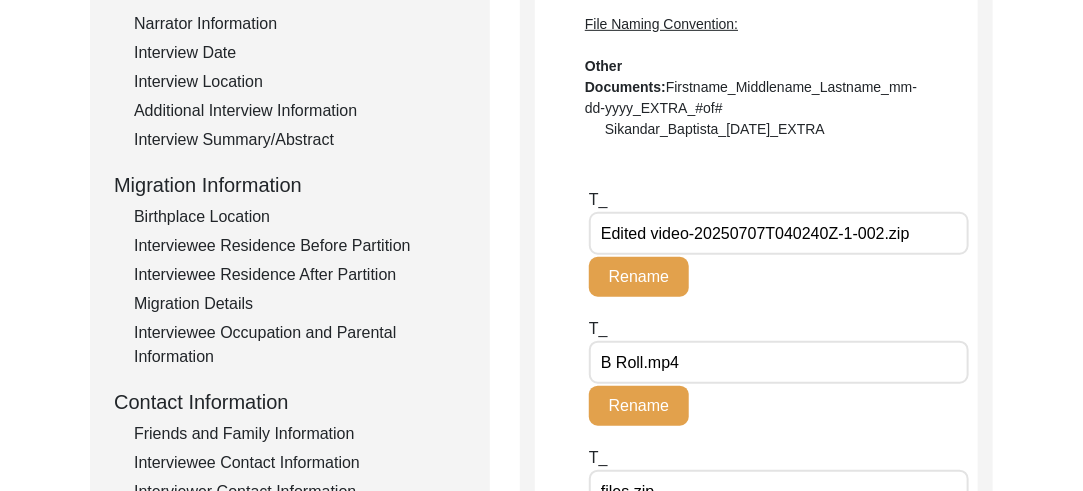 scroll, scrollTop: 350, scrollLeft: 0, axis: vertical 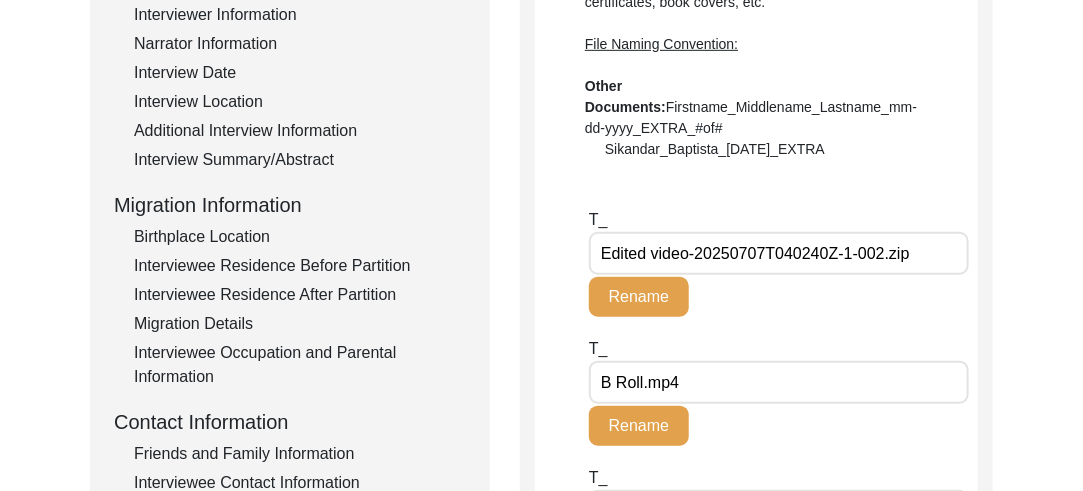 click on "Interview Location" 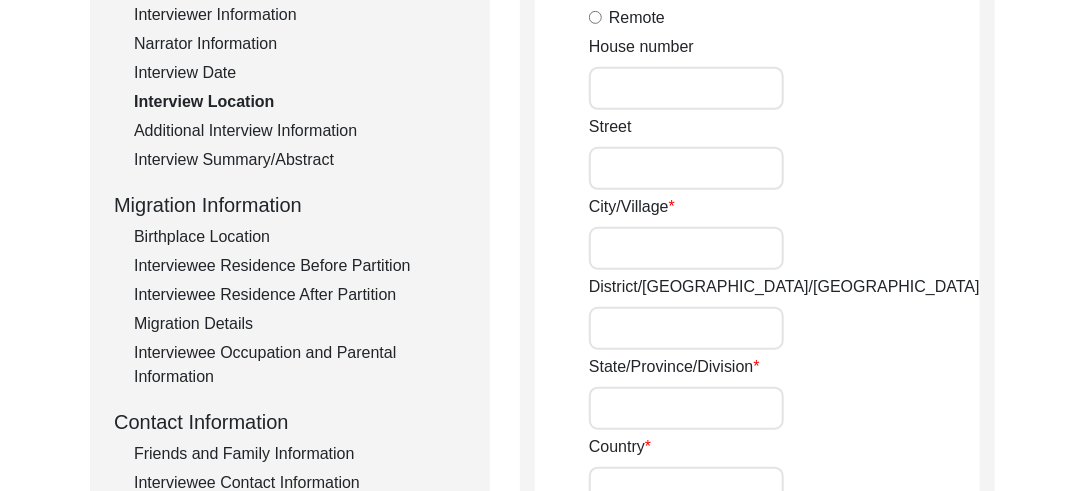 radio on "true" 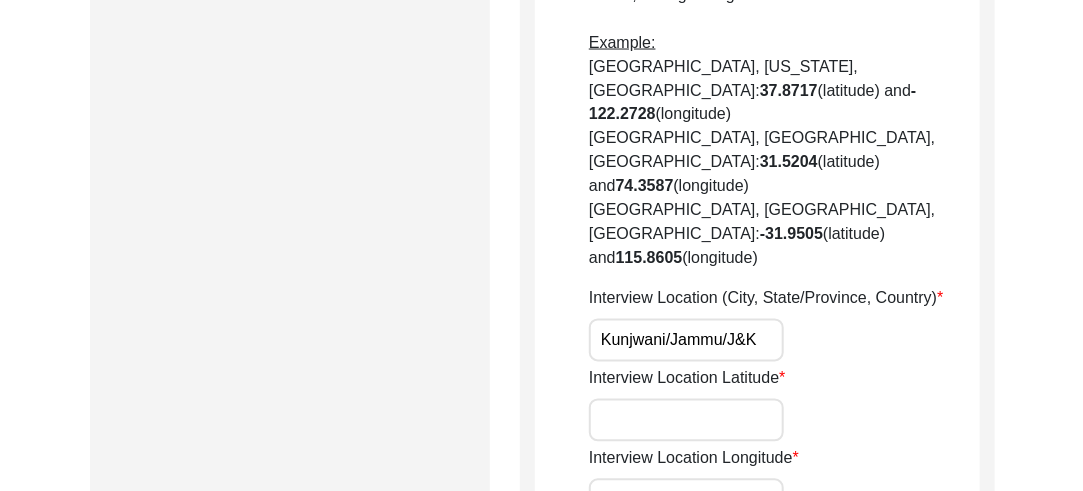 scroll, scrollTop: 1197, scrollLeft: 0, axis: vertical 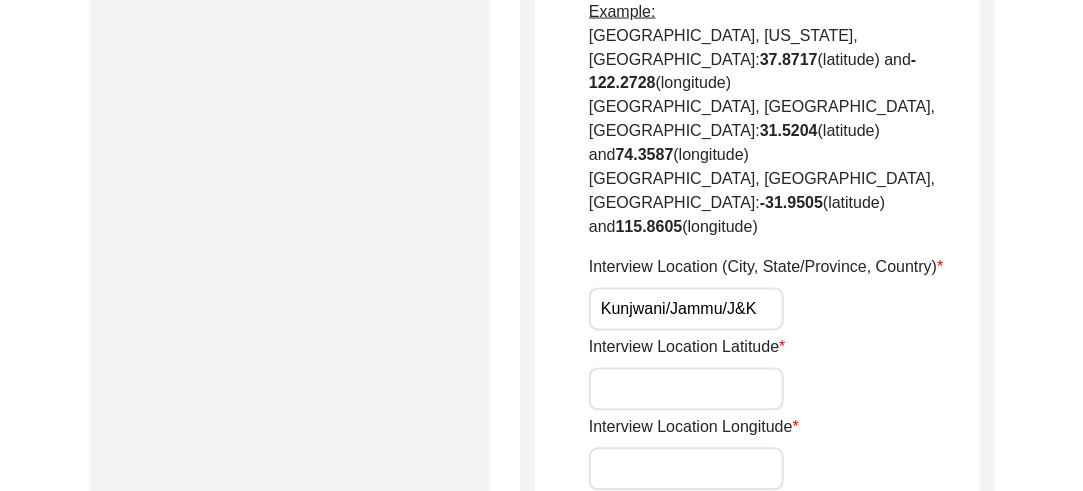 drag, startPoint x: 756, startPoint y: 237, endPoint x: 590, endPoint y: 243, distance: 166.1084 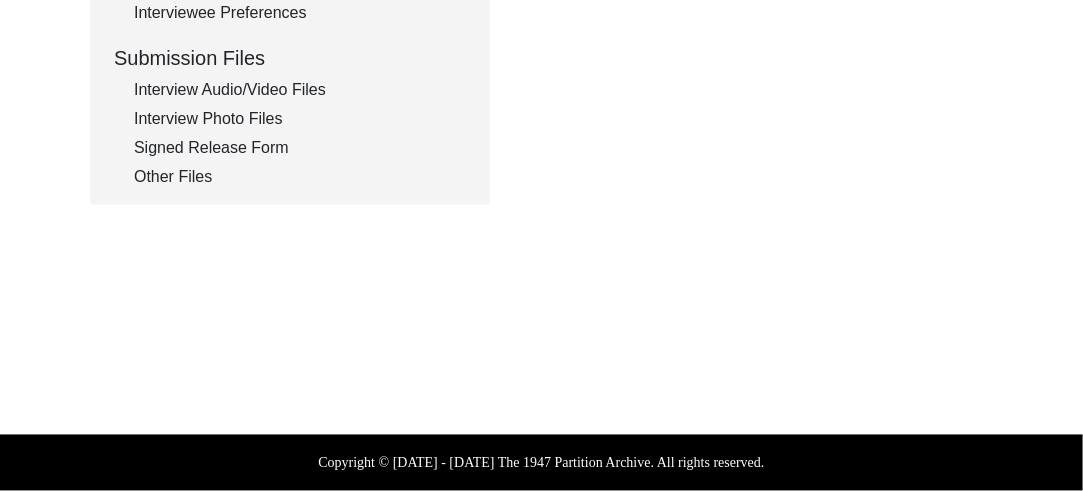 scroll, scrollTop: 954, scrollLeft: 0, axis: vertical 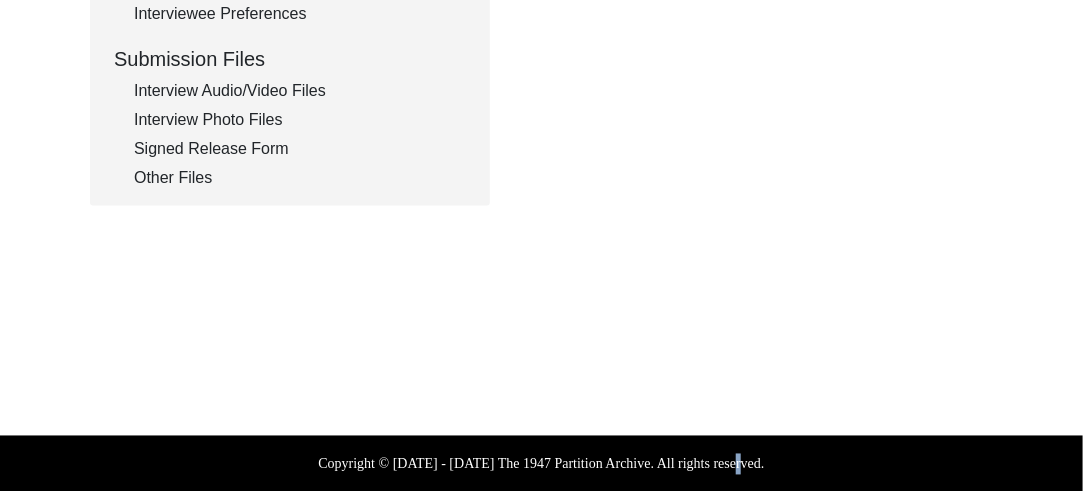 click on "Copyright © [DATE] - [DATE] The 1947 Partition Archive. All rights reserved." 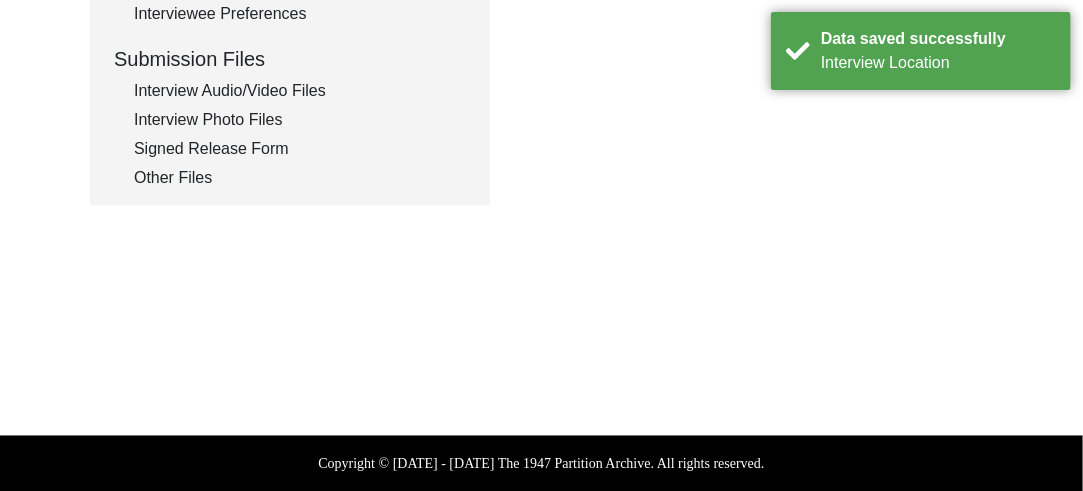 click on "Other Files" 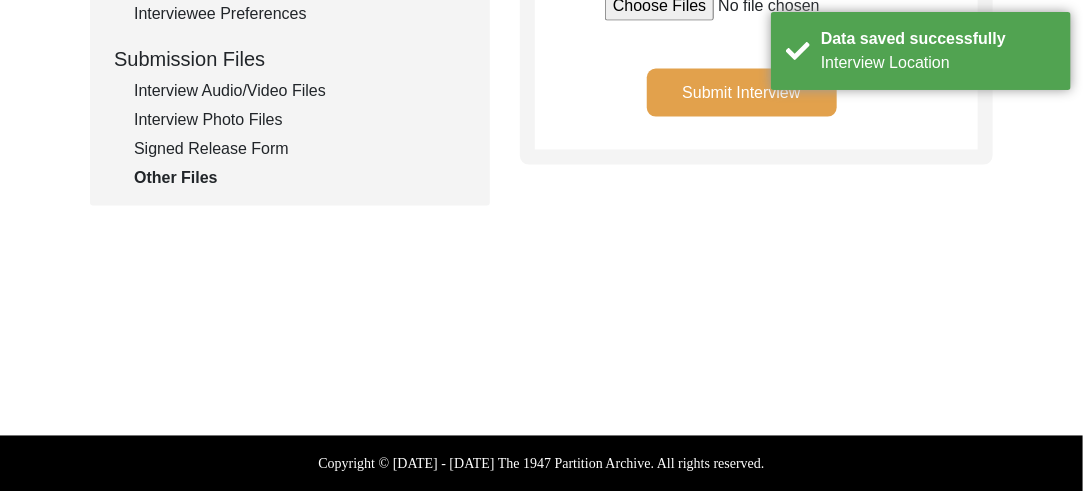 click on "Submit Interview" 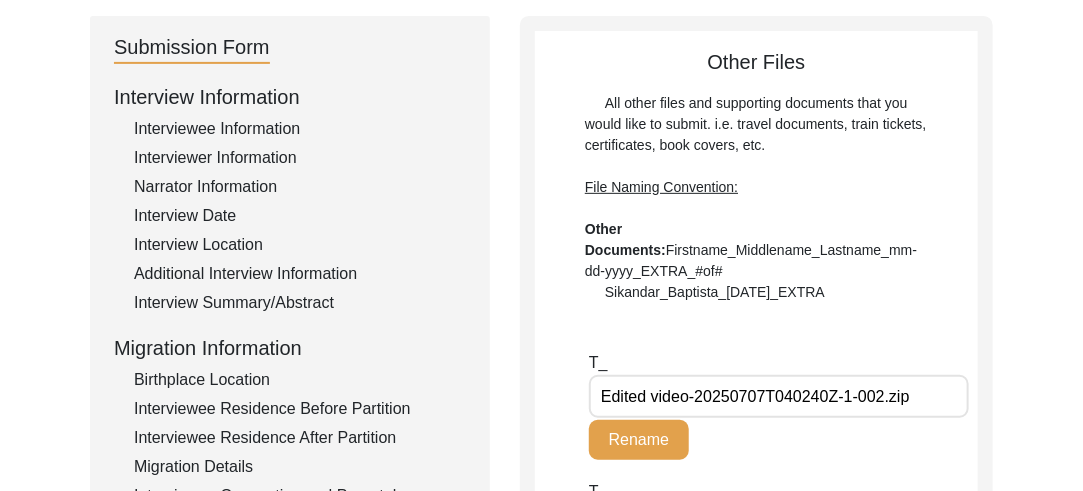 scroll, scrollTop: 205, scrollLeft: 0, axis: vertical 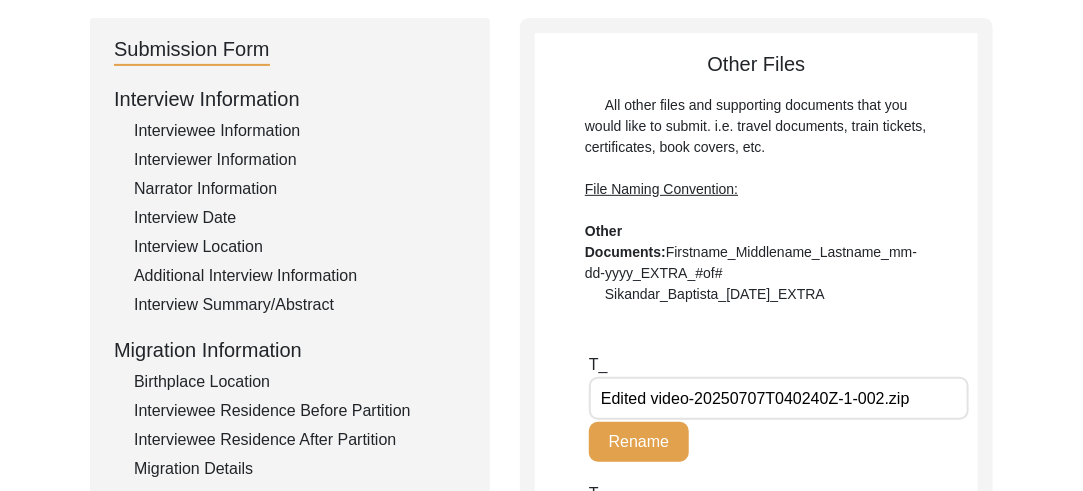 click on "Interview Location" 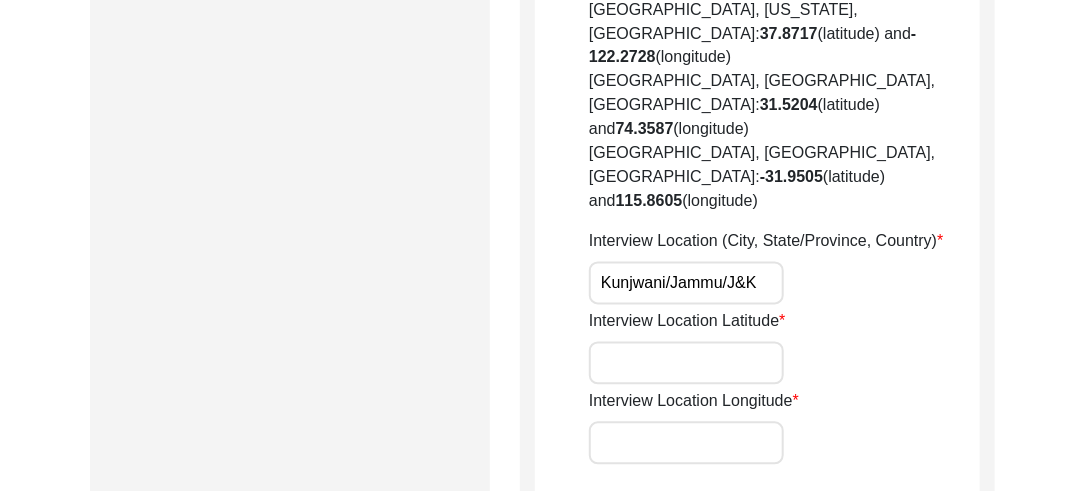 scroll, scrollTop: 1231, scrollLeft: 0, axis: vertical 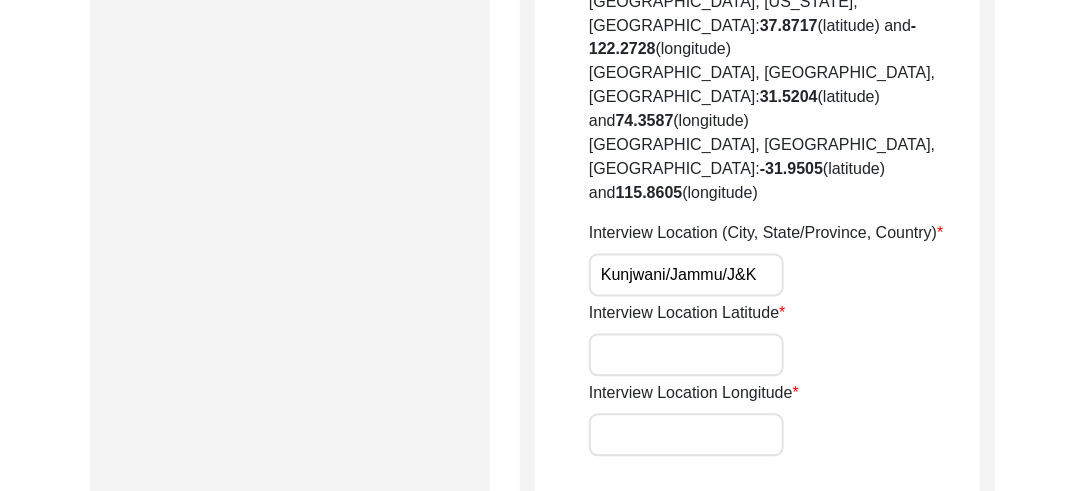 drag, startPoint x: 761, startPoint y: 202, endPoint x: 585, endPoint y: 216, distance: 176.55594 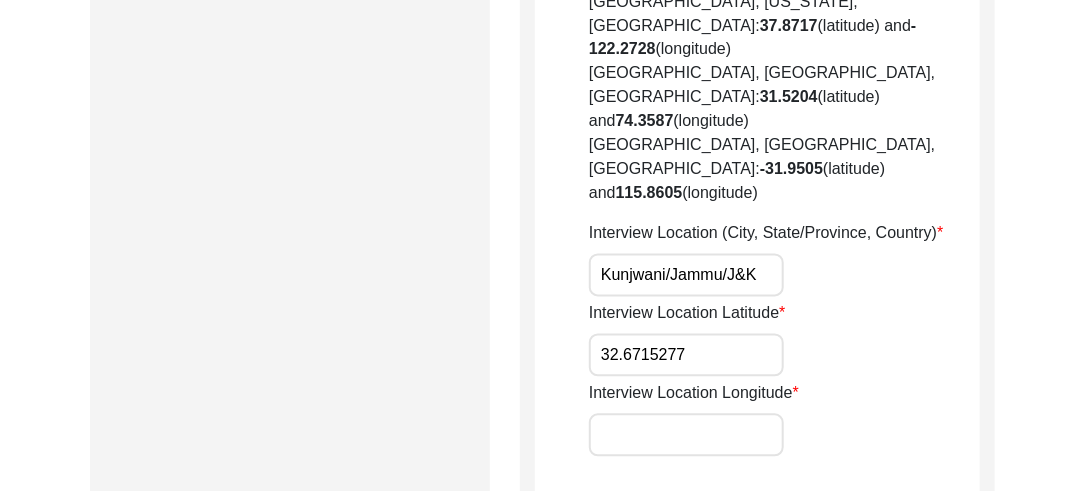 click on "Interview Location Longitude" at bounding box center (686, 435) 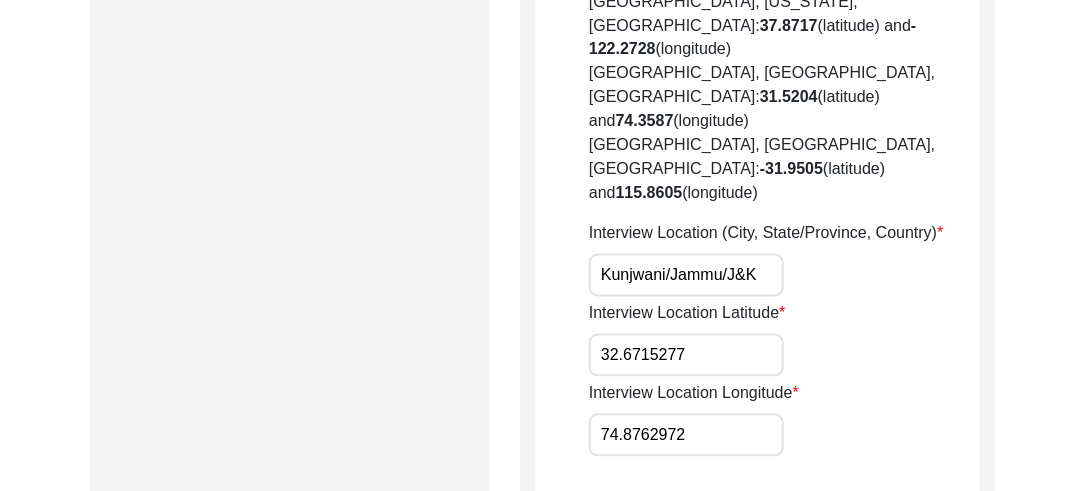 click on "Save" 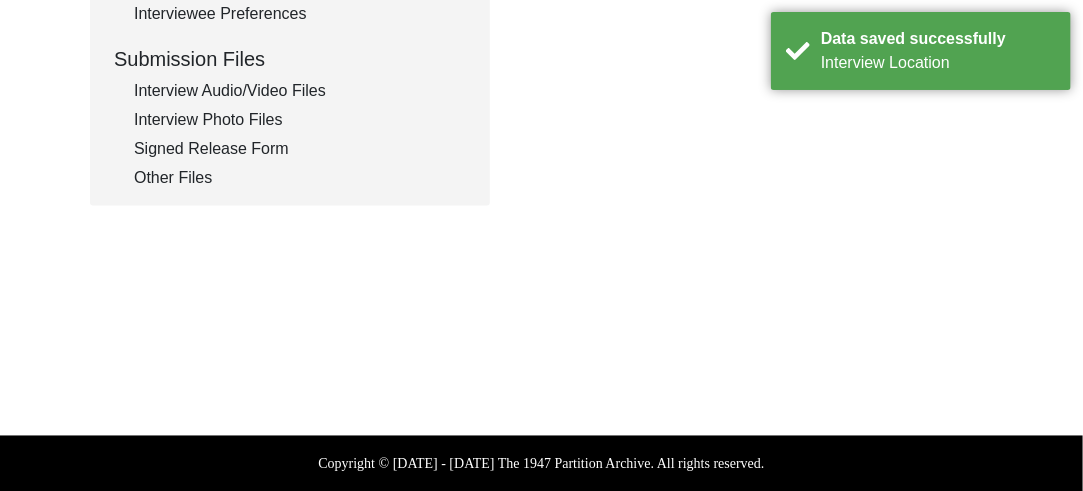 click on "Other Files" 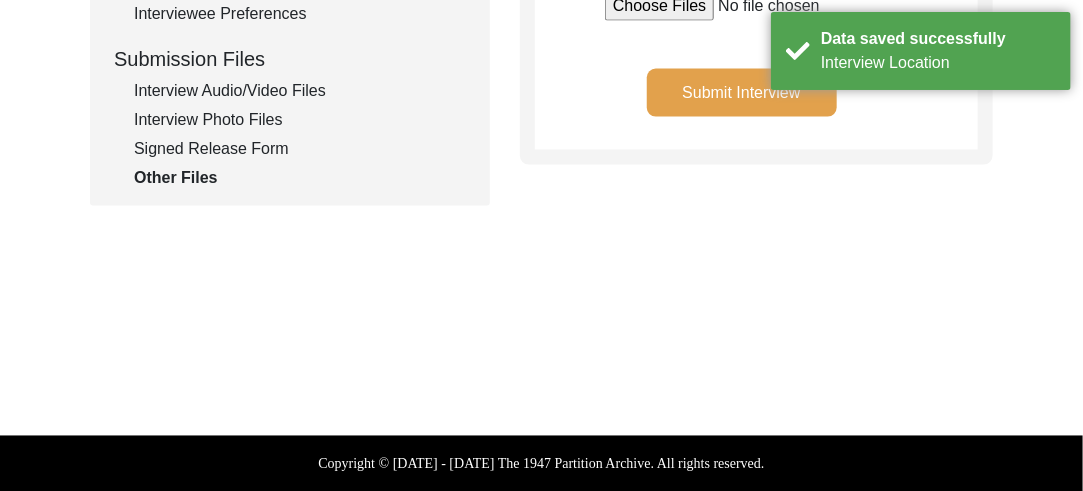 click on "Submit Interview" 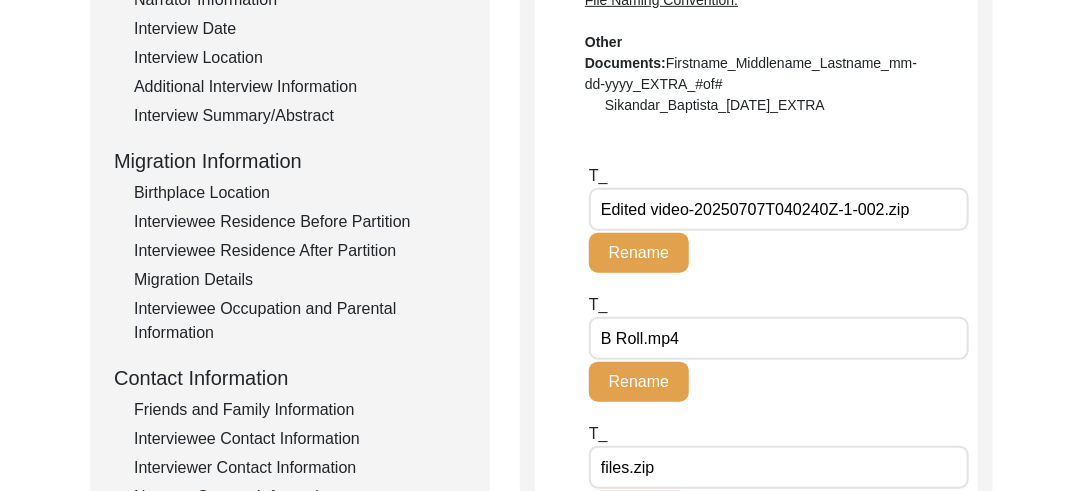 scroll, scrollTop: 384, scrollLeft: 0, axis: vertical 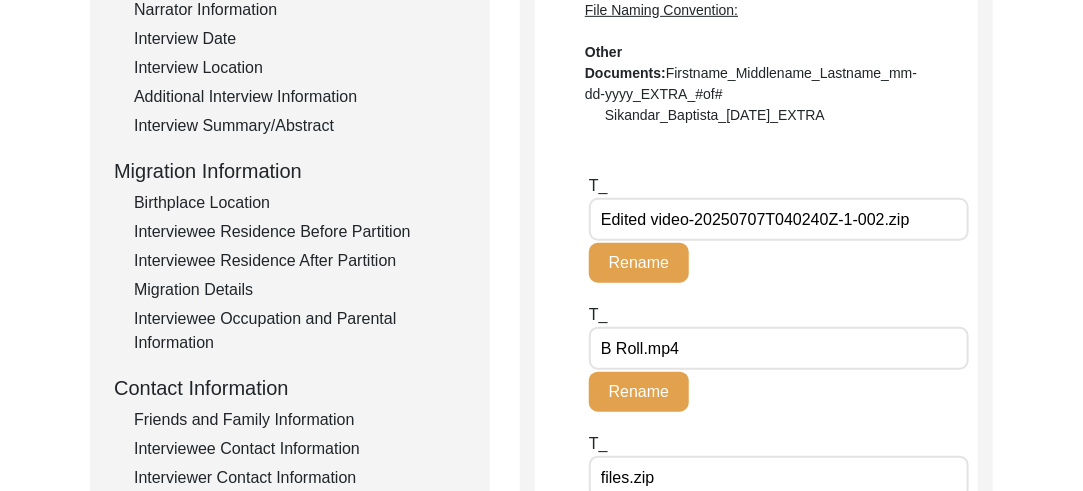 click on "Birthplace Location" 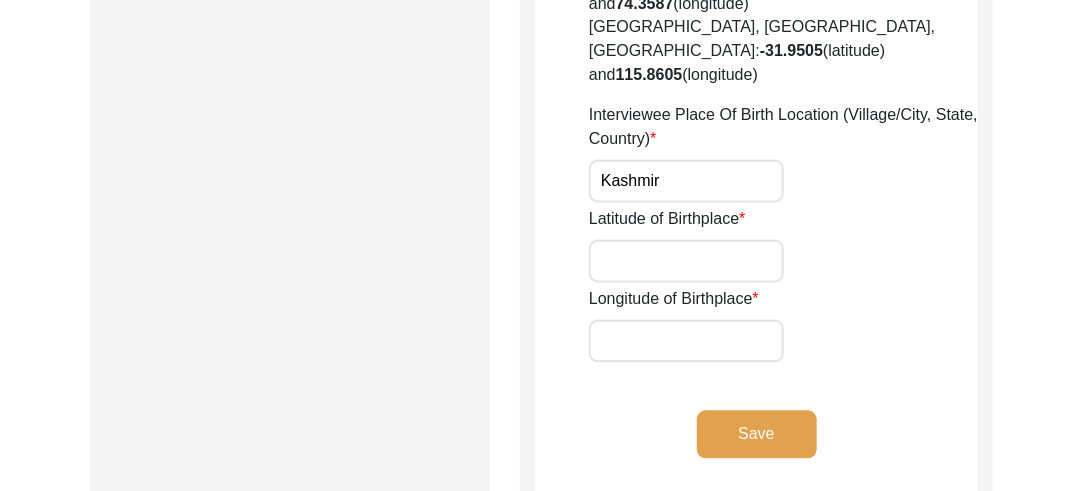 scroll, scrollTop: 1245, scrollLeft: 0, axis: vertical 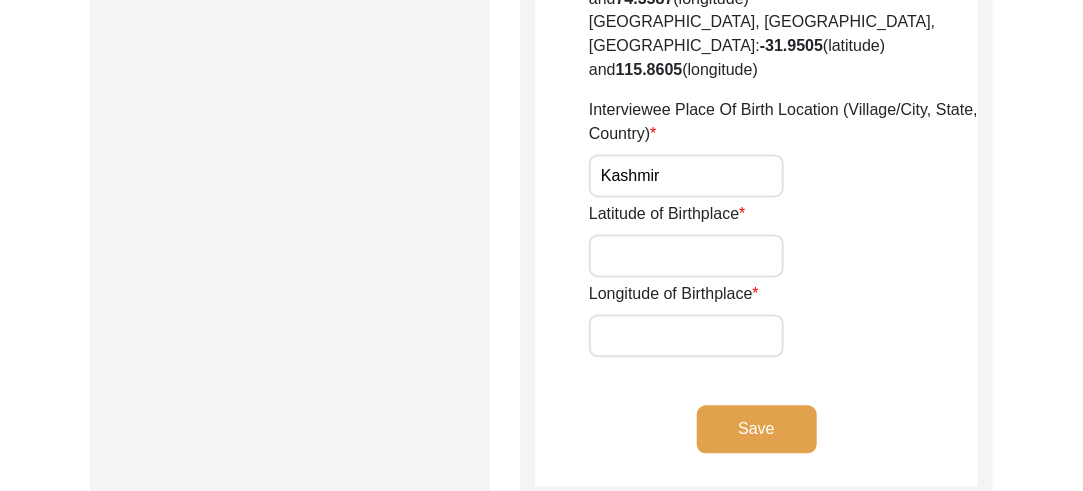 click on "Latitude of Birthplace" at bounding box center (686, 256) 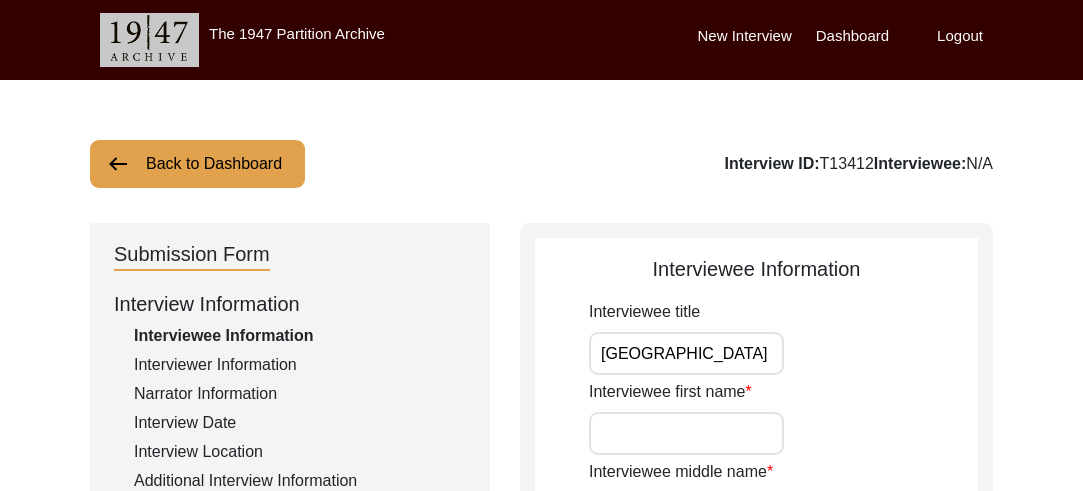 scroll, scrollTop: 1245, scrollLeft: 0, axis: vertical 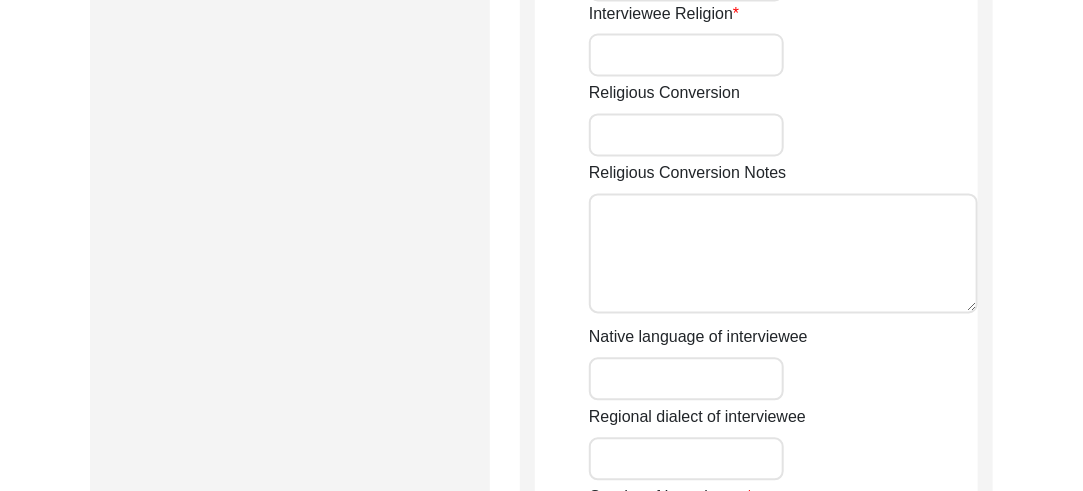 type on "Sardar" 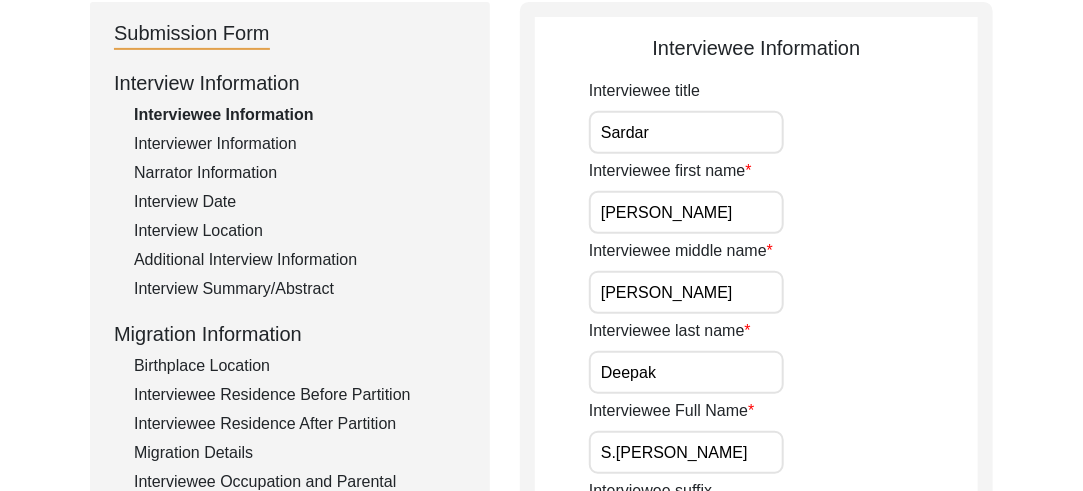 scroll, scrollTop: 172, scrollLeft: 0, axis: vertical 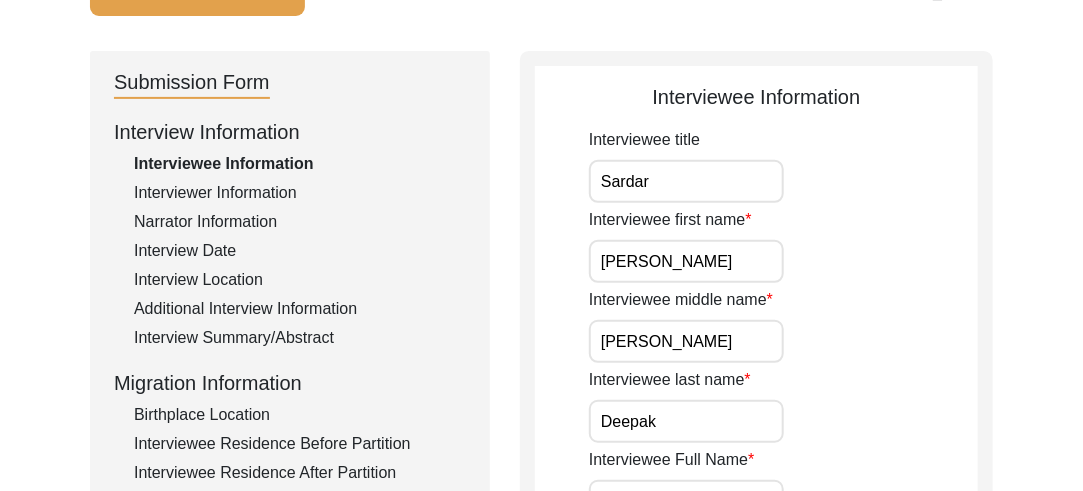 click on "Birthplace Location" 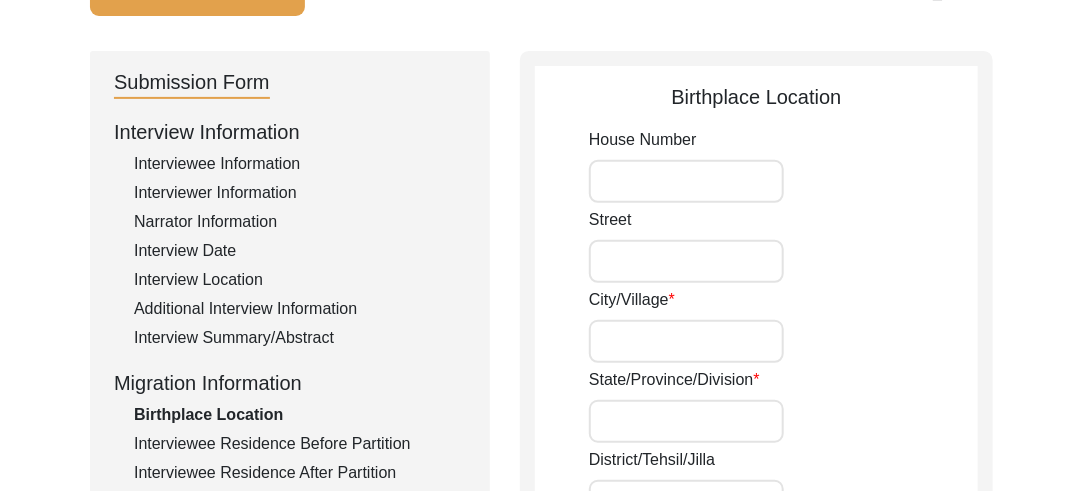 type on "[GEOGRAPHIC_DATA]" 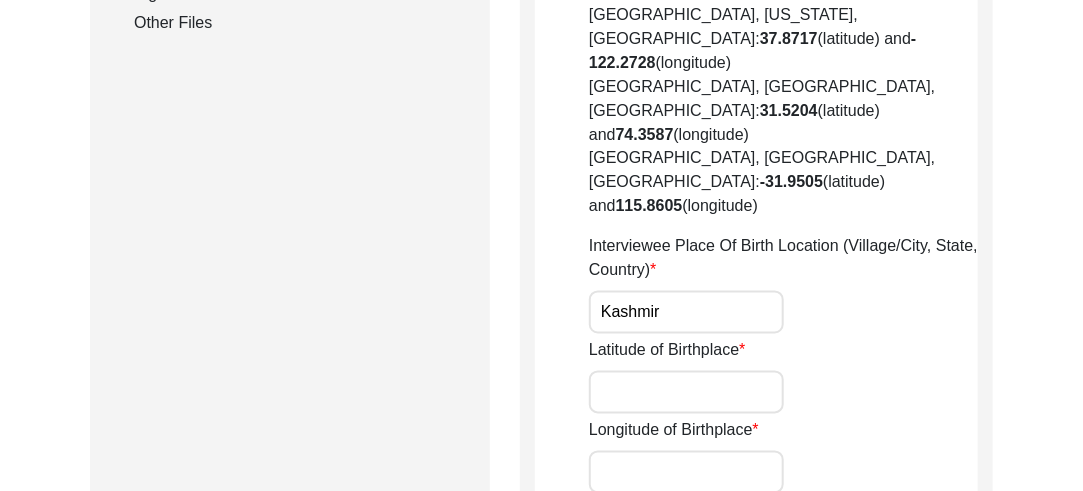 scroll, scrollTop: 1126, scrollLeft: 0, axis: vertical 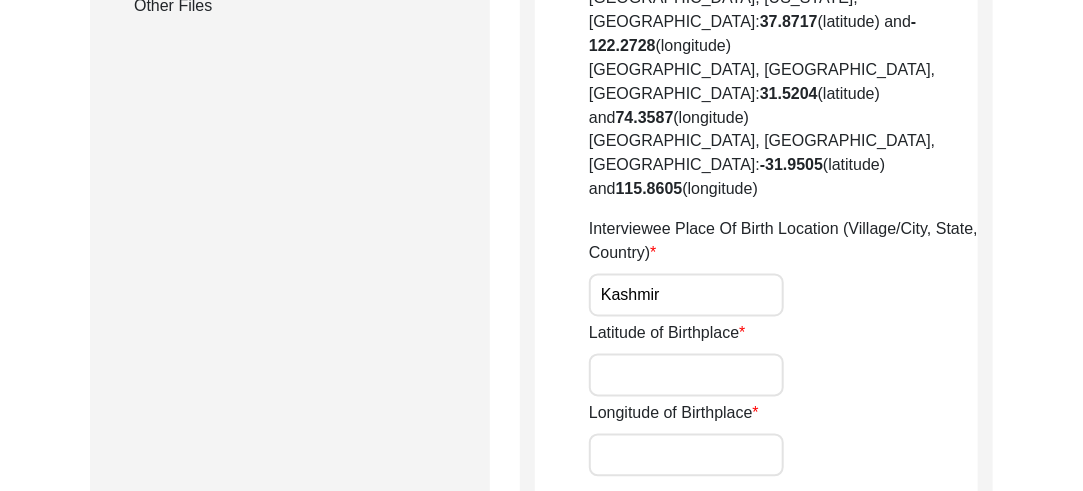 click on "Longitude of Birthplace" at bounding box center (686, 455) 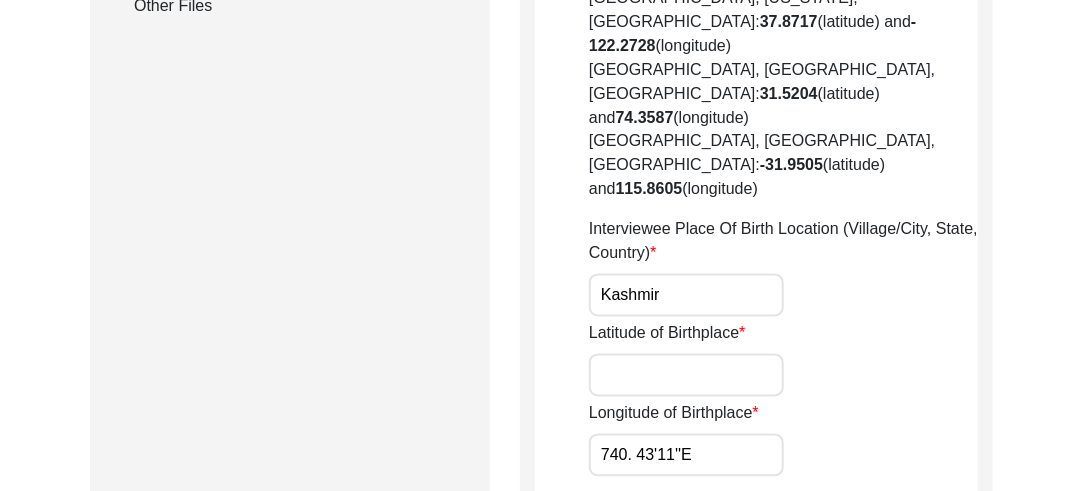 type on "740. 43'11''E" 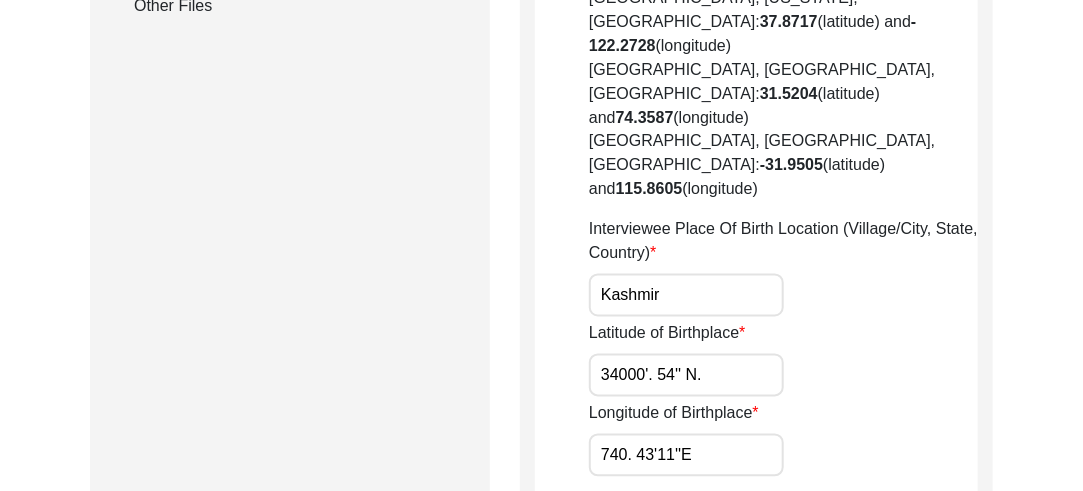 drag, startPoint x: 605, startPoint y: 381, endPoint x: 702, endPoint y: 378, distance: 97.04638 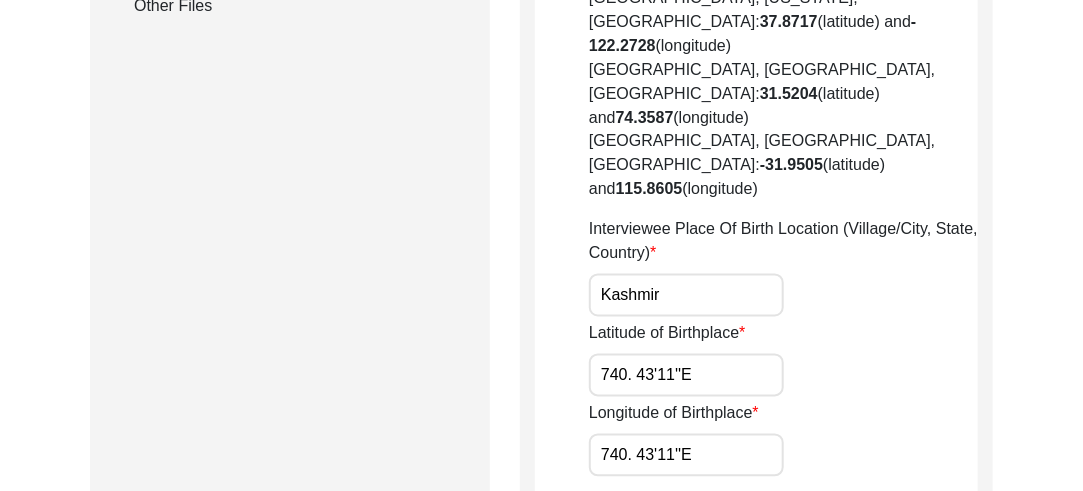 type on "740. 43'11''E" 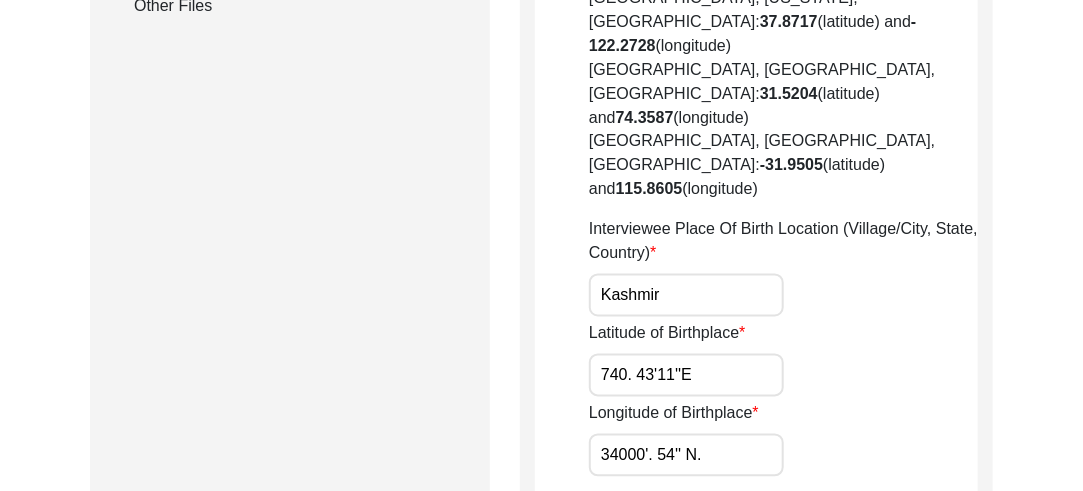 type on "34000'. 54'' N." 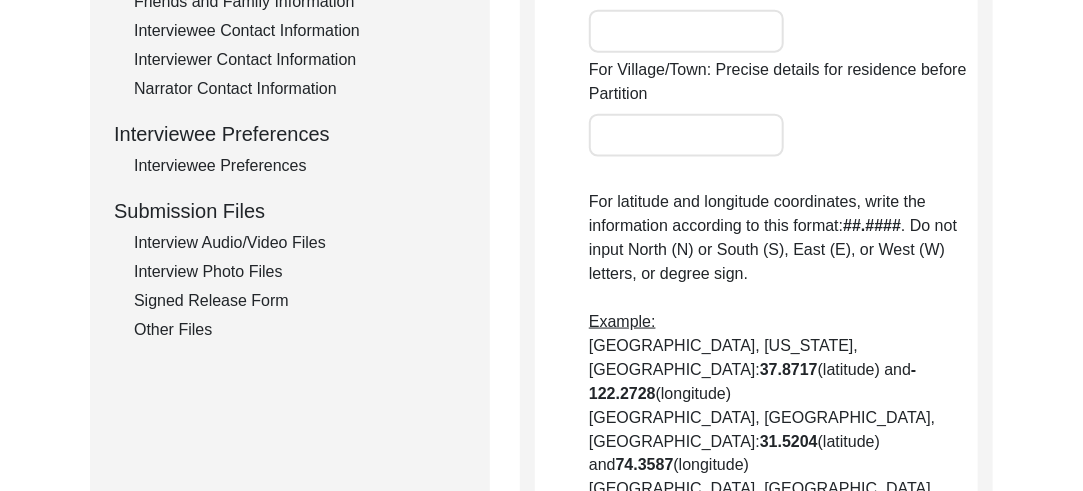 scroll, scrollTop: 817, scrollLeft: 0, axis: vertical 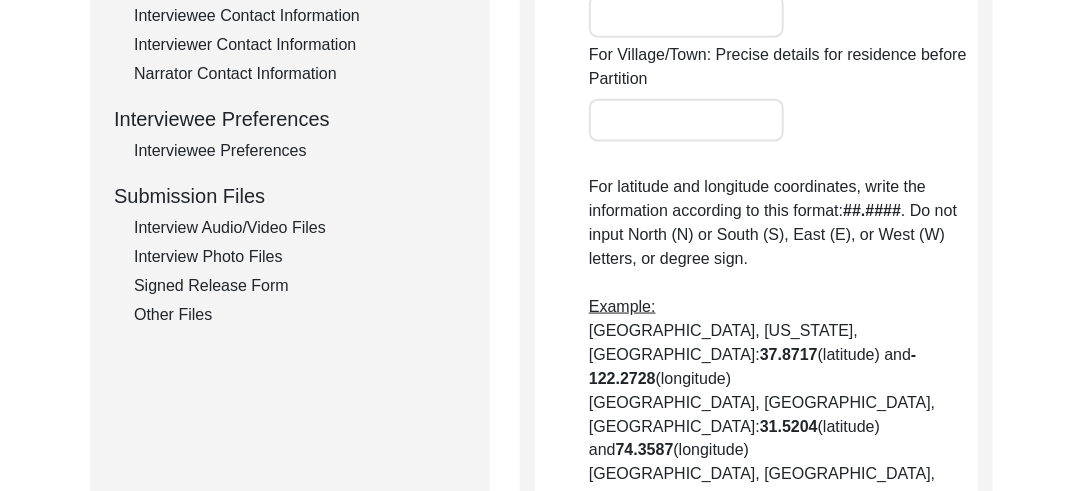 click on "Other Files" 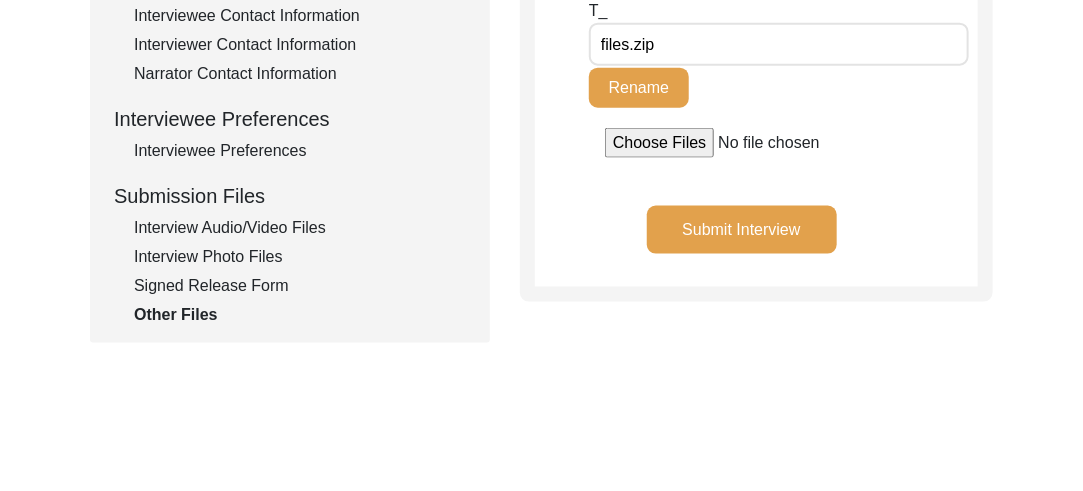 click on "Submit Interview" 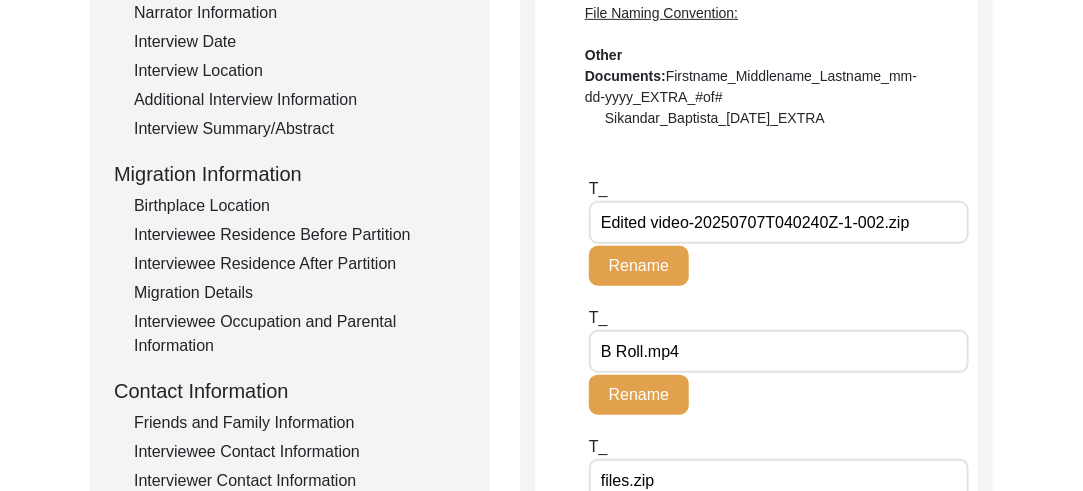 scroll, scrollTop: 342, scrollLeft: 0, axis: vertical 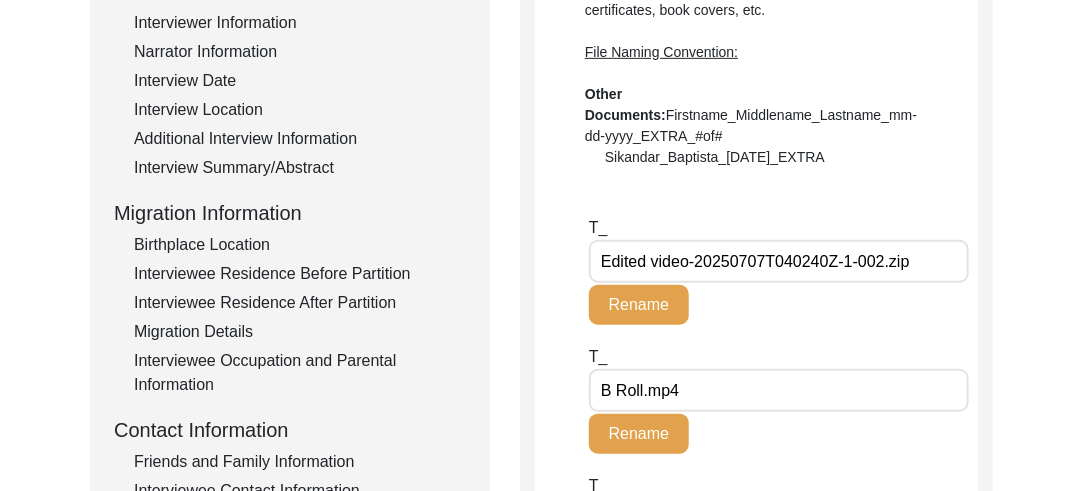click on "Interviewee Residence Before Partition" 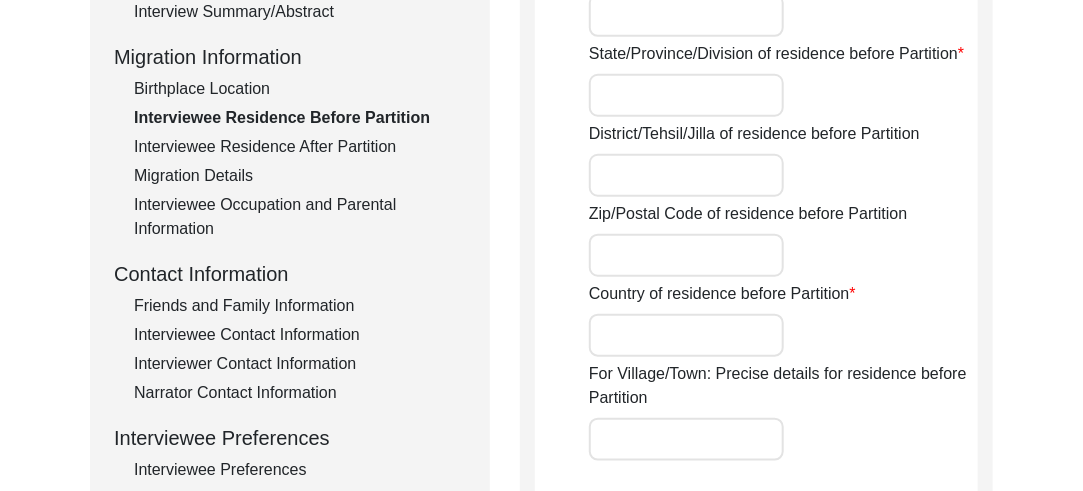scroll, scrollTop: 496, scrollLeft: 0, axis: vertical 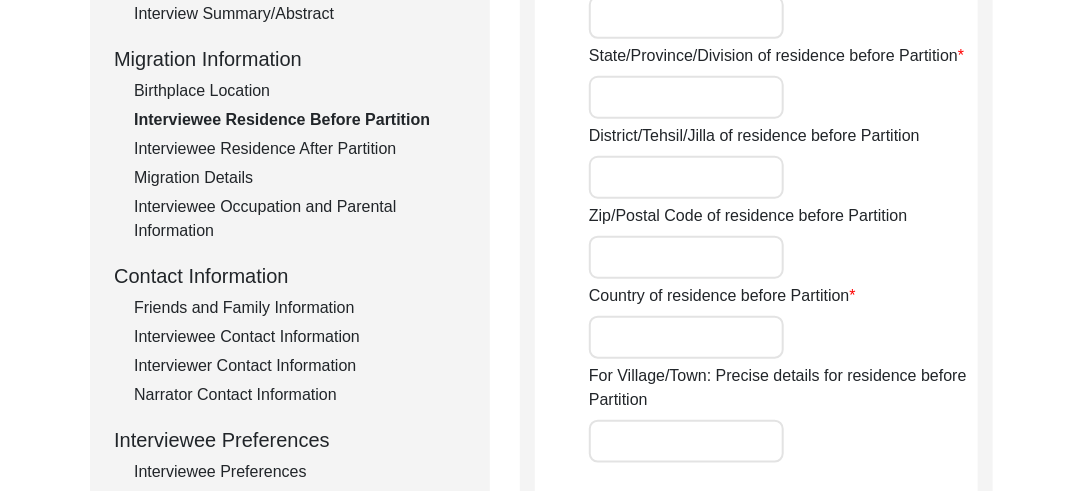 click on "Interviewee Residence After Partition" 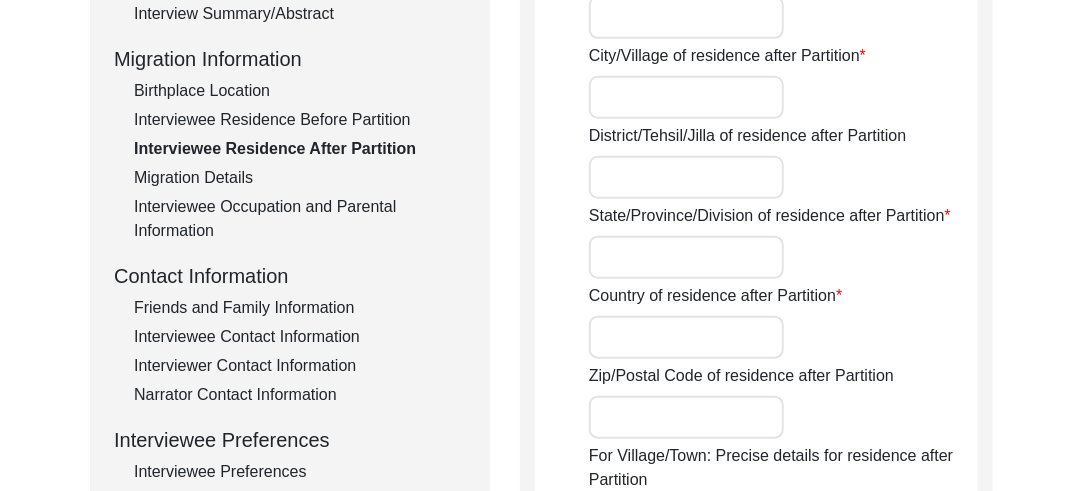 click on "Migration Details" 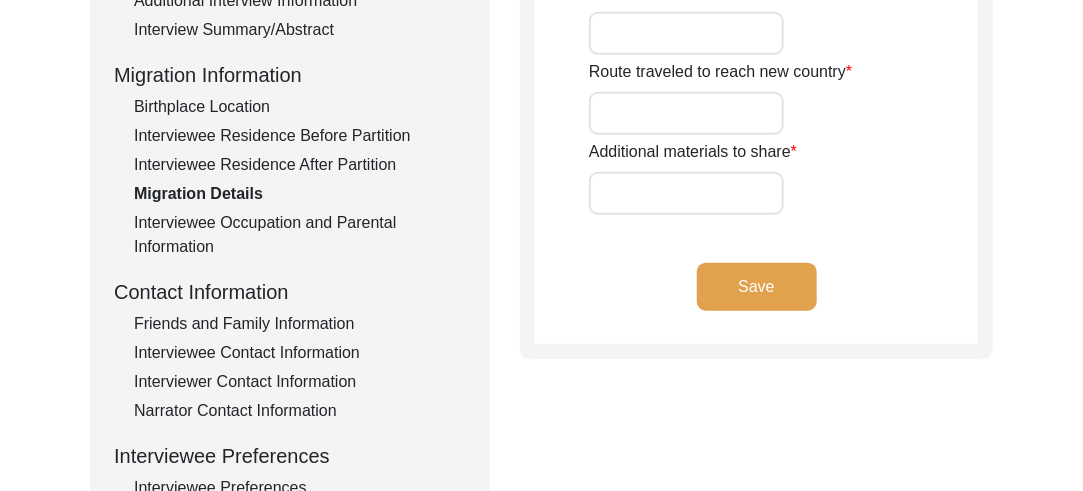 scroll, scrollTop: 498, scrollLeft: 0, axis: vertical 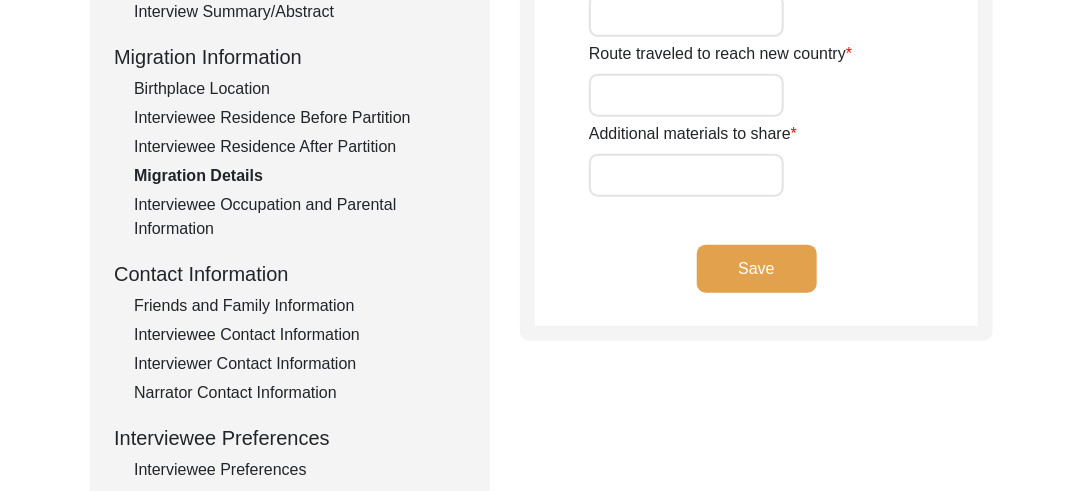 click on "Interviewee Occupation and Parental Information" 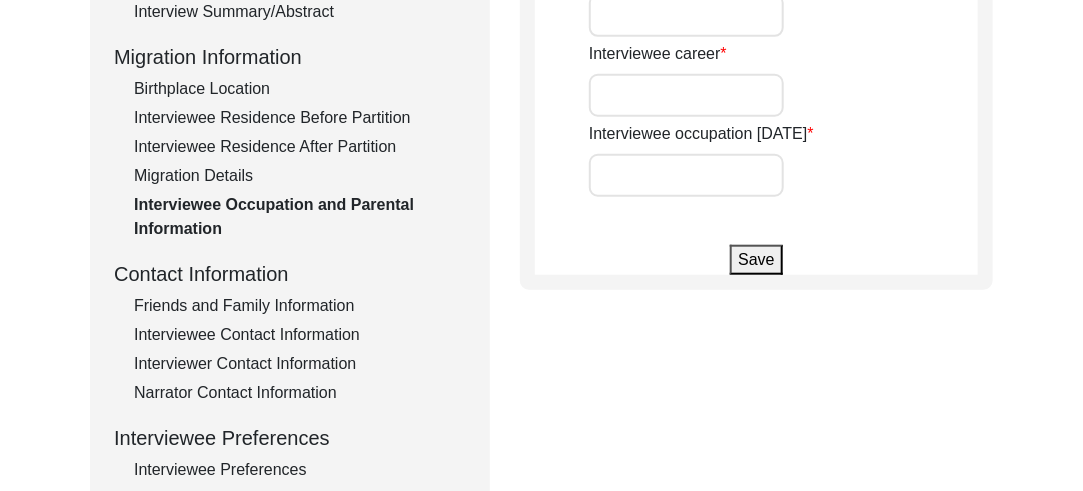 type on "S. Makhan Singh" 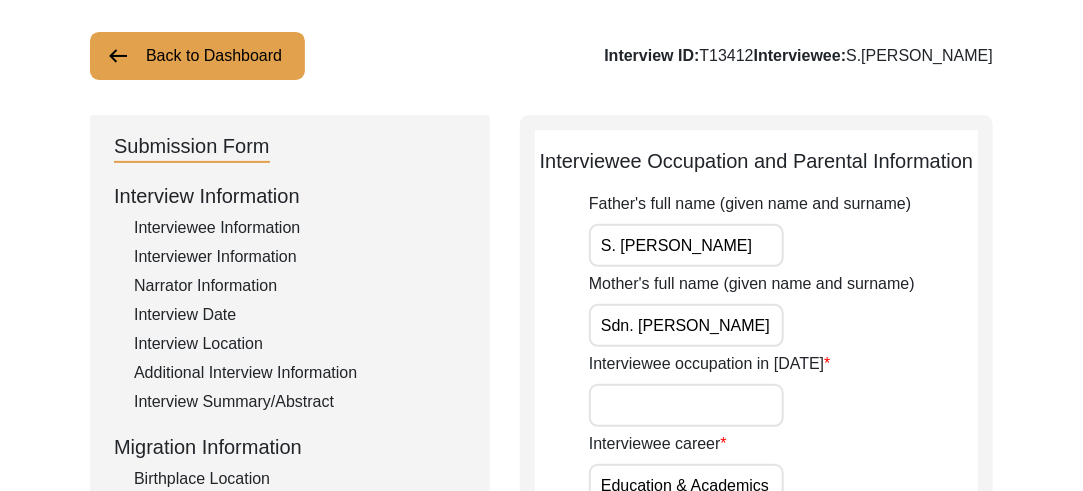 scroll, scrollTop: 84, scrollLeft: 0, axis: vertical 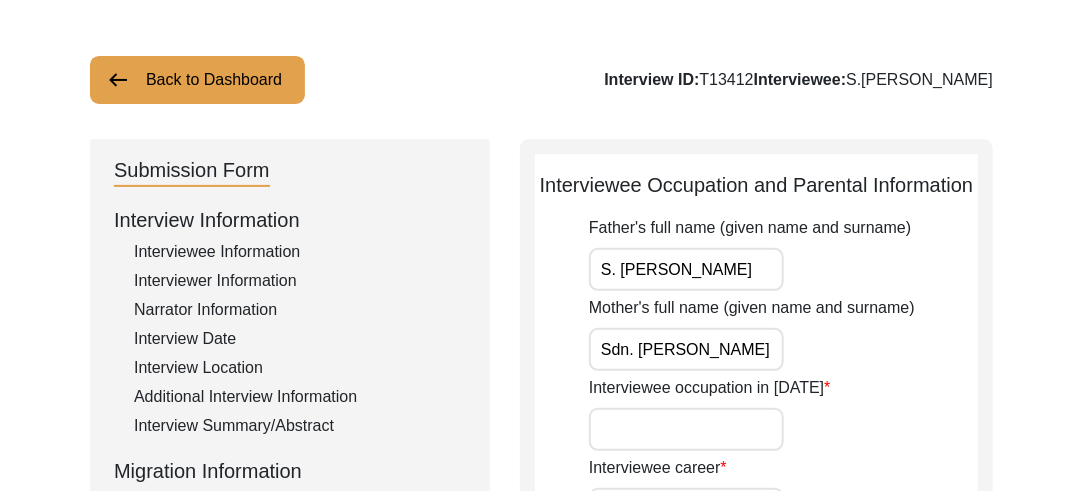 click on "Back to Dashboard" 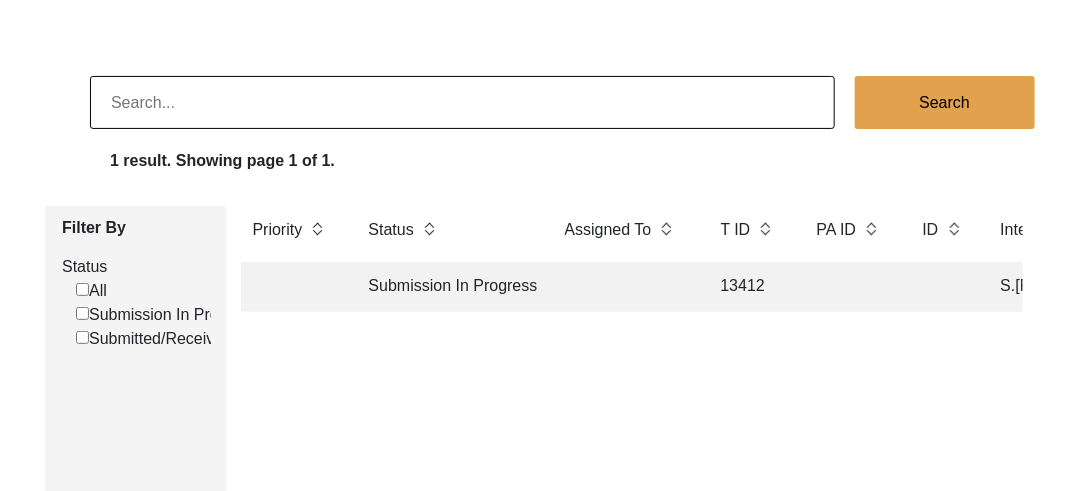 click 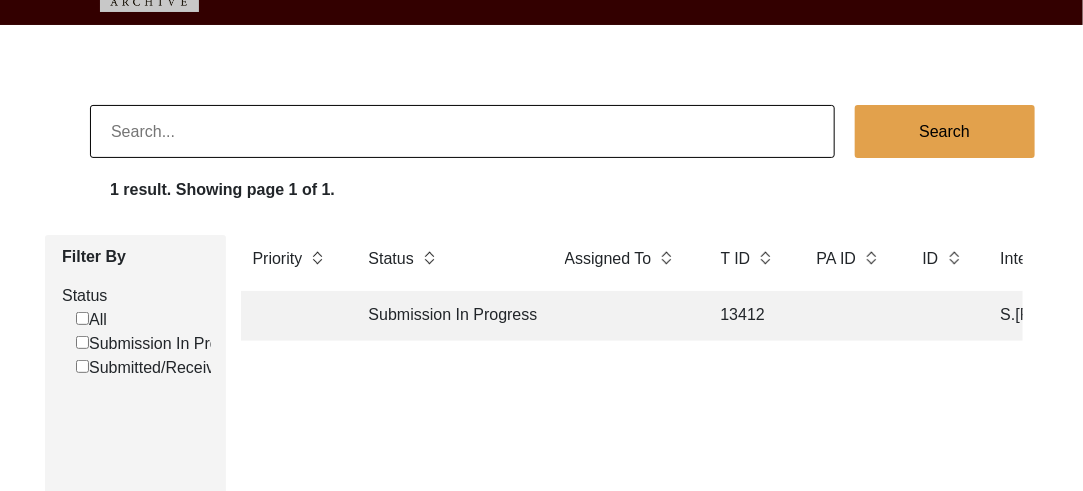 scroll, scrollTop: 0, scrollLeft: 0, axis: both 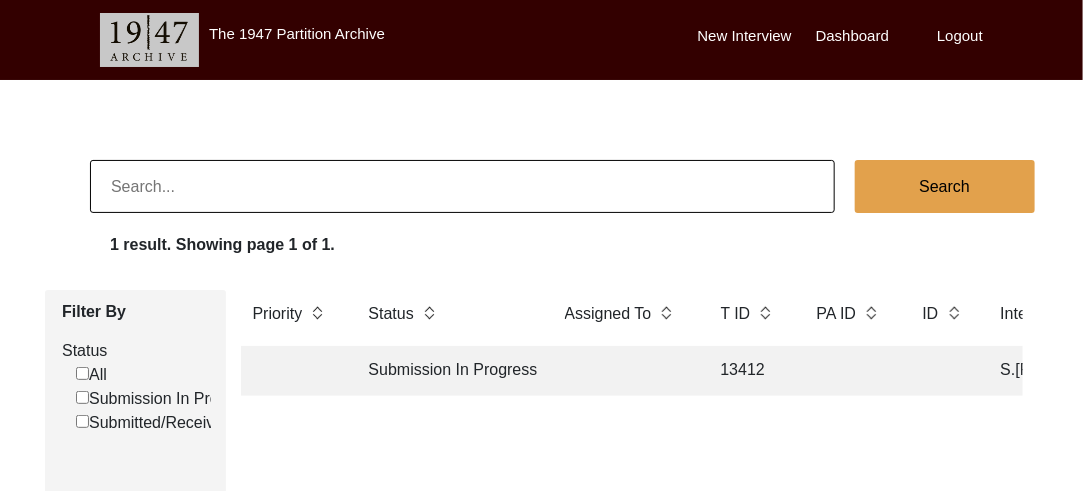 click on "Dashboard" at bounding box center (852, 36) 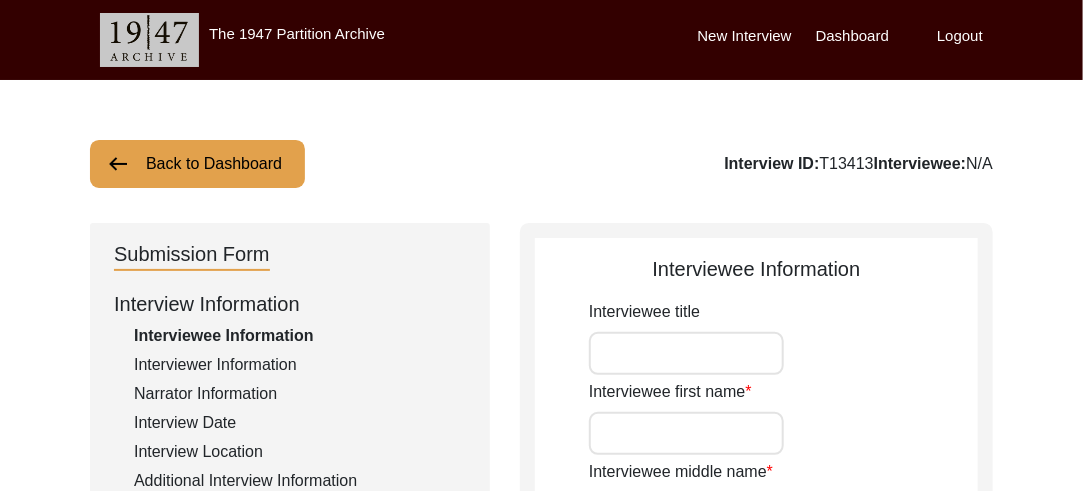 click on "Dashboard" at bounding box center [852, 36] 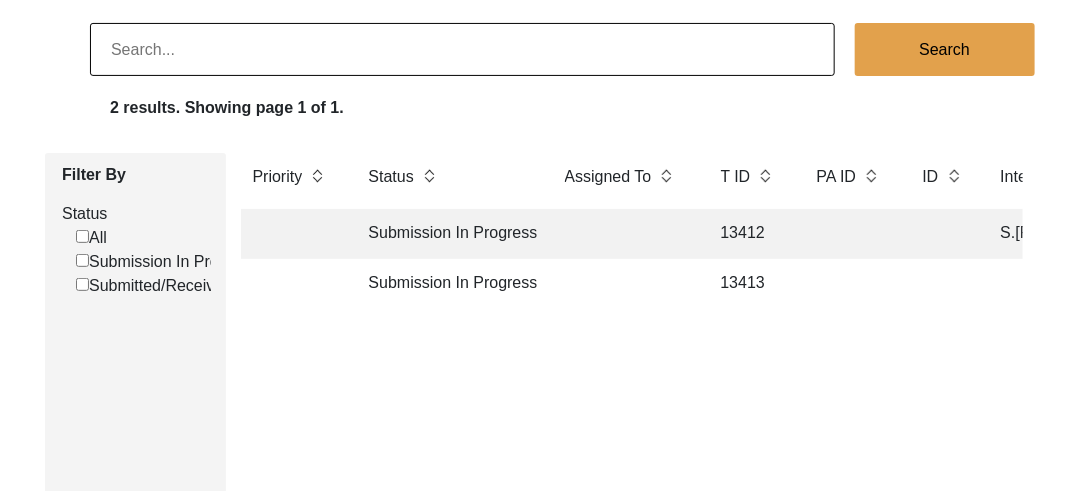 scroll, scrollTop: 138, scrollLeft: 0, axis: vertical 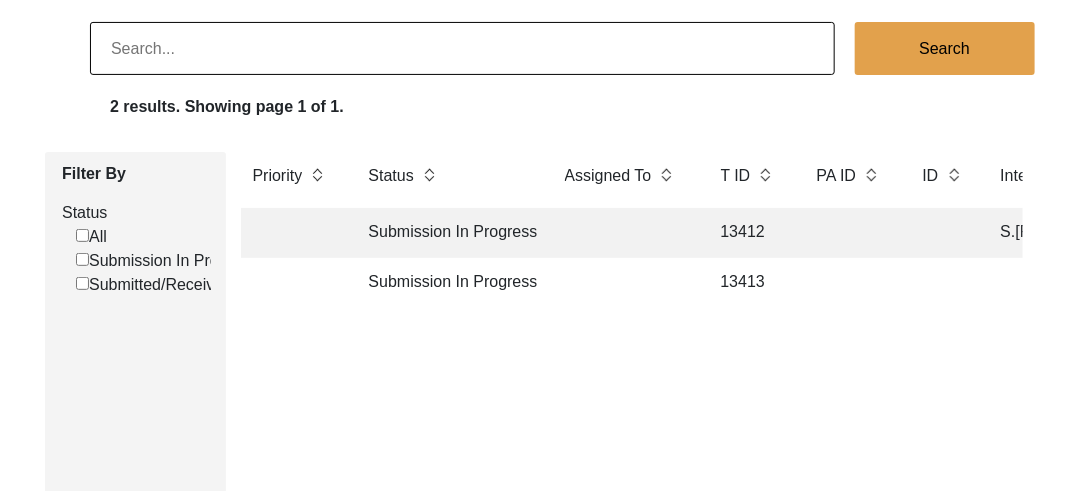 click on "Submission In Progress" 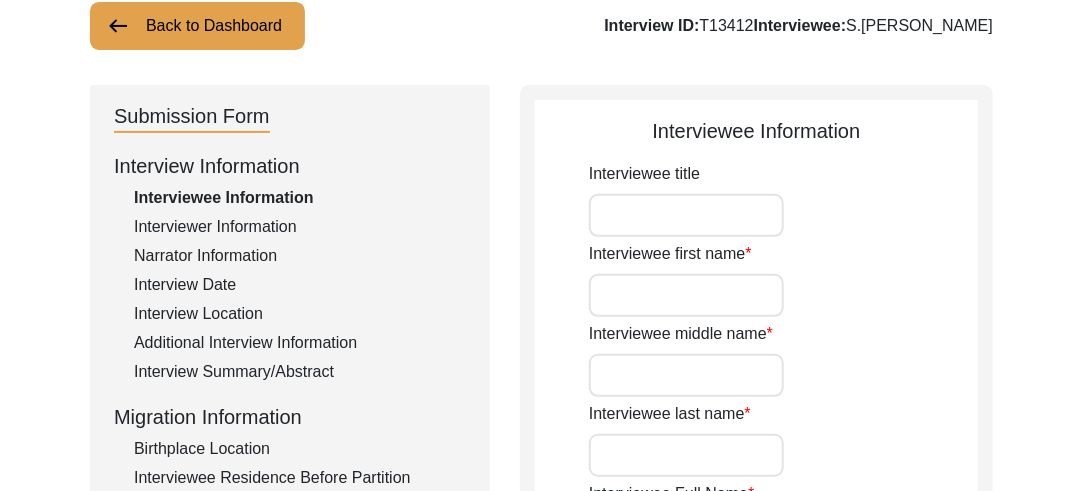 type on "Sardar" 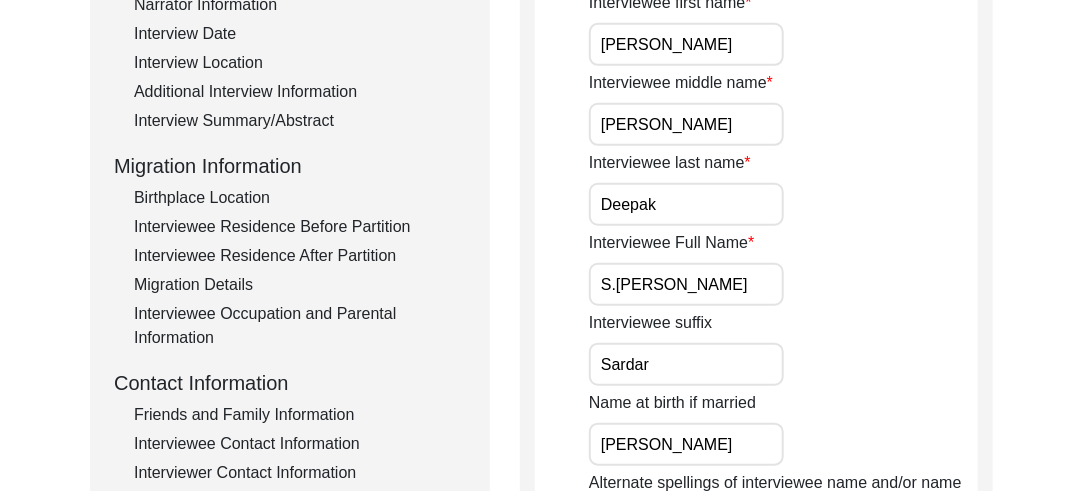 scroll, scrollTop: 371, scrollLeft: 0, axis: vertical 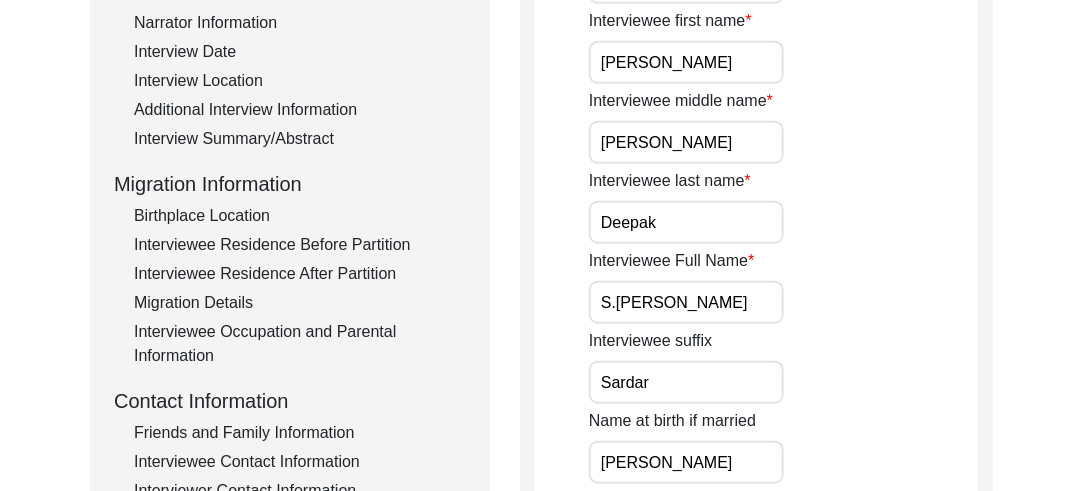click on "Interviewee Residence Before Partition" 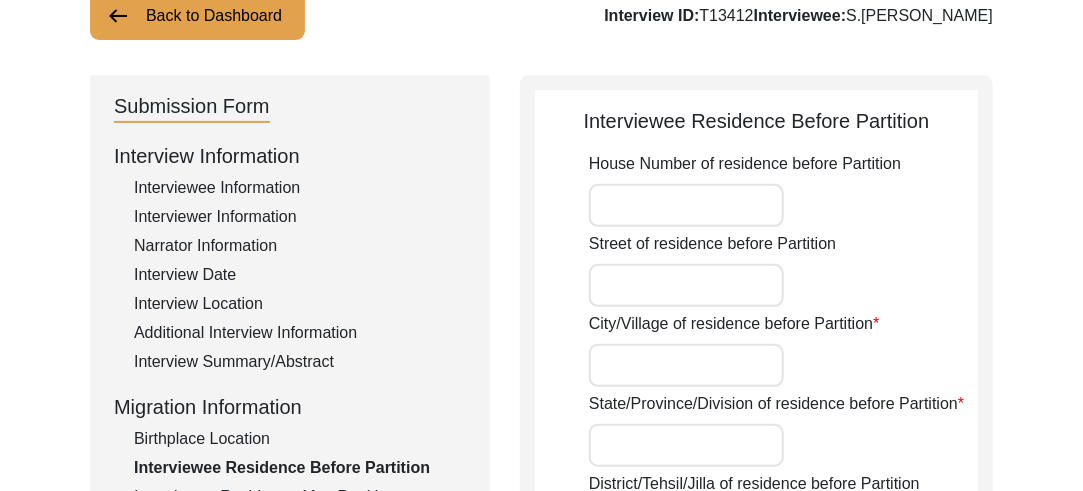 scroll, scrollTop: 197, scrollLeft: 0, axis: vertical 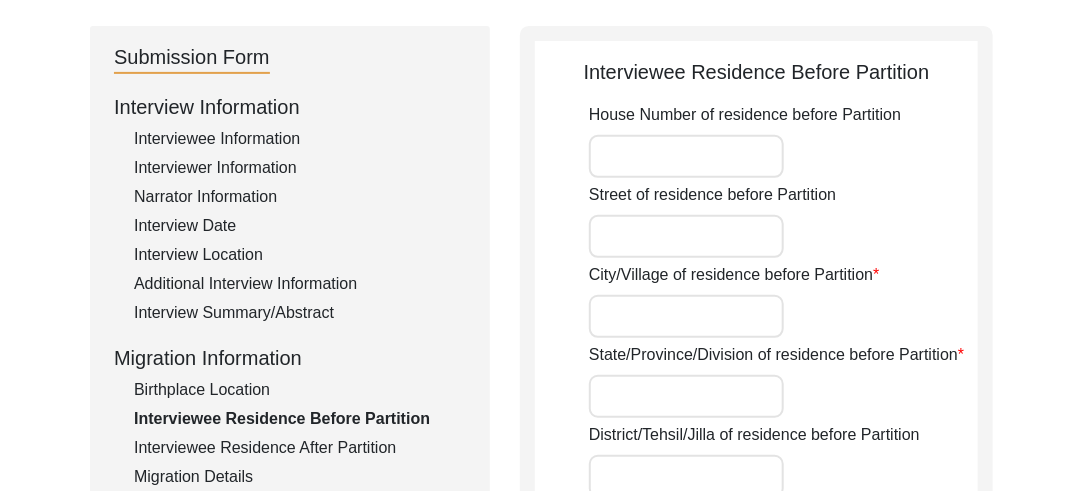 click on "House Number of residence before Partition" at bounding box center [686, 156] 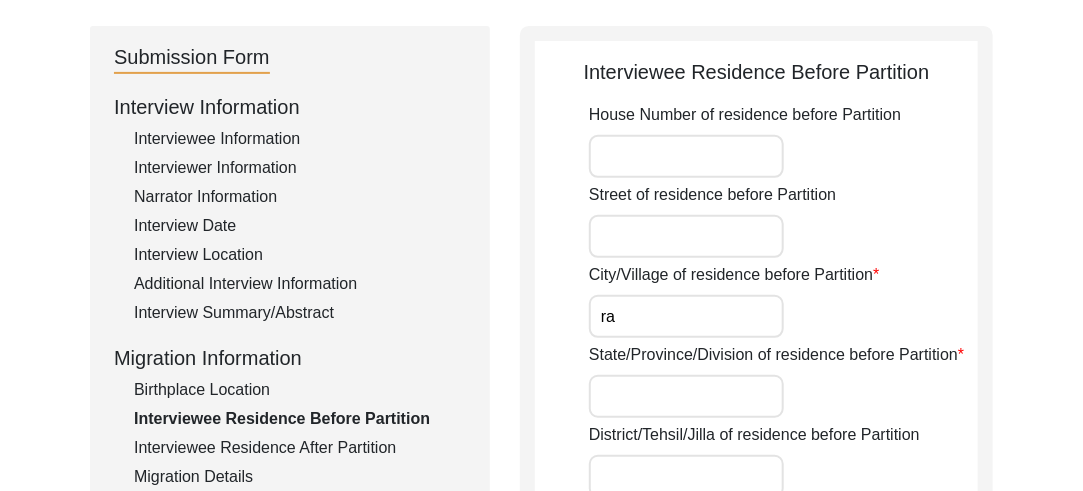 type on "r" 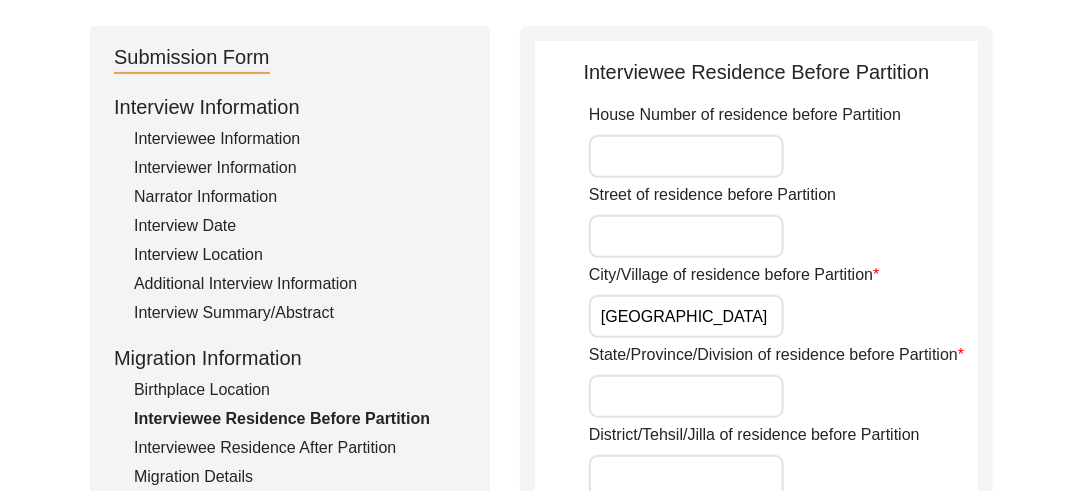 type on "Rainkipura village" 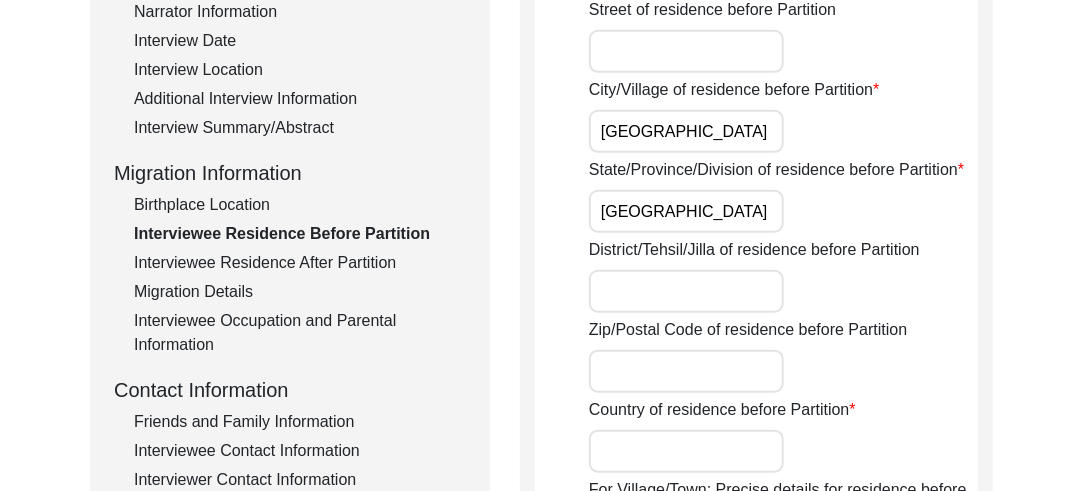 scroll, scrollTop: 385, scrollLeft: 0, axis: vertical 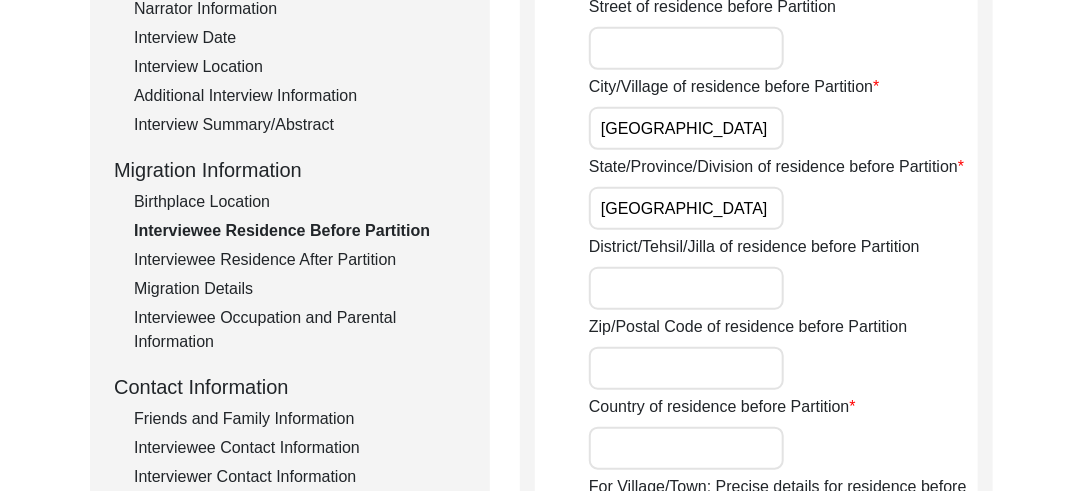type on "Jammu and Kashmir" 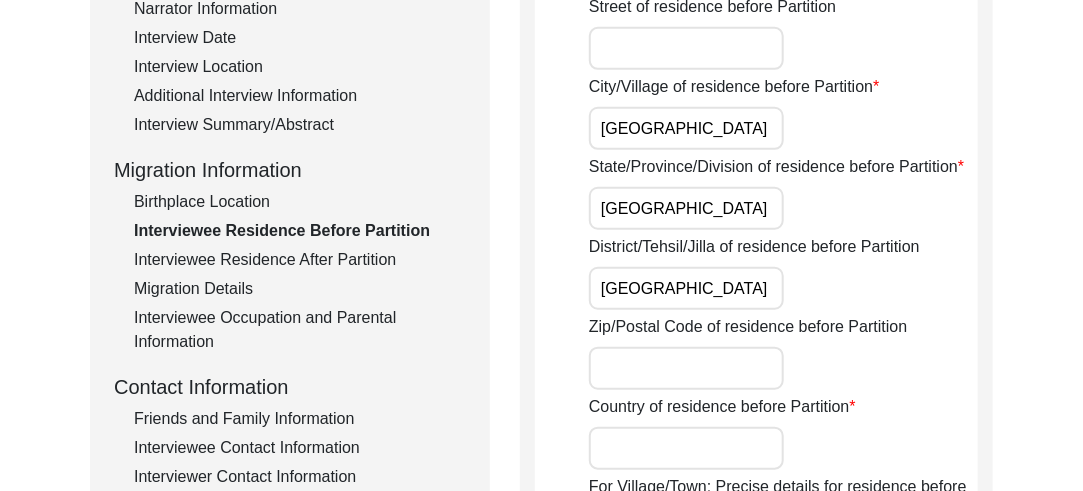 type on "Jammu" 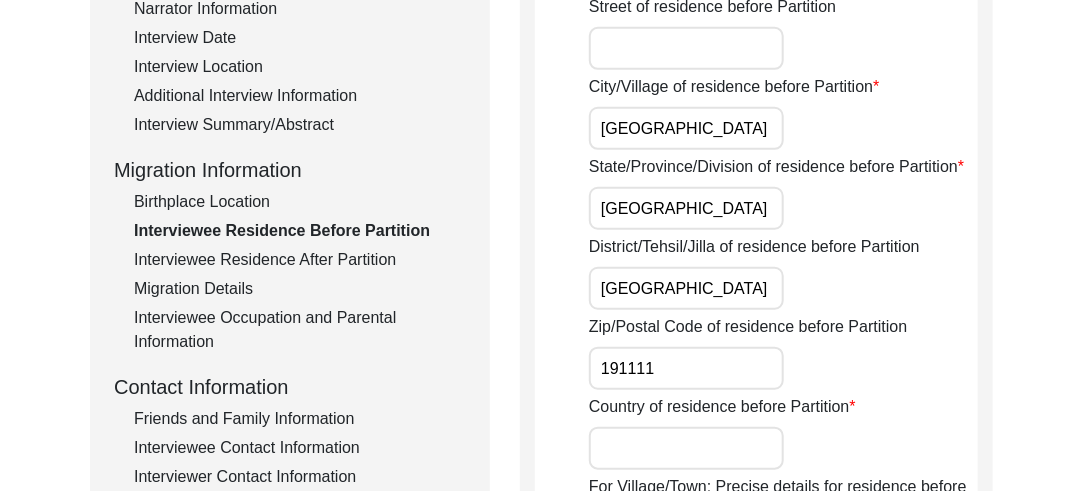 type on "191111" 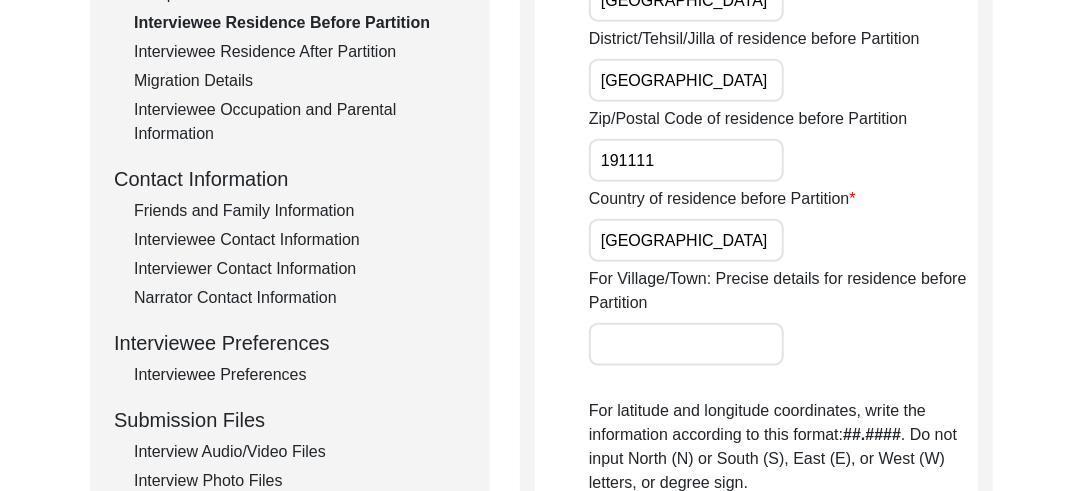scroll, scrollTop: 612, scrollLeft: 0, axis: vertical 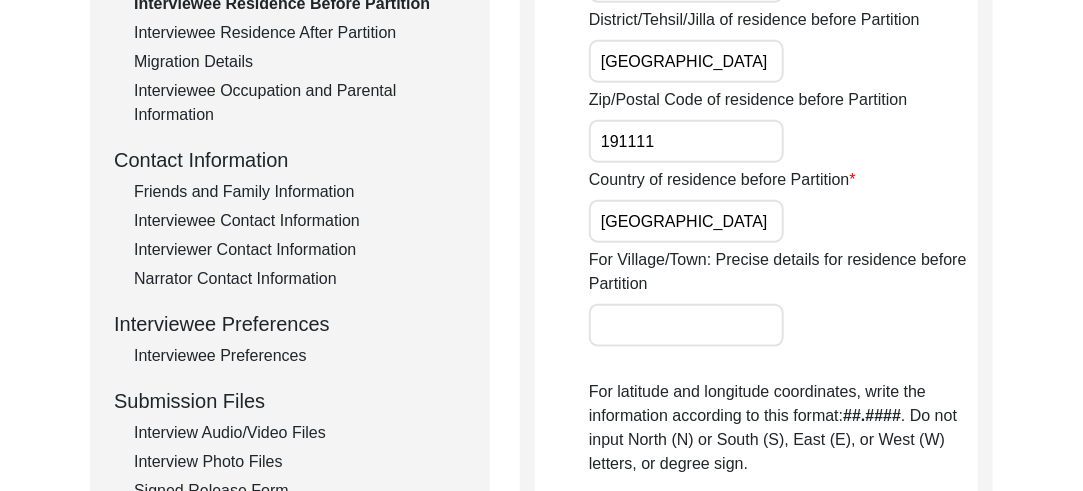 type on "India" 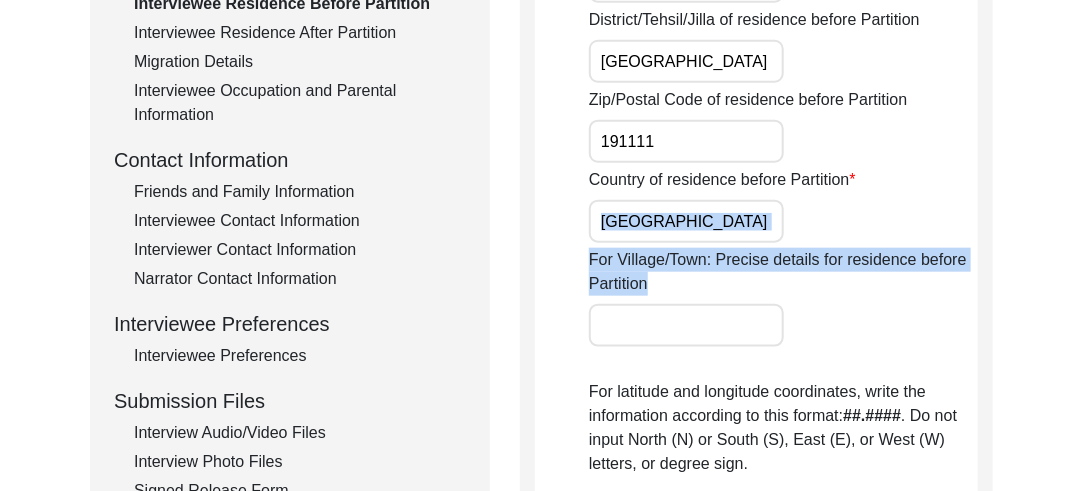 drag, startPoint x: 1082, startPoint y: 174, endPoint x: 1078, endPoint y: 254, distance: 80.09994 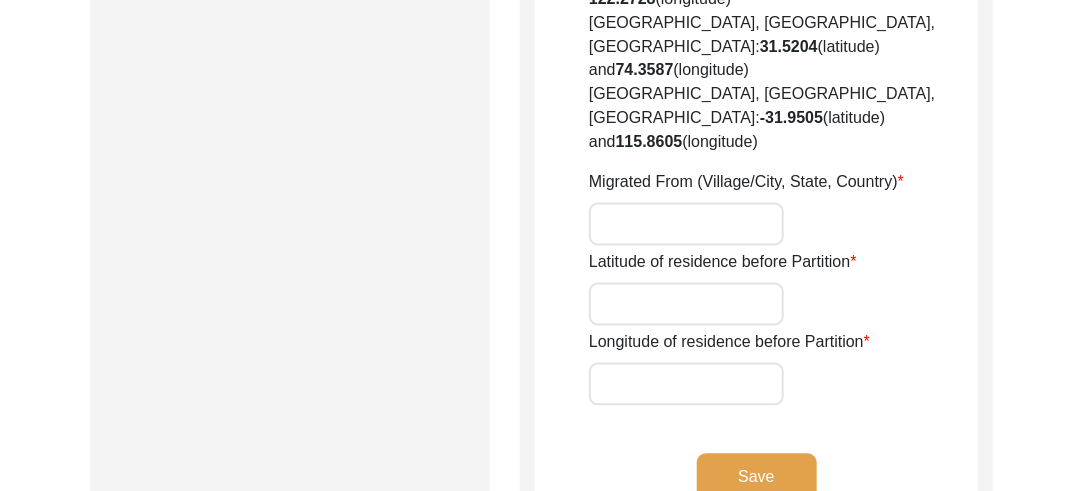 scroll, scrollTop: 1200, scrollLeft: 0, axis: vertical 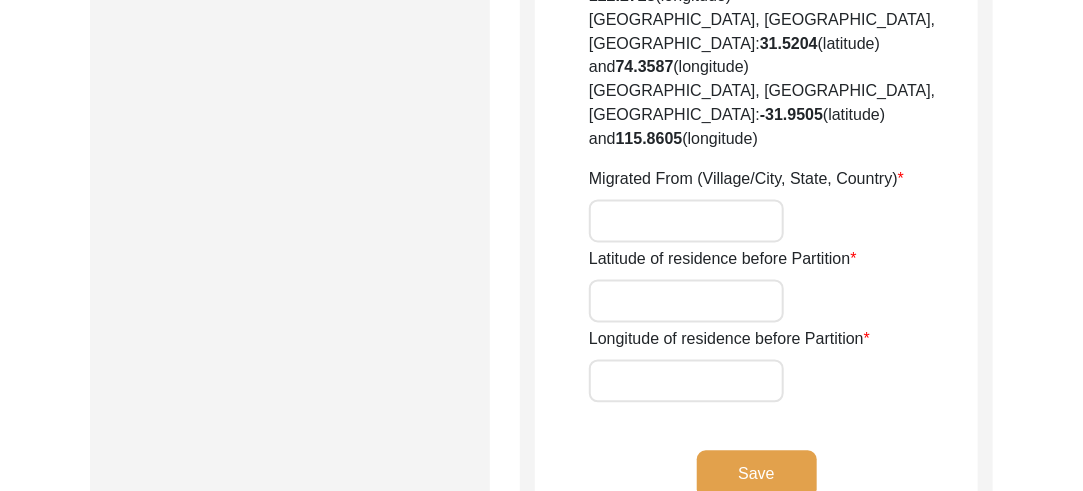 click on "Migrated From (Village/City, State, Country)" at bounding box center [686, 221] 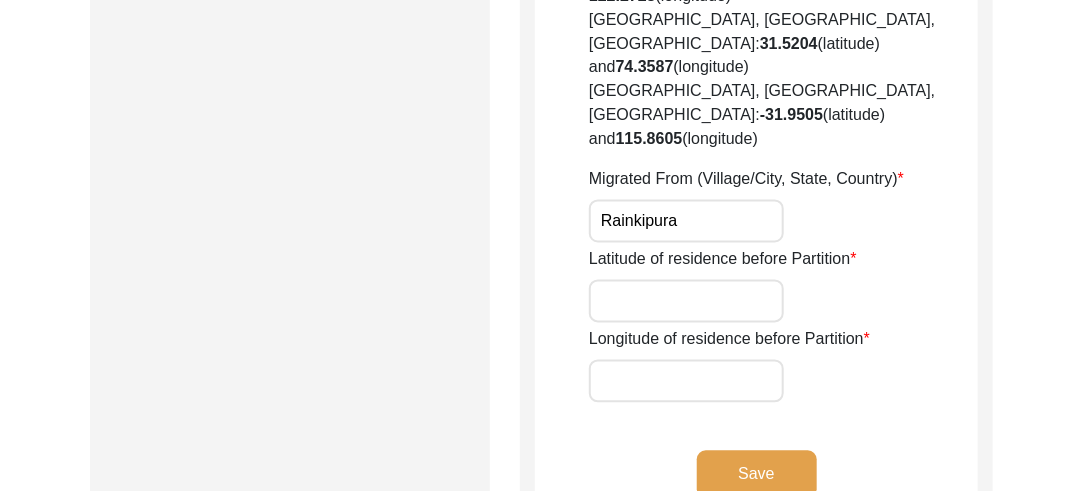 type on "Rainkipura" 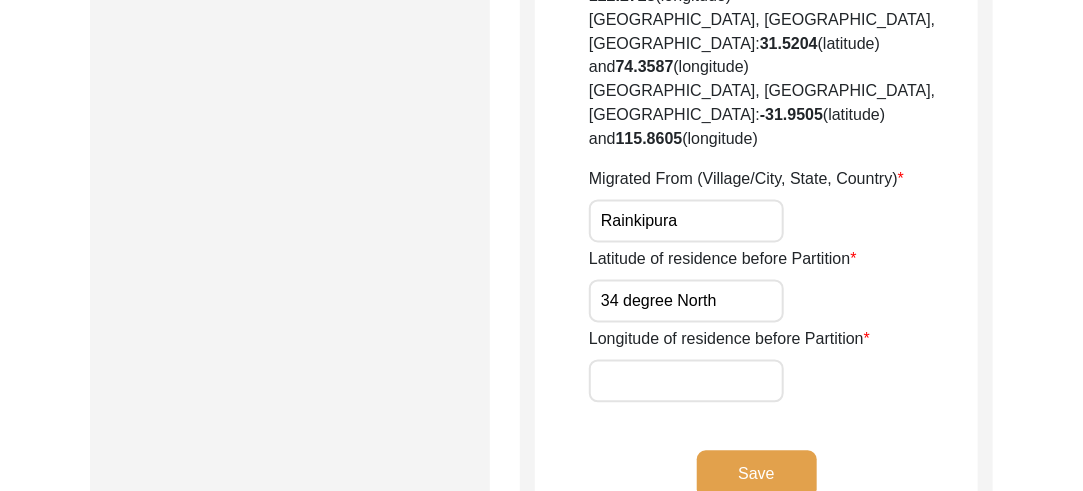 type on "34 degree North" 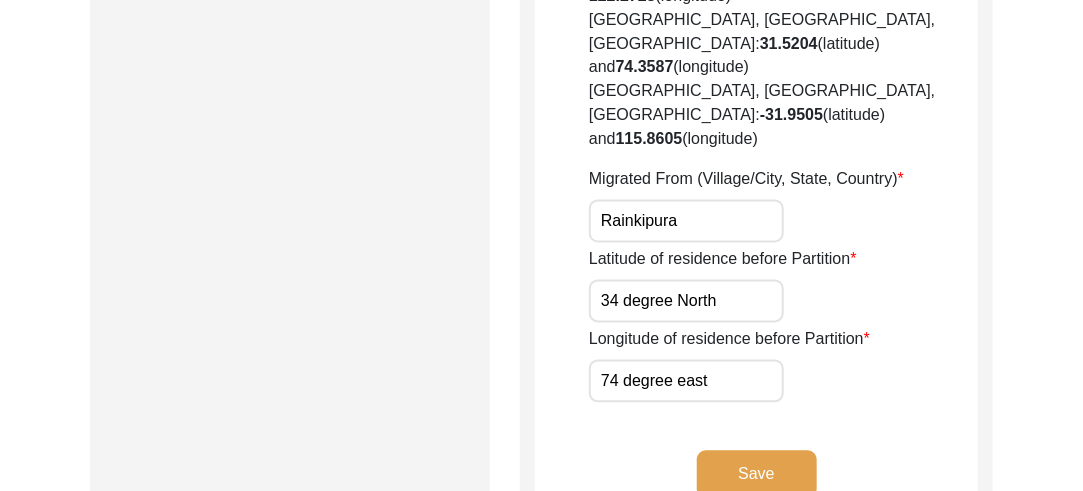 type on "74 degree east" 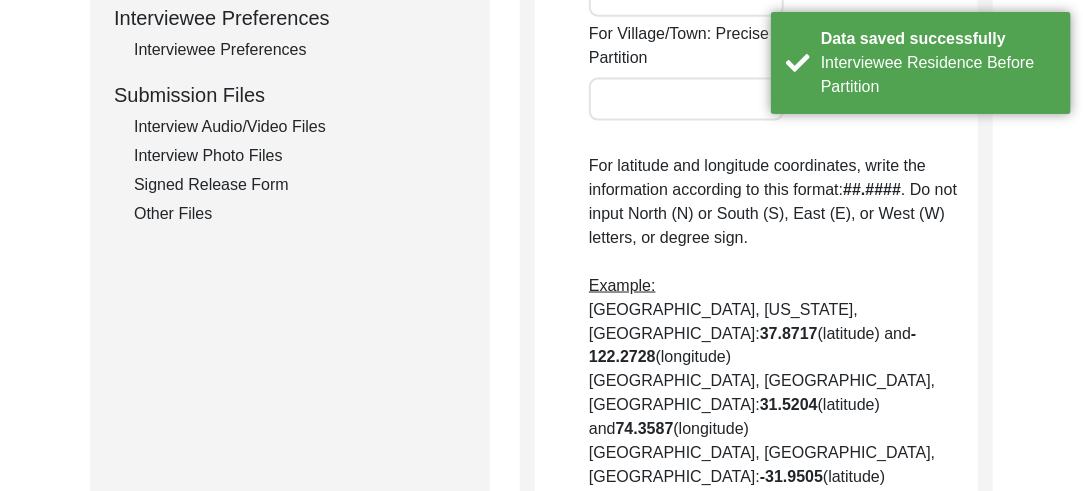 scroll, scrollTop: 910, scrollLeft: 0, axis: vertical 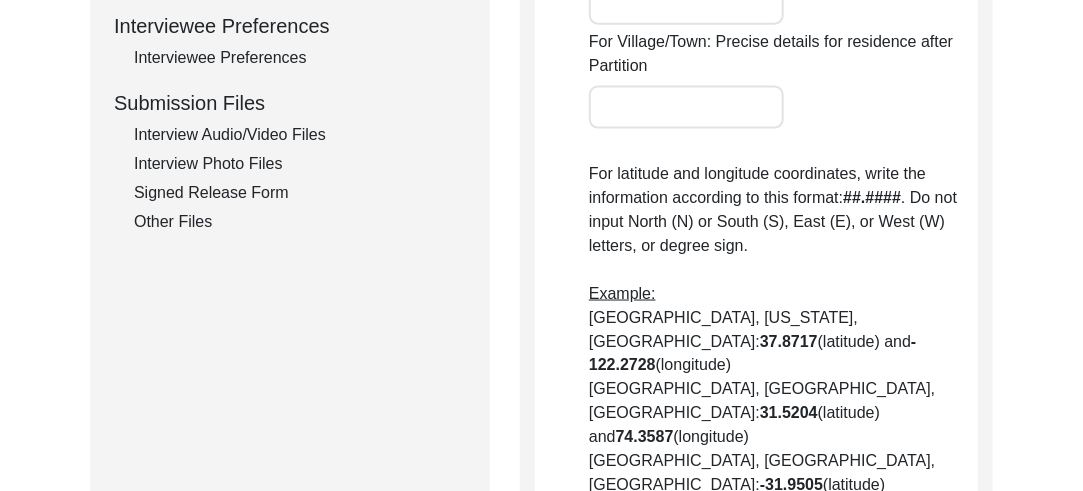 click on "Other Files" 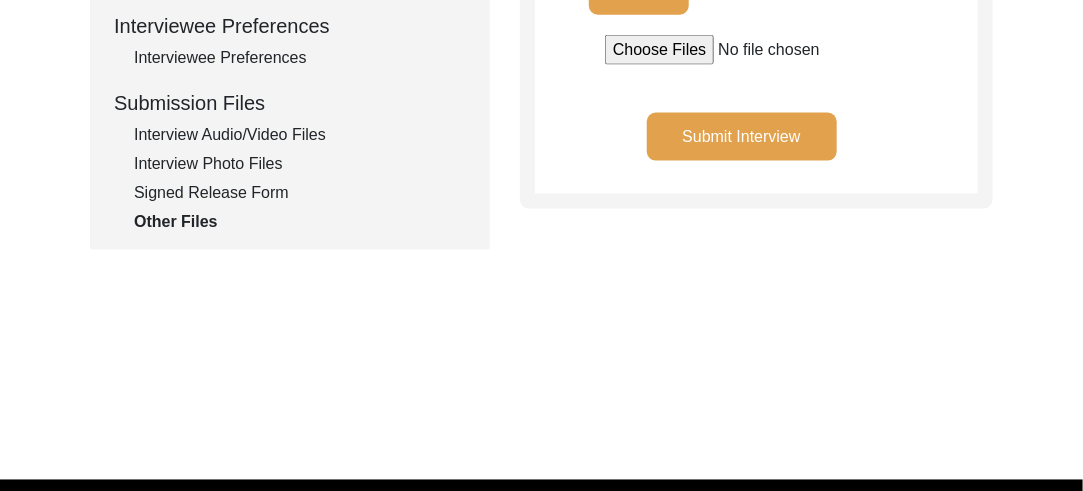 click on "Submit Interview" 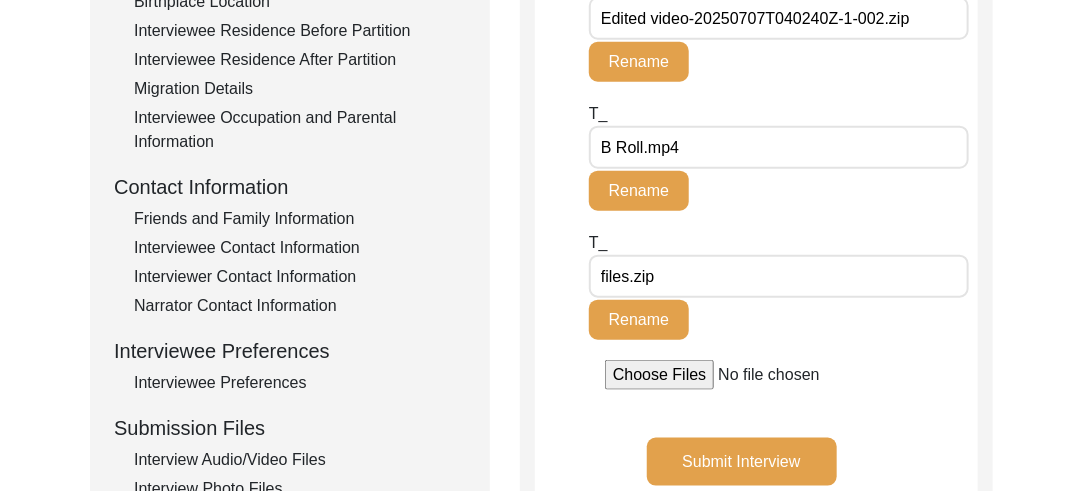 scroll, scrollTop: 582, scrollLeft: 0, axis: vertical 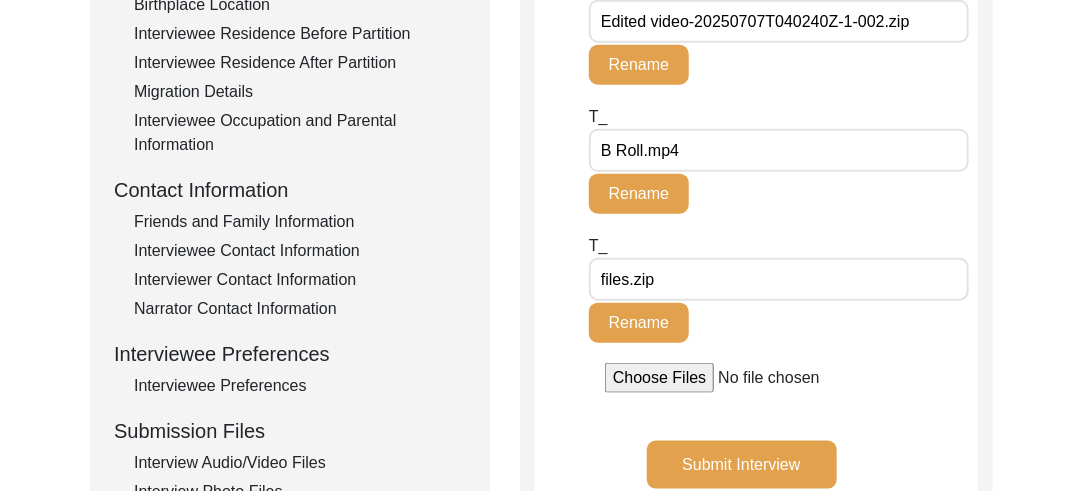 click on "Interviewee Residence After Partition" 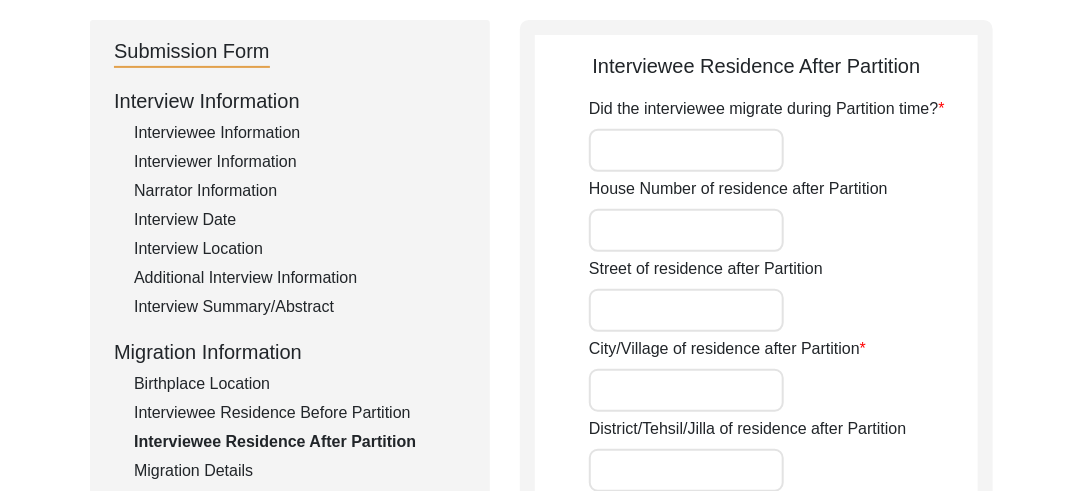 scroll, scrollTop: 200, scrollLeft: 0, axis: vertical 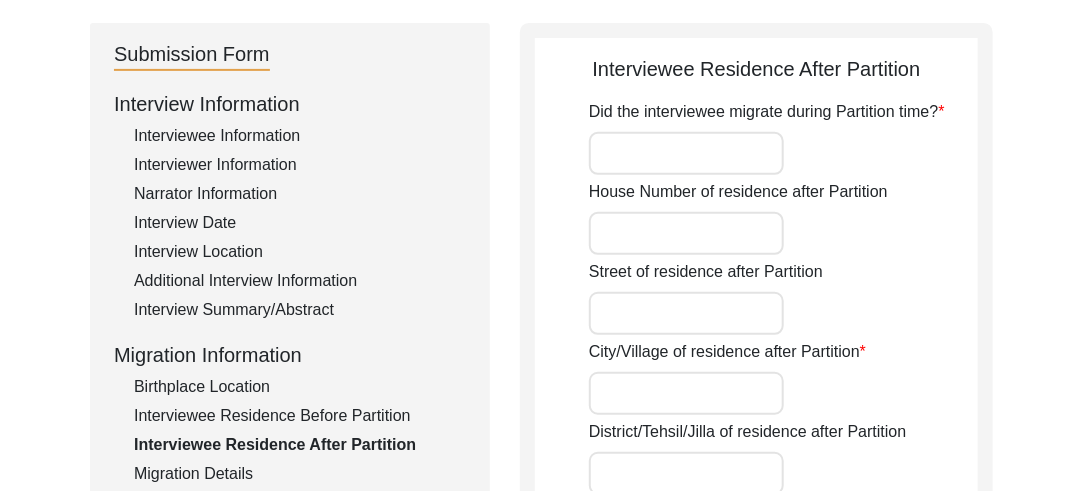 click on "Did the interviewee migrate during Partition time?" at bounding box center (686, 153) 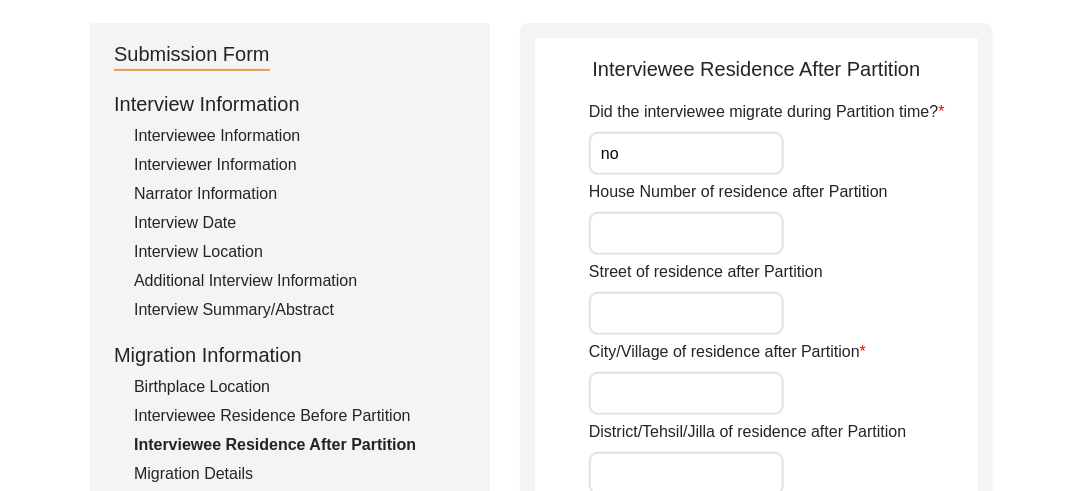 type on "n" 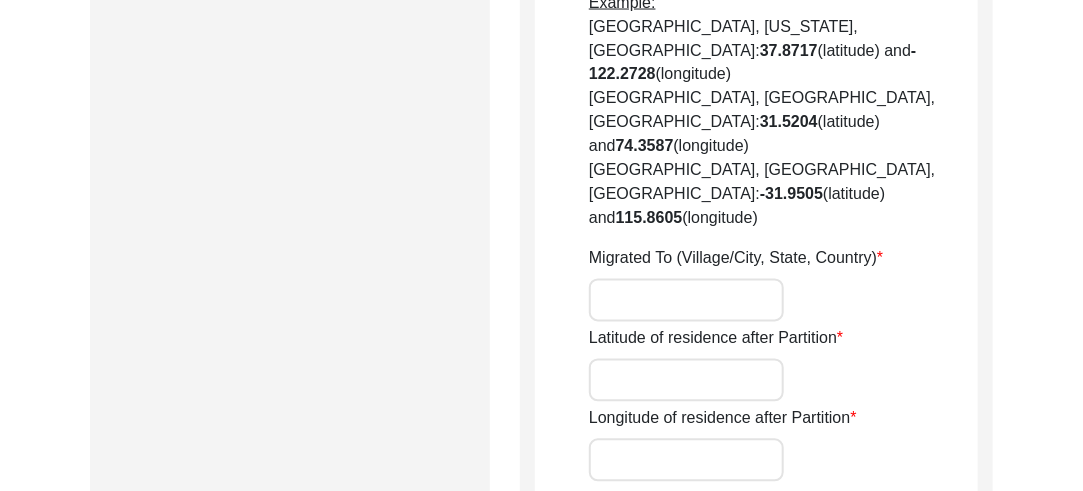 scroll, scrollTop: 1301, scrollLeft: 0, axis: vertical 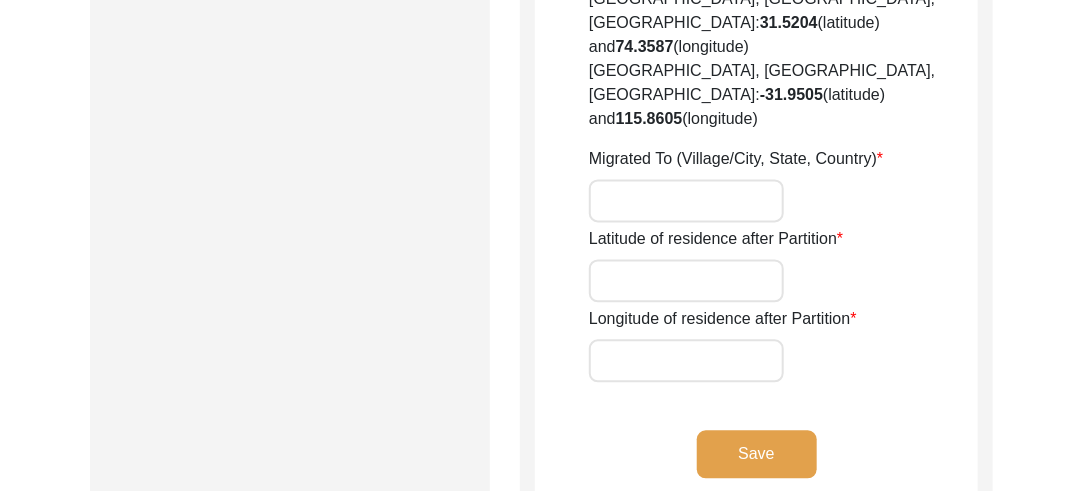 type on "No" 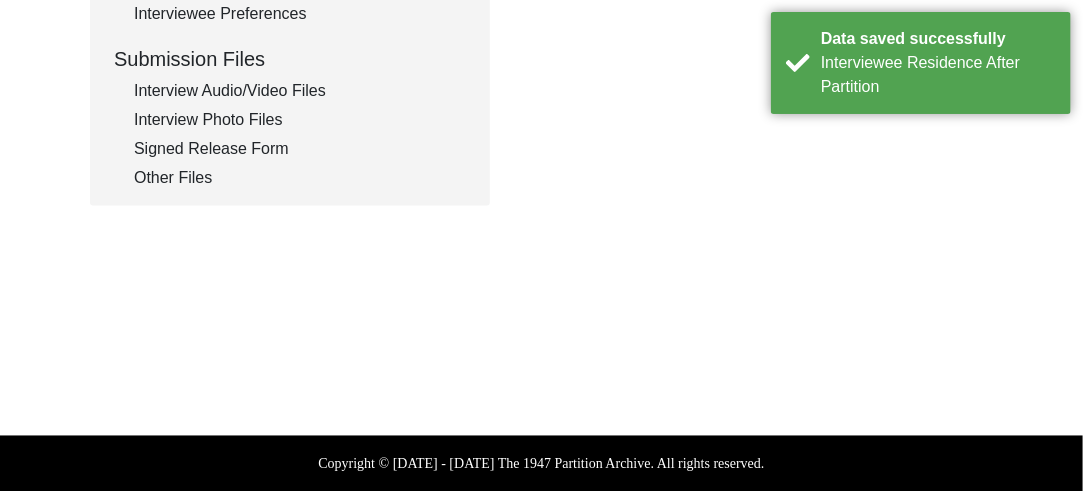 click on "Other Files" 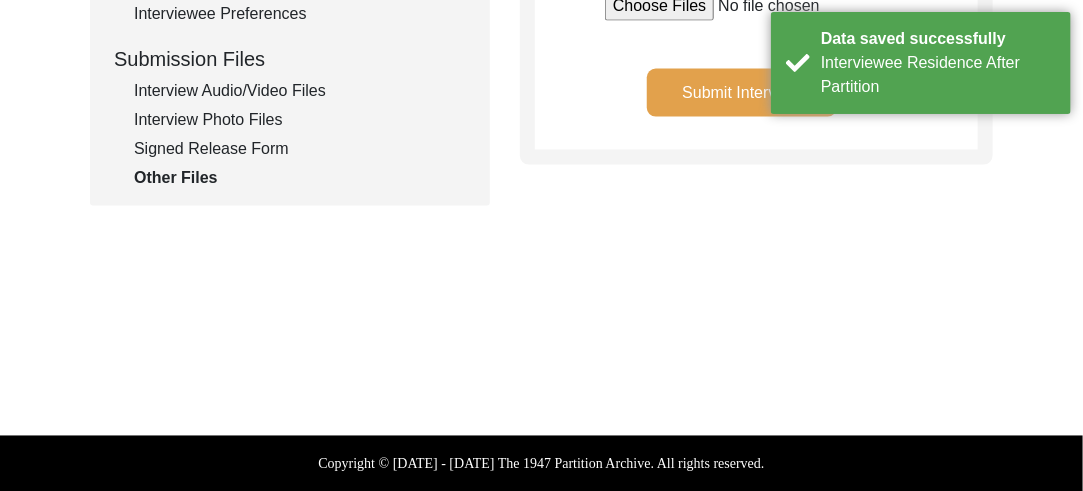 click on "Submit Interview" 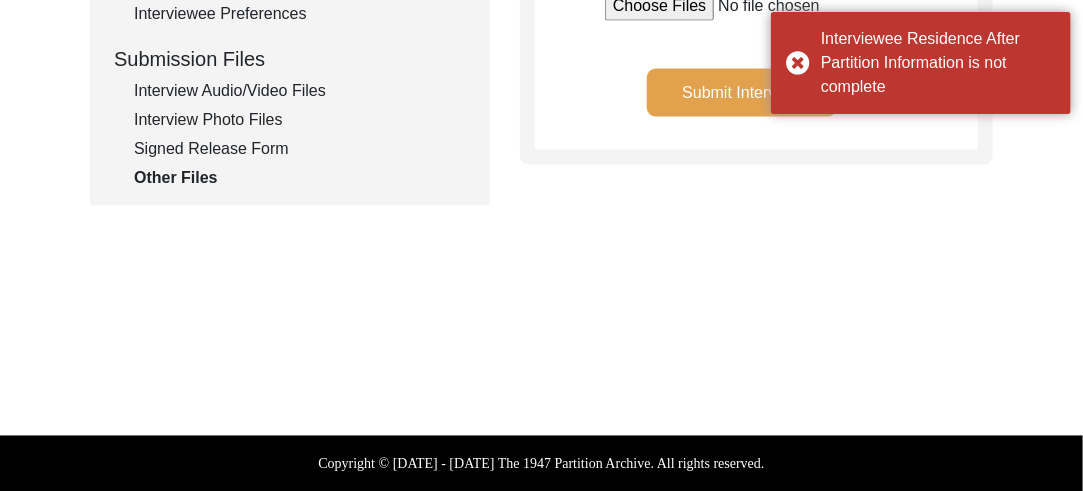 click on "Submit Interview" 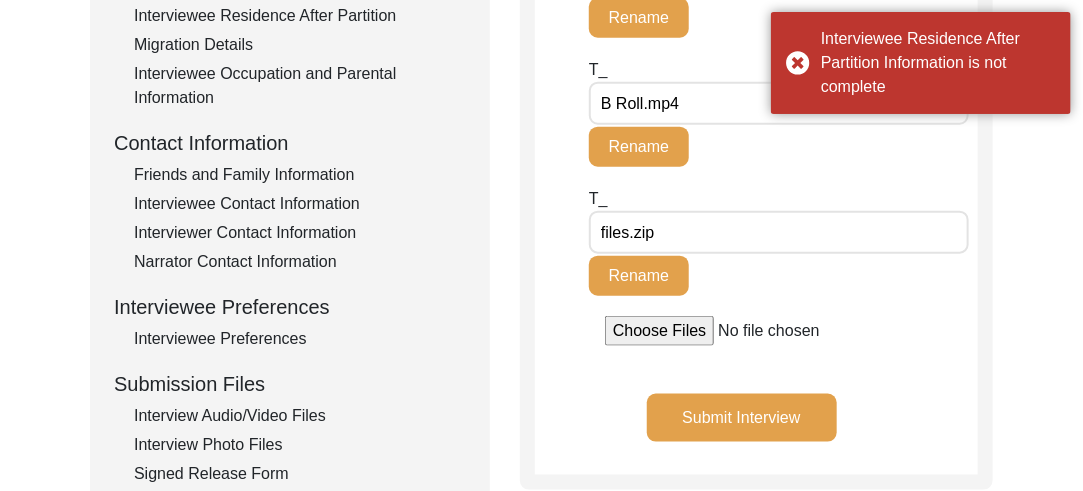 scroll, scrollTop: 627, scrollLeft: 0, axis: vertical 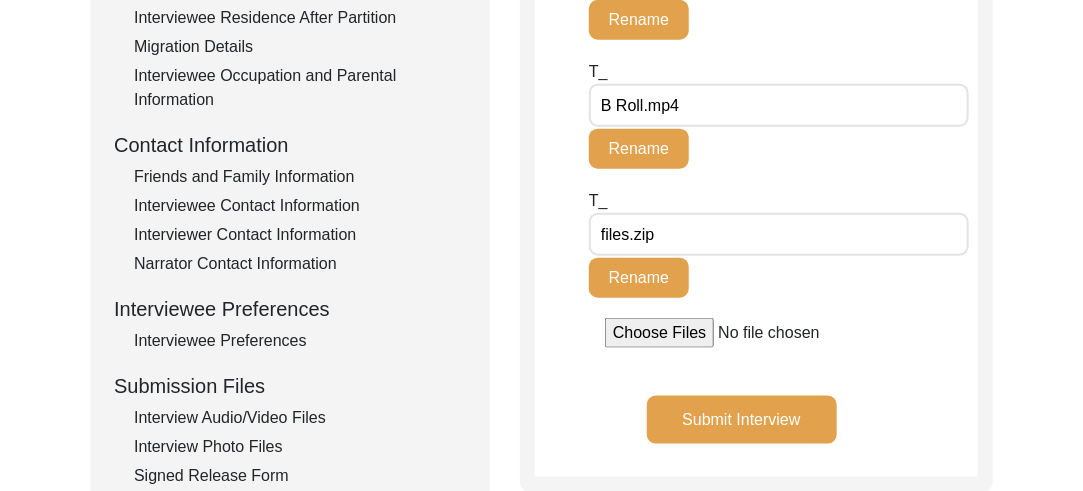 click on "Interviewee Residence After Partition" 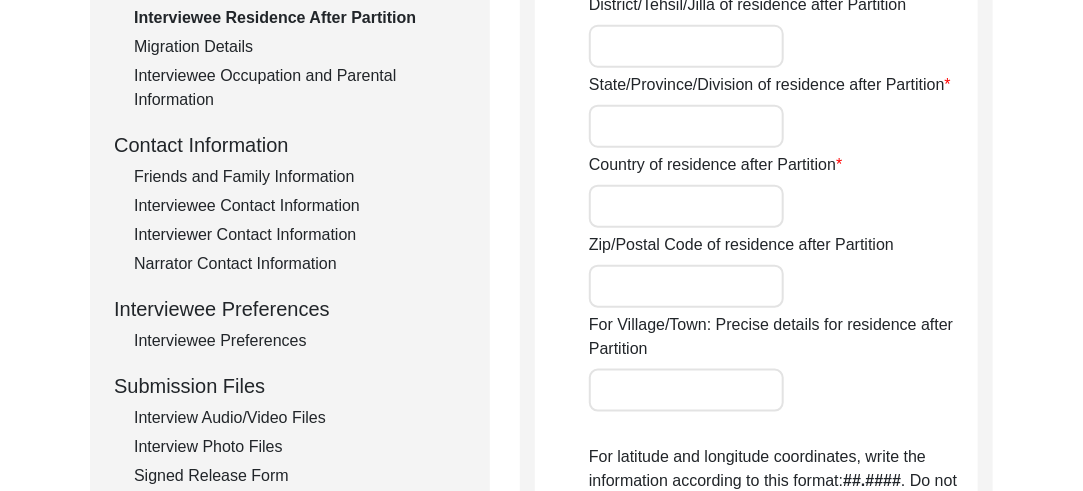 type on "No" 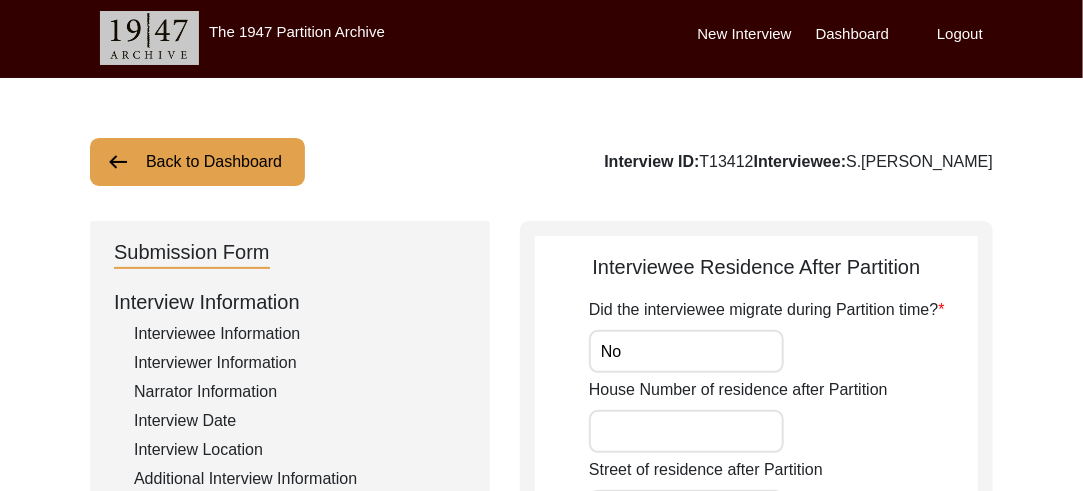 scroll, scrollTop: 0, scrollLeft: 0, axis: both 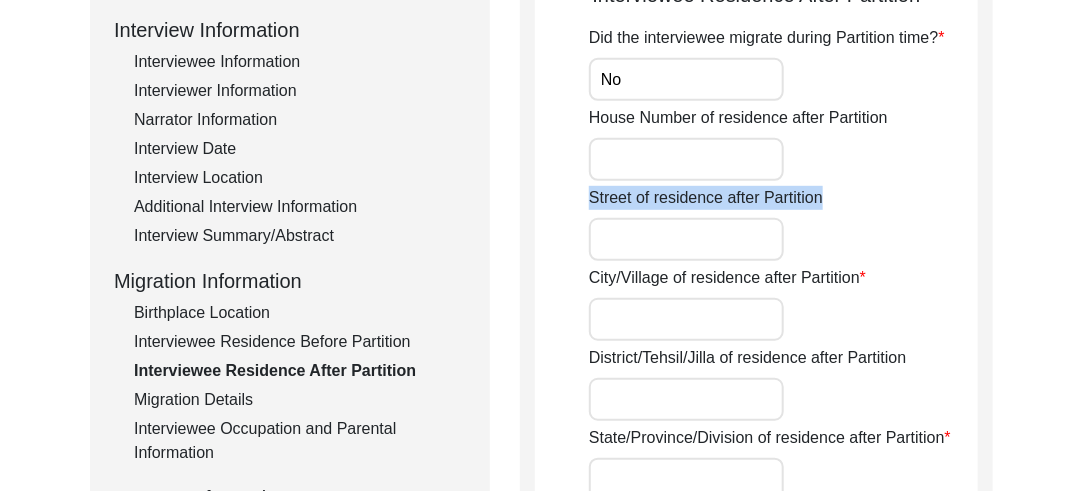 drag, startPoint x: 1080, startPoint y: 113, endPoint x: 1088, endPoint y: 203, distance: 90.35486 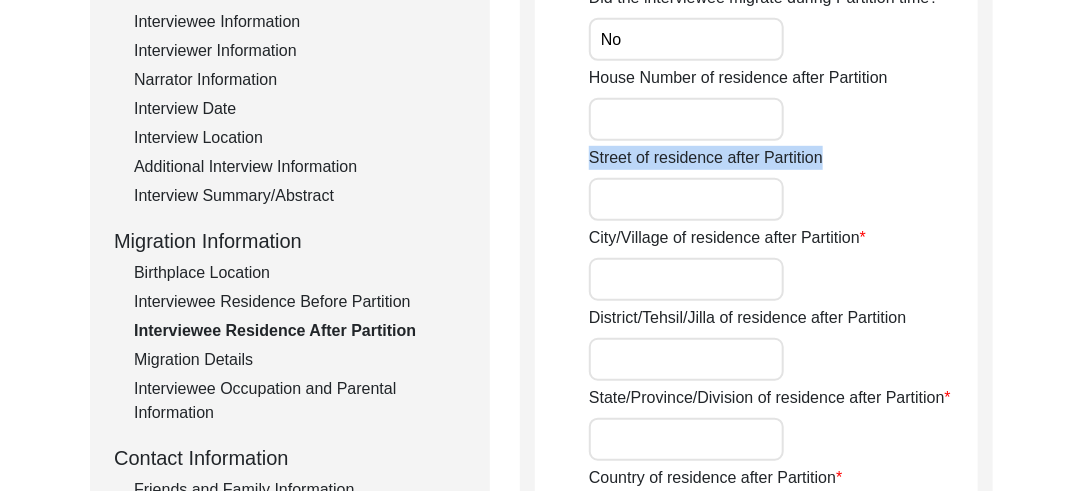 scroll, scrollTop: 237, scrollLeft: 0, axis: vertical 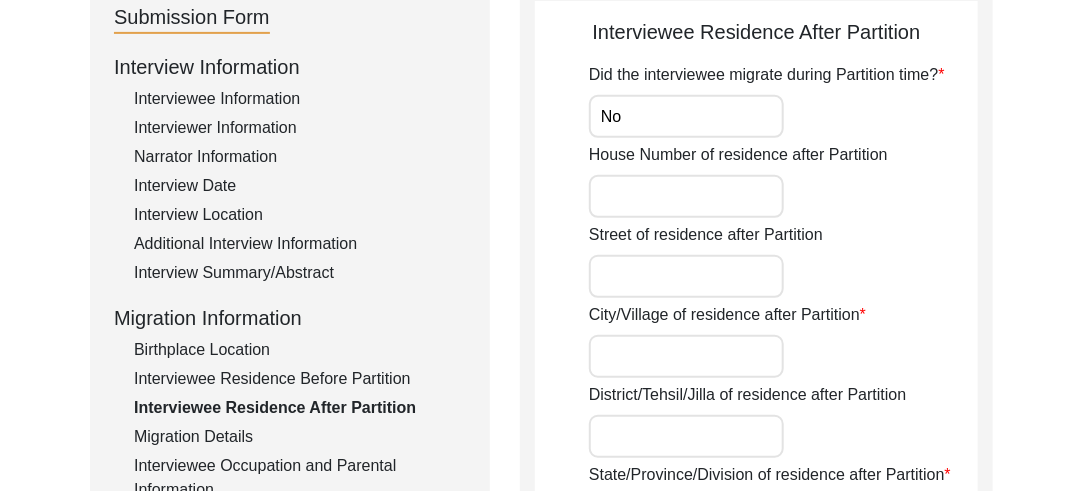 click on "City/Village of residence after Partition" at bounding box center [686, 356] 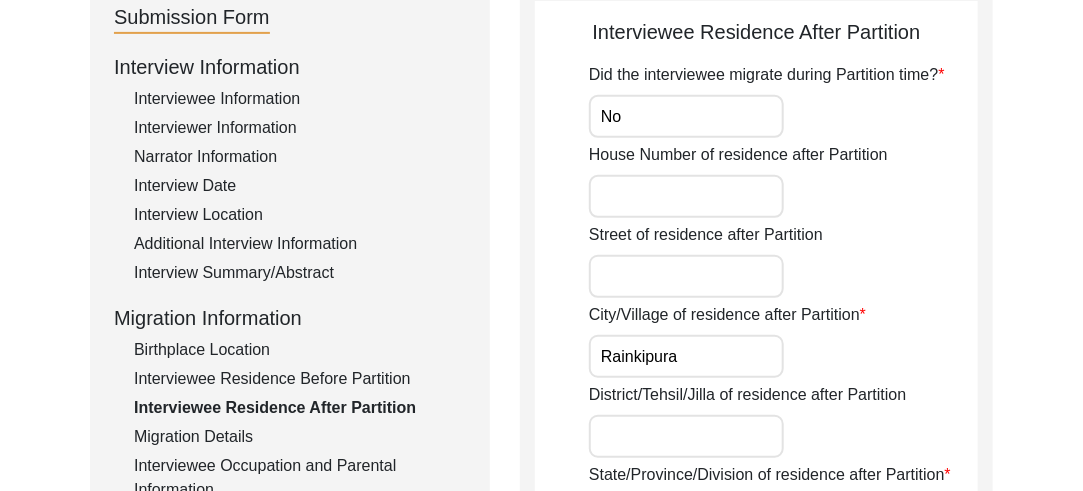 type on "Rainkipura" 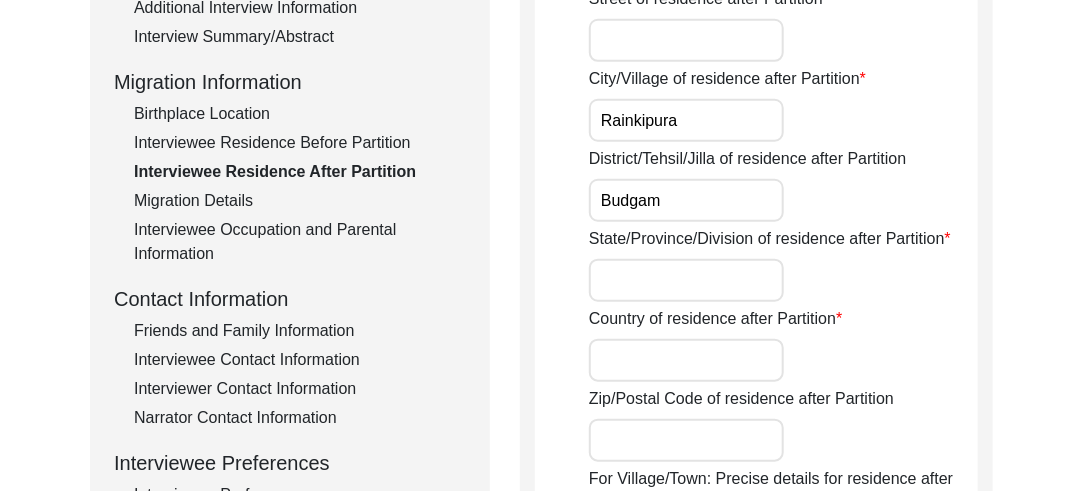 scroll, scrollTop: 476, scrollLeft: 0, axis: vertical 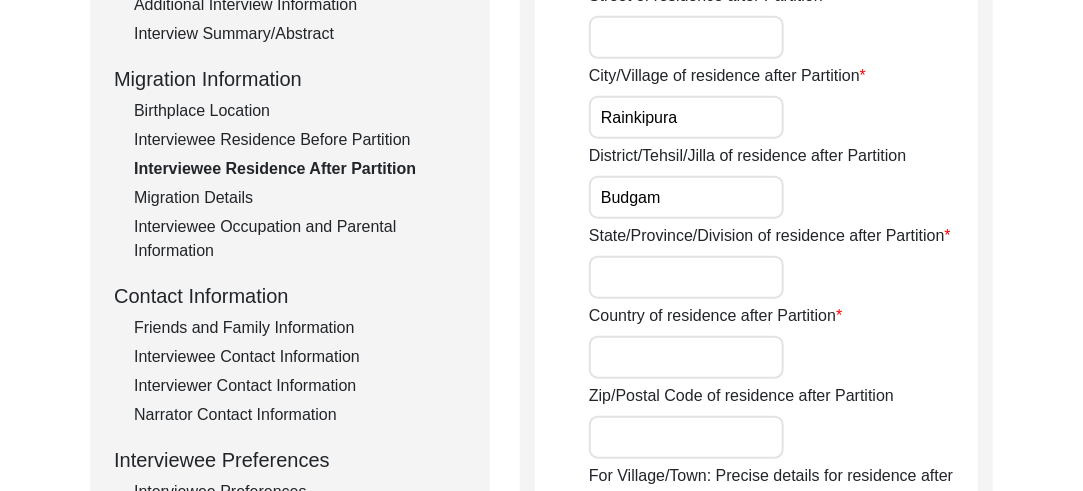 type on "Budgam" 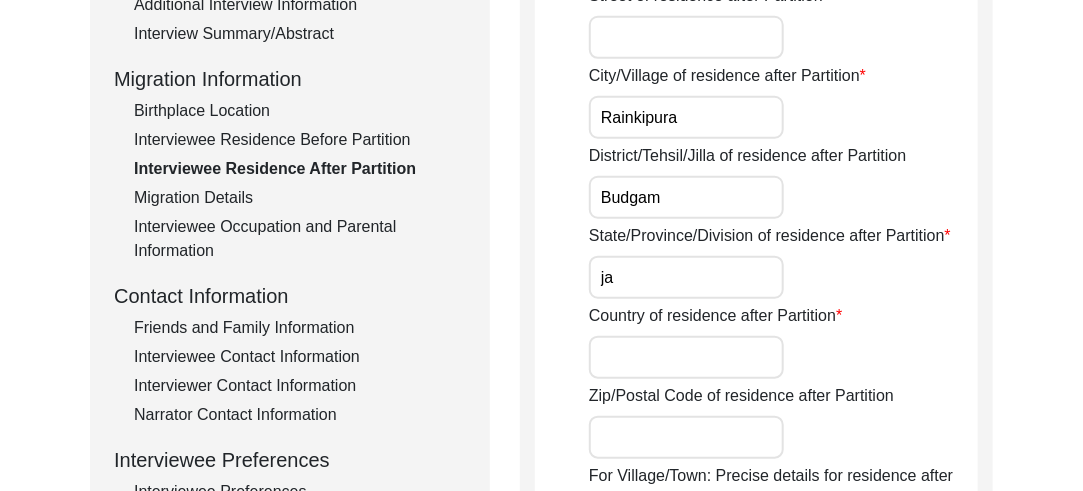 type on "j" 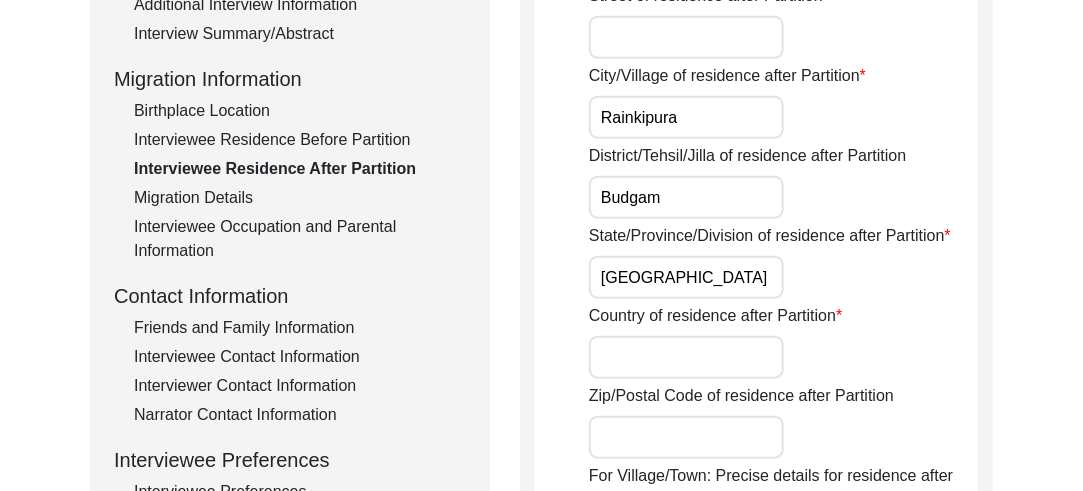 type on "Jammu and Kashmir" 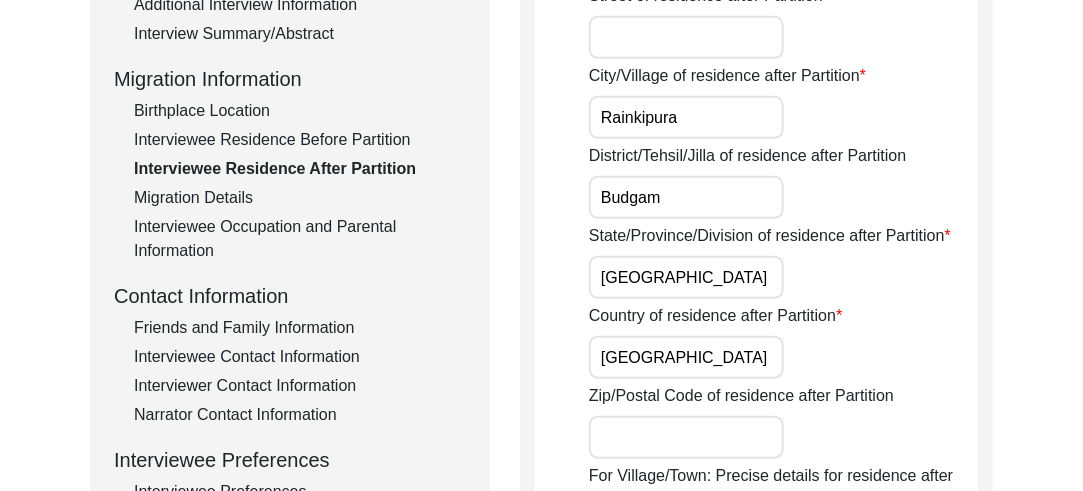 type on "India" 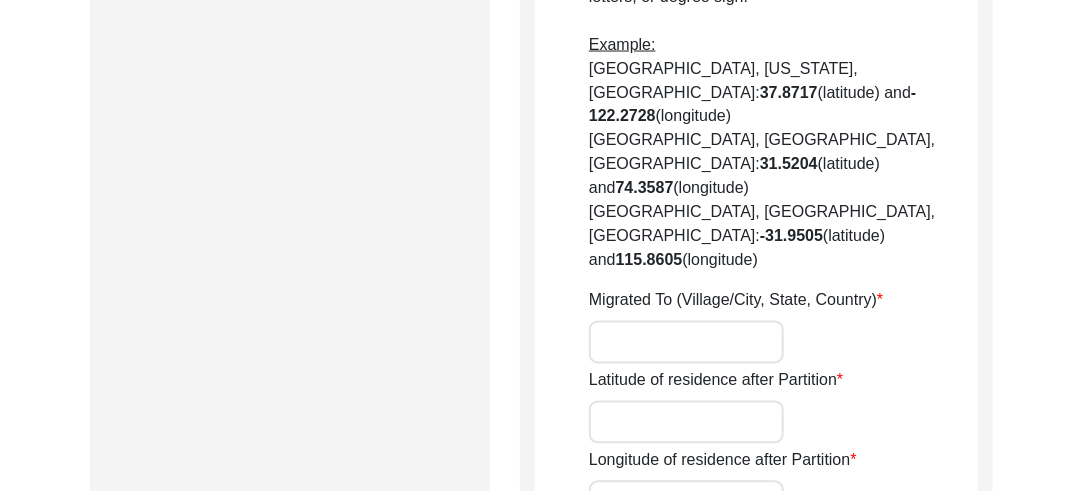 scroll, scrollTop: 1169, scrollLeft: 0, axis: vertical 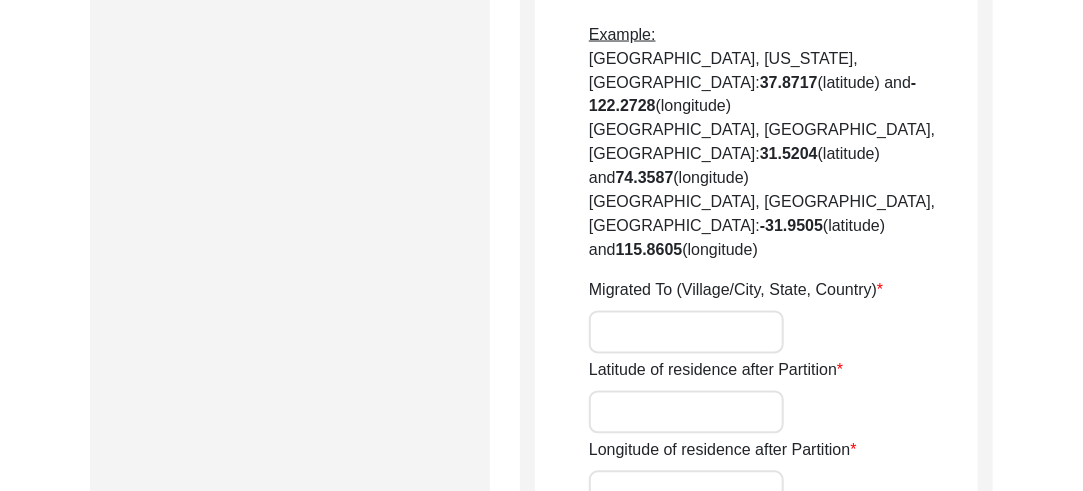 type on "191111" 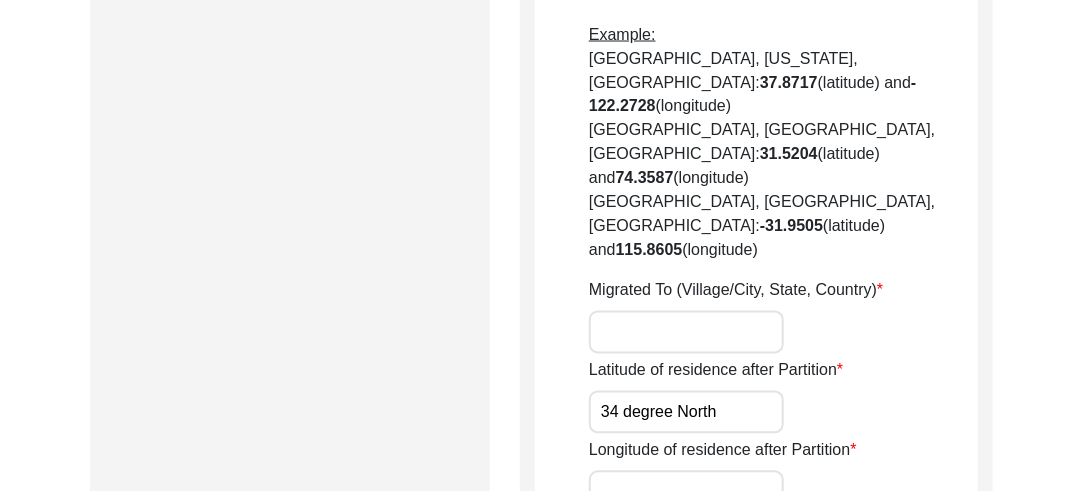 type on "34 degree North" 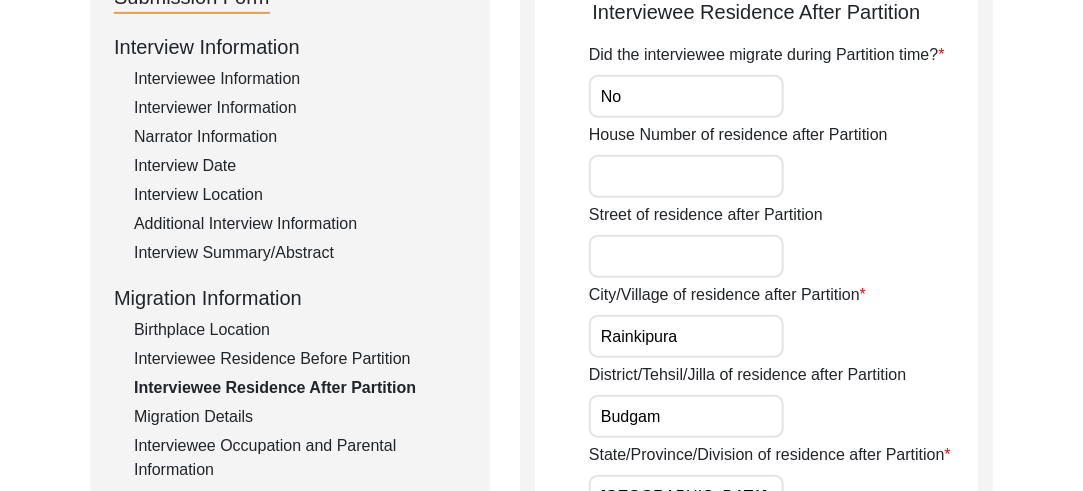 scroll, scrollTop: 205, scrollLeft: 0, axis: vertical 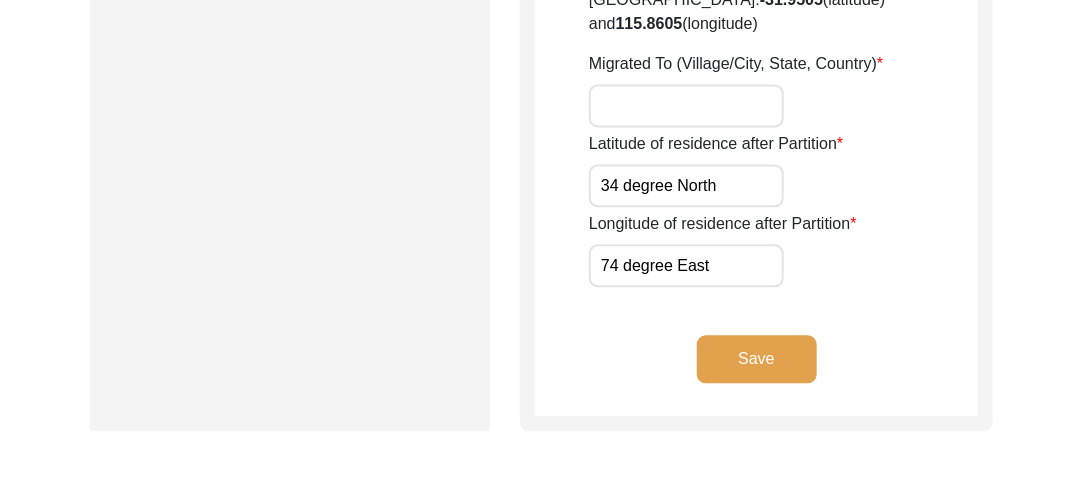 type on "74 degree East" 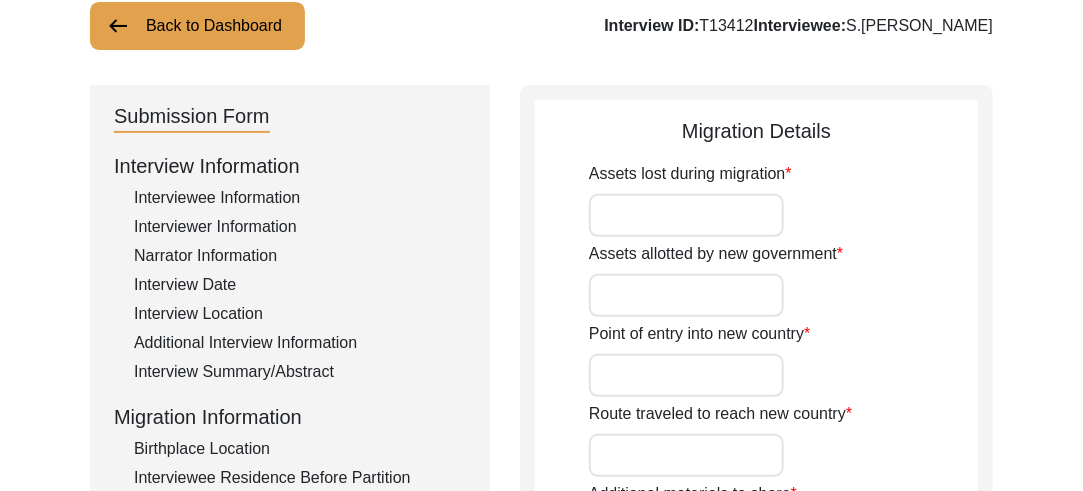 scroll, scrollTop: 147, scrollLeft: 0, axis: vertical 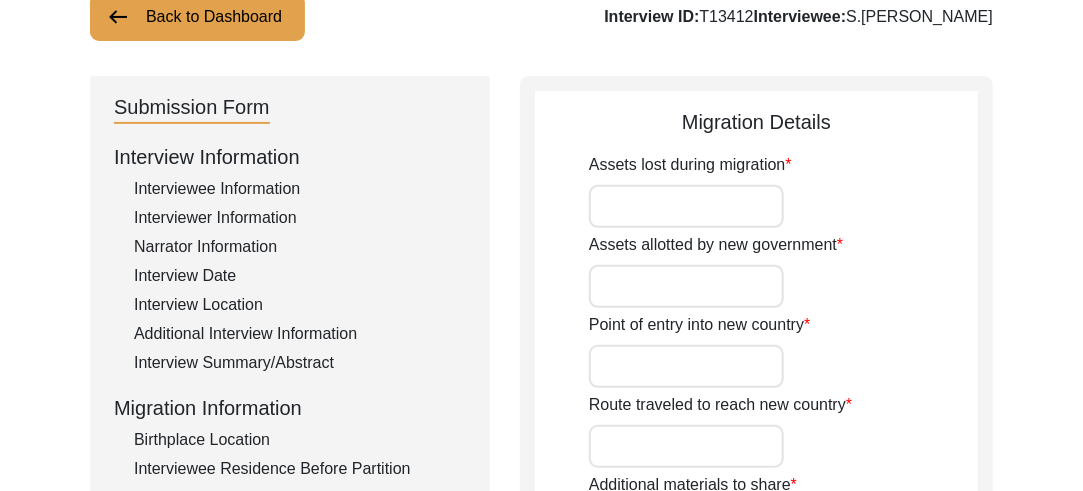 click on "Assets lost during migration" at bounding box center (686, 206) 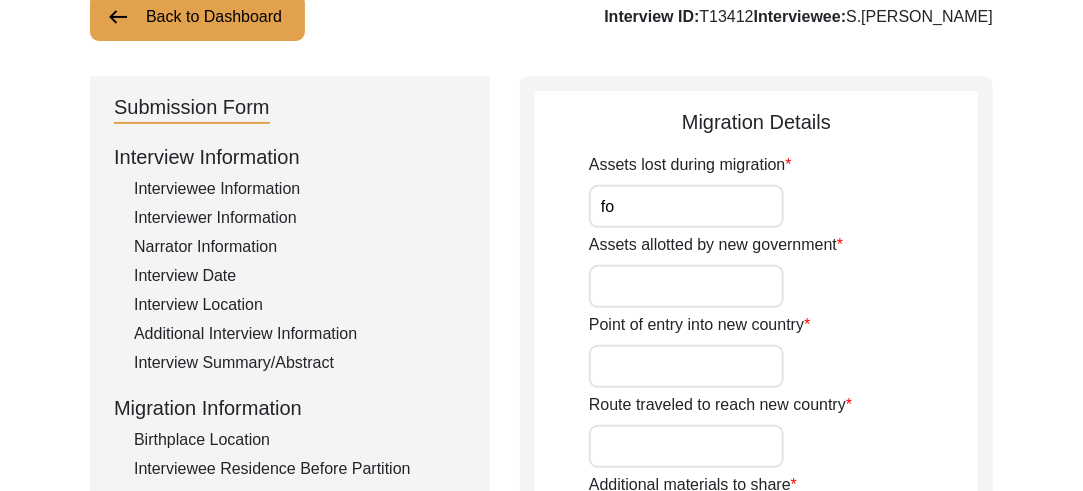 type on "f" 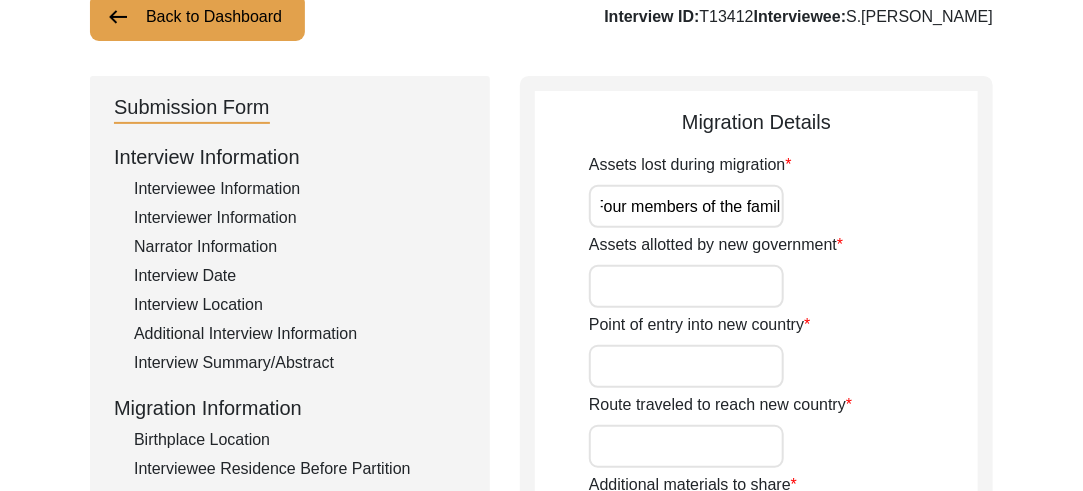 scroll, scrollTop: 0, scrollLeft: 15, axis: horizontal 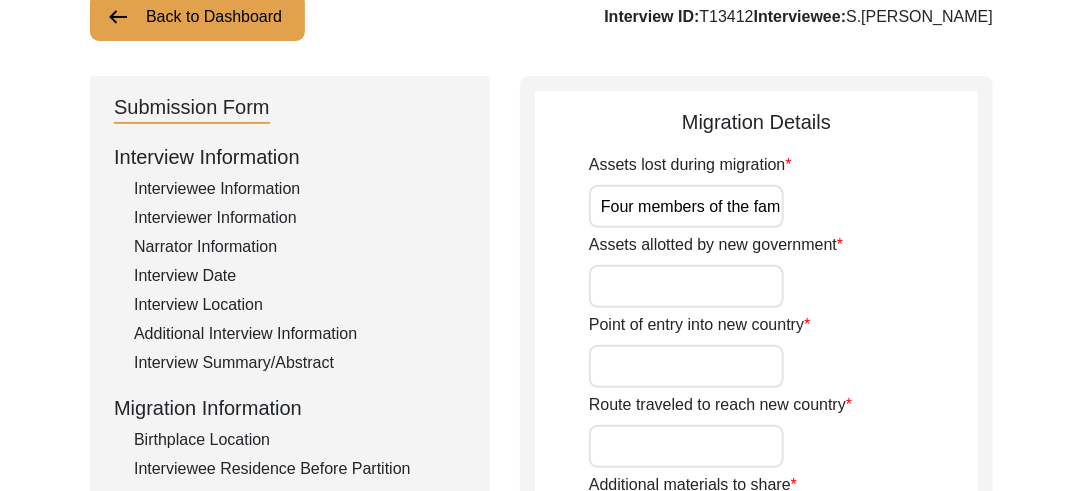 click on "Assets allotted by new government" at bounding box center (686, 286) 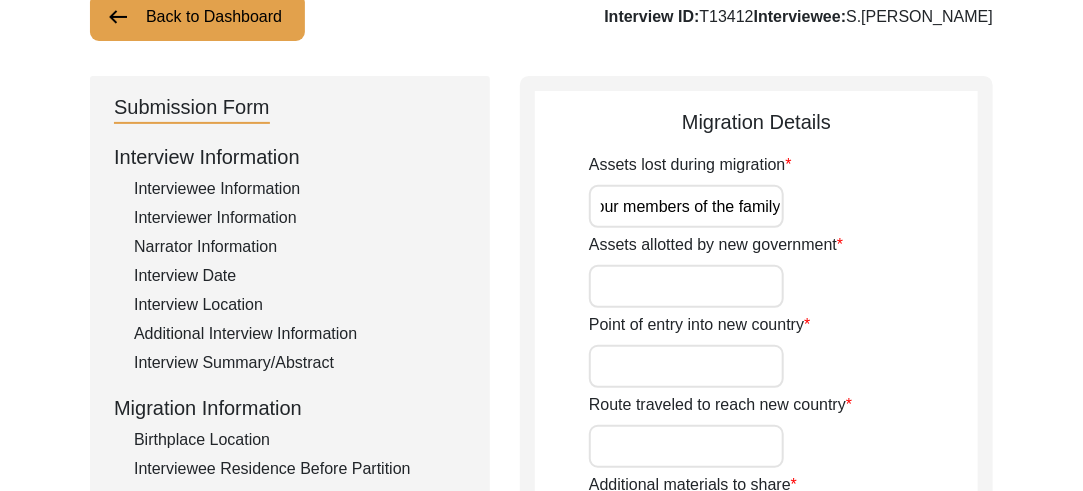 drag, startPoint x: 602, startPoint y: 206, endPoint x: 838, endPoint y: 214, distance: 236.13556 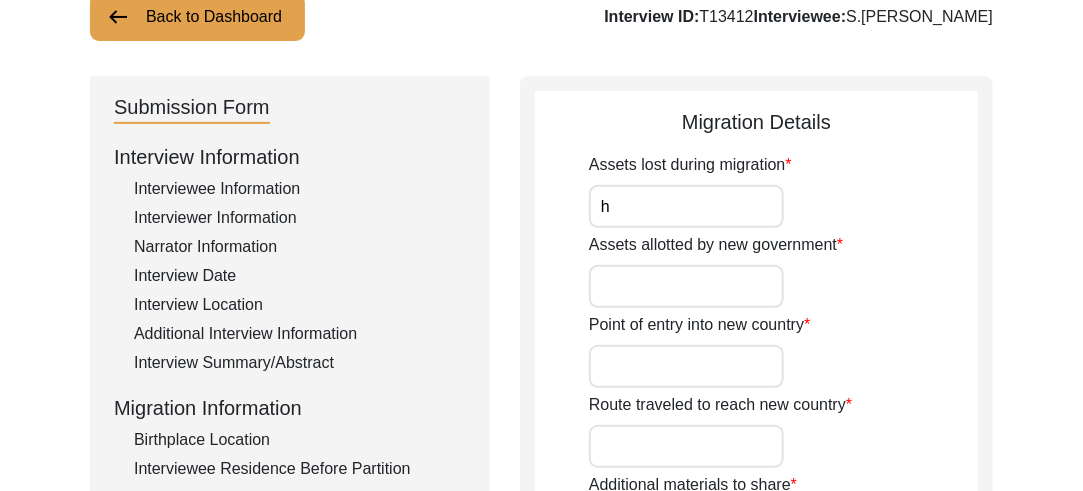 scroll, scrollTop: 0, scrollLeft: 0, axis: both 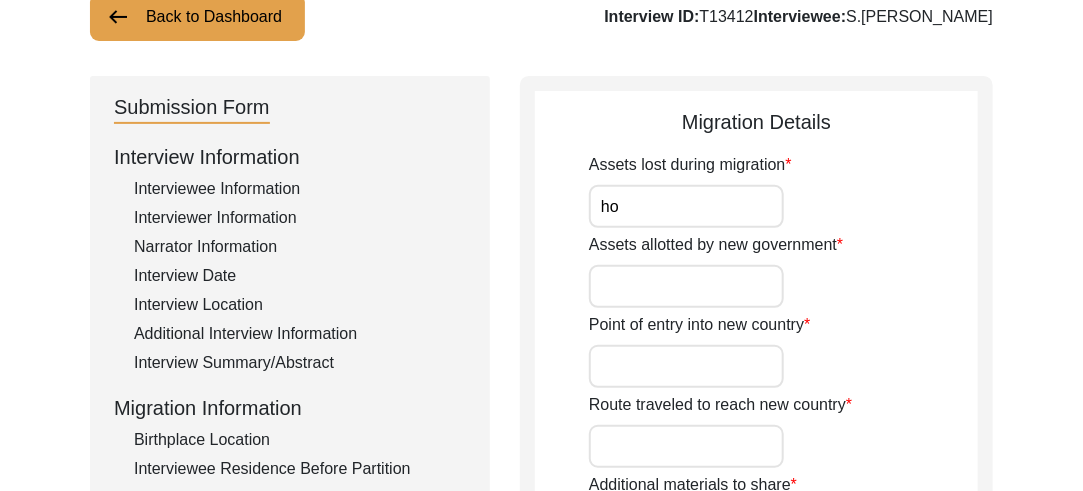 type on "h" 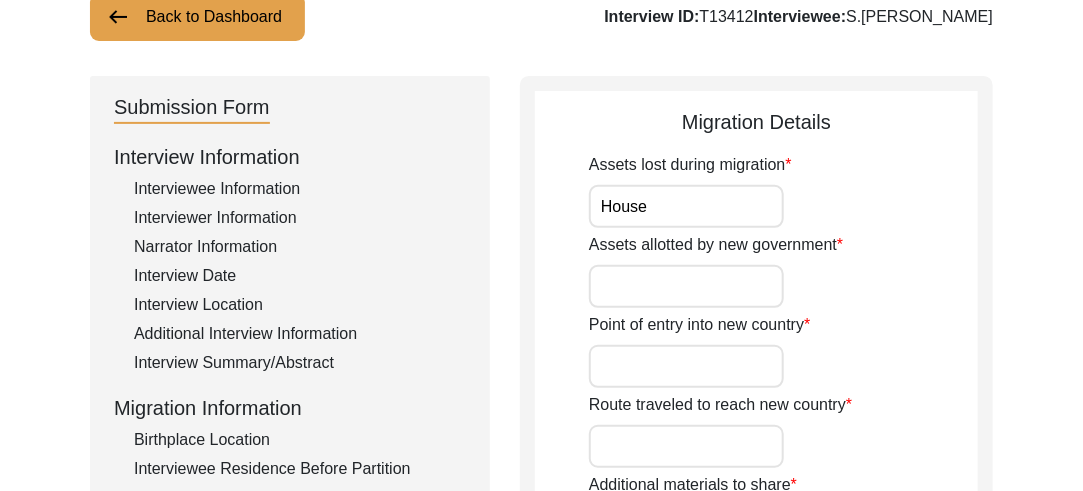 type on "House" 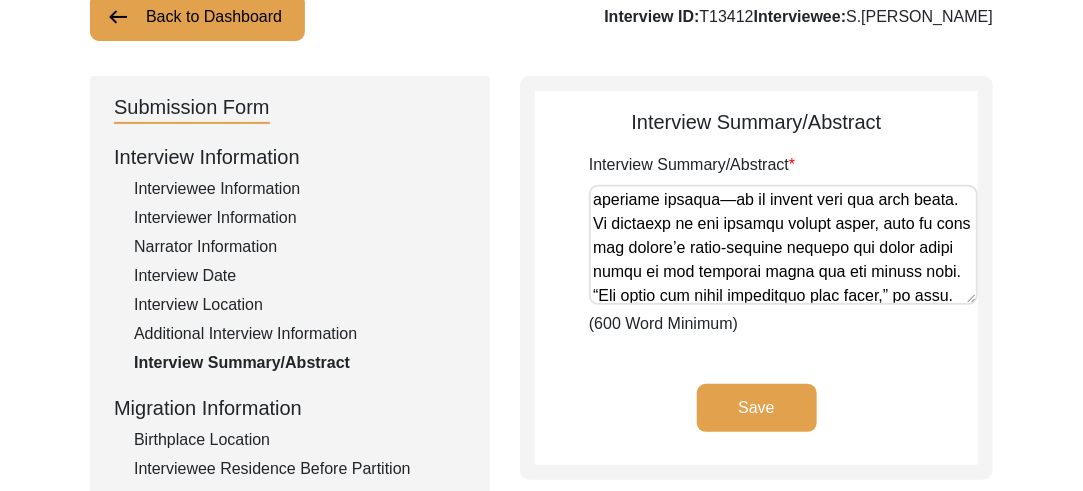 scroll, scrollTop: 2270, scrollLeft: 0, axis: vertical 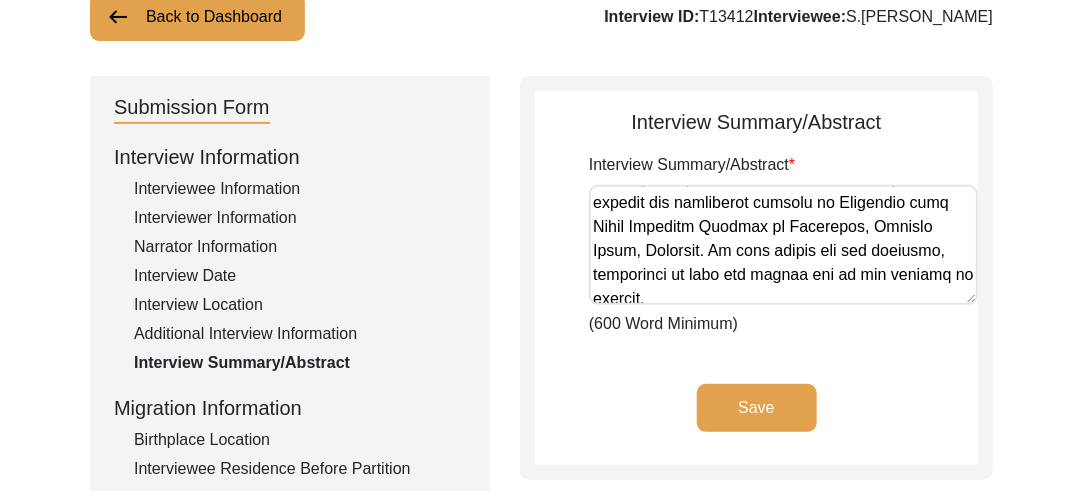 click on "Interview Summary/Abstract" at bounding box center [783, 245] 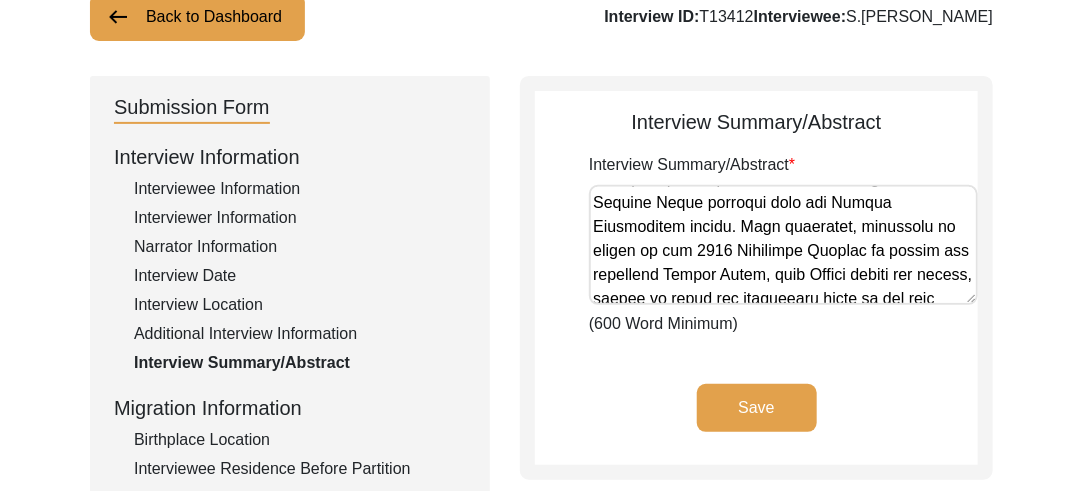 scroll, scrollTop: 0, scrollLeft: 0, axis: both 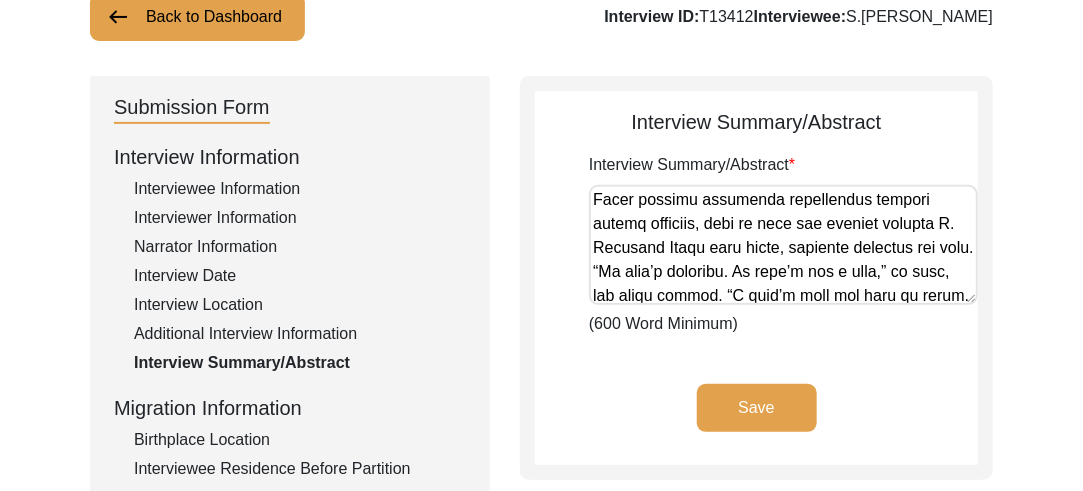 click on "Interview Summary/Abstract" at bounding box center [783, 245] 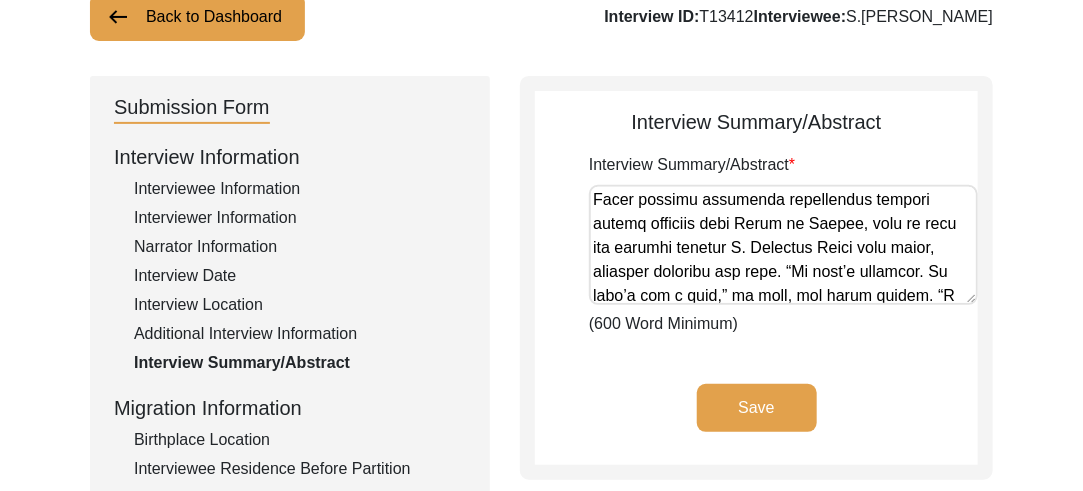 type on "Grief That Never Aged: The Untold Story of S. Dalip Singh Deepak, a Survivor of Partition and the Kabaili Raids In J&K”
The 1947 Partition of India has often been recounted through the blood-stained borders of Punjab and Bengal. But buried deep in the folds of history lies a seldom-heard yet searingly painful narrative from the region of Jammu & Kashmir; a land that not only suffered the agony of Partition but also the brutal Kabaili Raids launched from the Khyber Pakhtunkhwa region. This interview, conducted on behalf of the 1947 Partition Archive by writer and columnist Kanwal Singh, with Ashish behind the camera, brings to light the shattering story of one such forgotten survivor: S. Dalip Singh Deepak.
Born on 17 October 1931 in Rainkipura village, District Budgam, Kashmir, to Makhan Singh, a Gurmukhi teacher, Dalip Singh was just 16 when the world he knew collapsed. His story is not just one of survival, it is a saga of unimaginable loss, of fleeing home amidst fire and blood, and of rebuilding life ..." 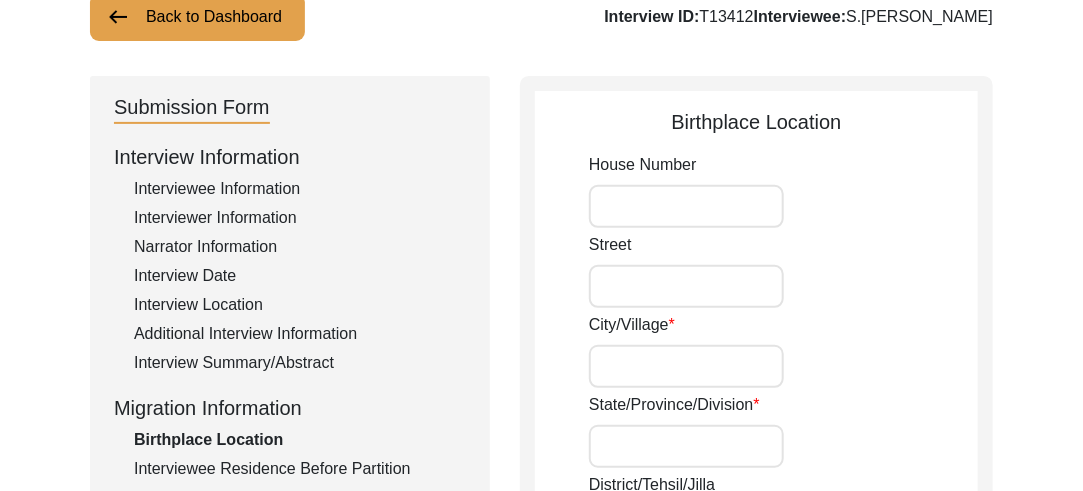 type on "Rainkipura Village" 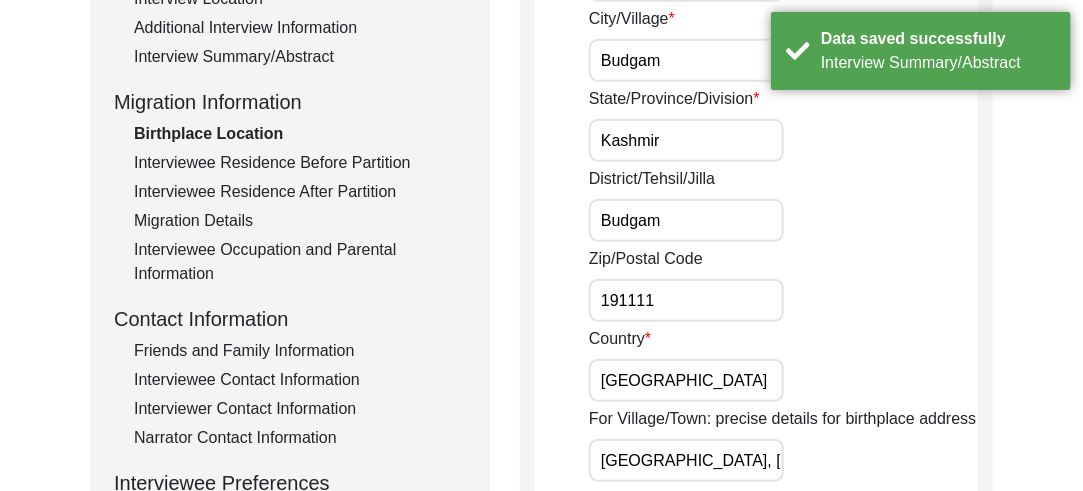 scroll, scrollTop: 498, scrollLeft: 0, axis: vertical 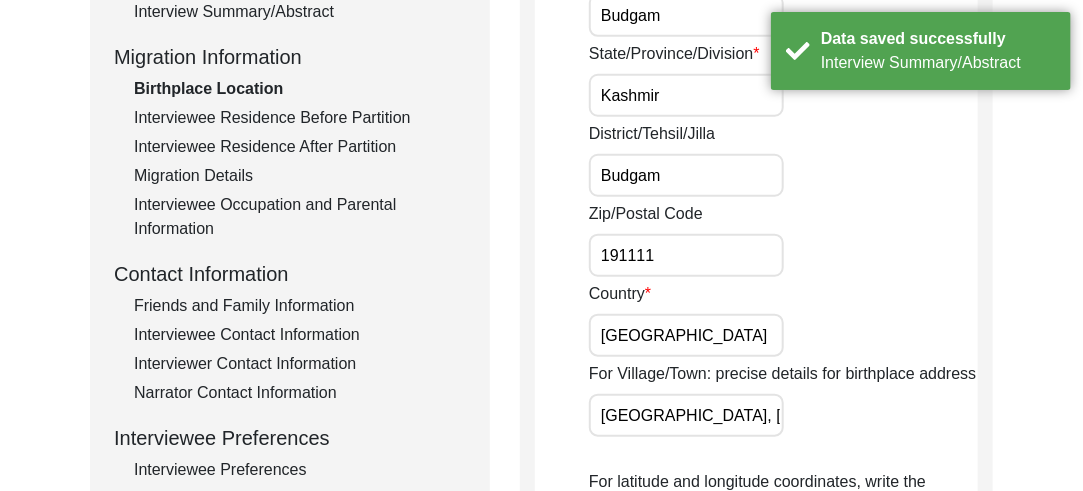 click on "Migration Details" 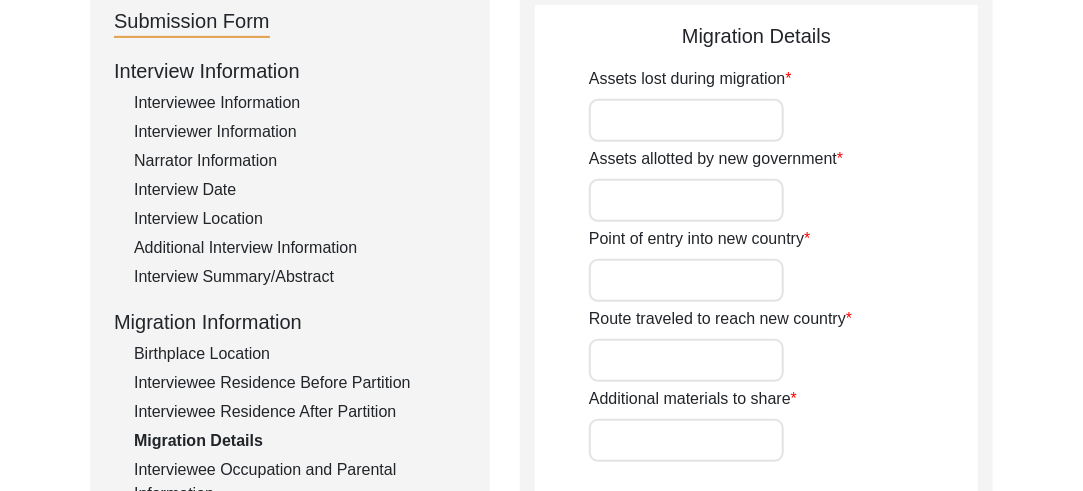 scroll, scrollTop: 231, scrollLeft: 0, axis: vertical 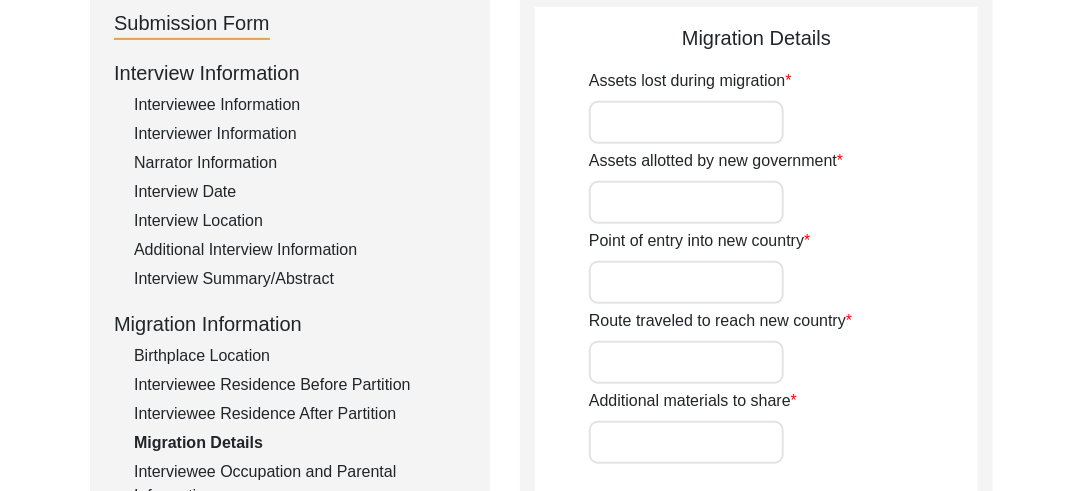 click on "Assets lost during migration" at bounding box center (686, 122) 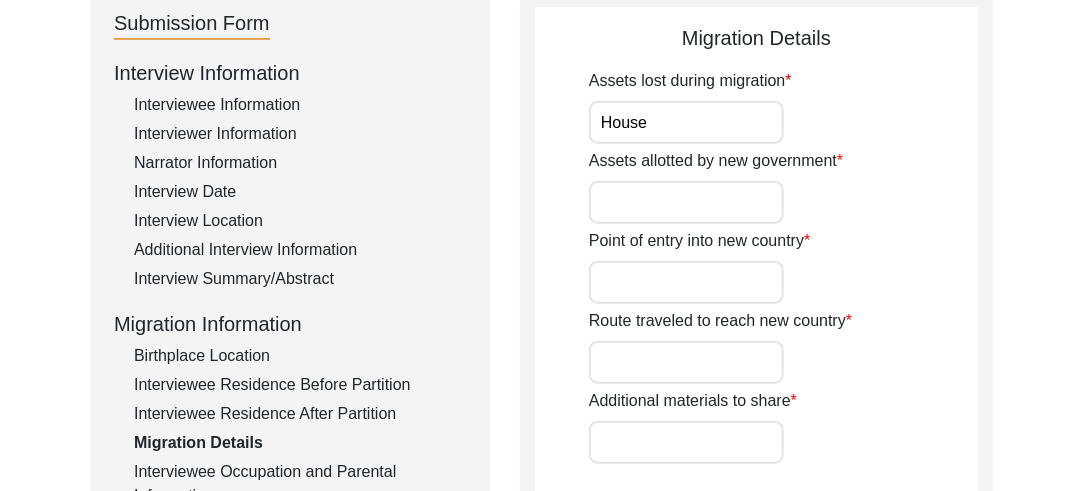 type on "House" 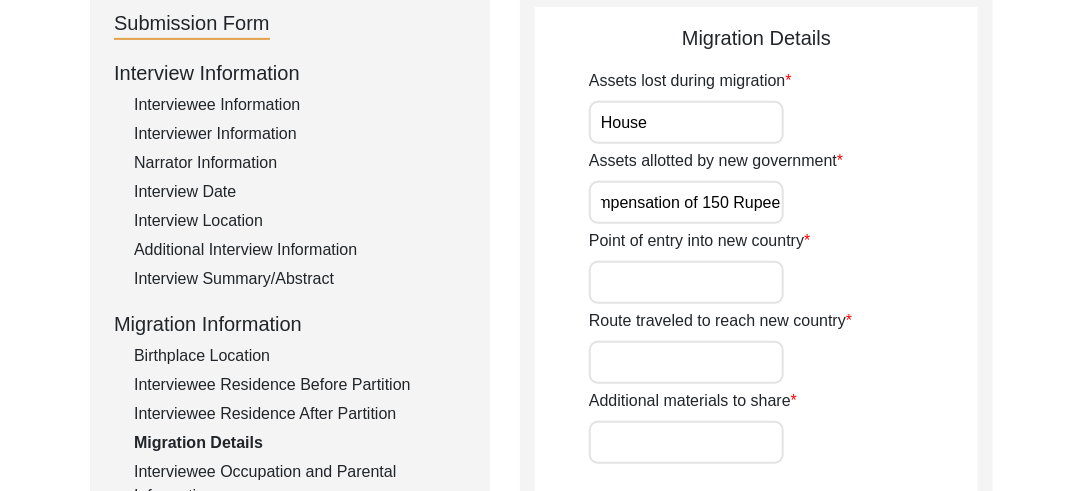 scroll, scrollTop: 0, scrollLeft: 32, axis: horizontal 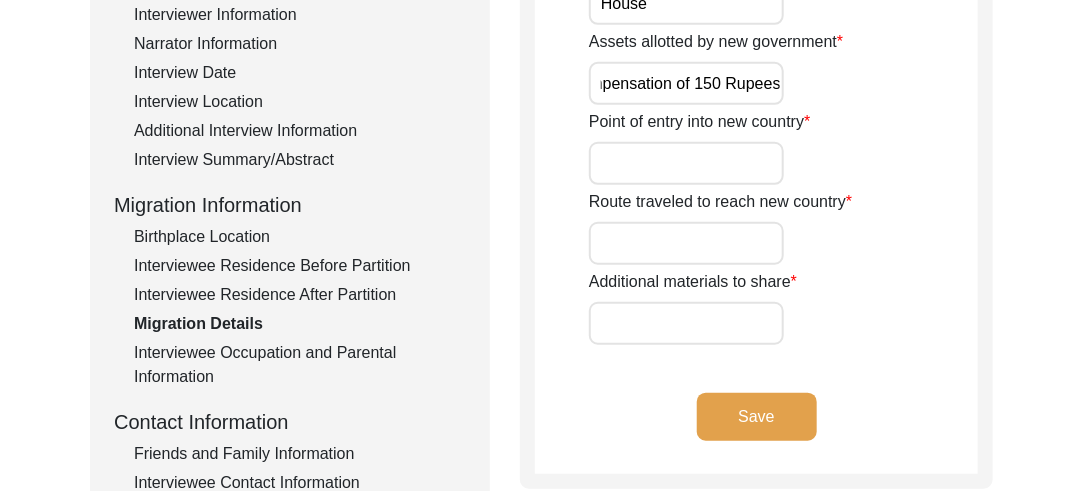 type on "Compensation of 150 Rupees" 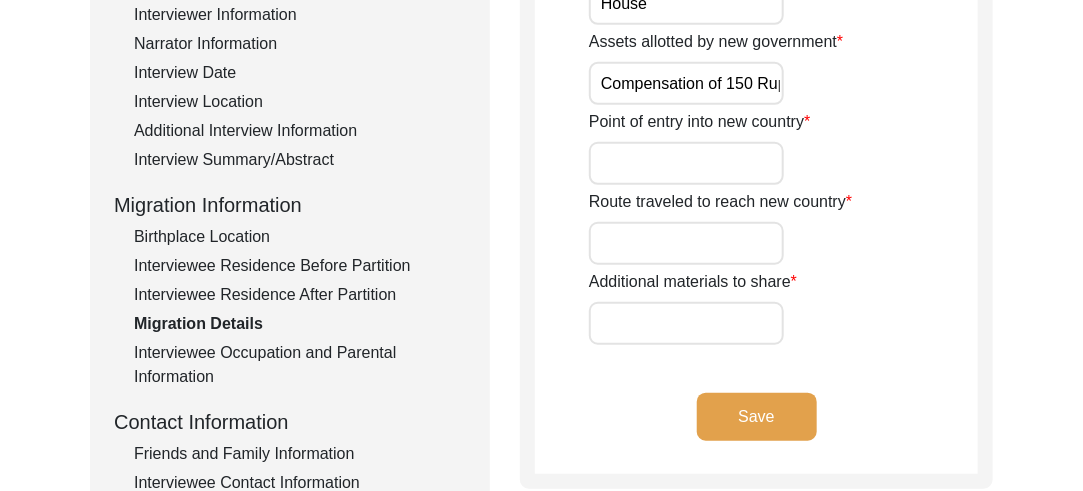 click on "Additional materials to share" at bounding box center [686, 323] 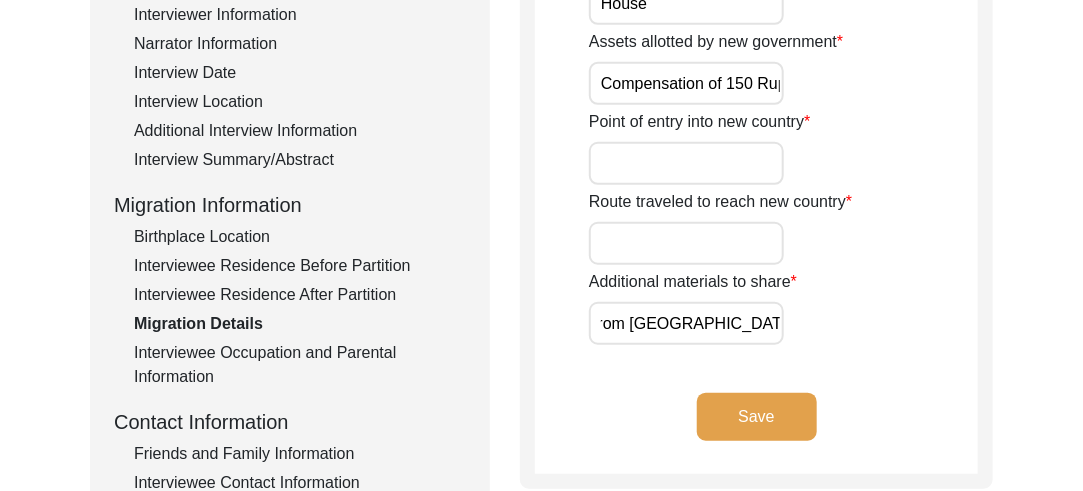 scroll, scrollTop: 0, scrollLeft: 1072, axis: horizontal 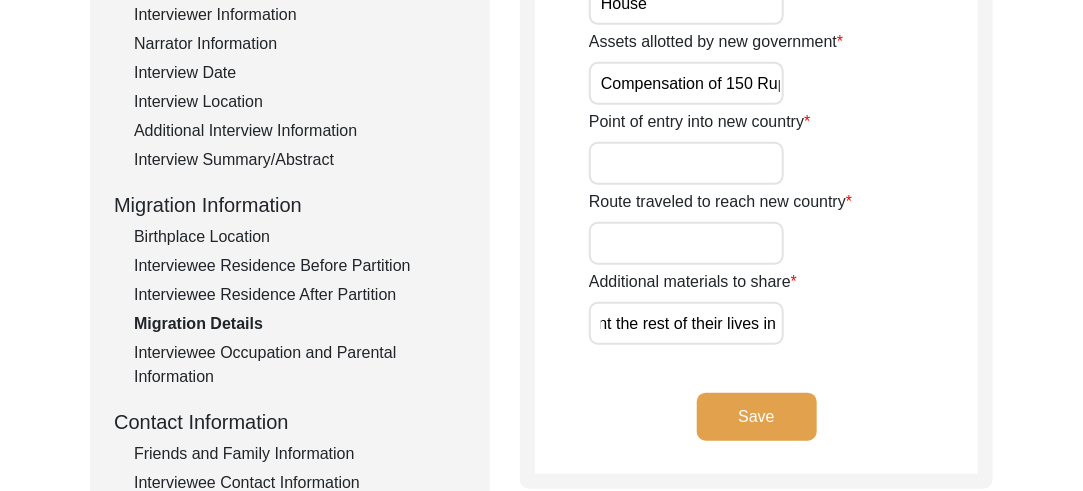 type on "His family though got displaced from their homes but after a year and the declaration of ceasefire they finally returned to their villages. Sadly migrants from Mirpur, Muzaffarabad never went back to their homes as the area was occupied by Pakistan and they spent the rest of their lives in Refugee camps in Jammu." 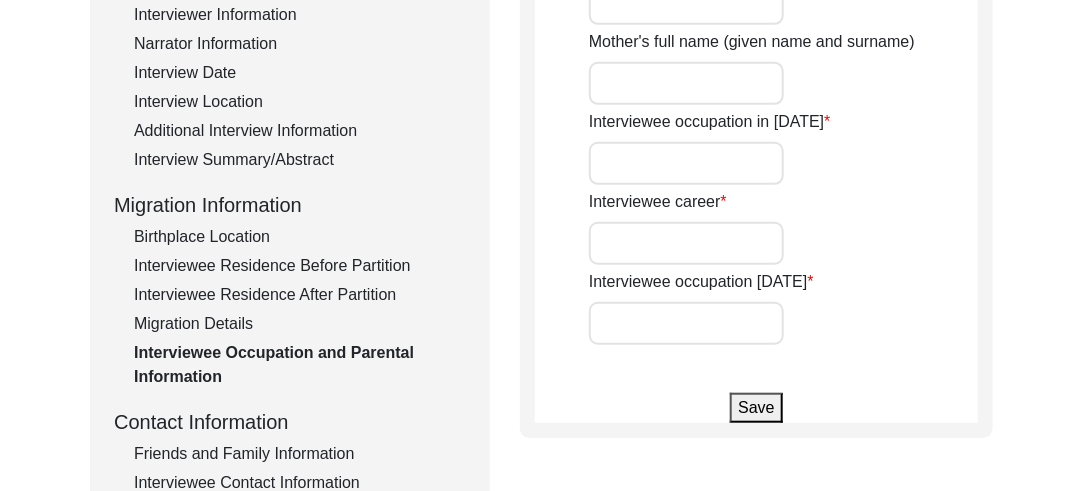 type on "S. Makhan Singh" 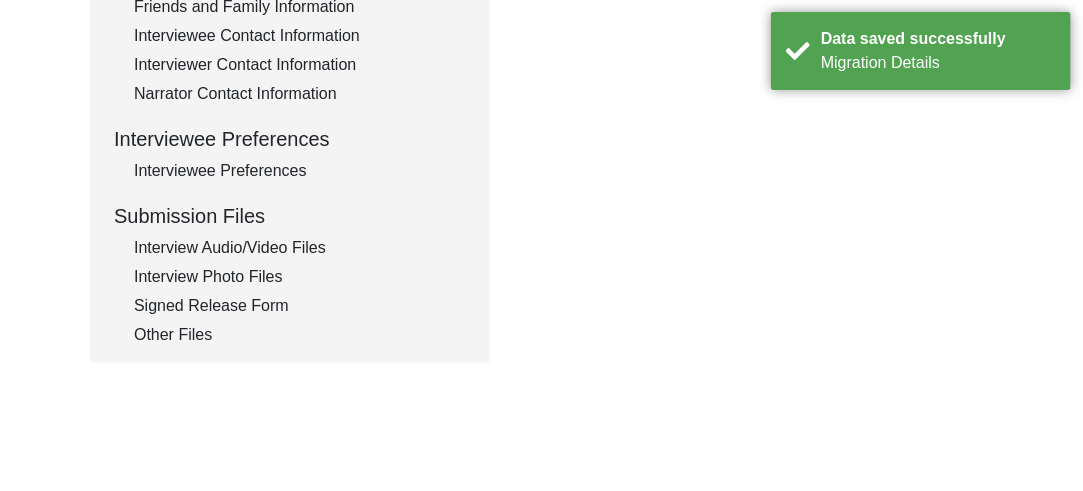 scroll, scrollTop: 832, scrollLeft: 0, axis: vertical 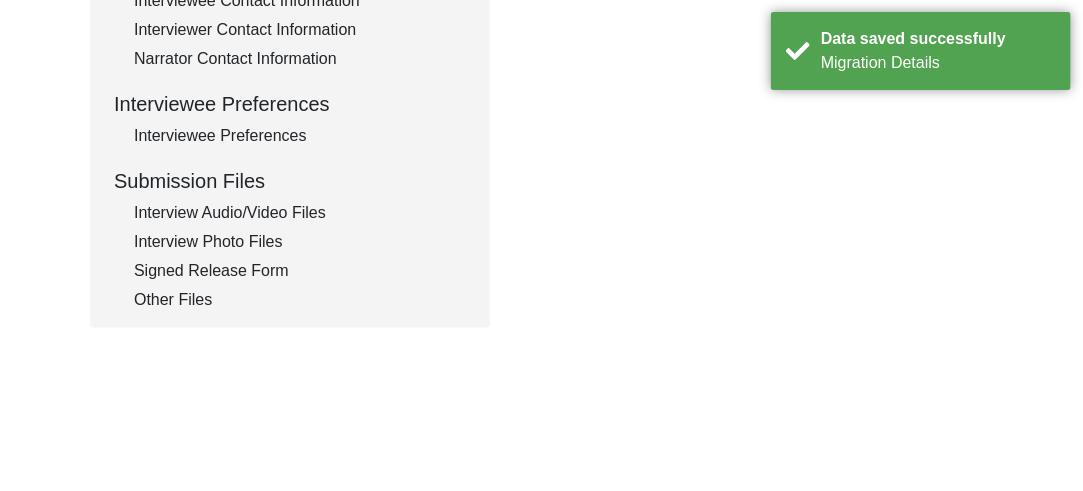 click on "Other Files" 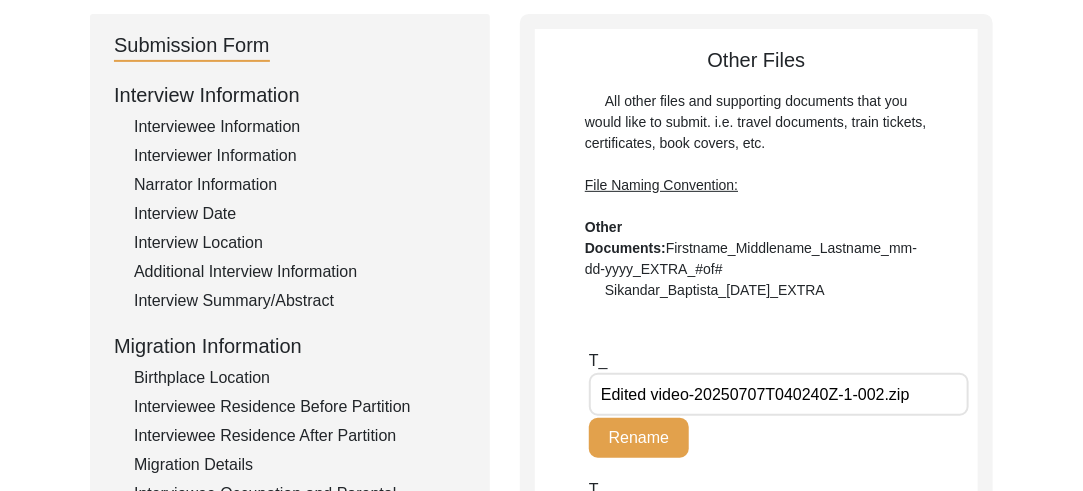 scroll, scrollTop: 174, scrollLeft: 0, axis: vertical 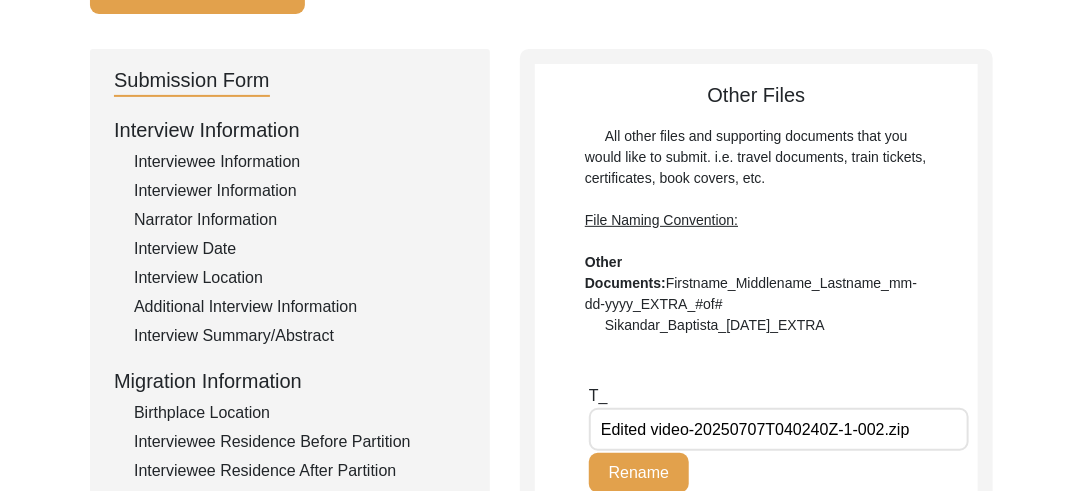 click on "Interviewer Information" 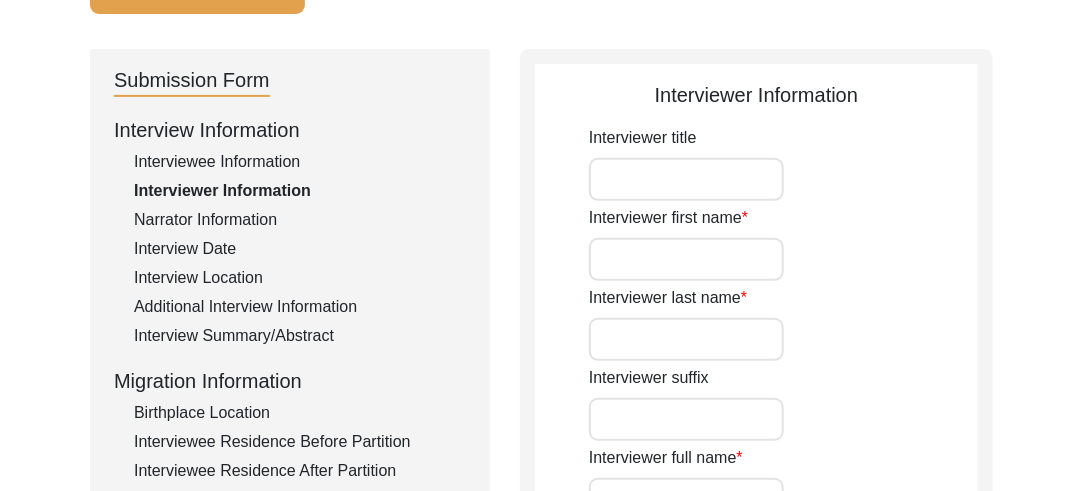 type on "Mr" 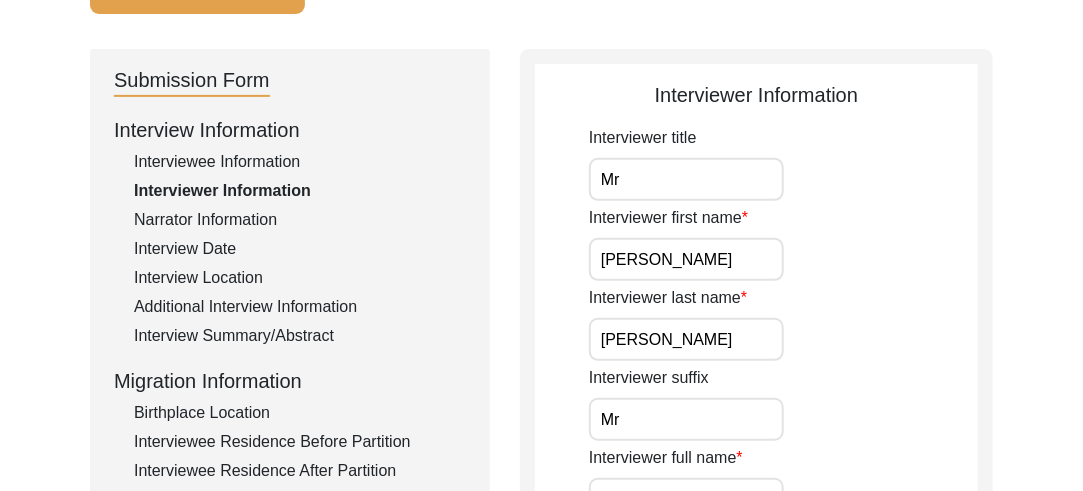 click on "Interviewer Information" 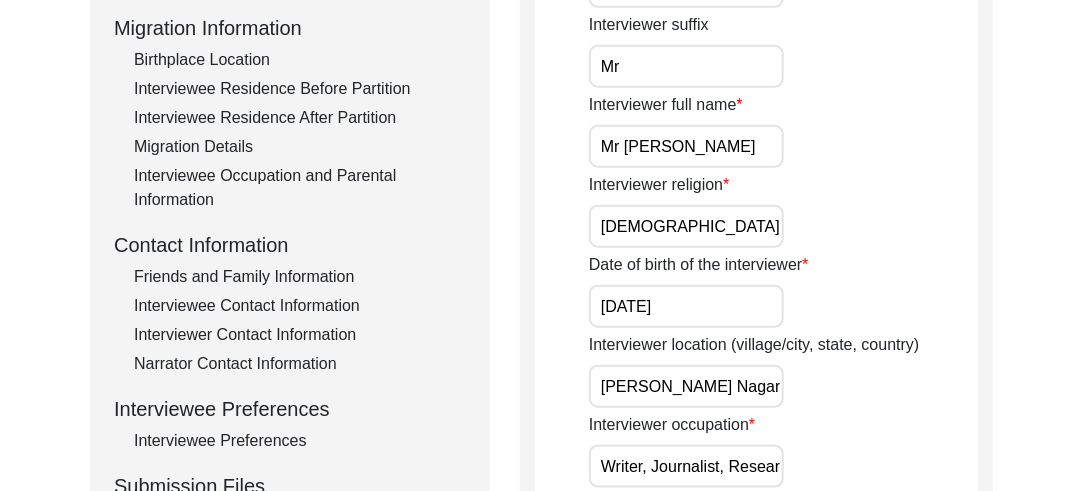 scroll, scrollTop: 548, scrollLeft: 0, axis: vertical 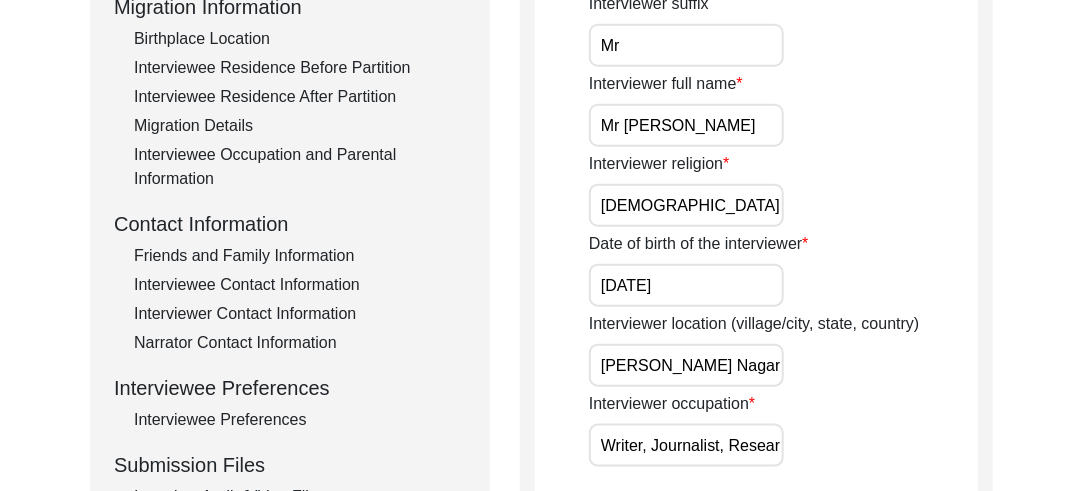 click on "08/10/1989" at bounding box center (686, 285) 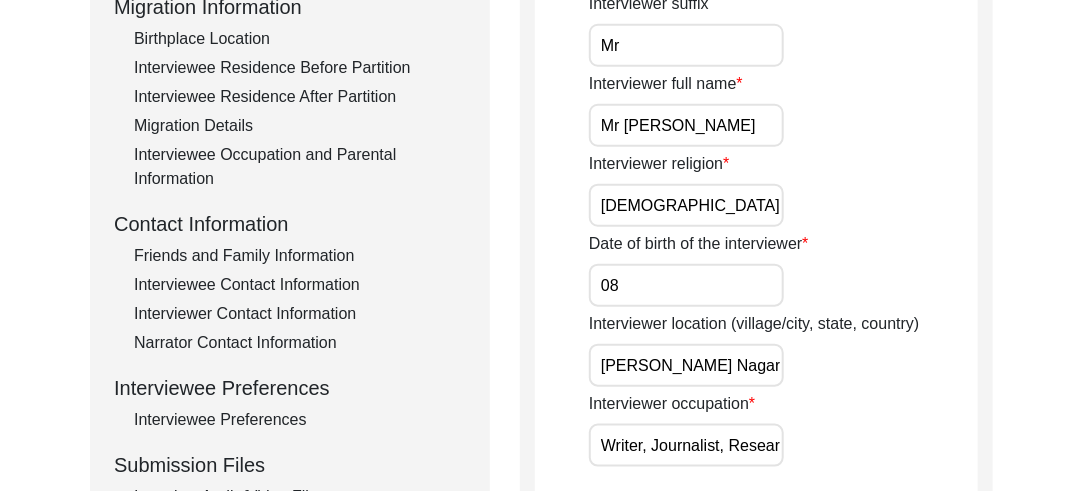 type on "0" 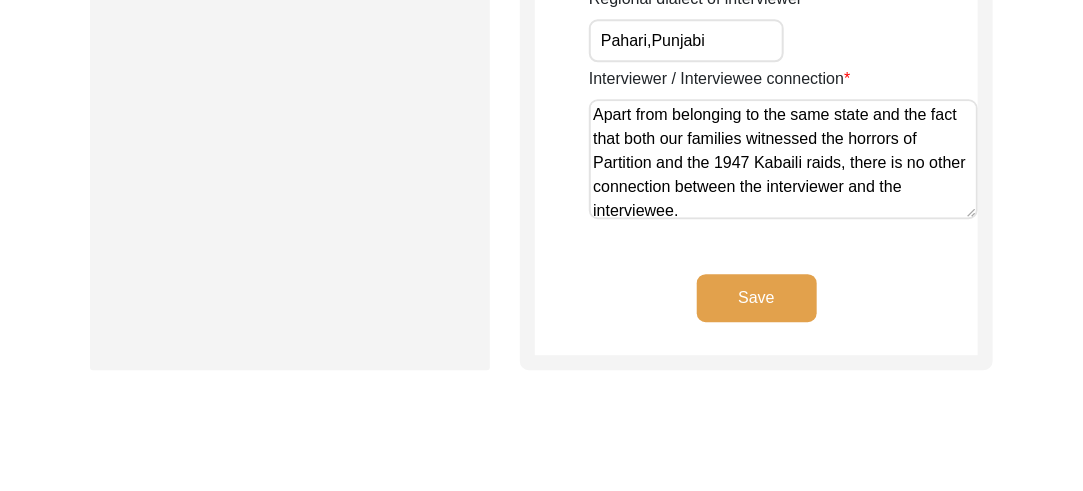 scroll, scrollTop: 1768, scrollLeft: 0, axis: vertical 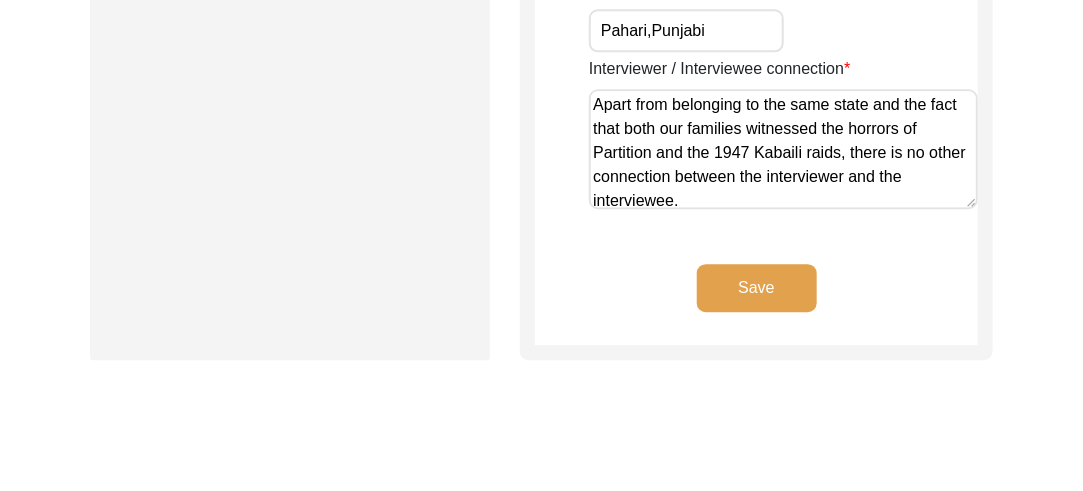 type 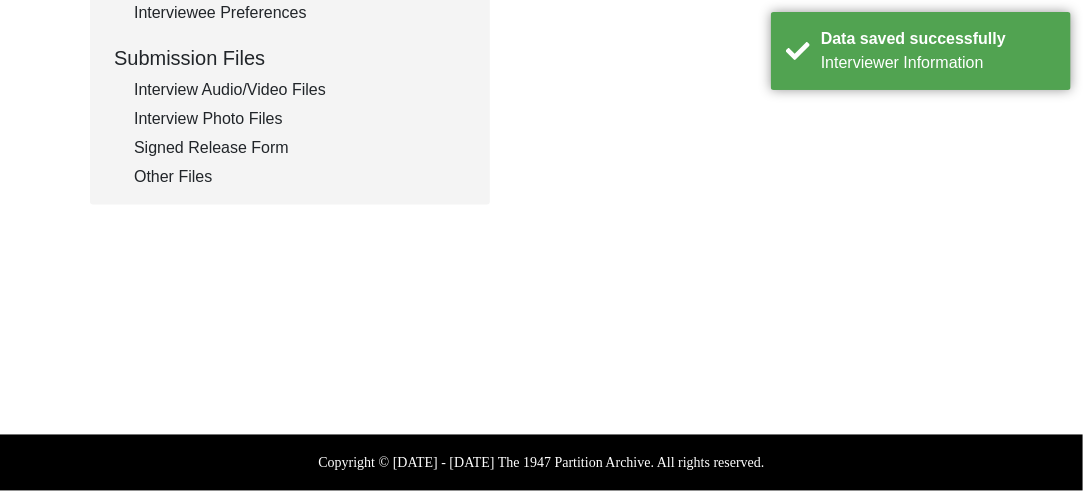 scroll, scrollTop: 954, scrollLeft: 0, axis: vertical 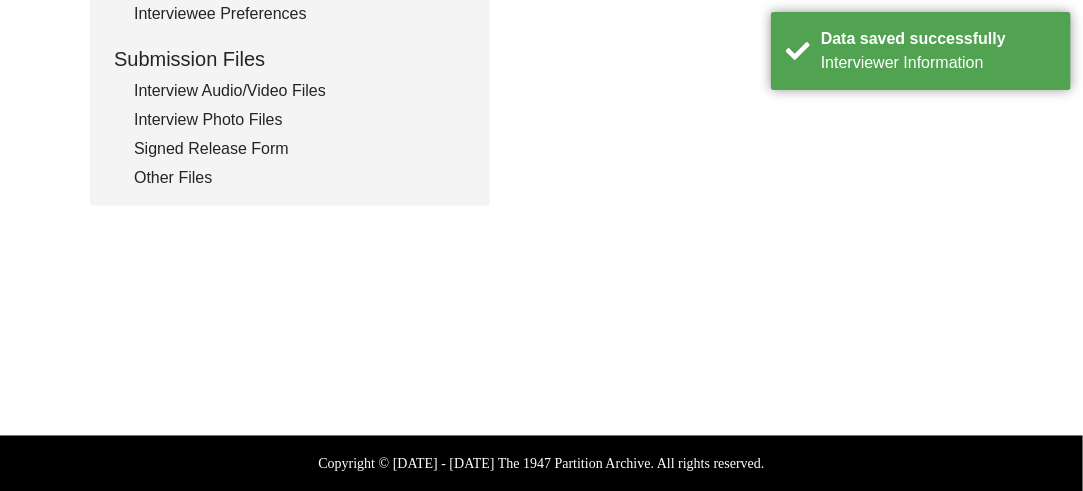 type on "S. Dalip Singh Deepaks own son was the additional Narrator." 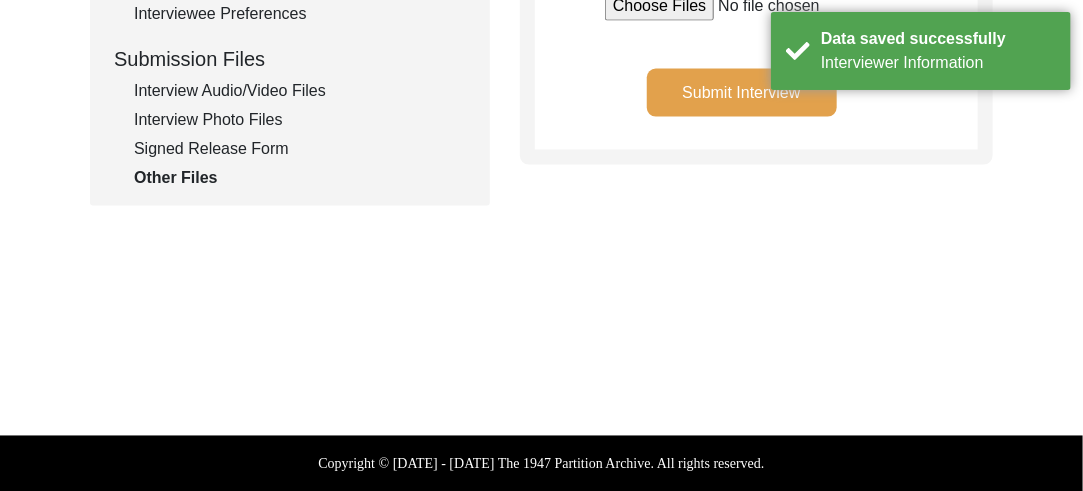 click on "Submit Interview" 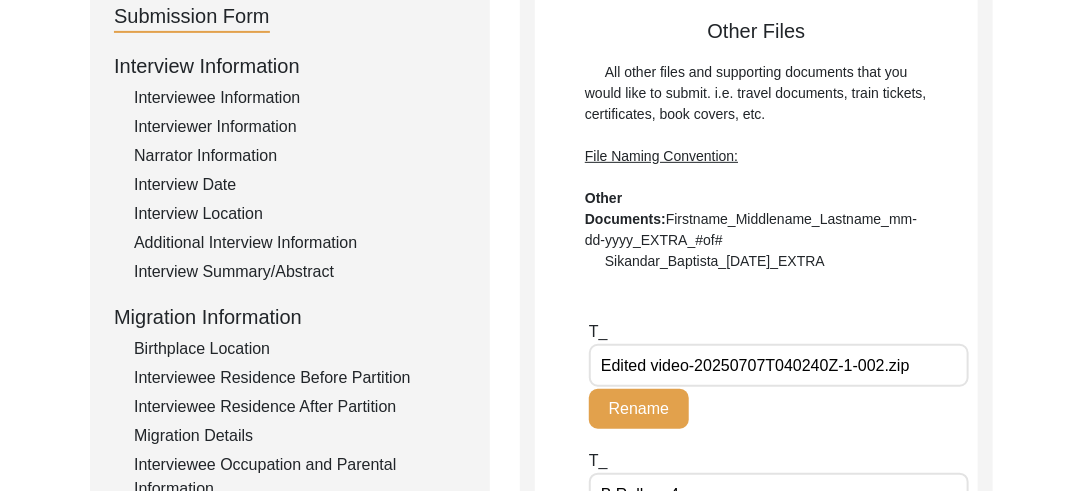 scroll, scrollTop: 209, scrollLeft: 0, axis: vertical 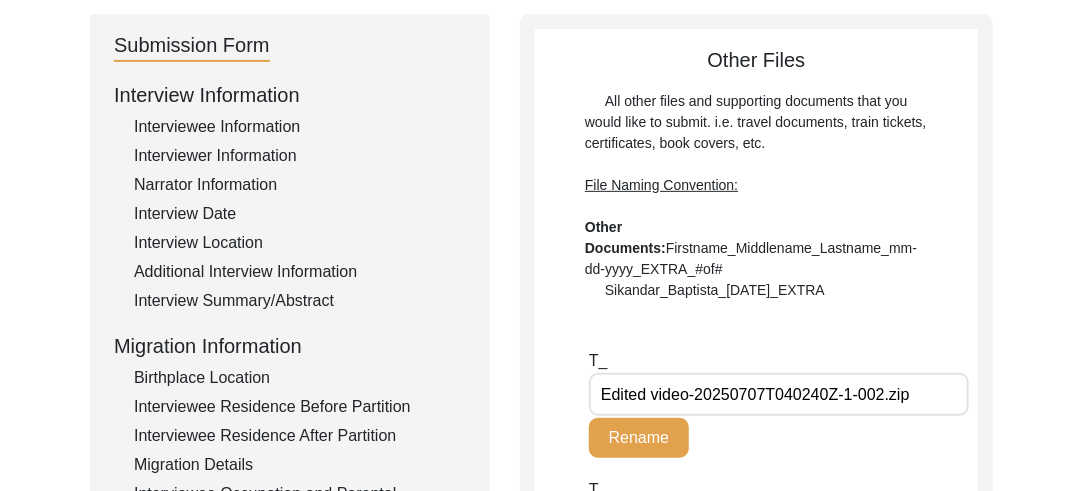 click on "Interviewer Information" 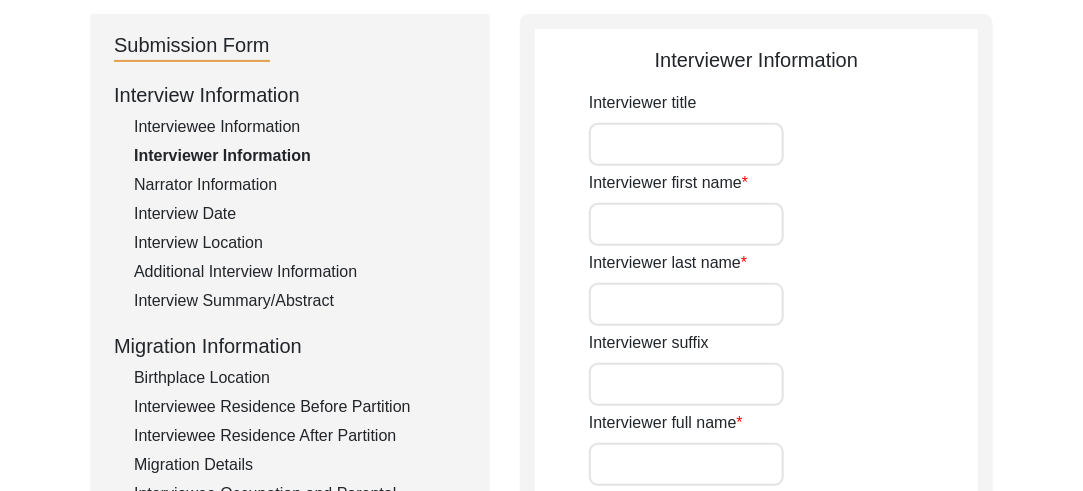 type on "Mr" 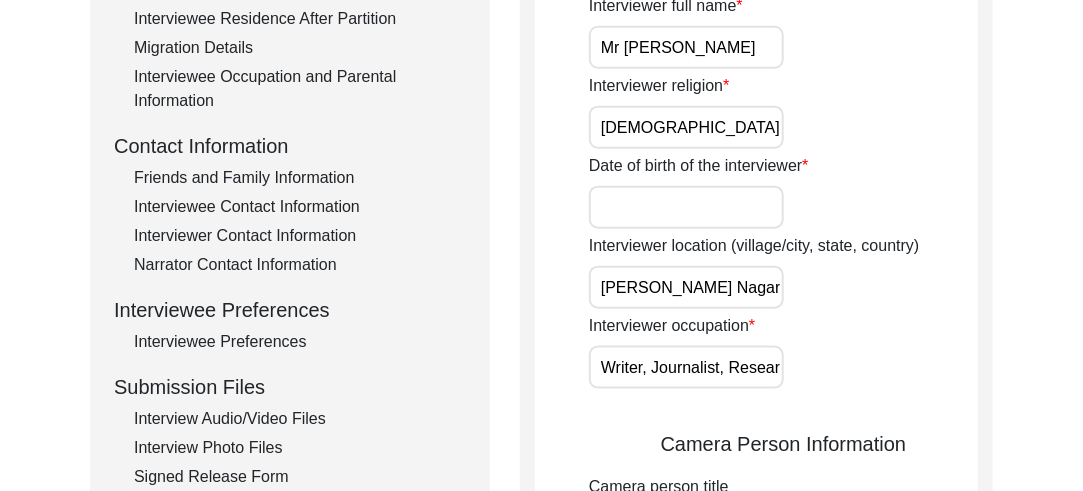 scroll, scrollTop: 629, scrollLeft: 0, axis: vertical 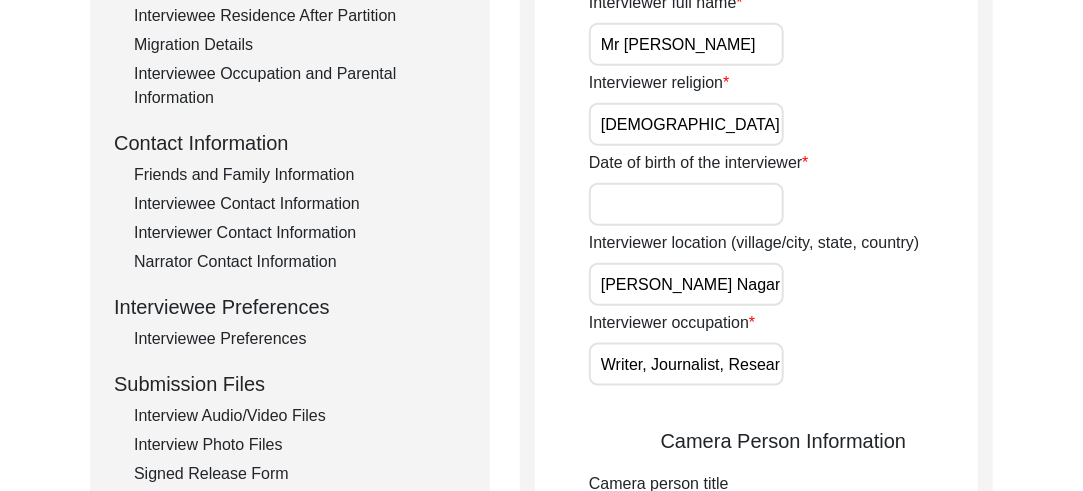 click on "Date of birth of the interviewer" at bounding box center [686, 204] 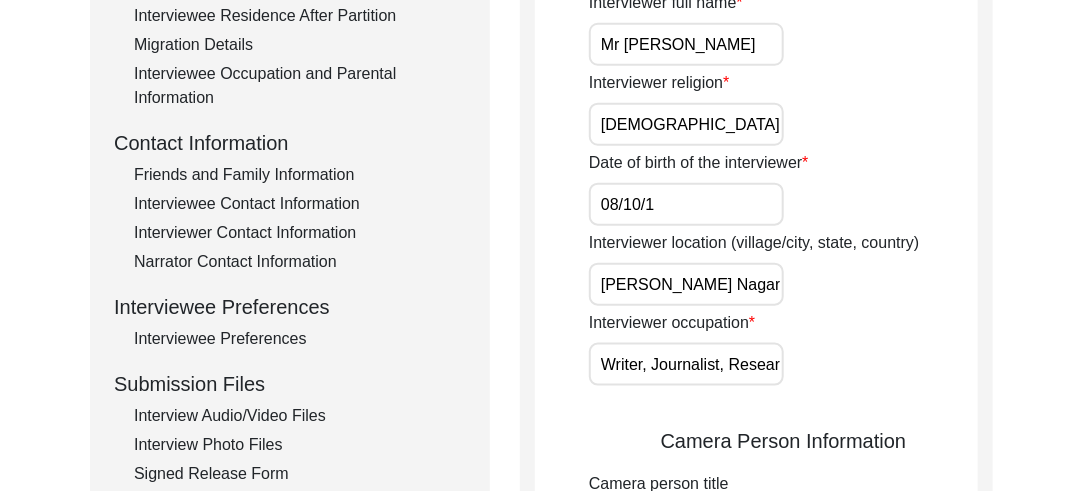 type on "08/10/1989" 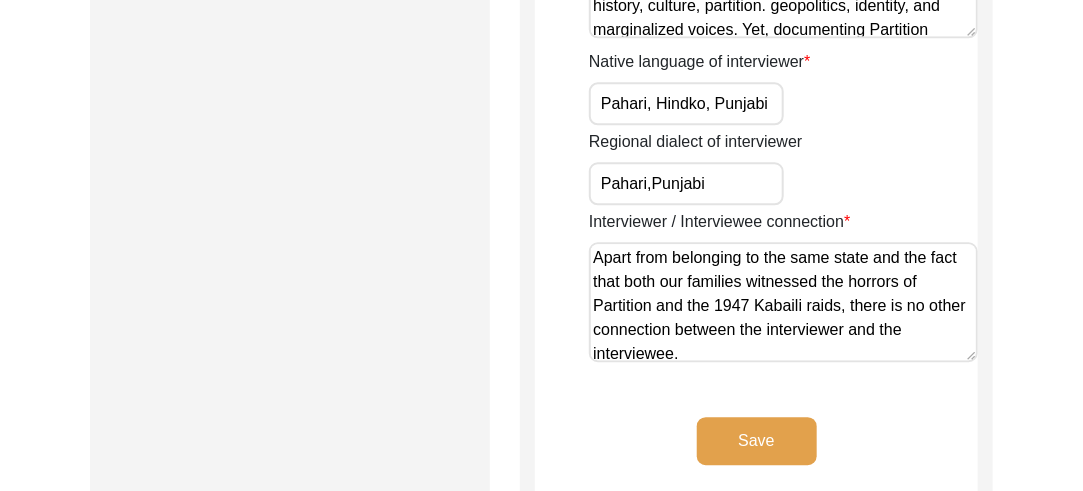scroll, scrollTop: 1618, scrollLeft: 0, axis: vertical 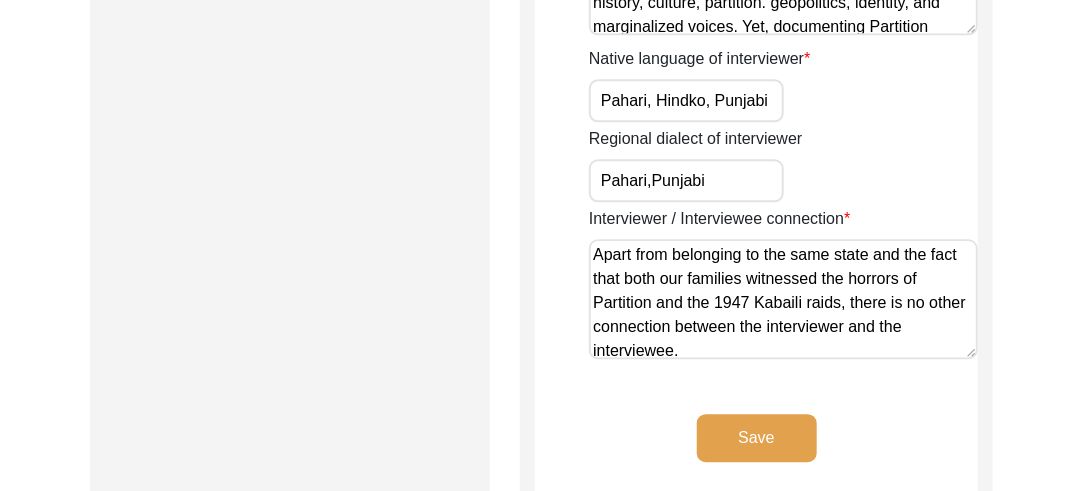 click on "Save" 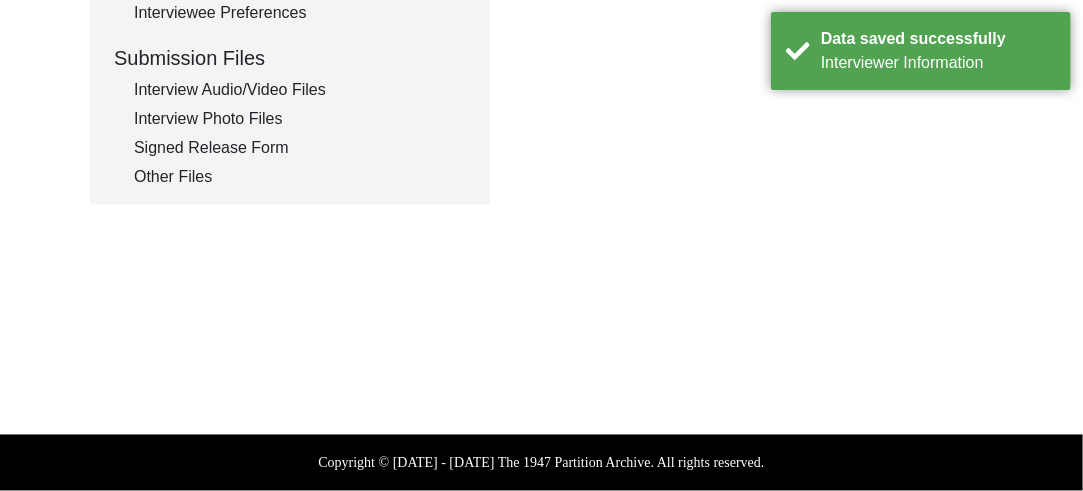 scroll, scrollTop: 954, scrollLeft: 0, axis: vertical 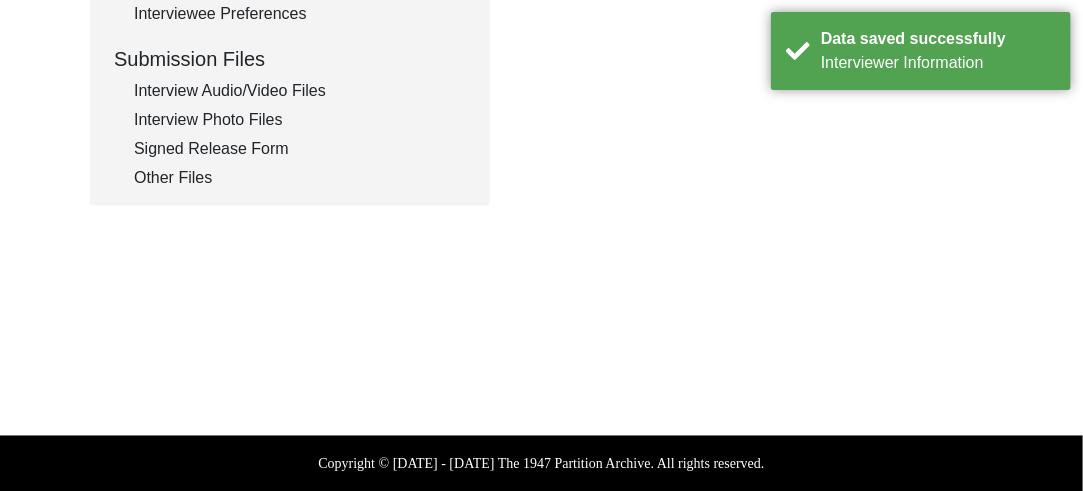 type on "S. Dalip Singh Deepaks own son was the additional Narrator." 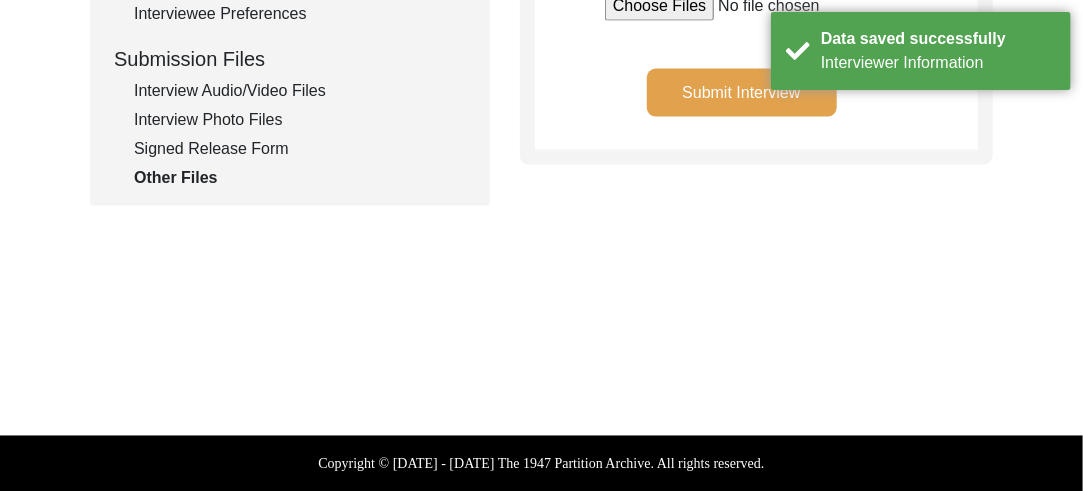click on "Submit Interview" 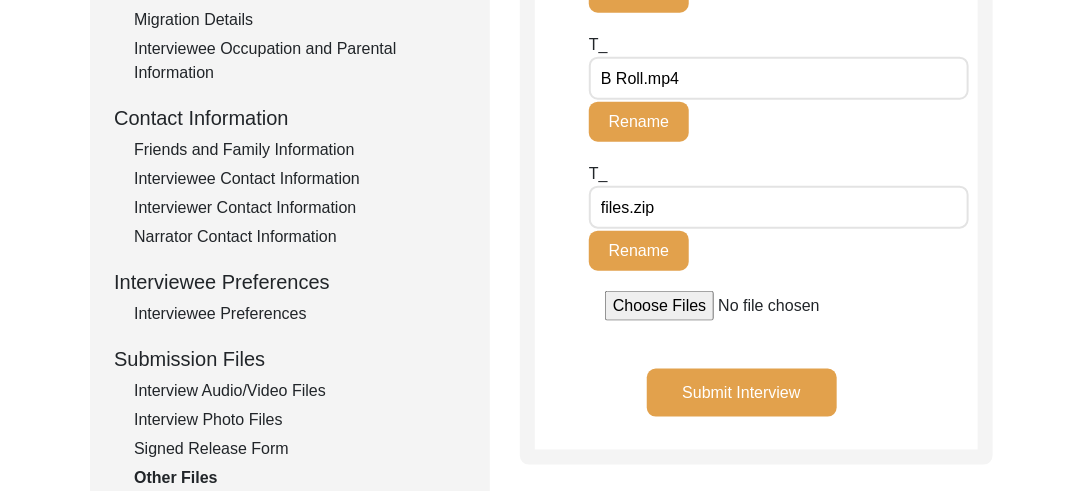 scroll, scrollTop: 636, scrollLeft: 0, axis: vertical 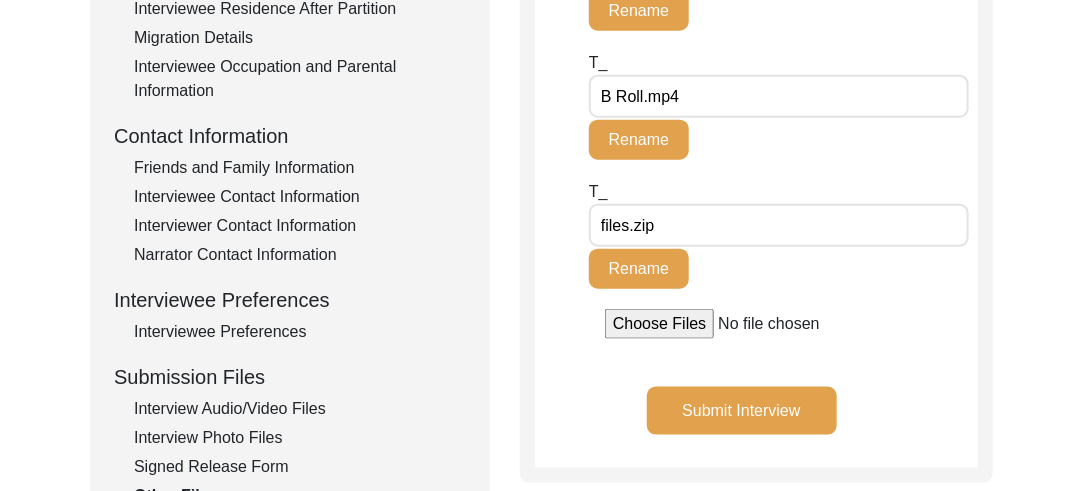 click on "Migration Details" 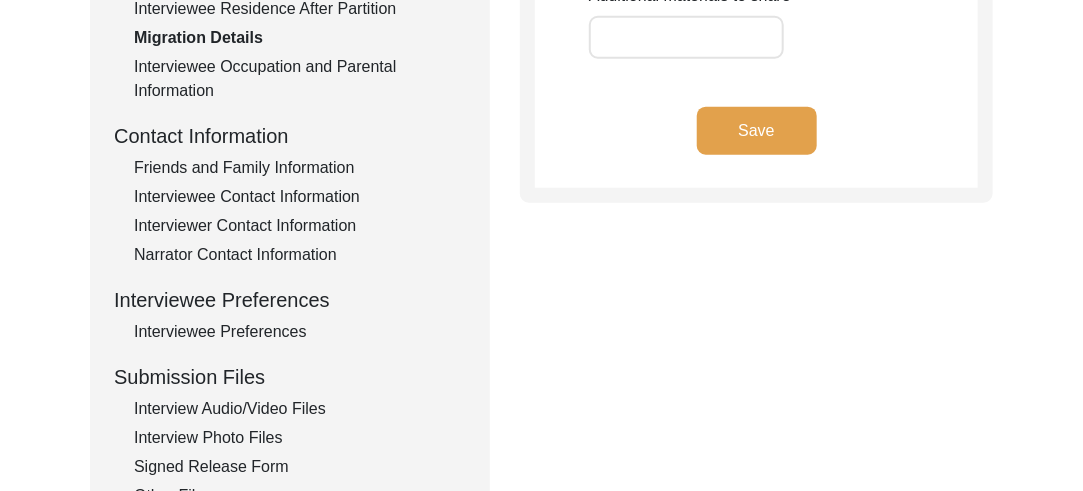 type on "House" 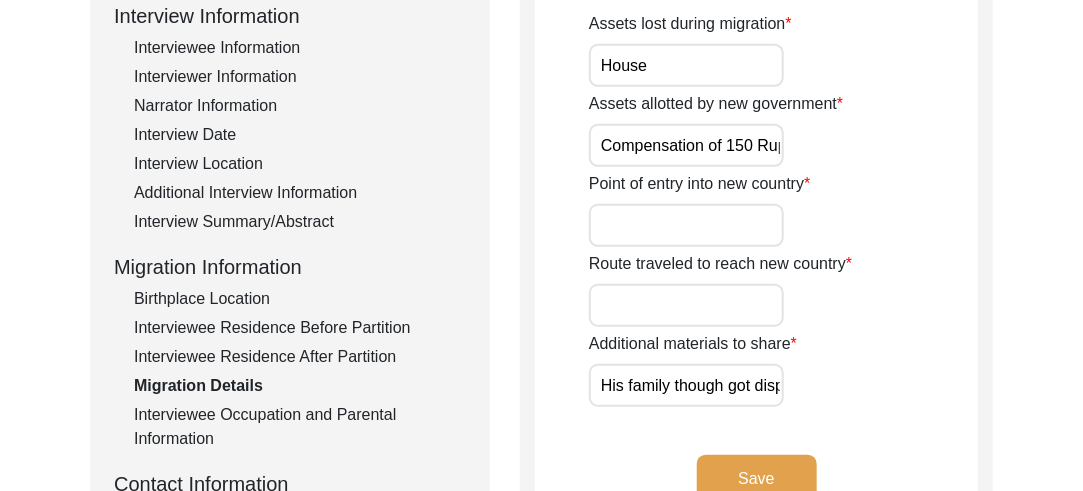 scroll, scrollTop: 289, scrollLeft: 0, axis: vertical 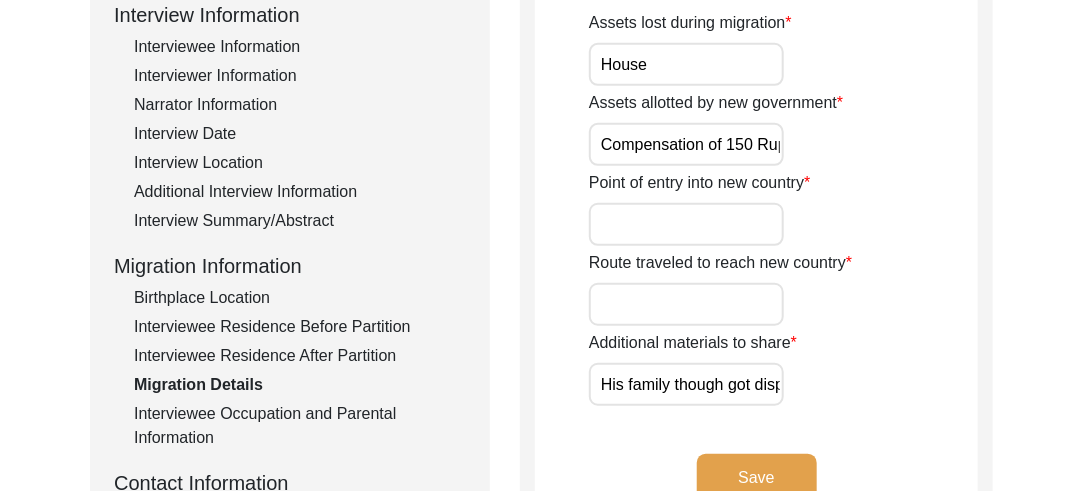 click on "Point of entry into new country" at bounding box center (686, 224) 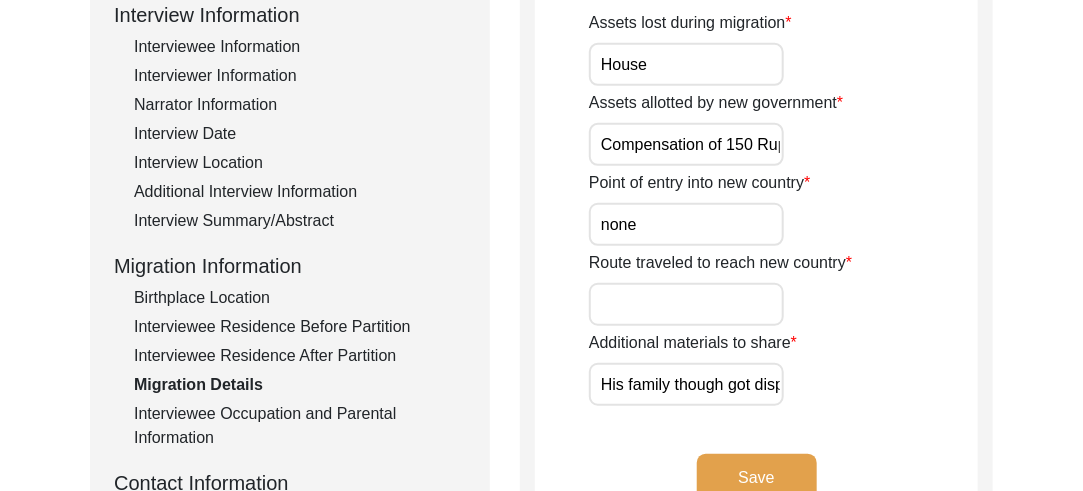 type on "none" 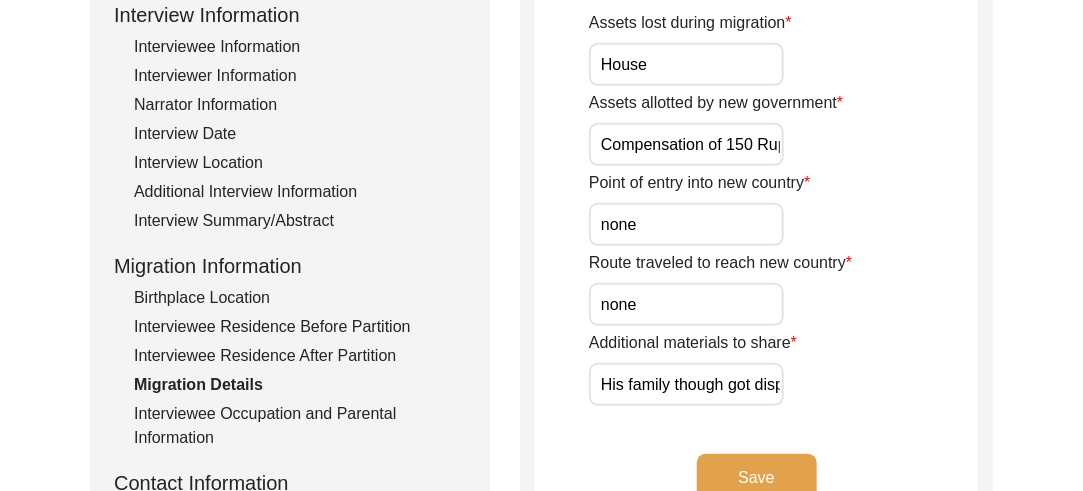 type on "none" 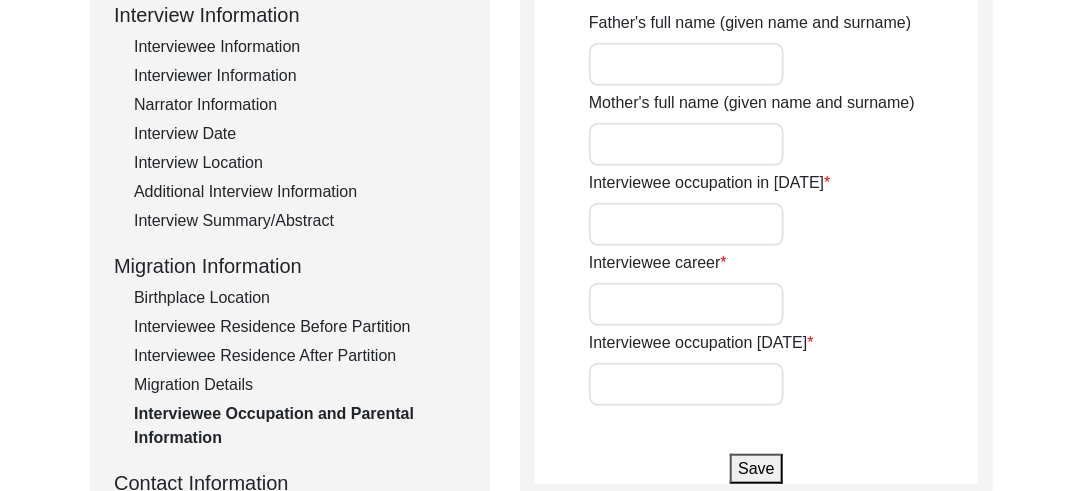type on "S. Makhan Singh" 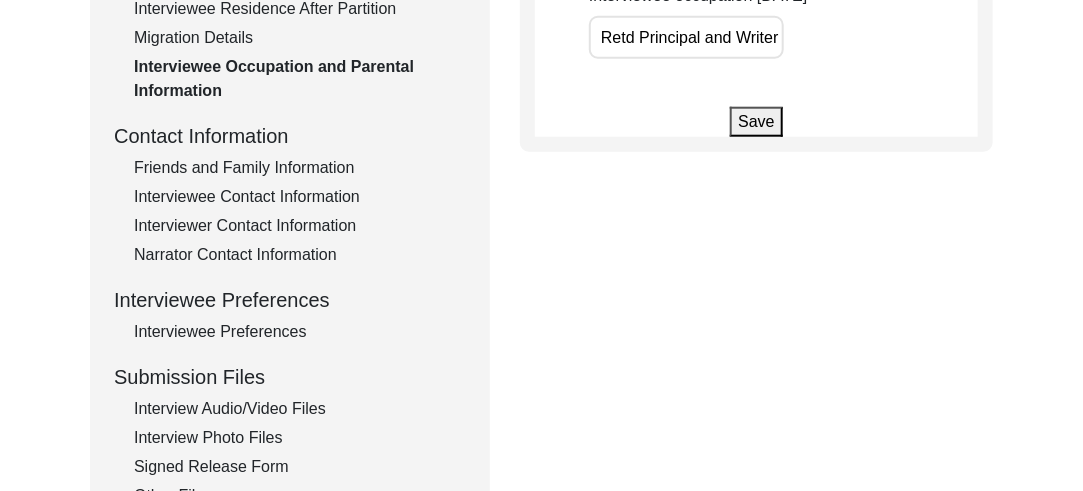 scroll, scrollTop: 786, scrollLeft: 0, axis: vertical 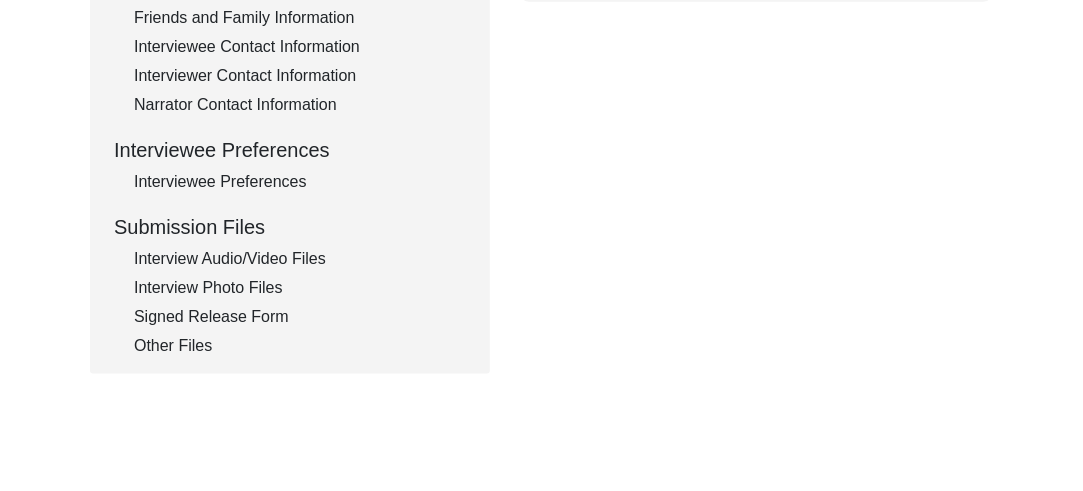 click on "Other Files" 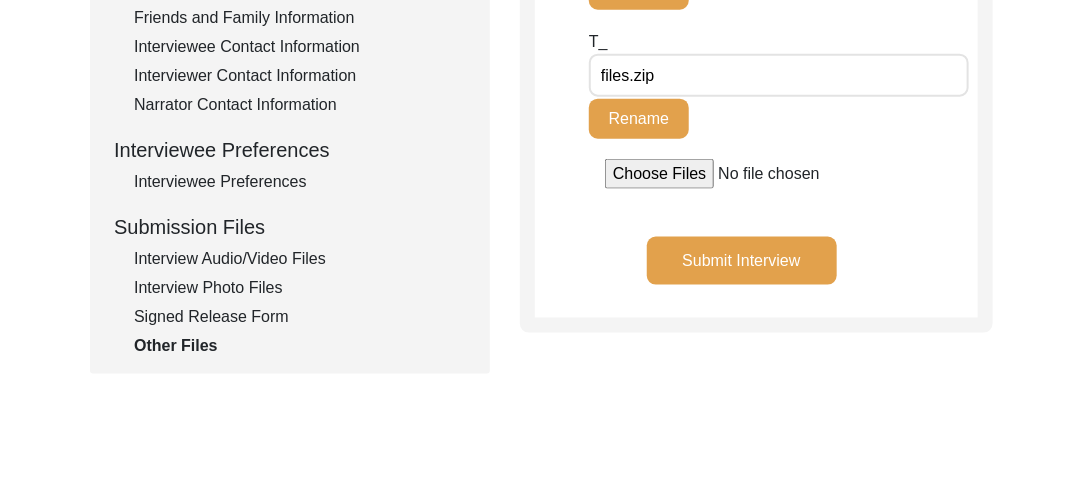 click on "Submit Interview" 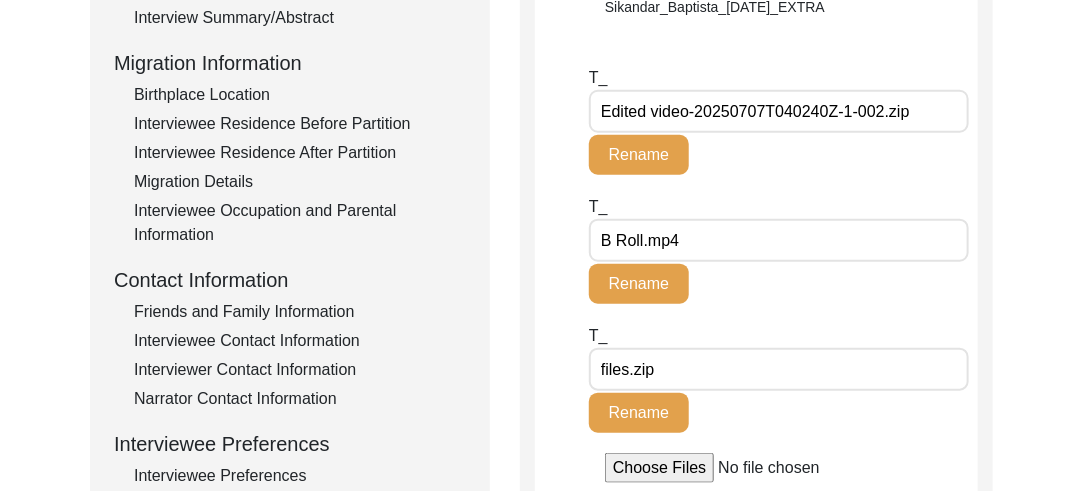 scroll, scrollTop: 481, scrollLeft: 0, axis: vertical 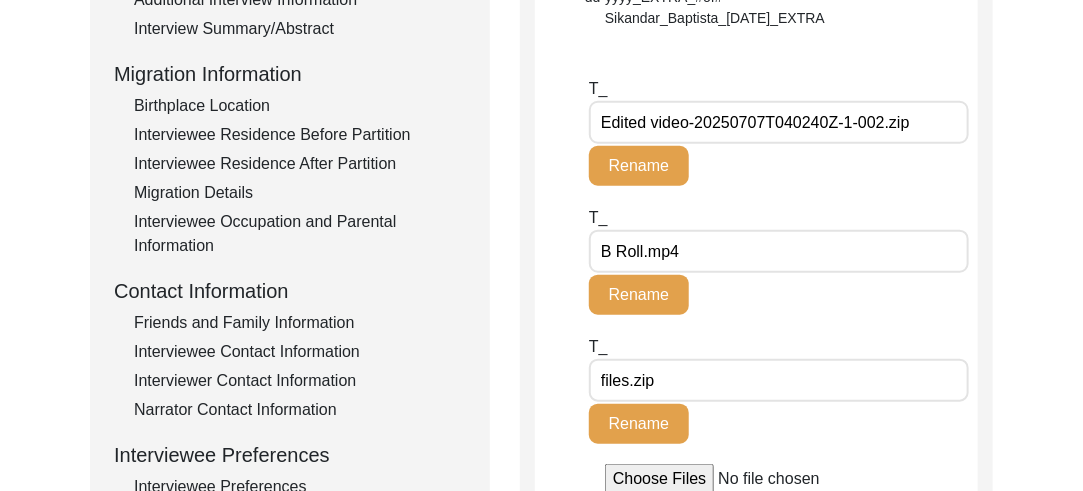 click on "Interviewee Occupation and Parental Information" 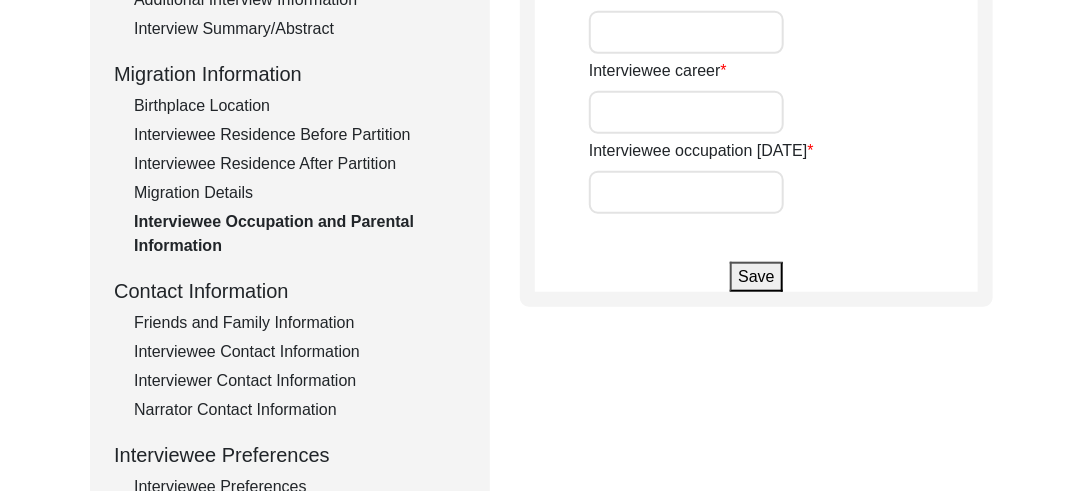 type on "S. Makhan Singh" 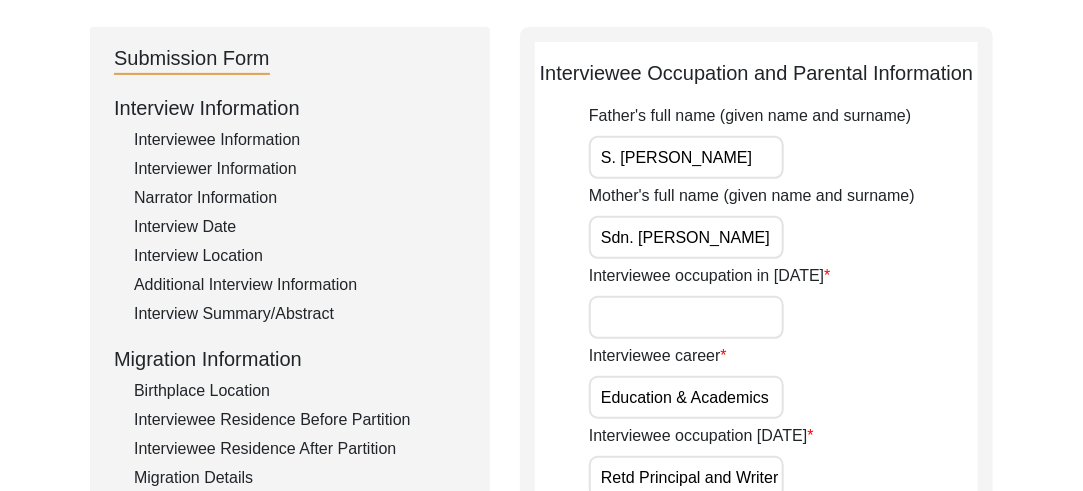 scroll, scrollTop: 182, scrollLeft: 0, axis: vertical 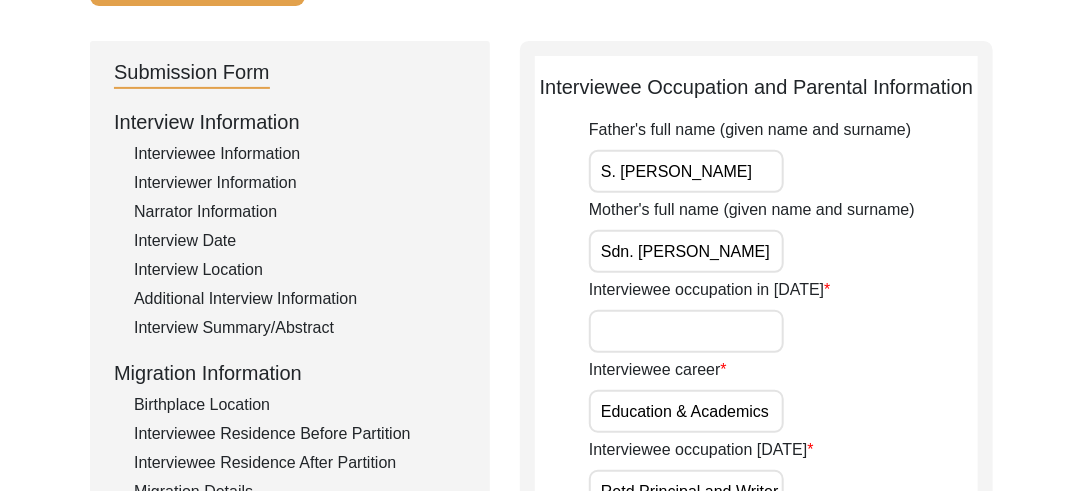 click on "Interviewee occupation in 1947" at bounding box center [686, 331] 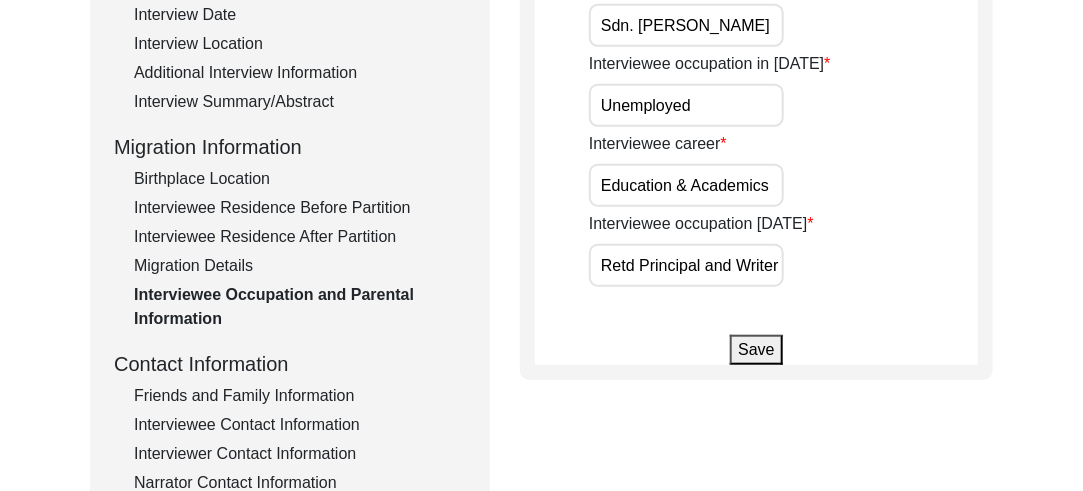 scroll, scrollTop: 424, scrollLeft: 0, axis: vertical 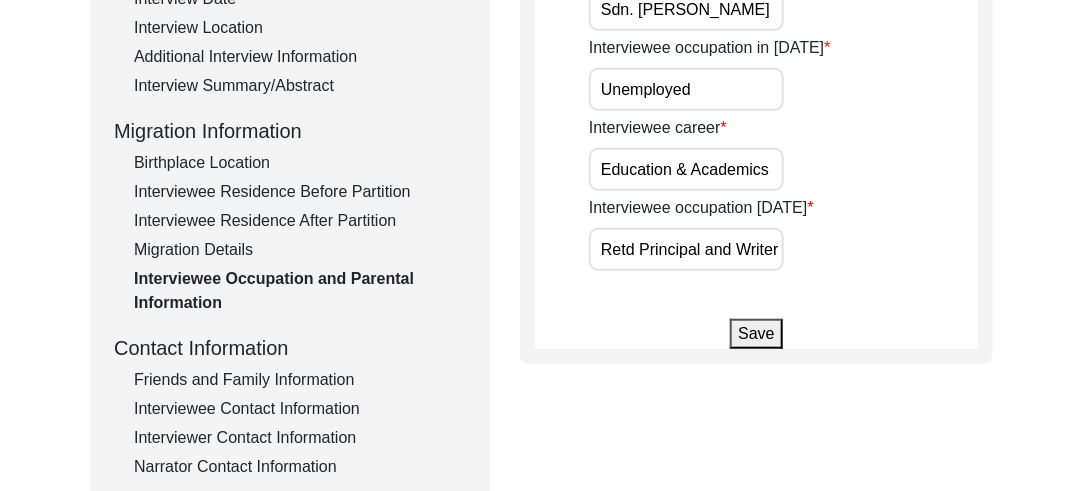 type on "Unemployed" 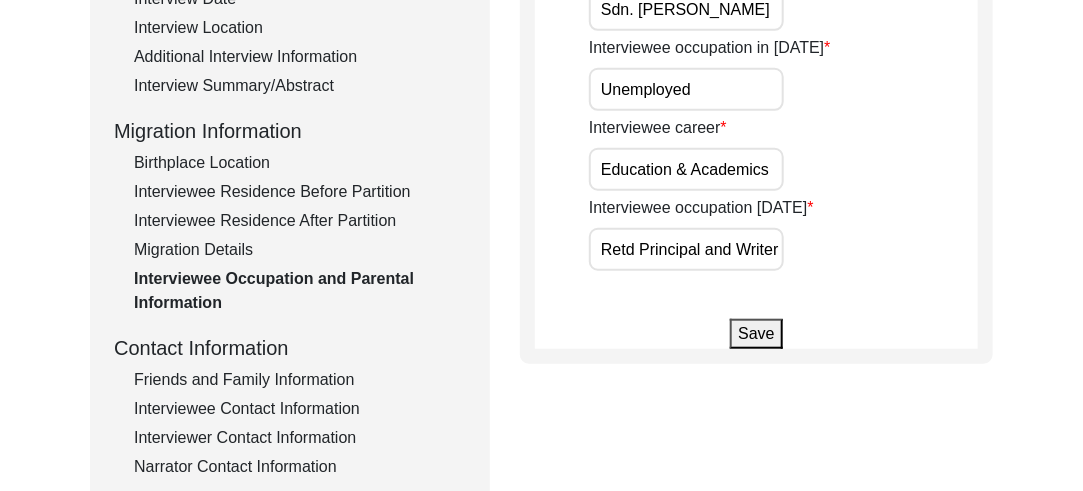 click on "Save" 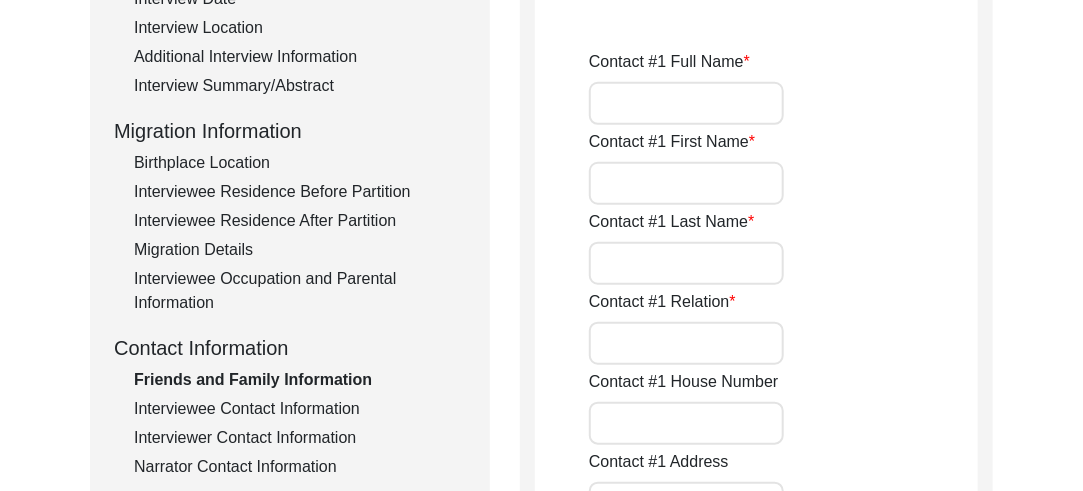 type on "Navtej Singh Sarna" 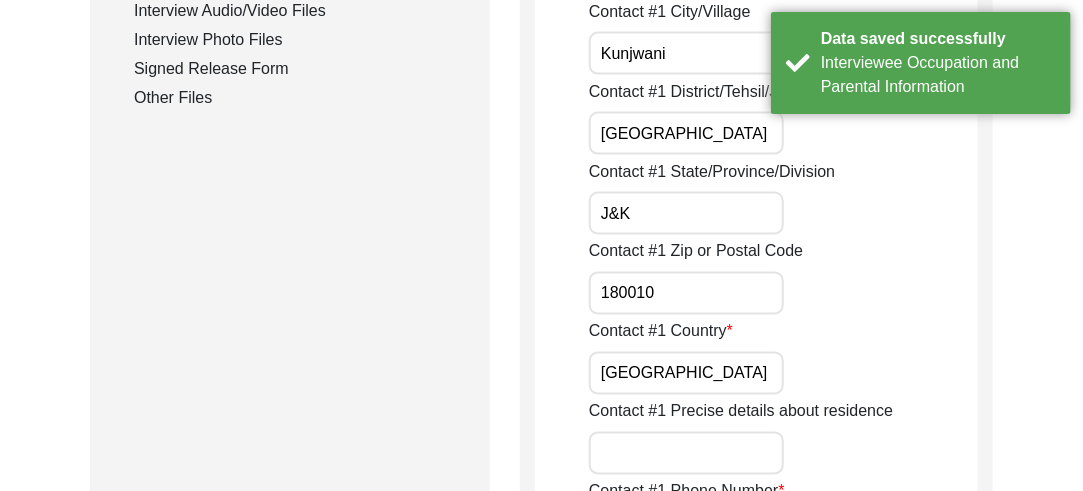 scroll, scrollTop: 1022, scrollLeft: 0, axis: vertical 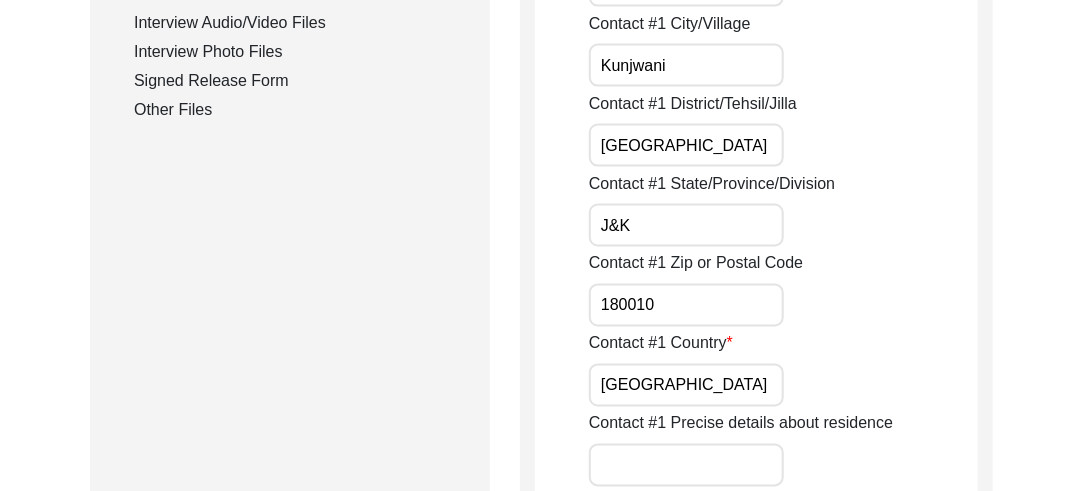 click on "Other Files" 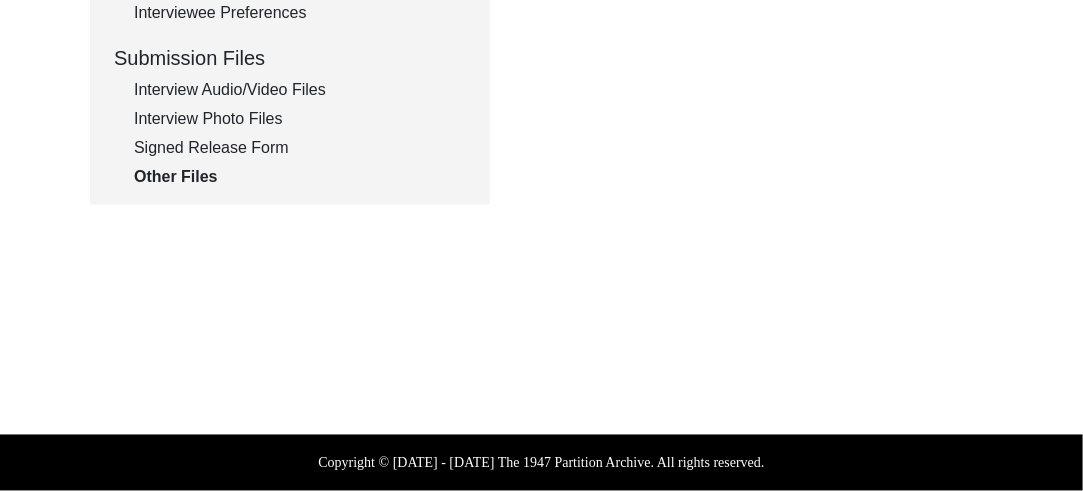 scroll, scrollTop: 954, scrollLeft: 0, axis: vertical 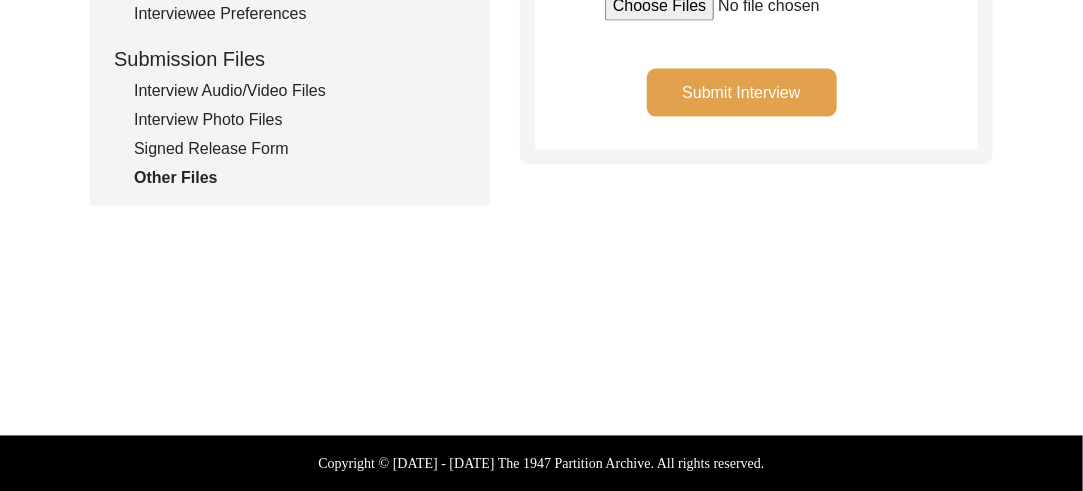 click on "Submit Interview" 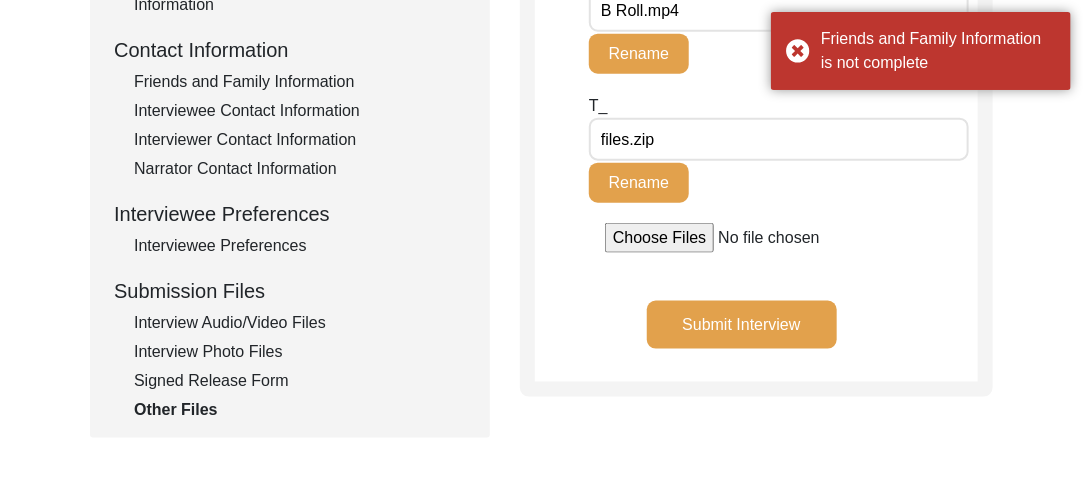 scroll, scrollTop: 718, scrollLeft: 0, axis: vertical 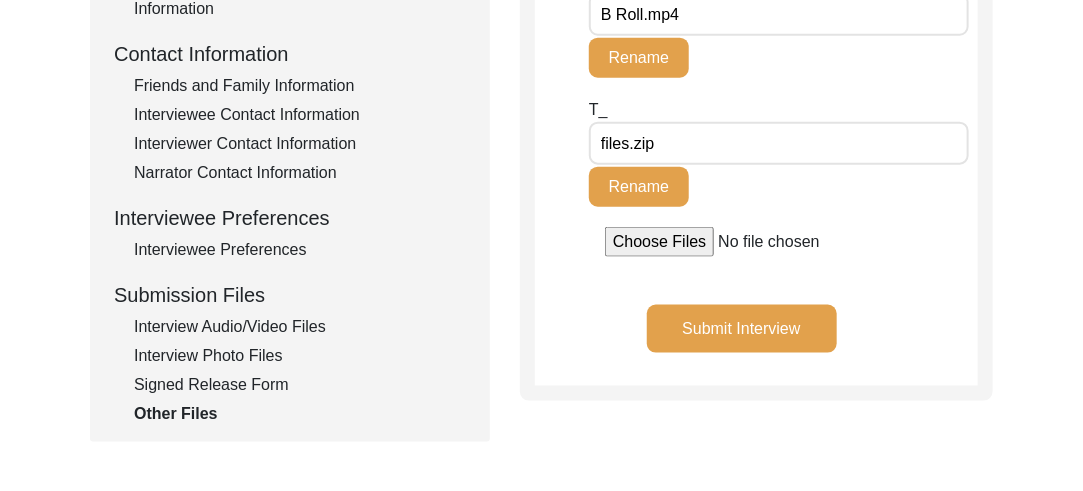 click on "Friends and Family Information" 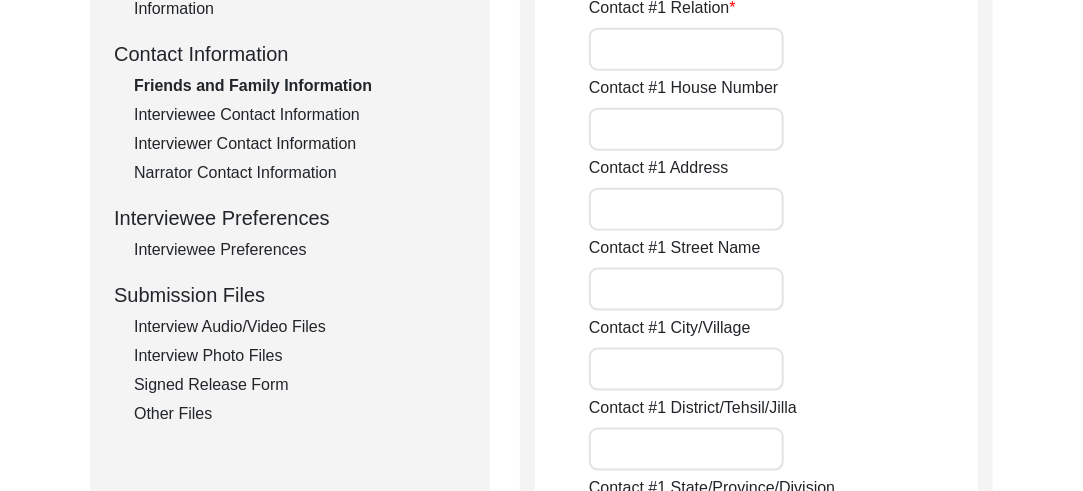 type on "Navtej Singh Sarna" 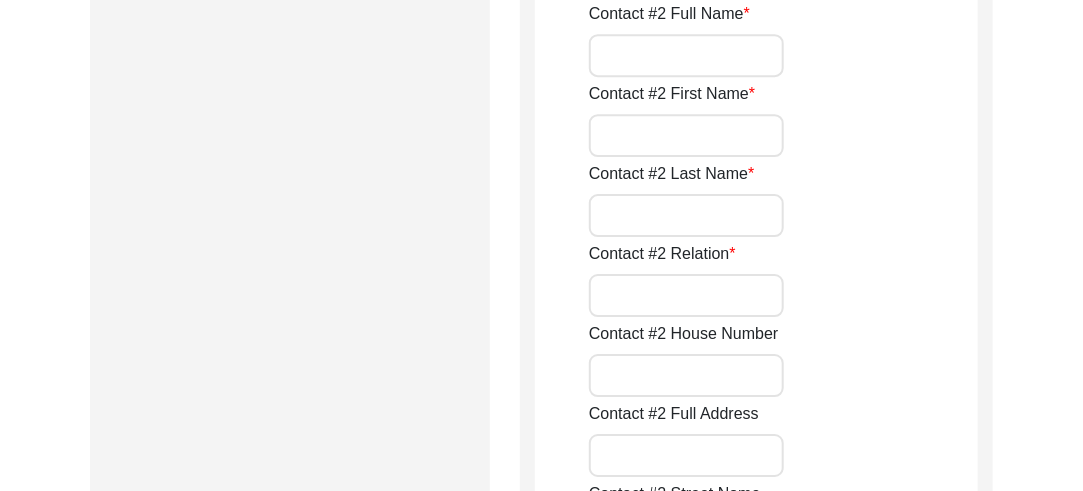 scroll, scrollTop: 2097, scrollLeft: 0, axis: vertical 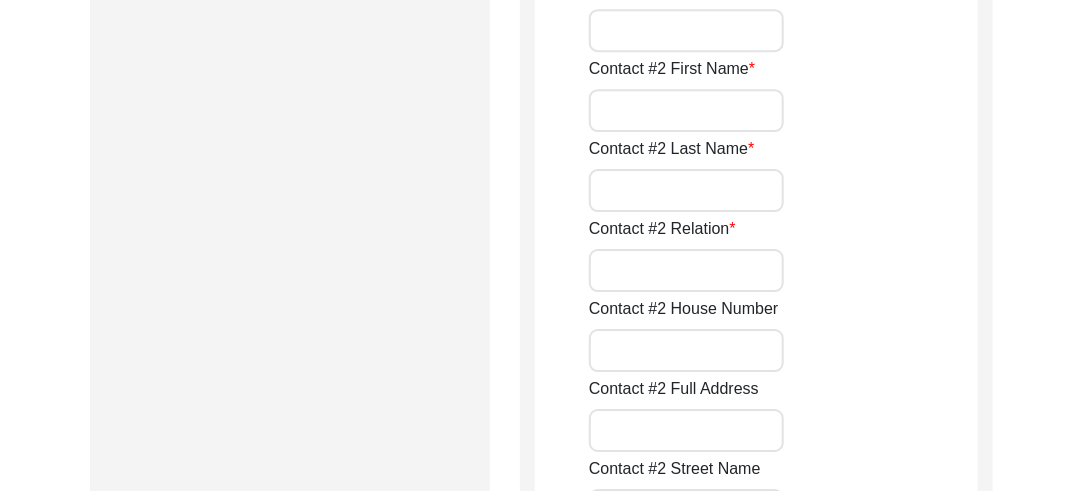 click on "Contact #2 First Name" at bounding box center [686, 110] 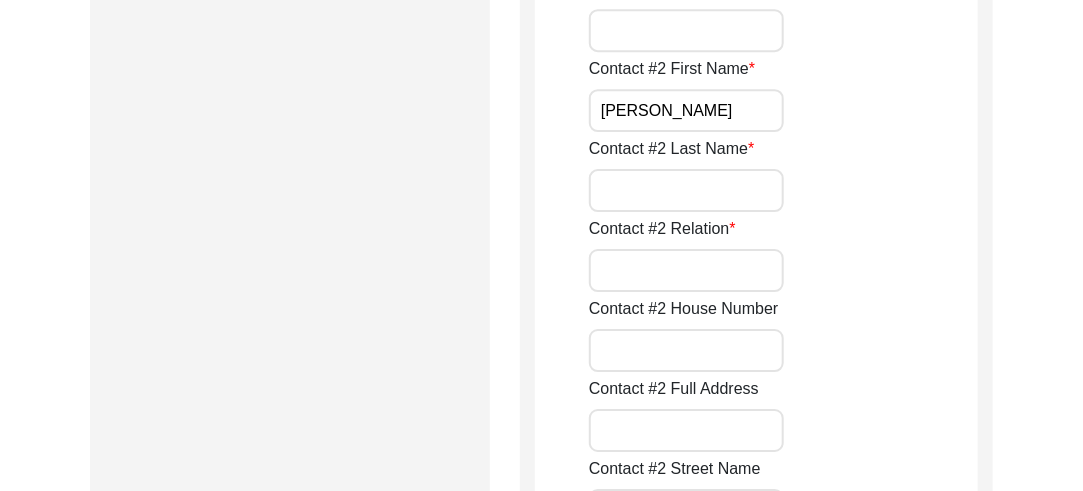 type on "Jasneet" 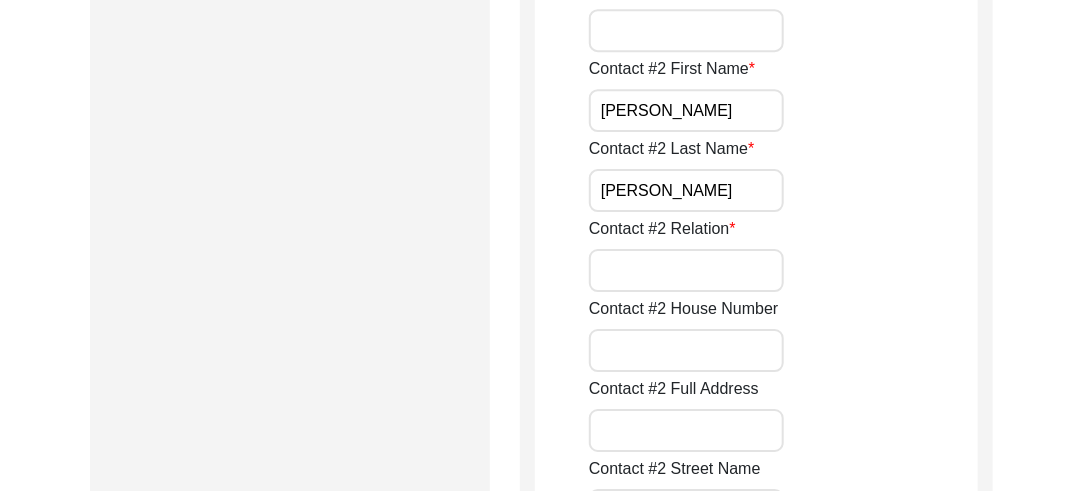 type on "[PERSON_NAME]" 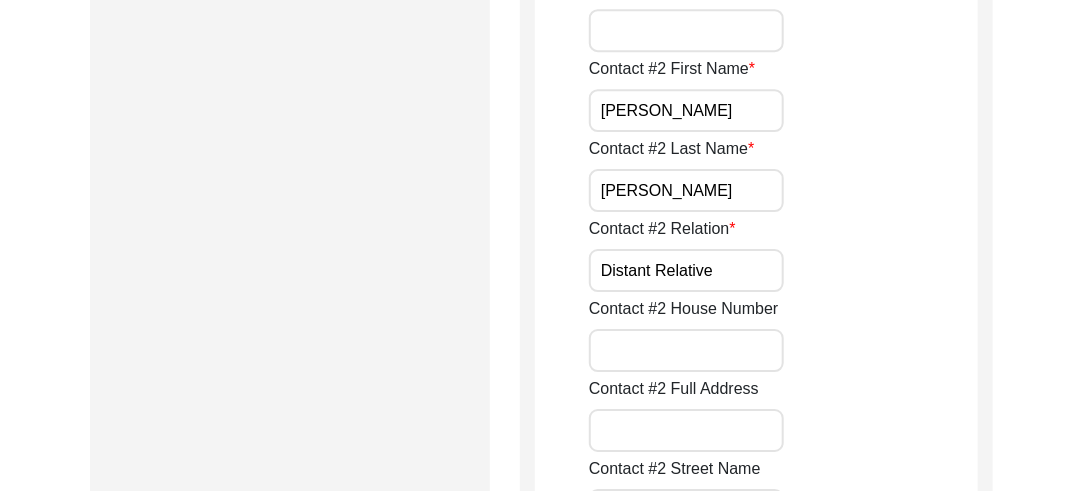 type on "Distant Relative" 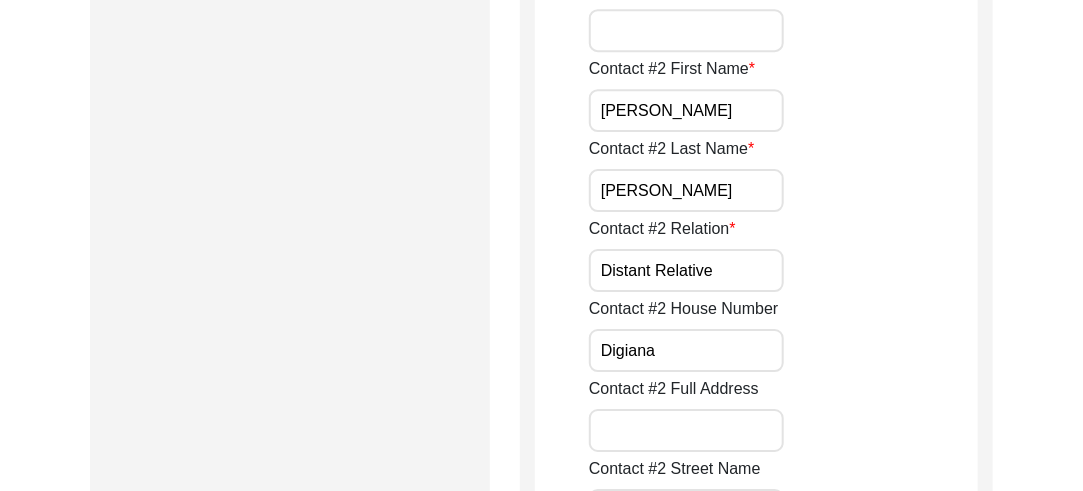 type on "Digiana" 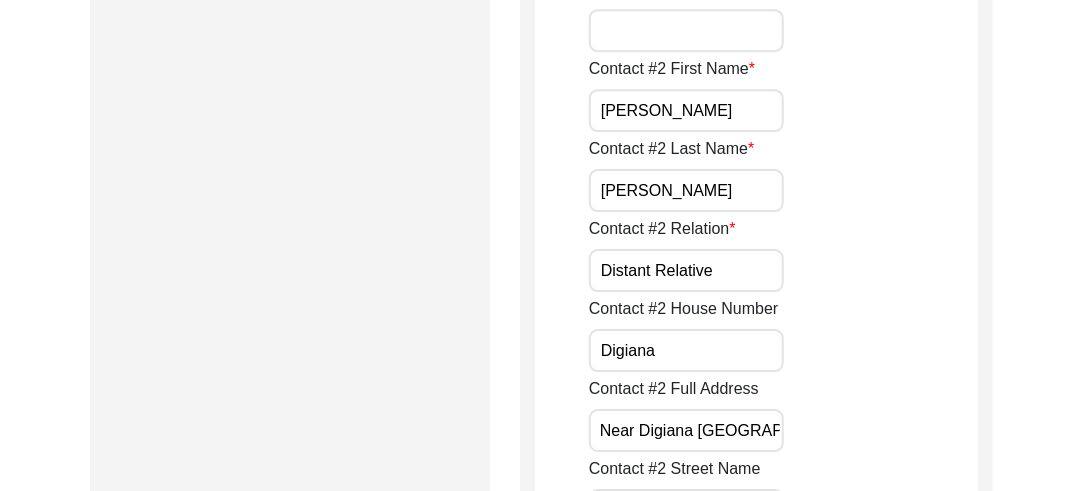 scroll, scrollTop: 0, scrollLeft: 9, axis: horizontal 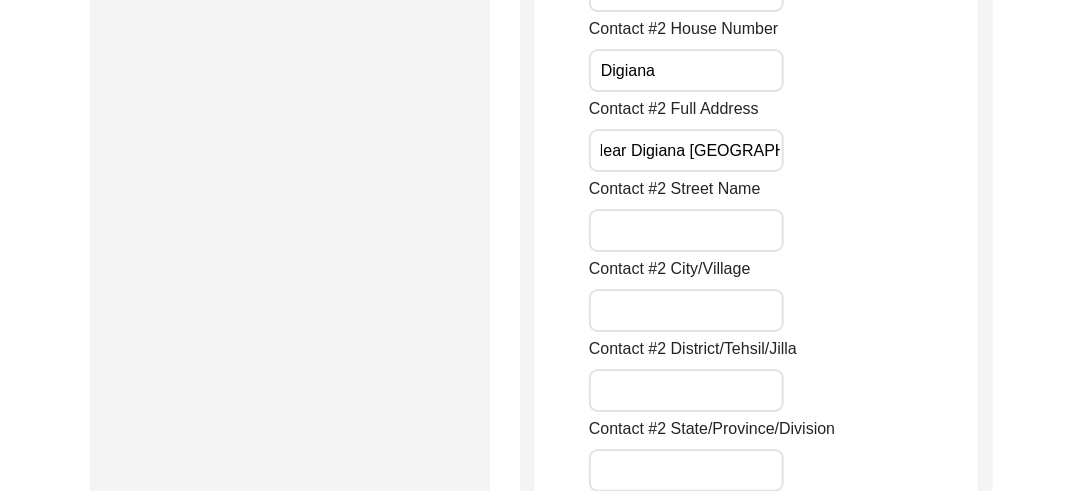 type on "Near Digiana Pulli, Jammu" 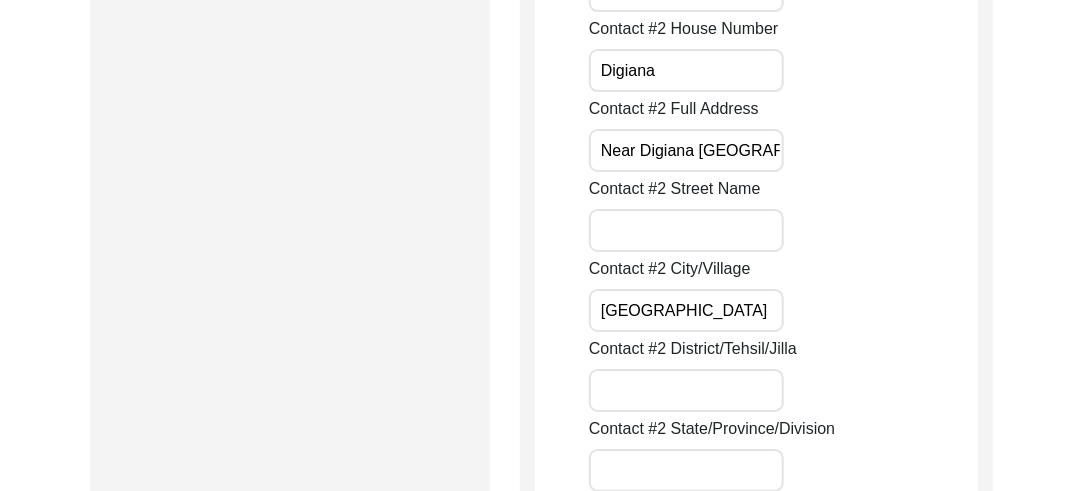type on "Jammu" 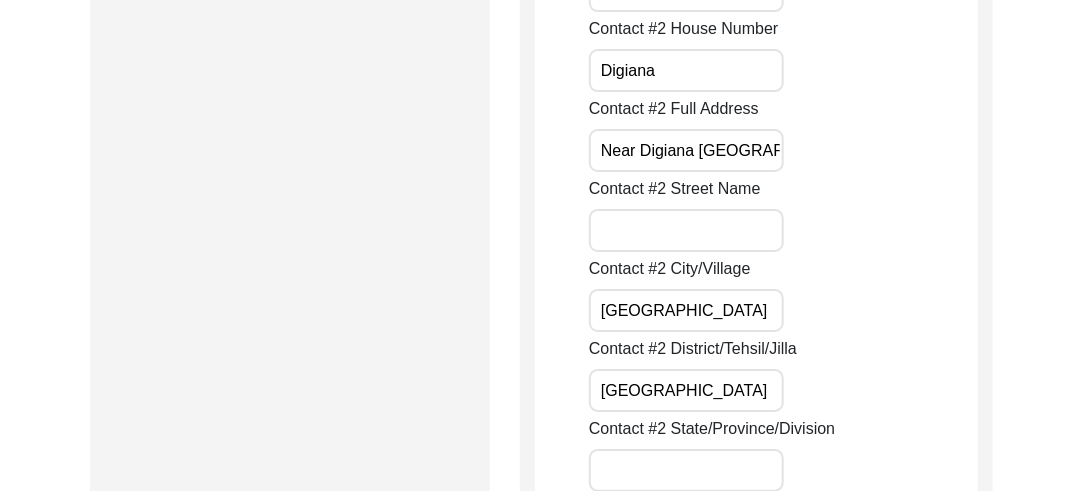 type on "Jammu" 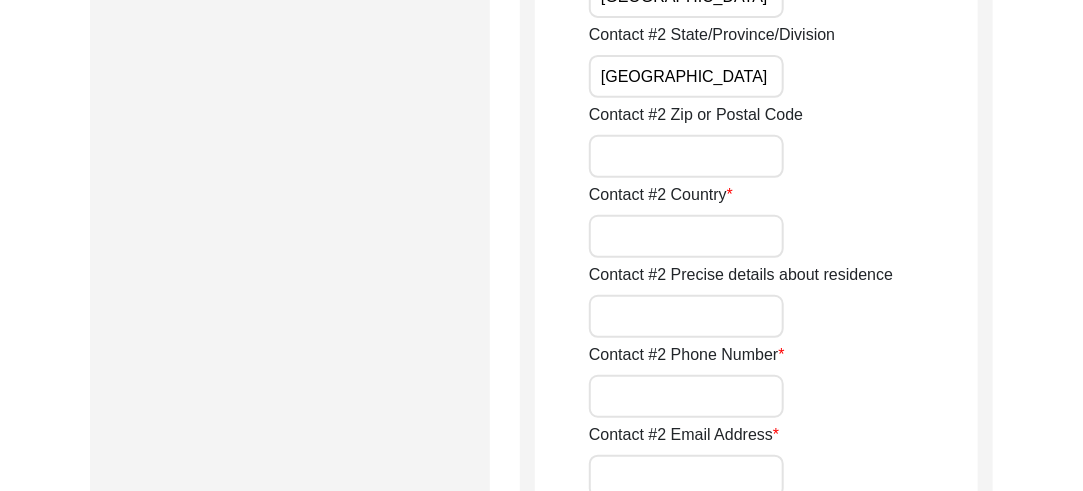 scroll, scrollTop: 2790, scrollLeft: 0, axis: vertical 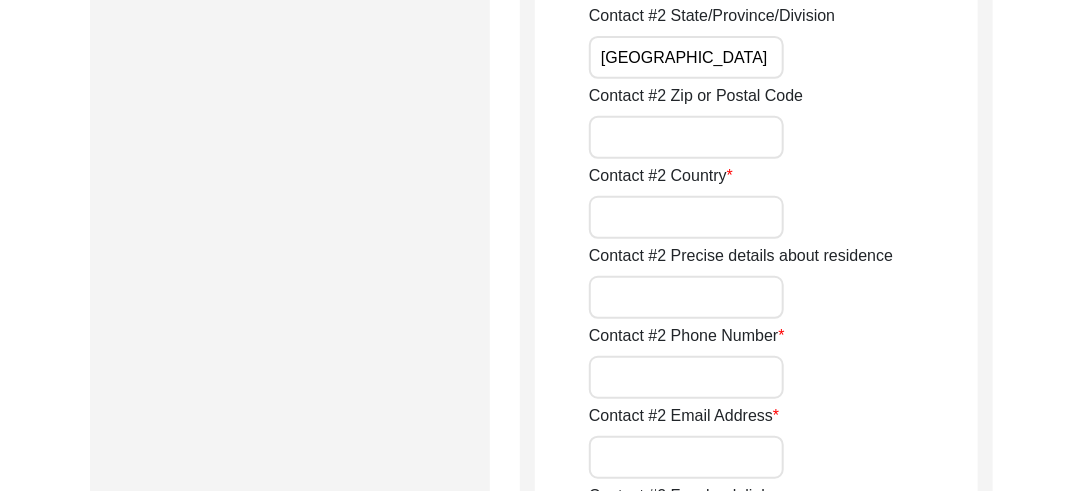 type on "Jammu and Kashmir" 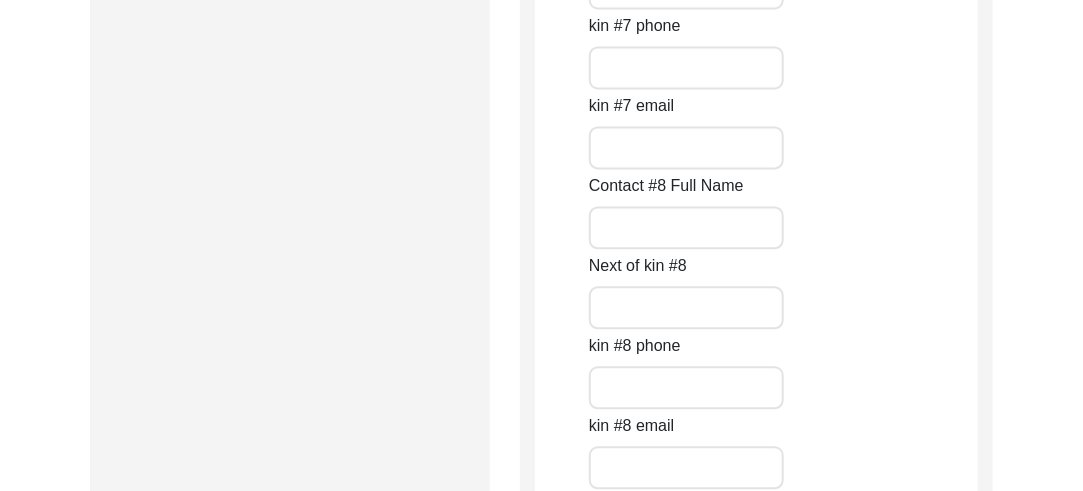 scroll, scrollTop: 9051, scrollLeft: 0, axis: vertical 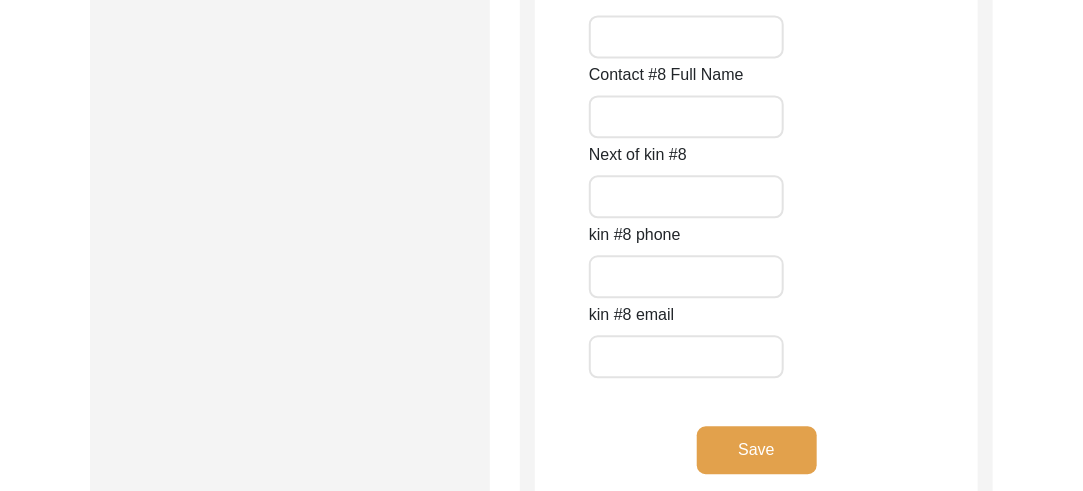 type on "7889562034" 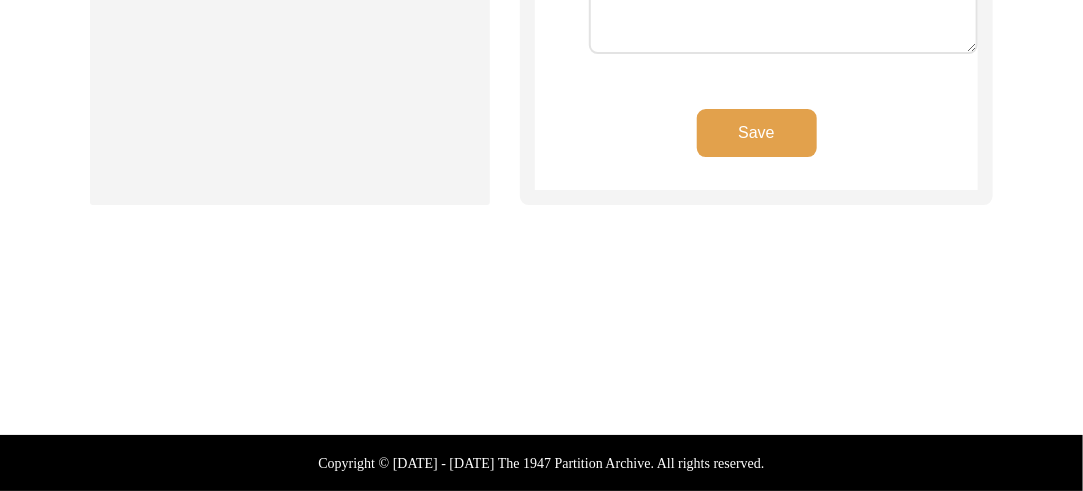scroll, scrollTop: 2217, scrollLeft: 0, axis: vertical 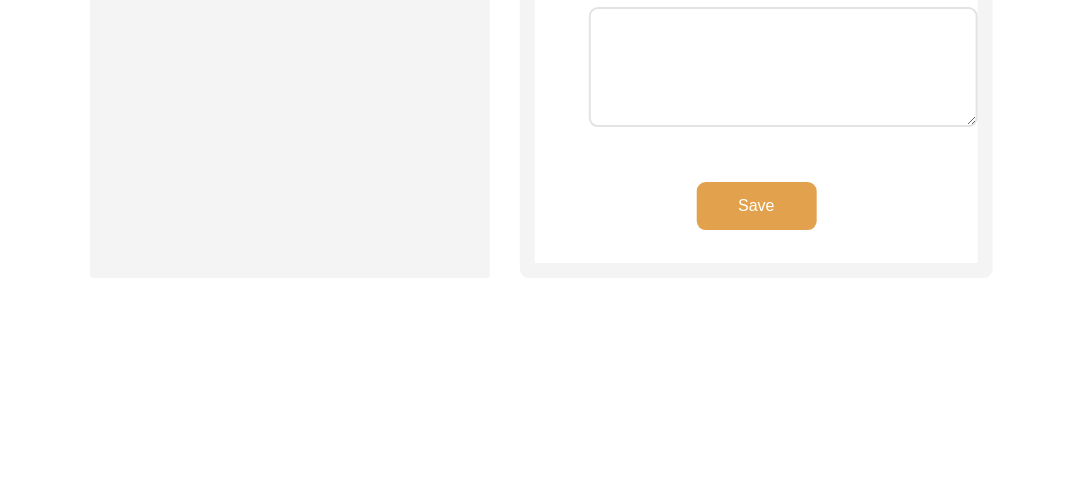 type on "167" 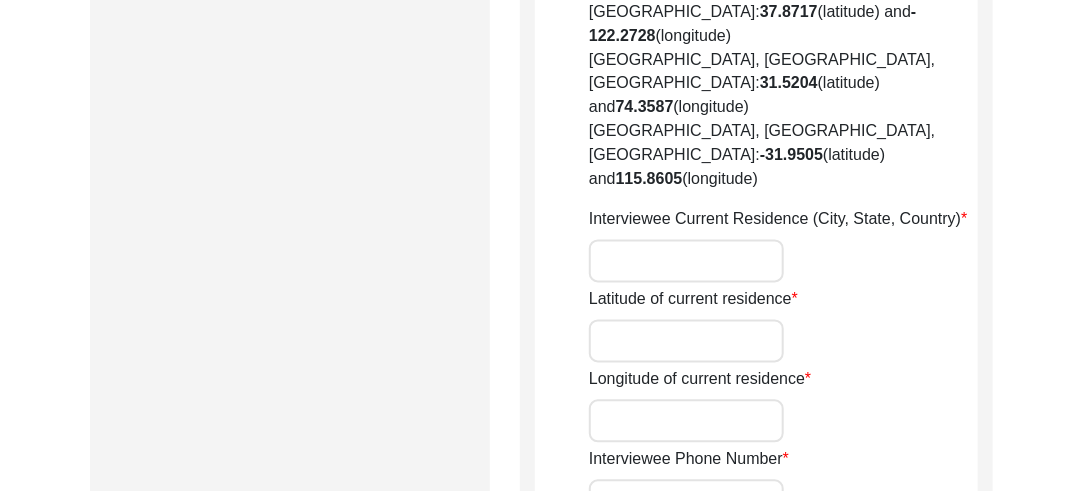 scroll, scrollTop: 1028, scrollLeft: 0, axis: vertical 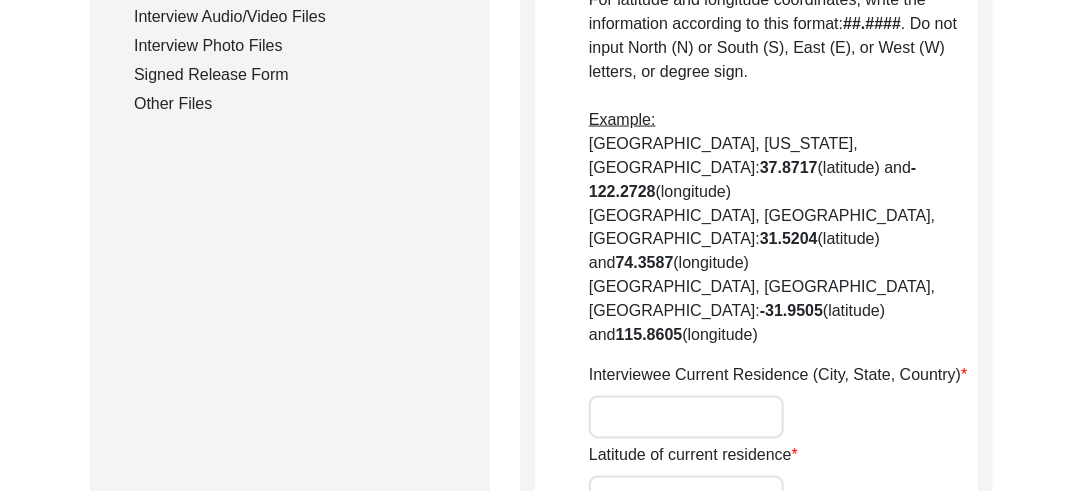 click on "Other Files" 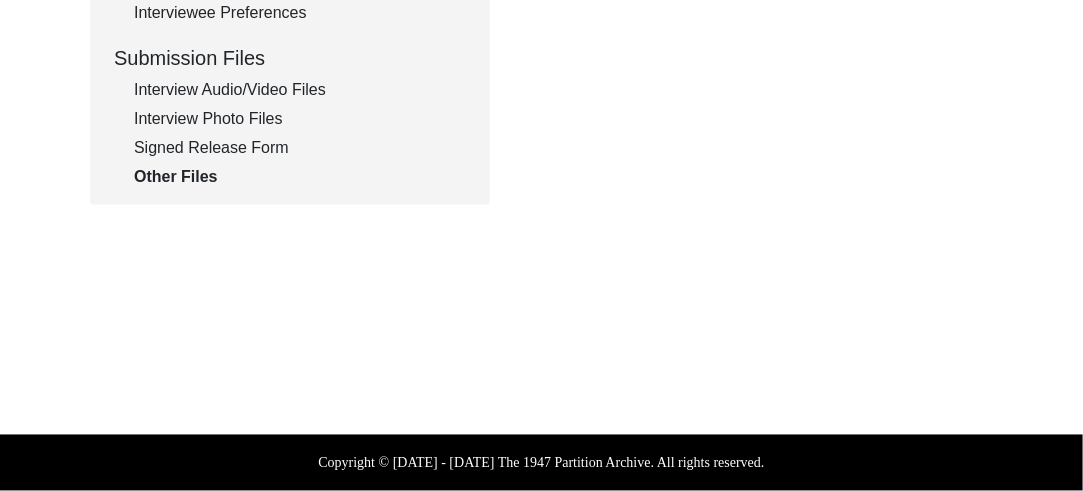 scroll, scrollTop: 954, scrollLeft: 0, axis: vertical 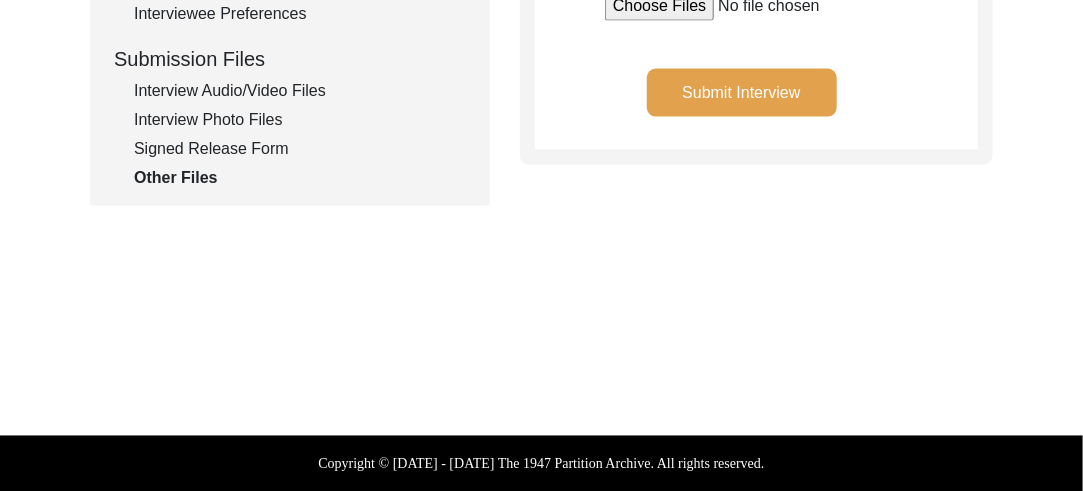 click on "Submit Interview" 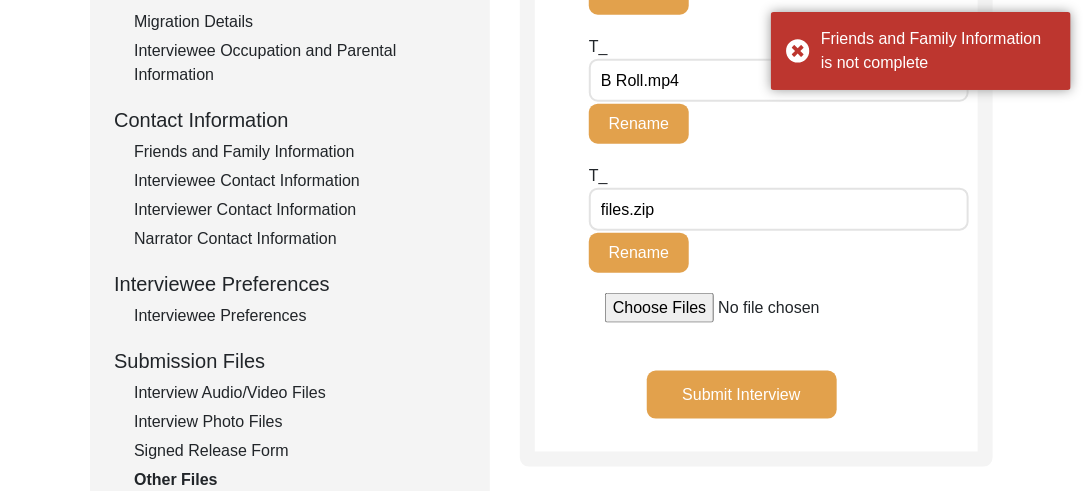 scroll, scrollTop: 558, scrollLeft: 0, axis: vertical 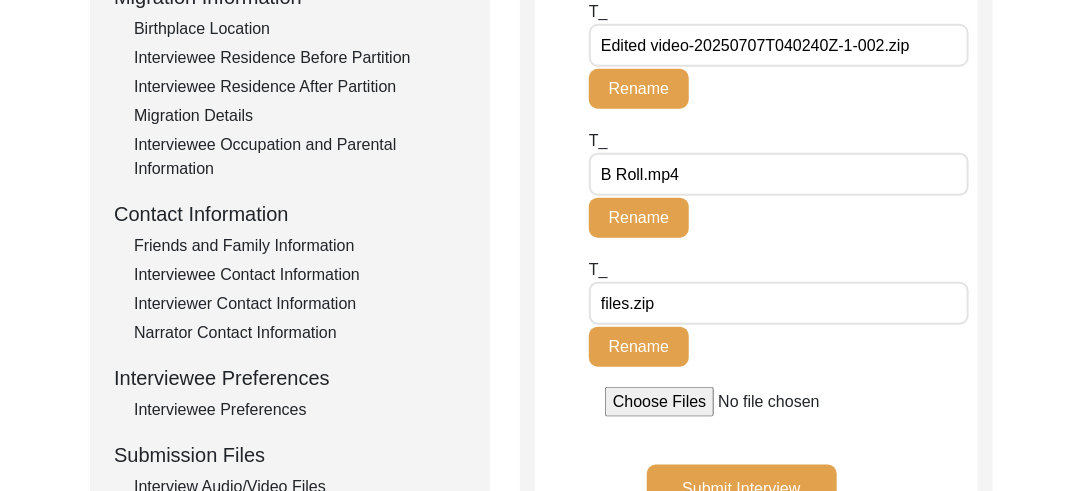 click on "Friends and Family Information" 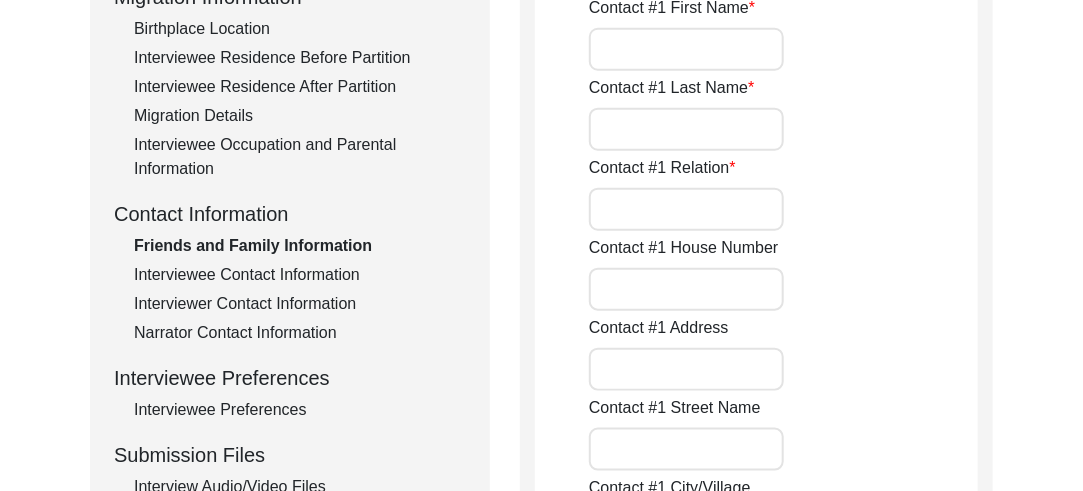 type on "Navtej Singh Sarna" 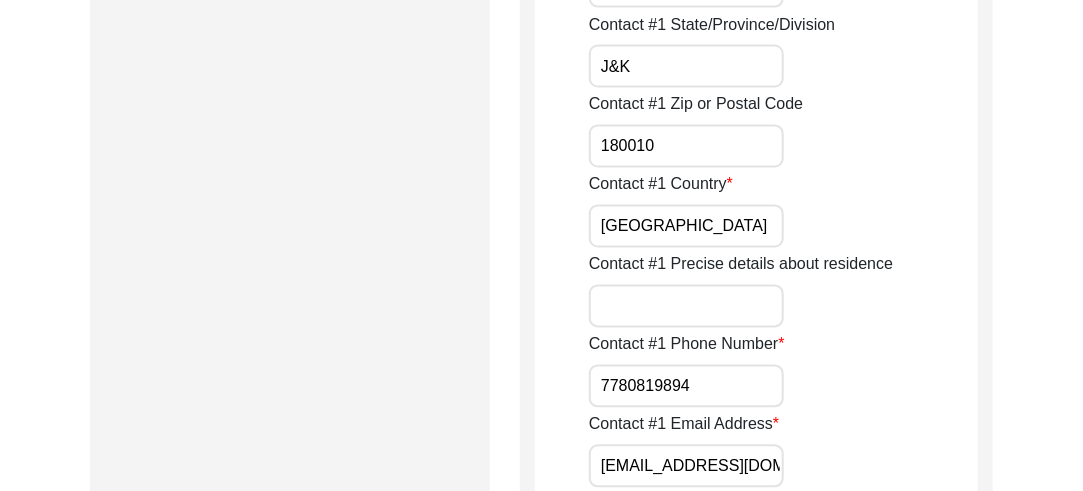 scroll, scrollTop: 1193, scrollLeft: 0, axis: vertical 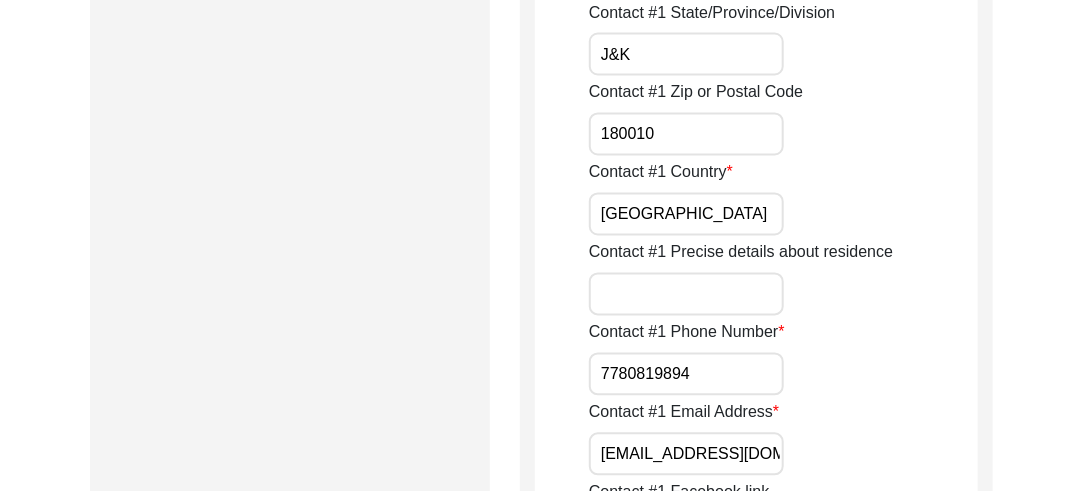 click on "Contact #1 Precise details about residence" at bounding box center [686, 294] 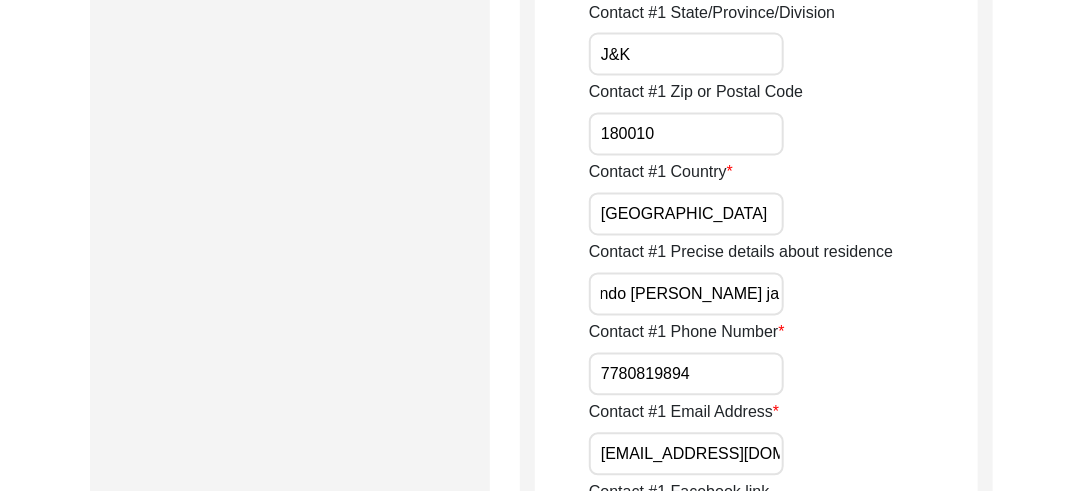 scroll, scrollTop: 0, scrollLeft: 61, axis: horizontal 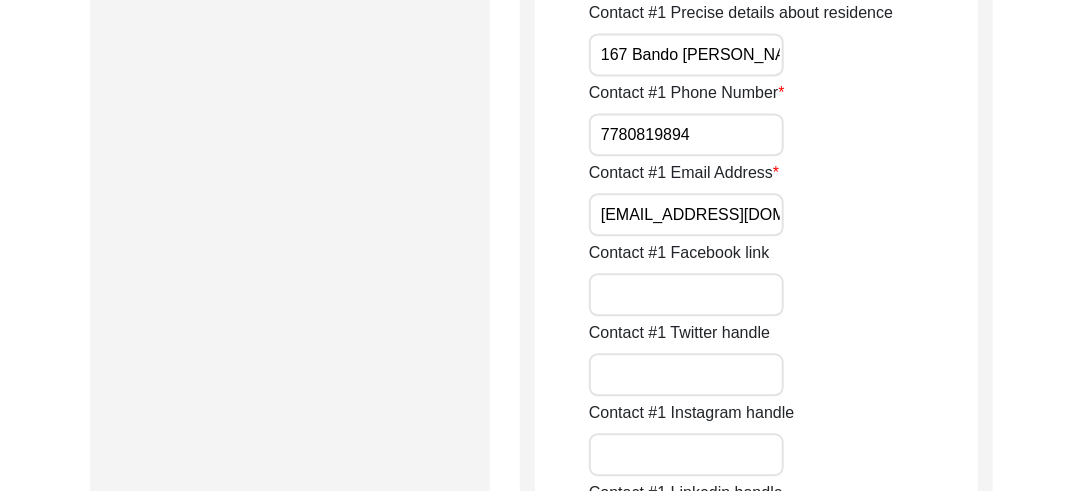 click on "Contact #1 Facebook link" at bounding box center [686, 294] 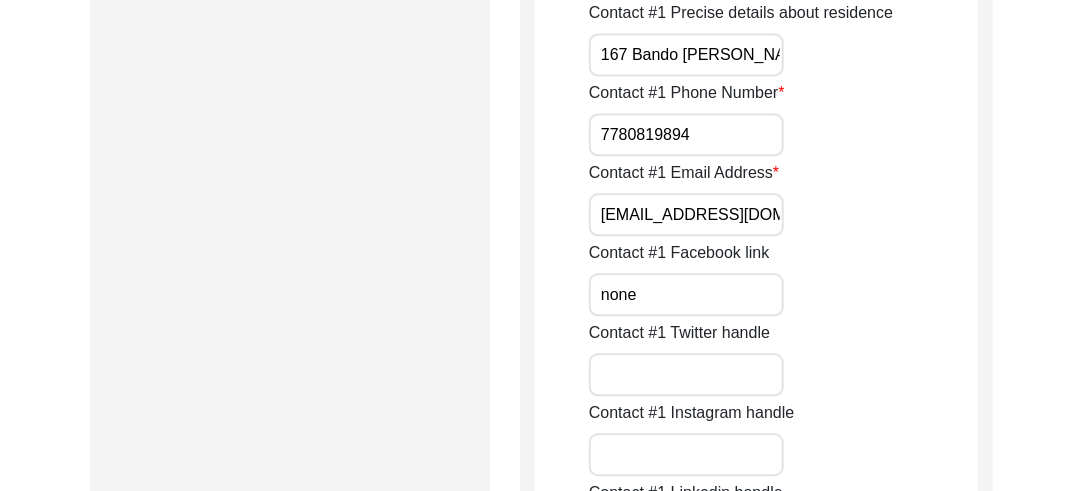 click on "Contact #1 Twitter handle" at bounding box center [686, 374] 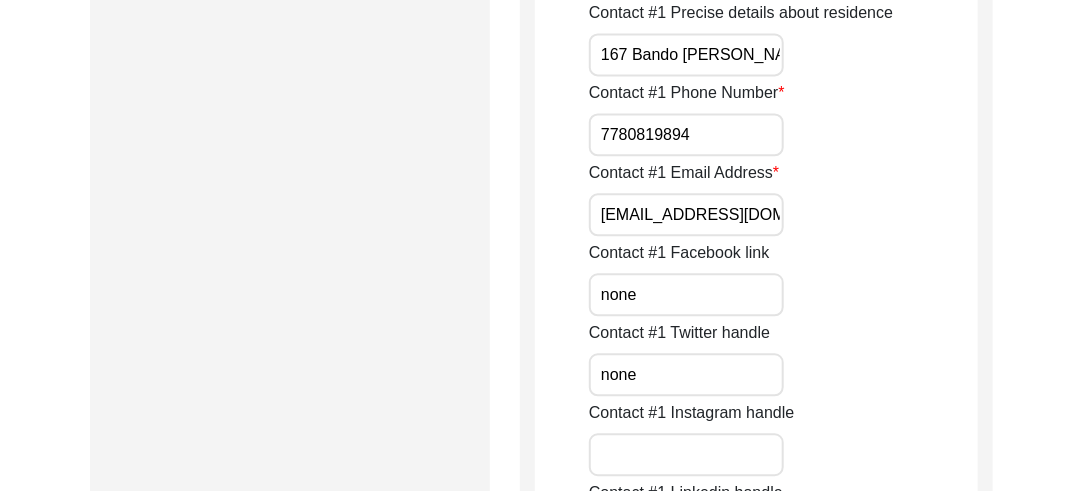 click on "Contact #1 Instagram handle" at bounding box center [686, 454] 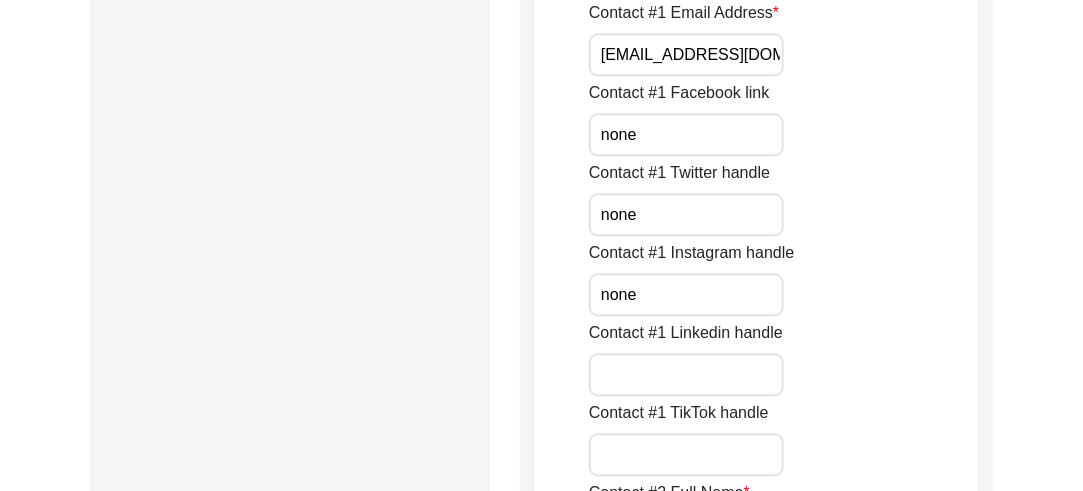scroll, scrollTop: 1633, scrollLeft: 0, axis: vertical 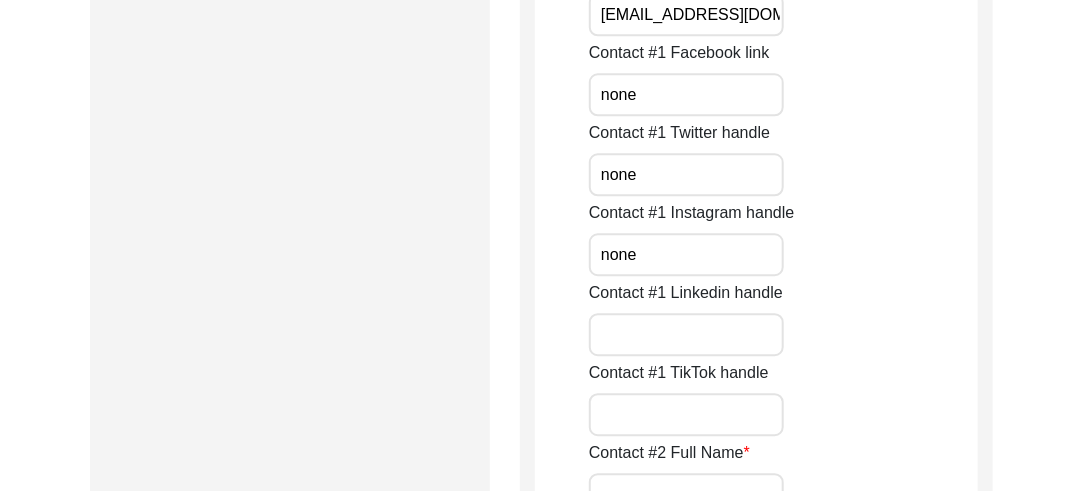 click on "Contact #1 Linkedin handle" at bounding box center (686, 334) 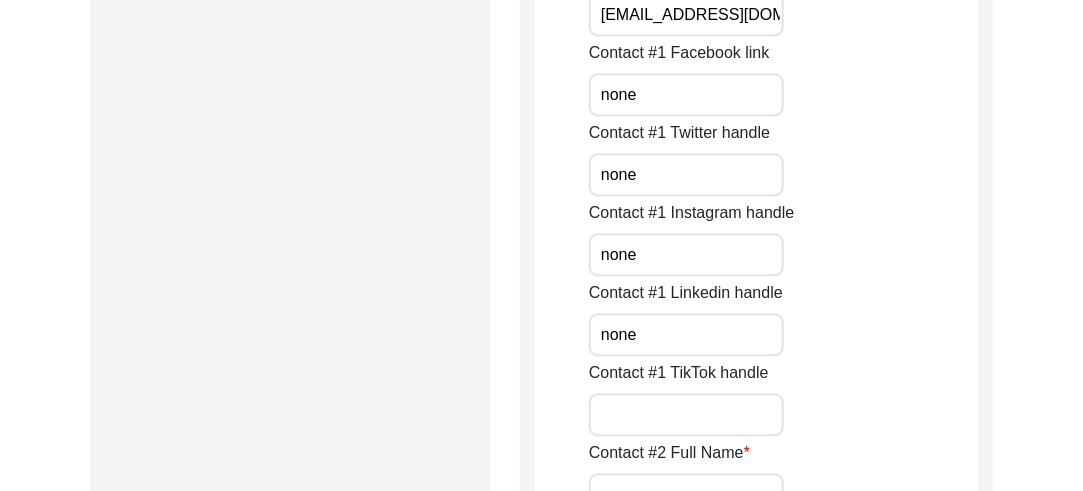 click on "Contact #1 TikTok handle" at bounding box center (686, 414) 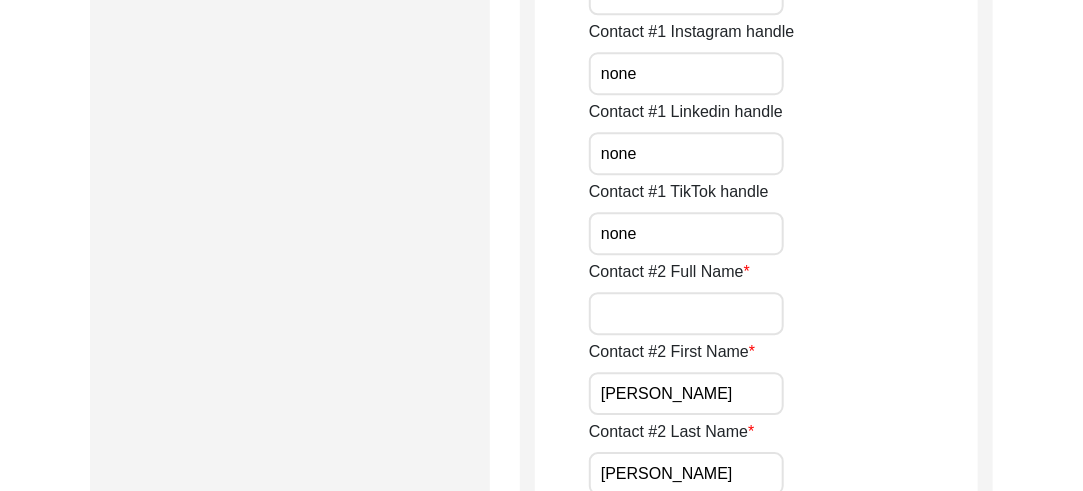scroll, scrollTop: 1833, scrollLeft: 0, axis: vertical 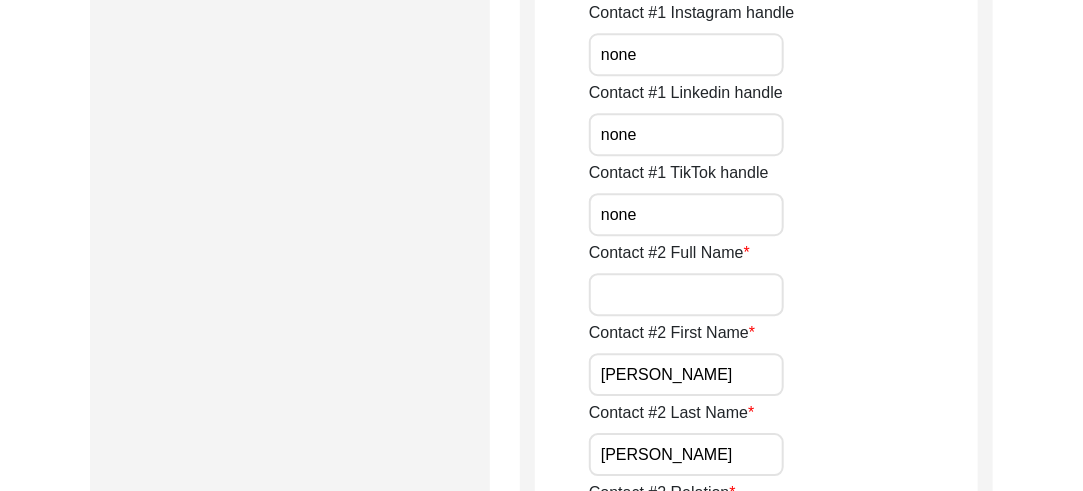 click on "Contact #2 Full Name" at bounding box center (686, 294) 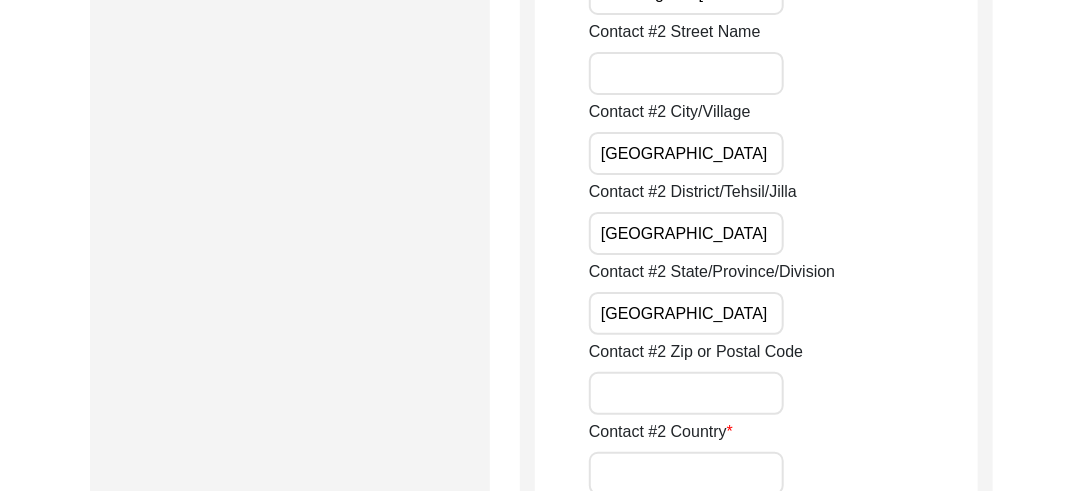 scroll, scrollTop: 2553, scrollLeft: 0, axis: vertical 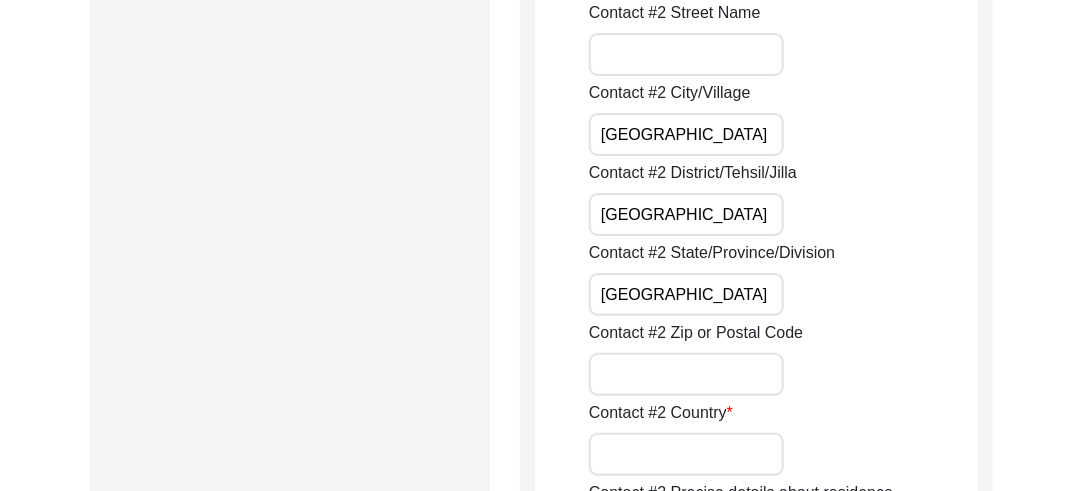 click on "Contact #2 Zip or Postal Code" at bounding box center [686, 374] 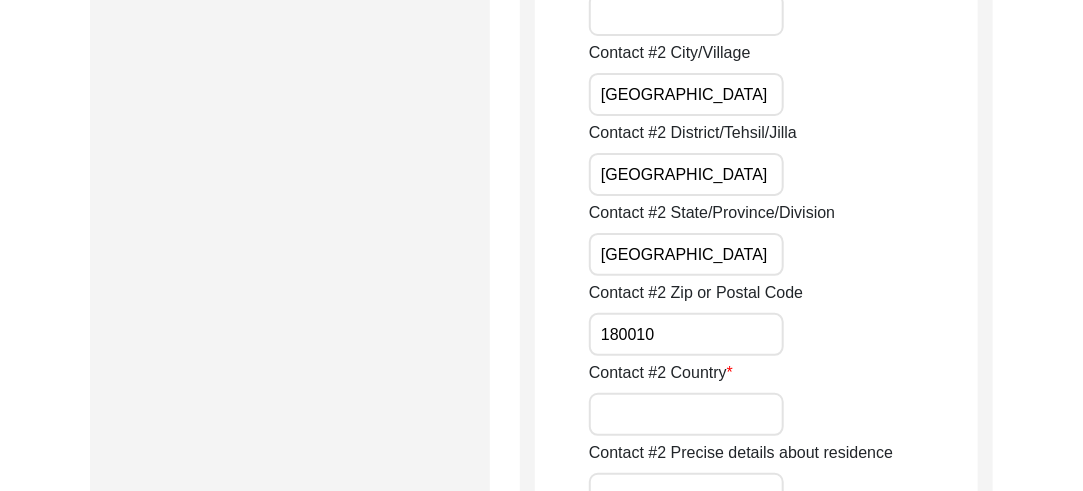 scroll, scrollTop: 2633, scrollLeft: 0, axis: vertical 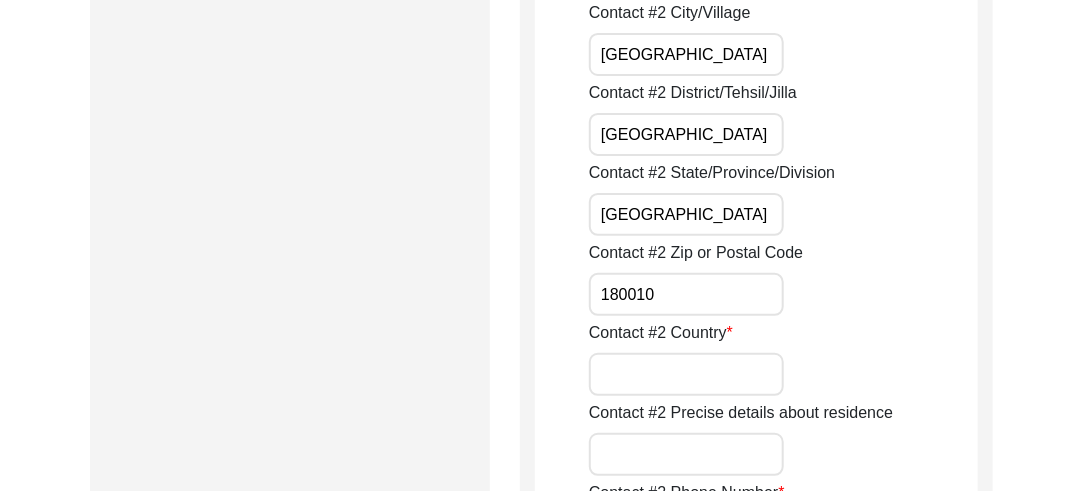 click on "Contact #2 Country" at bounding box center [686, 374] 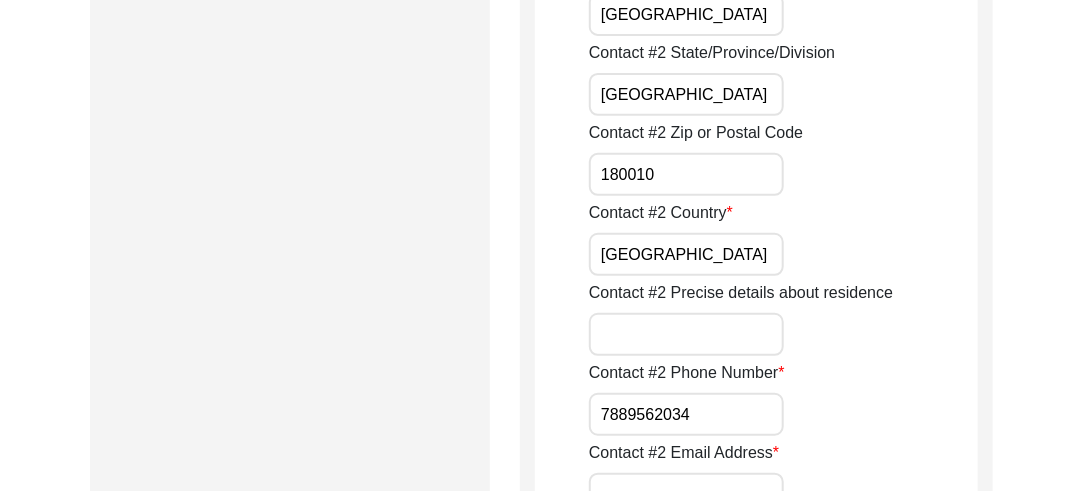 scroll, scrollTop: 2793, scrollLeft: 0, axis: vertical 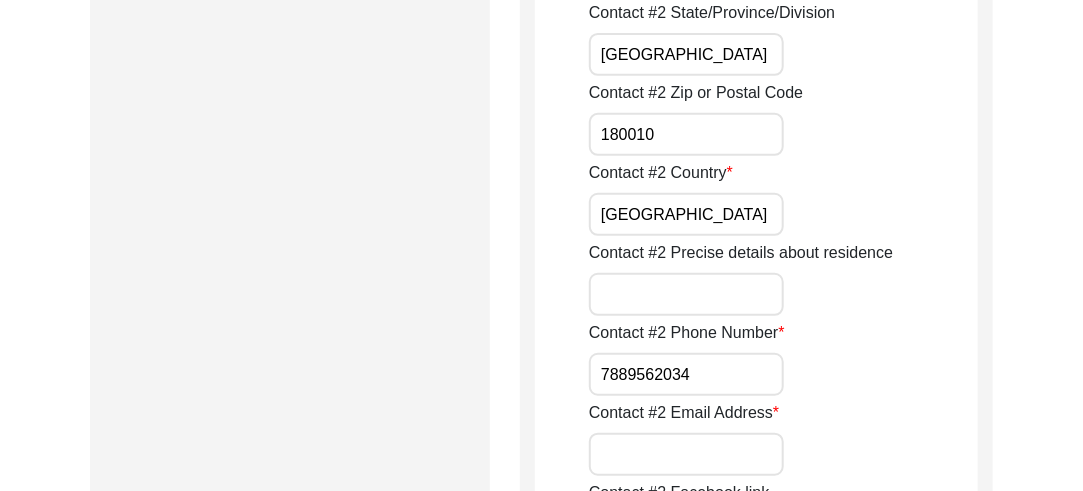 click on "Contact #2 Precise details about residence" at bounding box center [686, 294] 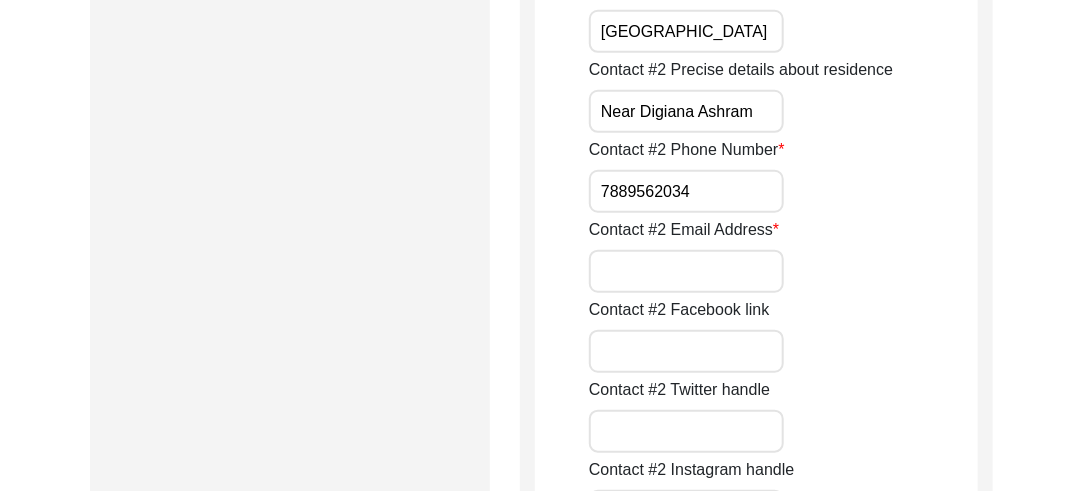 scroll, scrollTop: 2993, scrollLeft: 0, axis: vertical 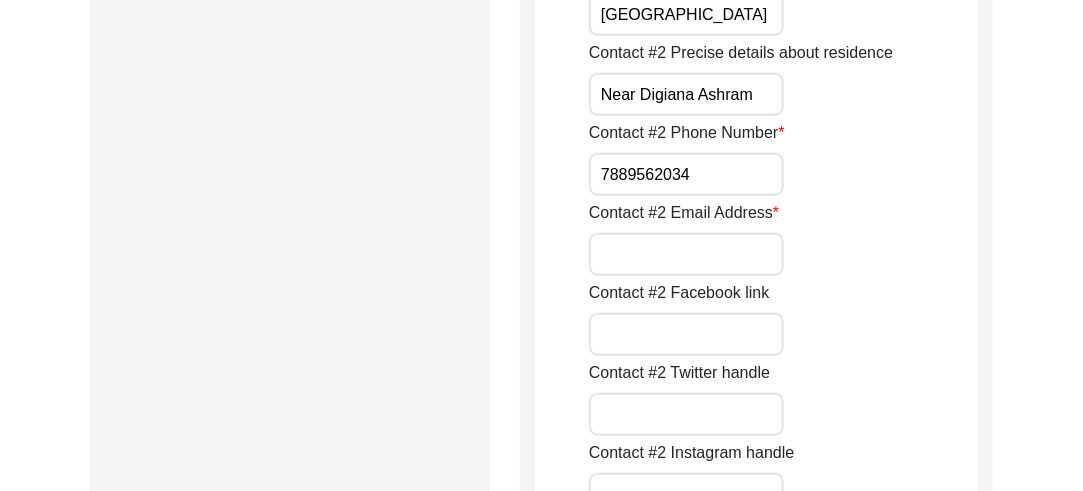 click on "Contact #2 Email Address" at bounding box center (686, 254) 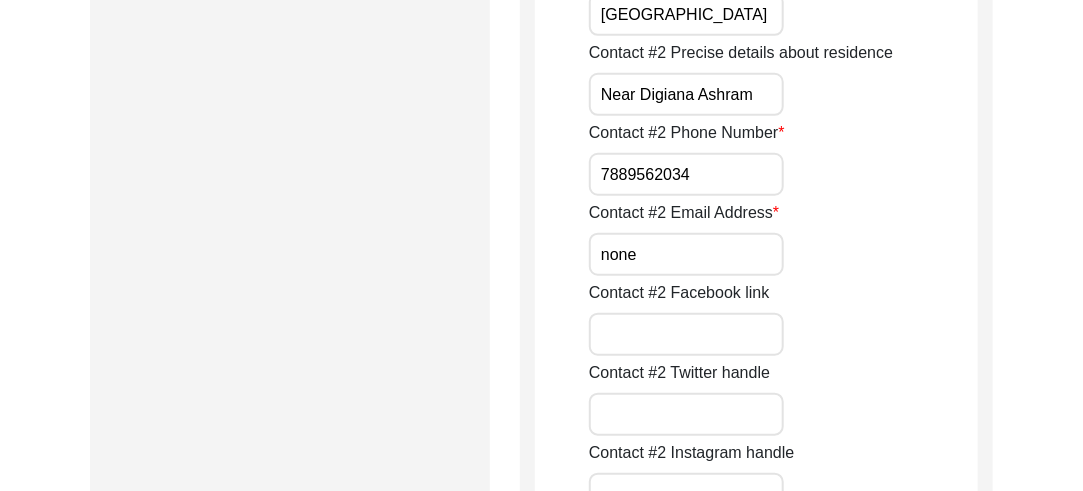 click on "Contact #2 Facebook link" at bounding box center (686, 334) 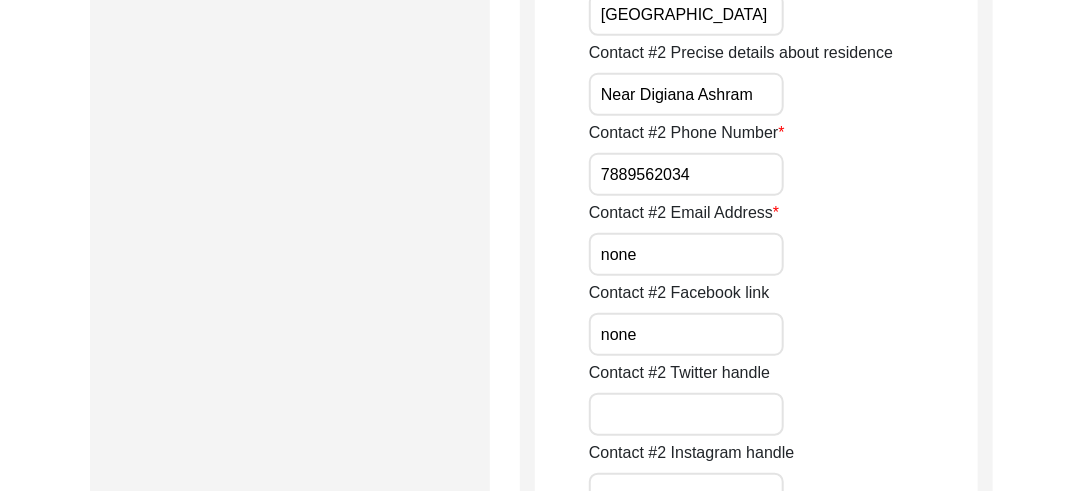 click on "Contact #2 Twitter handle" at bounding box center (686, 414) 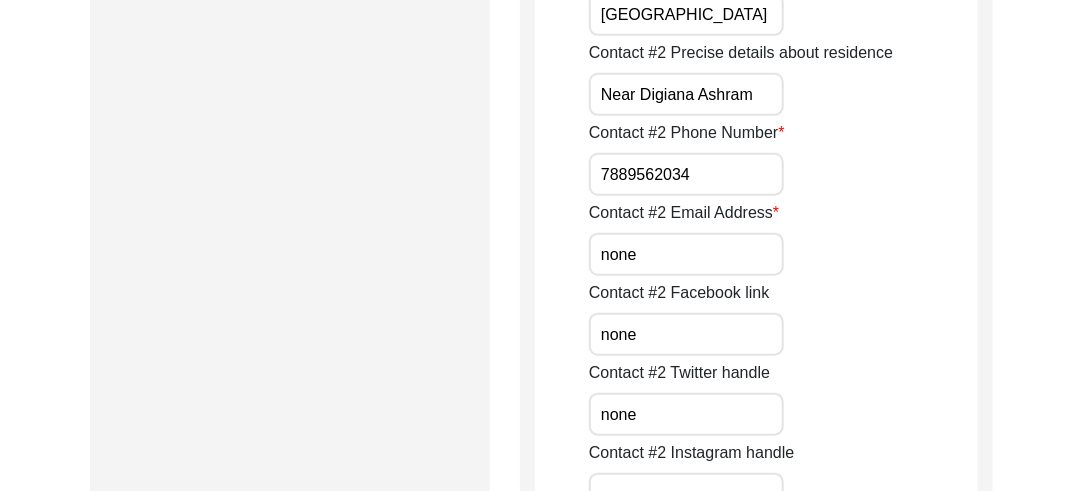 click on "Contact #2 Instagram handle" at bounding box center (686, 494) 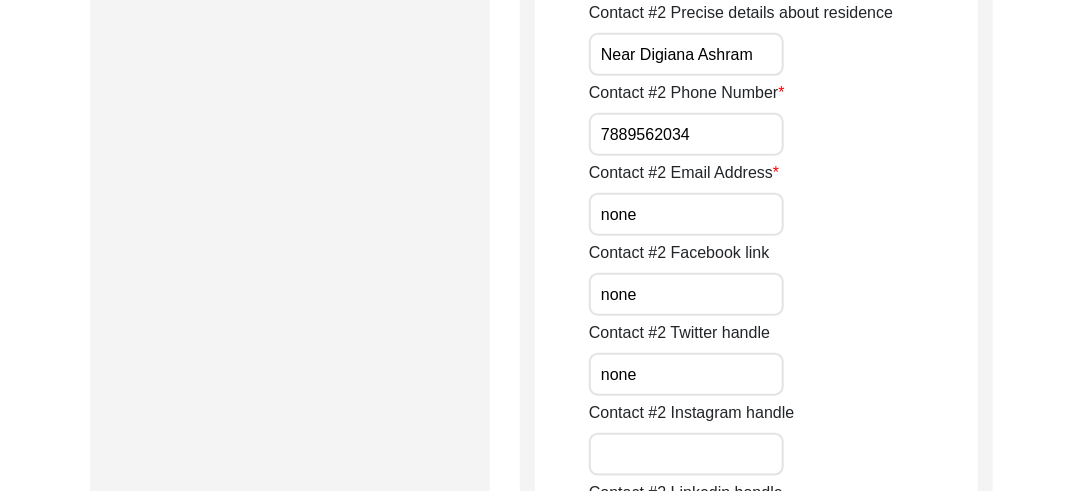 scroll, scrollTop: 3073, scrollLeft: 0, axis: vertical 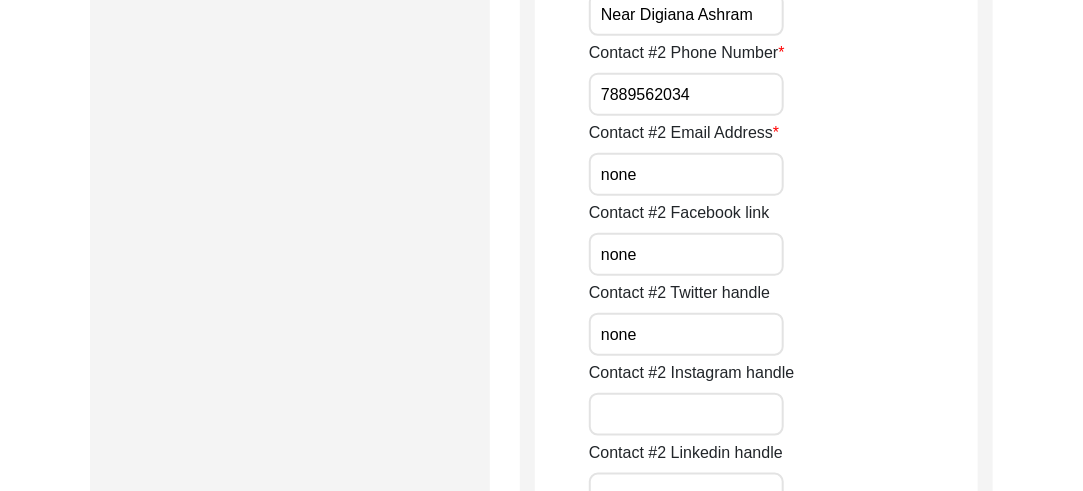 click on "Contact #2 Instagram handle" at bounding box center (686, 414) 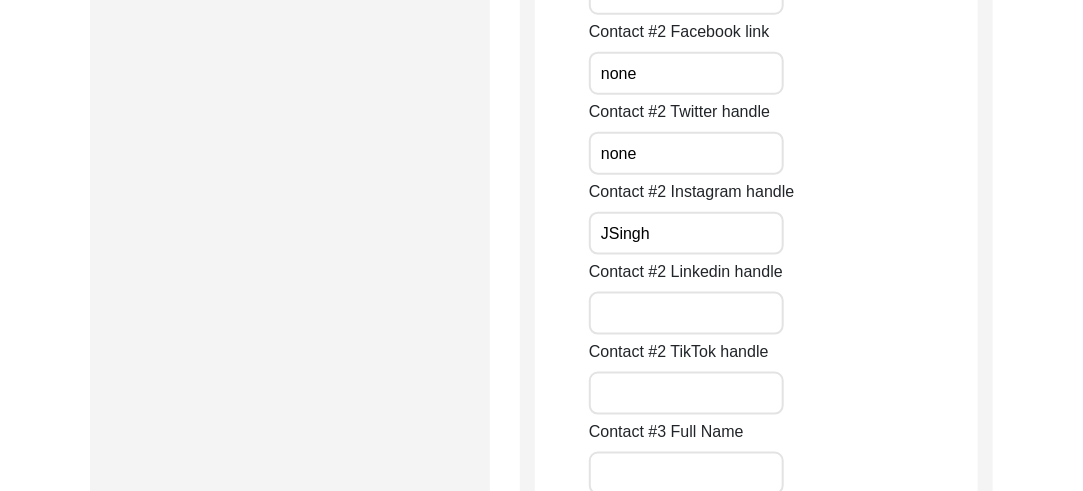 scroll, scrollTop: 3273, scrollLeft: 0, axis: vertical 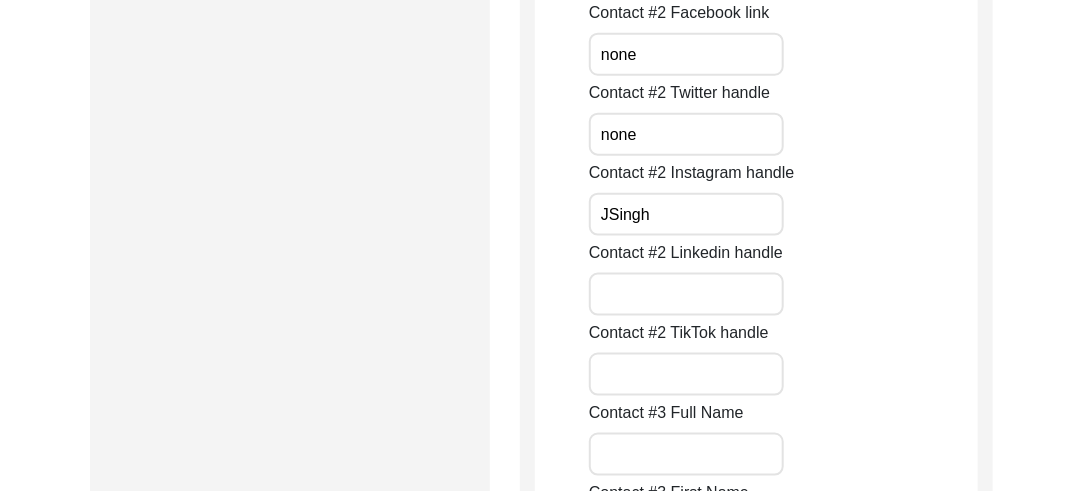 click on "Contact #2 Linkedin handle" at bounding box center [686, 294] 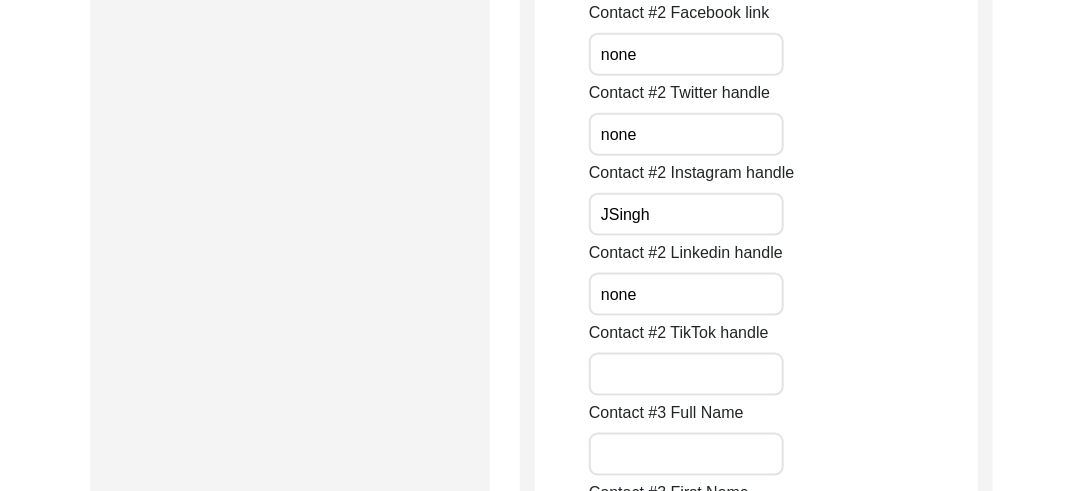 click on "Contact #2 TikTok handle" at bounding box center [686, 374] 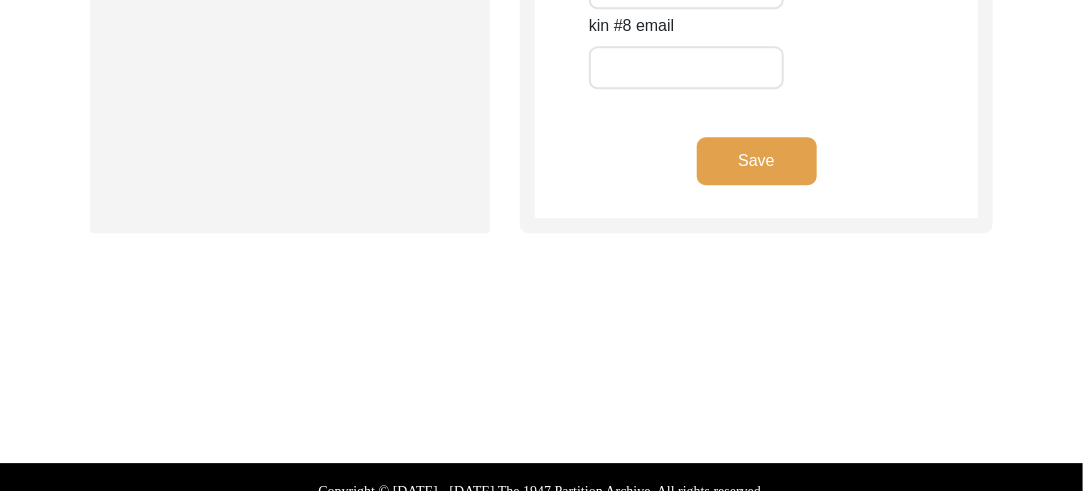 scroll, scrollTop: 9366, scrollLeft: 0, axis: vertical 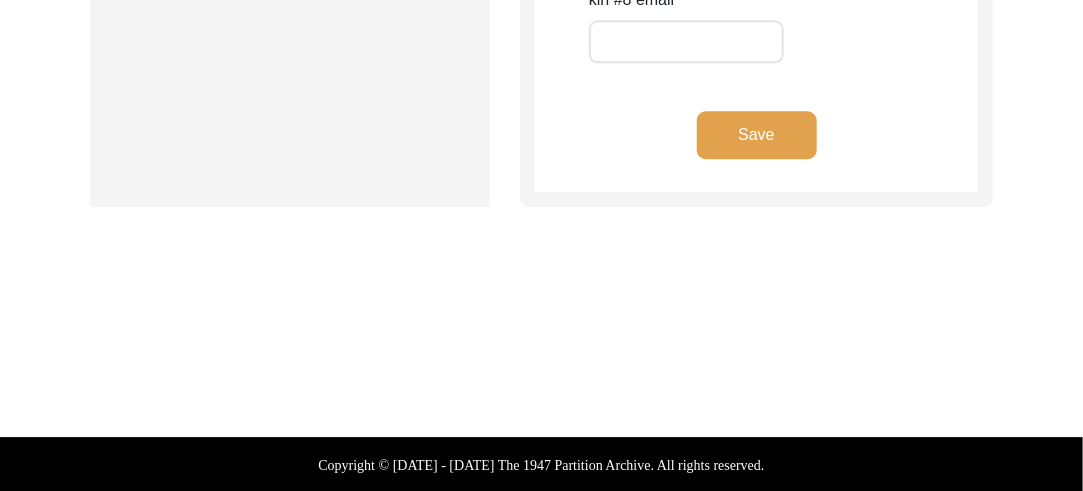 click on "Save" 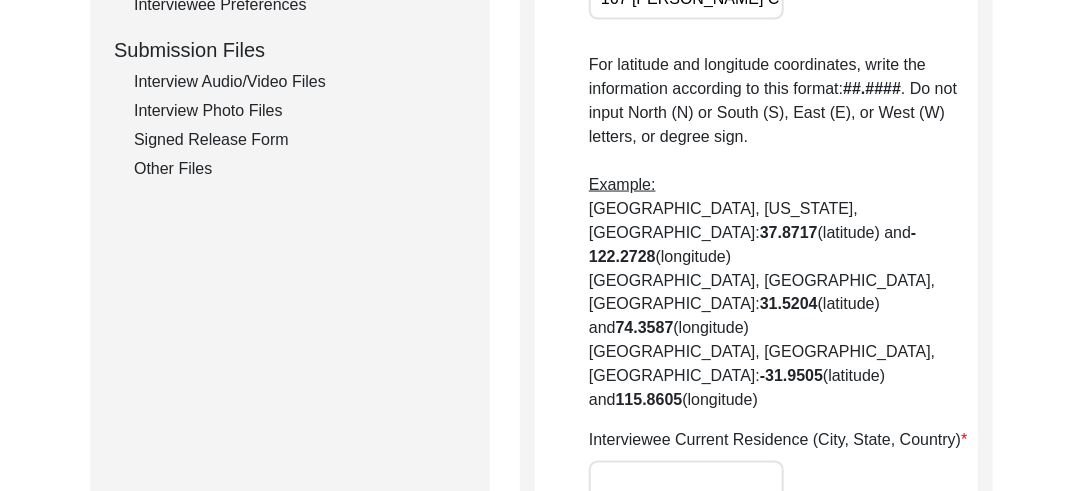 scroll, scrollTop: 910, scrollLeft: 0, axis: vertical 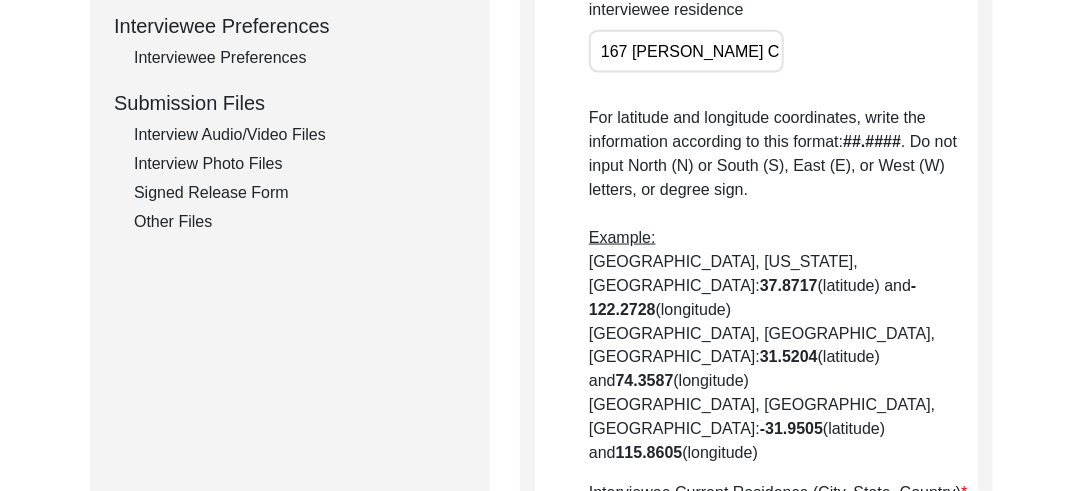 click on "Other Files" 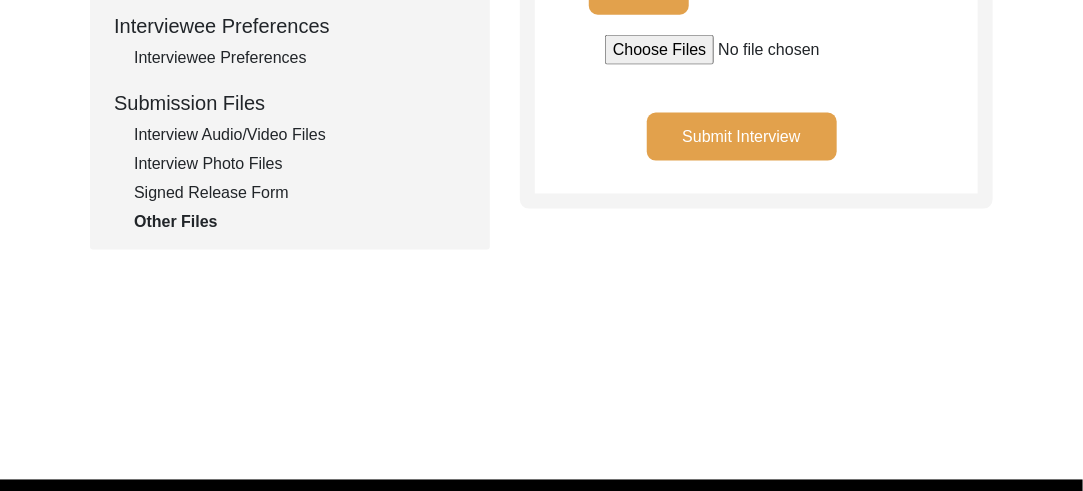 click on "Submit Interview" 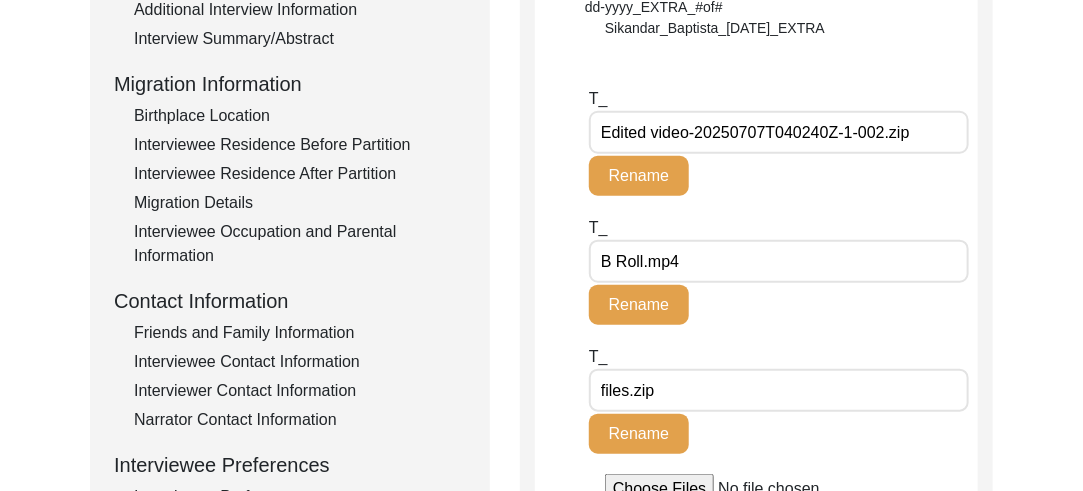scroll, scrollTop: 476, scrollLeft: 0, axis: vertical 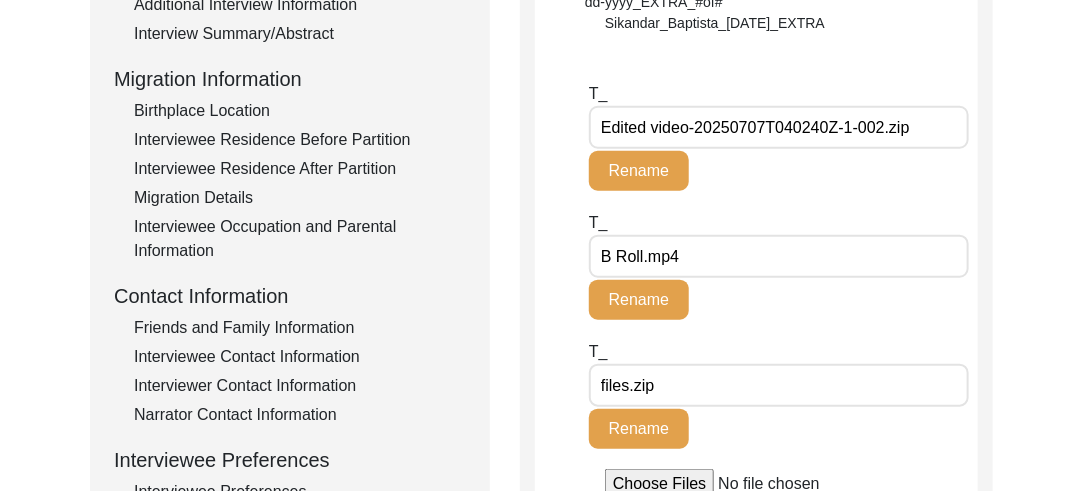 click on "Interviewee Contact Information" 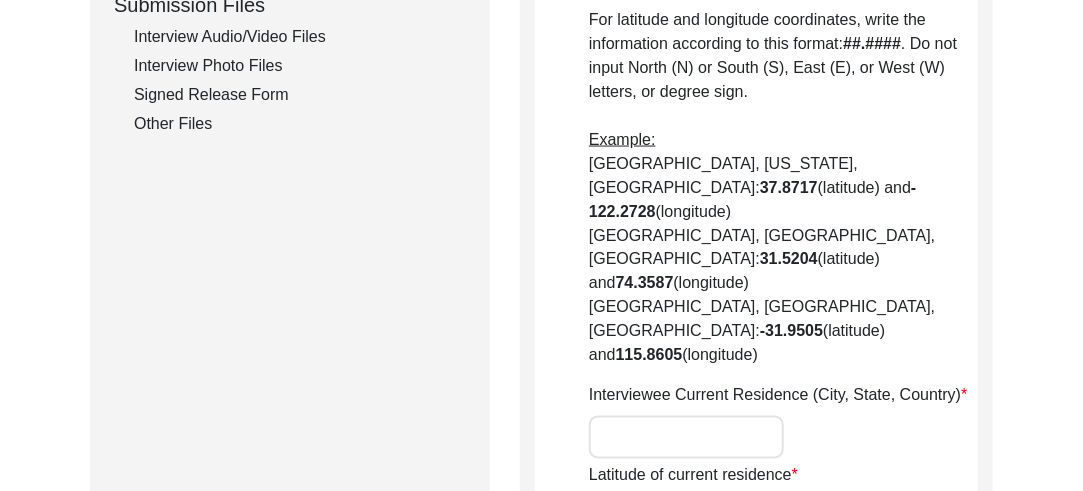 scroll, scrollTop: 1120, scrollLeft: 0, axis: vertical 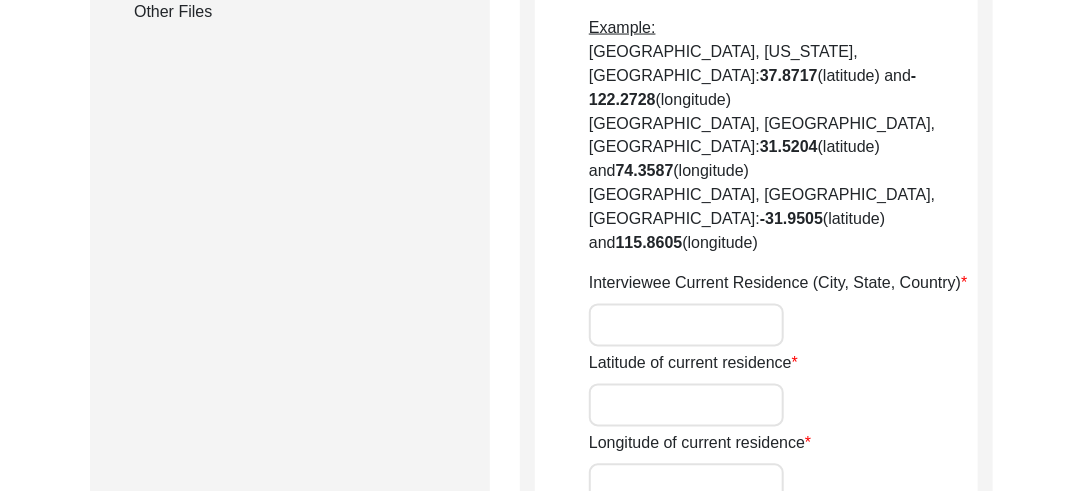 click on "Interviewee Current Residence (City, State, Country)" at bounding box center (686, 325) 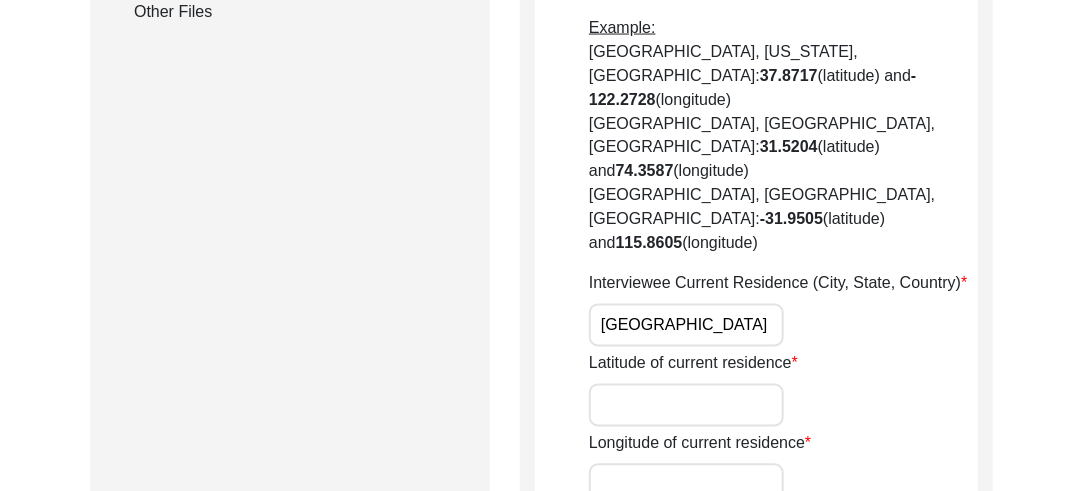 paste on "32.6715277" 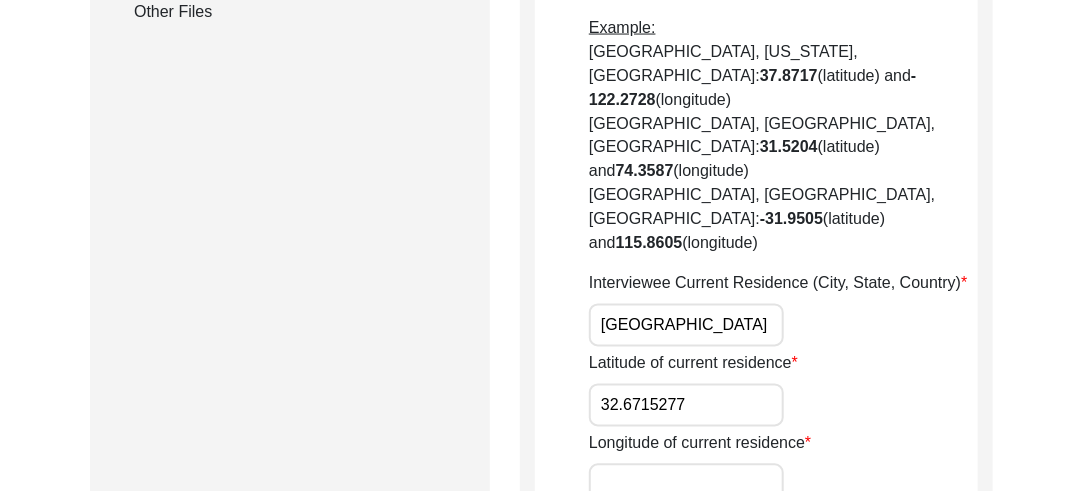 paste on "74.8762972" 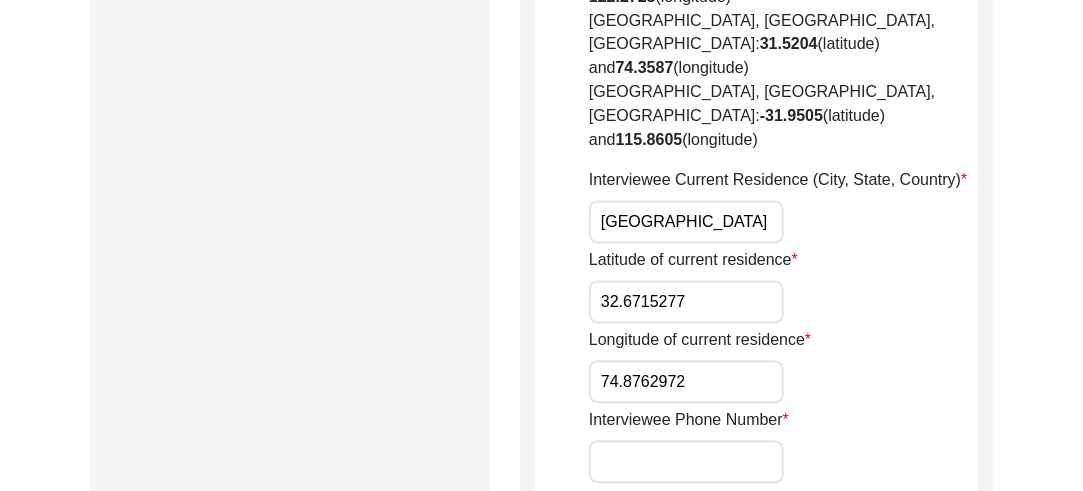 scroll, scrollTop: 1226, scrollLeft: 0, axis: vertical 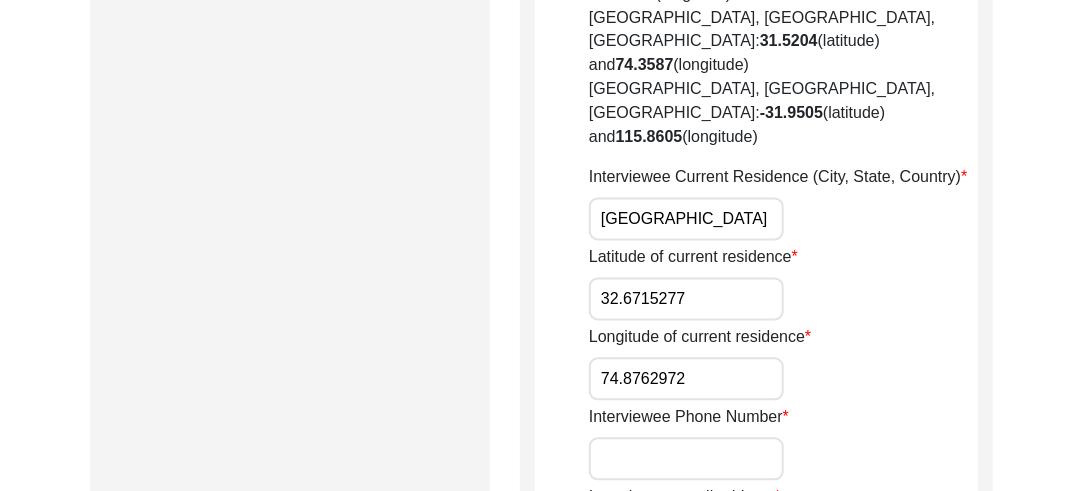 click on "Interviewee Phone Number" at bounding box center [686, 459] 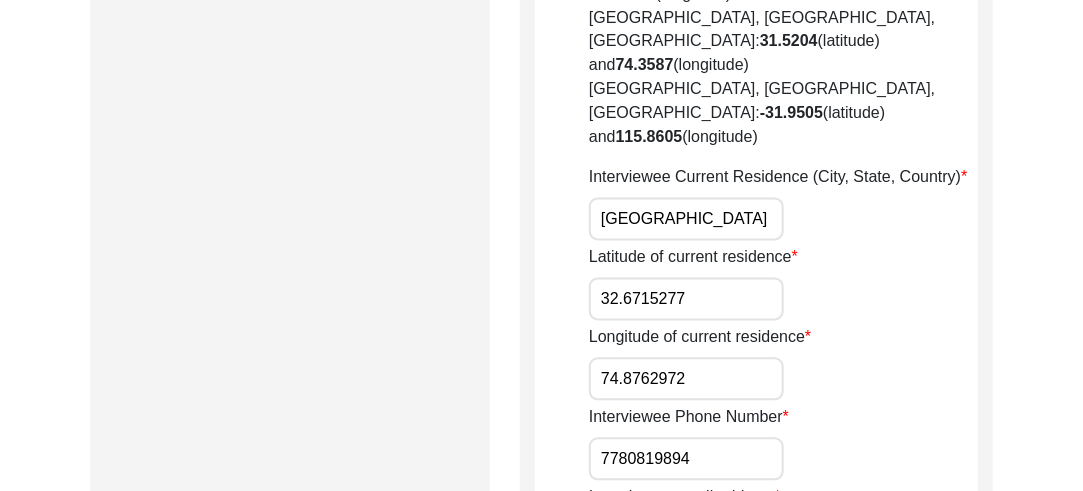 click on "Interviewee email address" at bounding box center (686, 539) 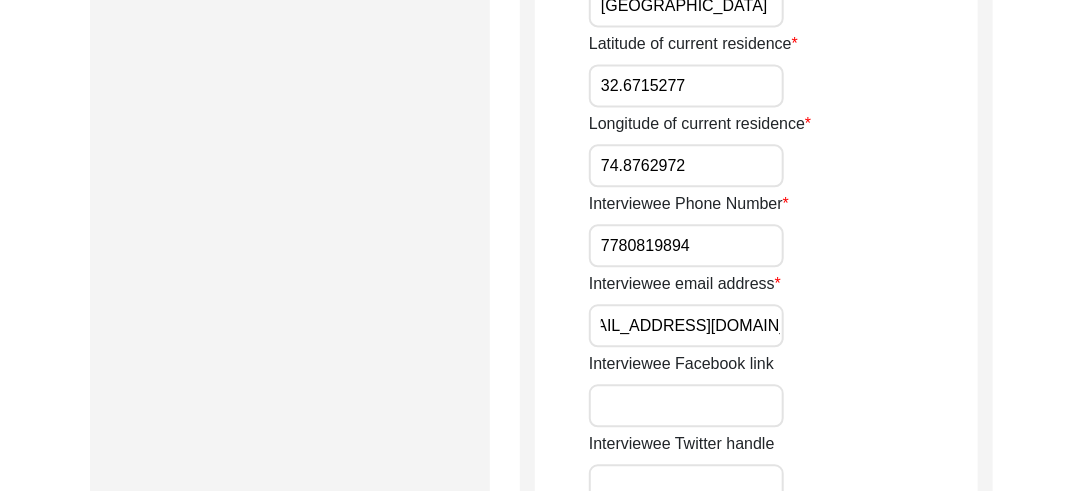 scroll, scrollTop: 1600, scrollLeft: 0, axis: vertical 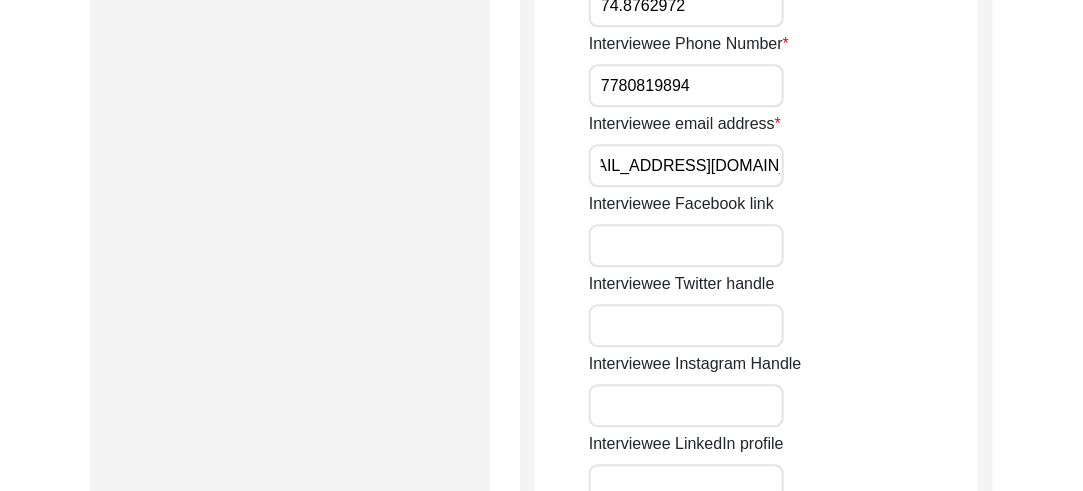 click on "Interviewee Facebook link" at bounding box center (686, 245) 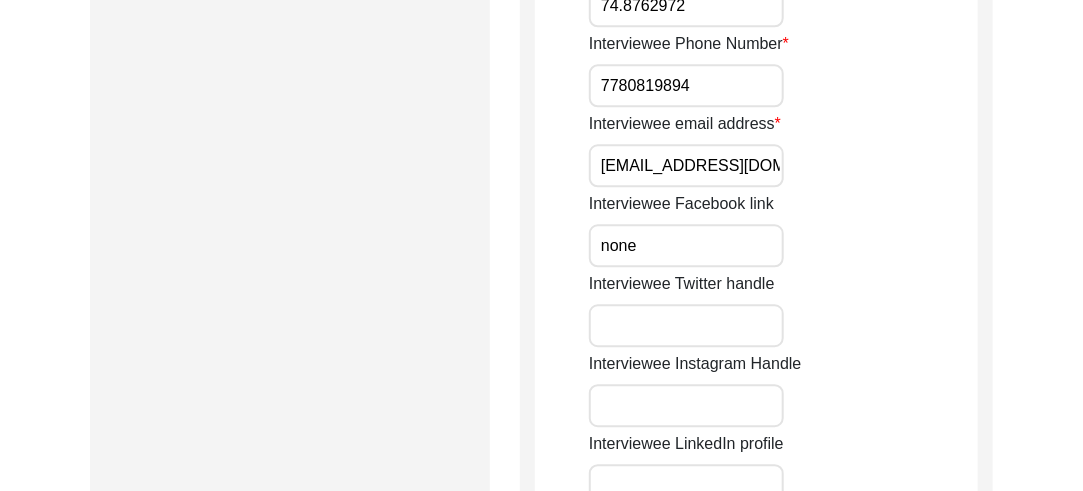 click on "Interviewee Twitter handle" at bounding box center (686, 325) 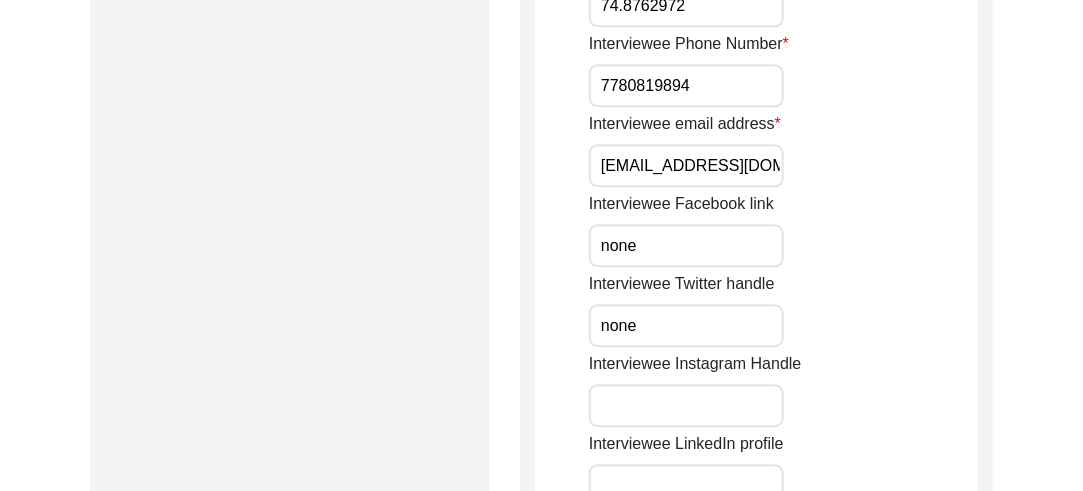 click on "Interviewee Instagram Handle" at bounding box center (686, 405) 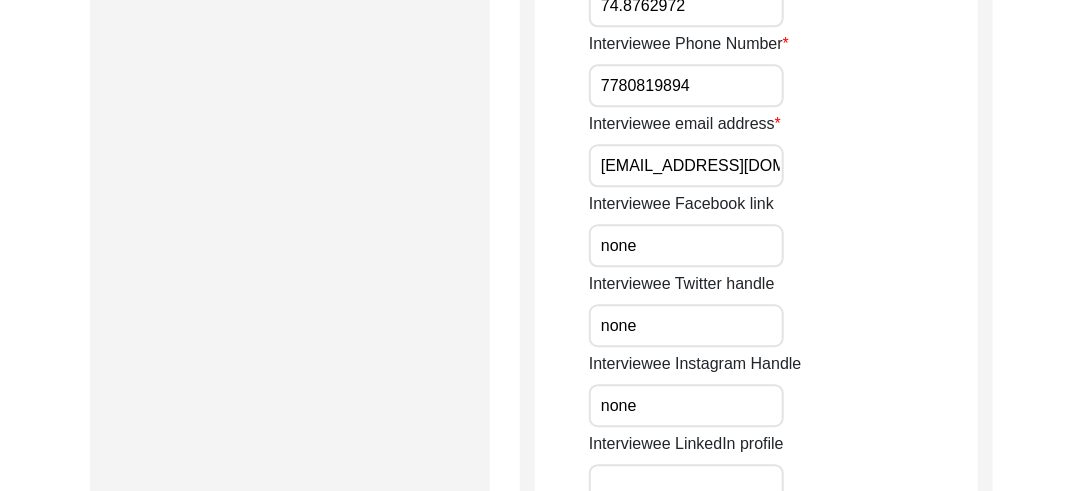 click on "Interviewee LinkedIn profile" at bounding box center [686, 485] 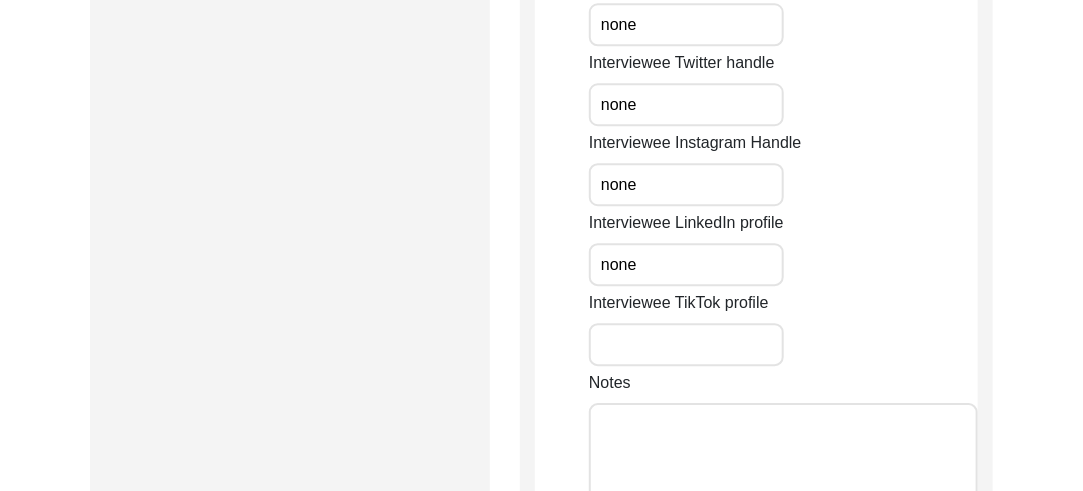 scroll, scrollTop: 1840, scrollLeft: 0, axis: vertical 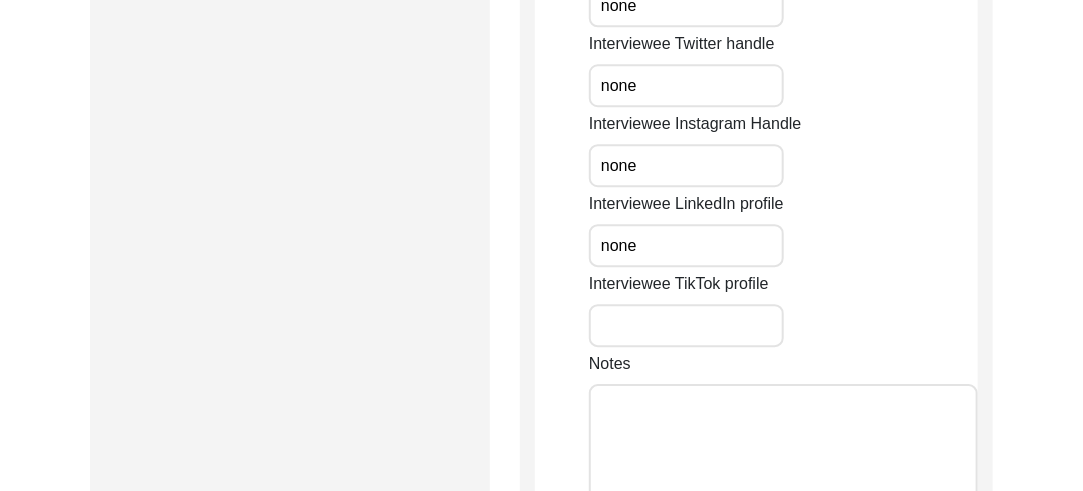 click on "Interviewee TikTok profile" at bounding box center [686, 325] 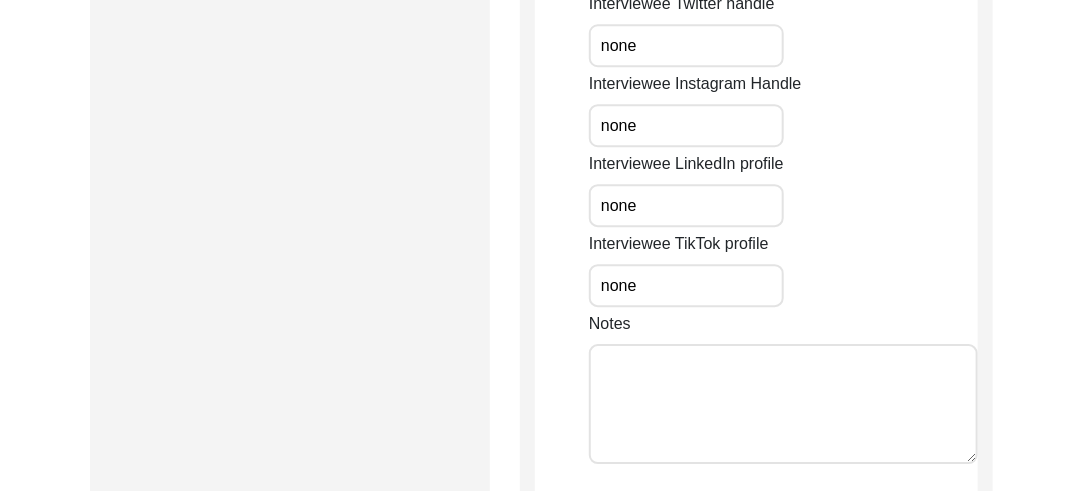 scroll, scrollTop: 1920, scrollLeft: 0, axis: vertical 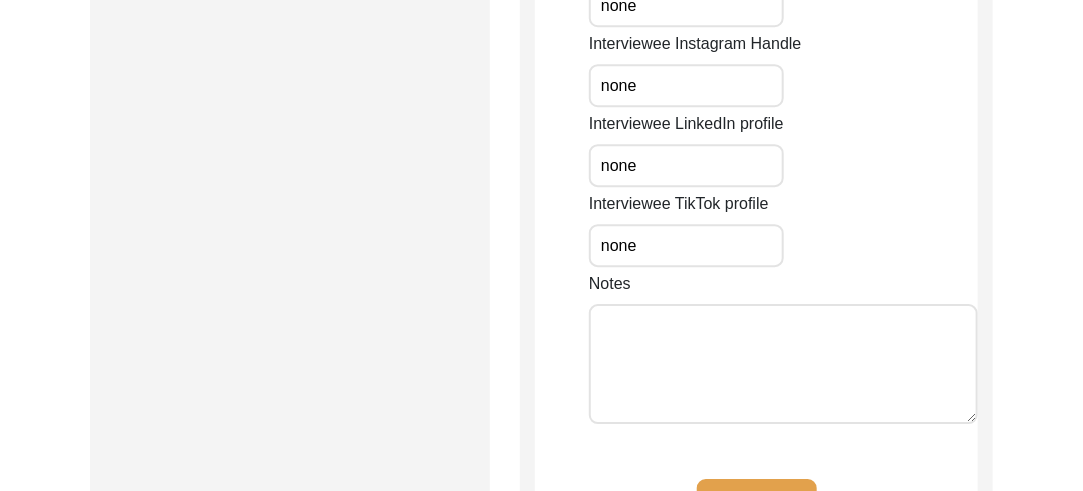 click on "Save" 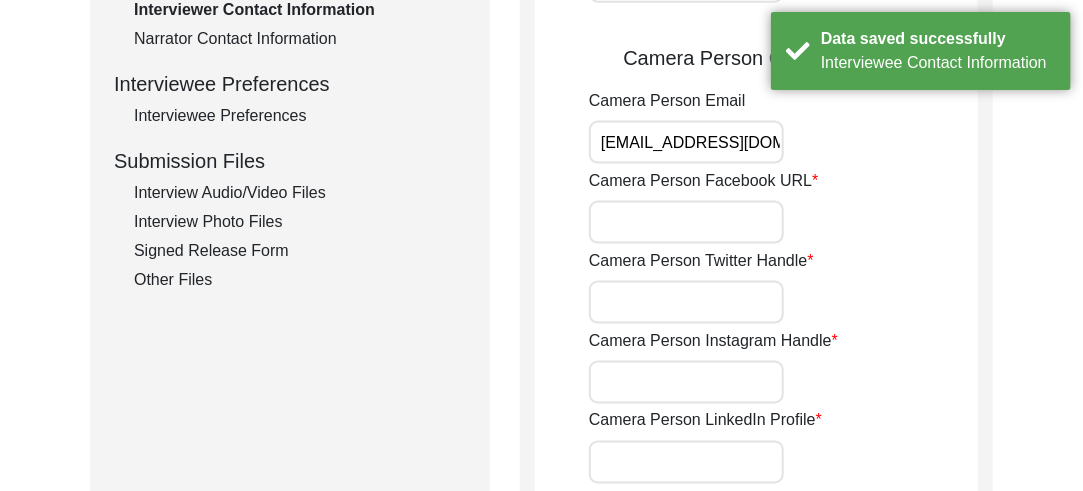 scroll, scrollTop: 779, scrollLeft: 0, axis: vertical 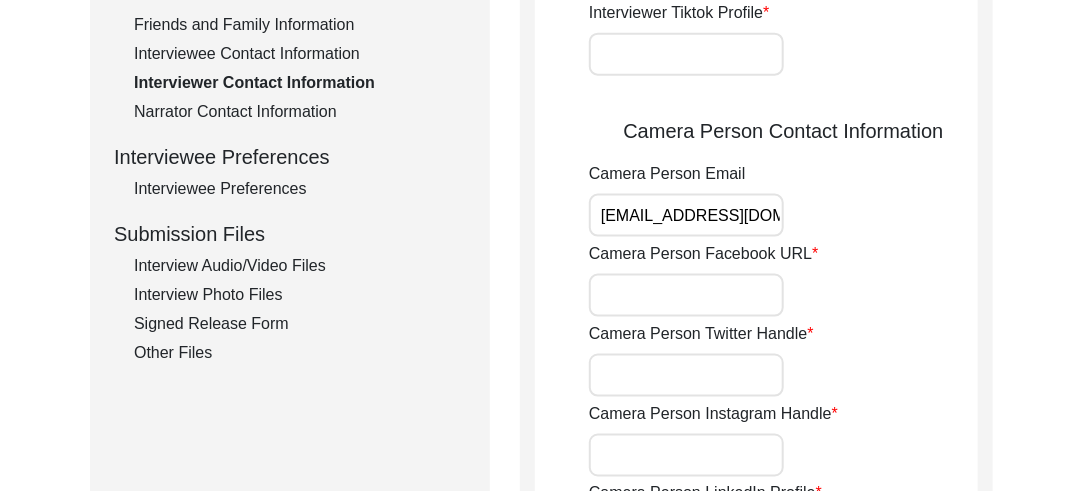 click on "Other Files" 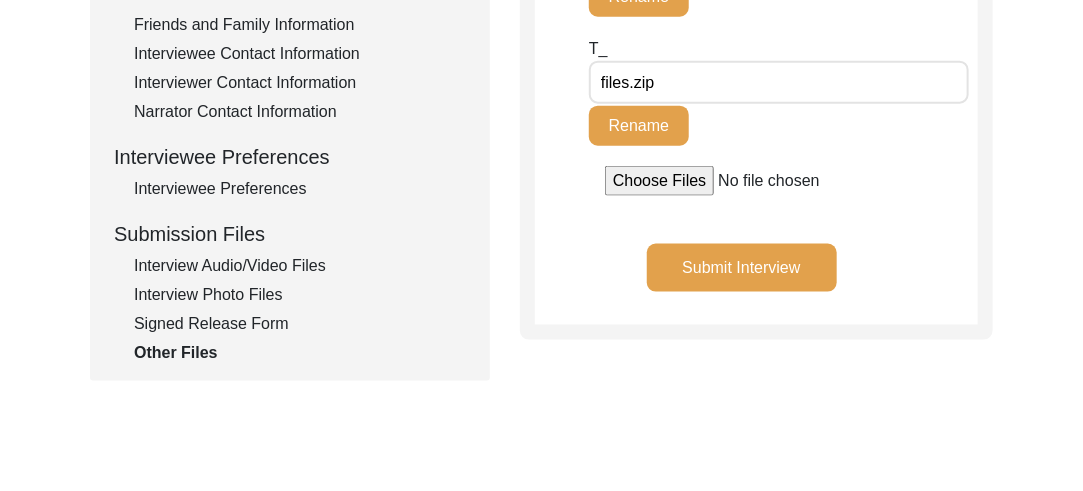 click on "Submit Interview" 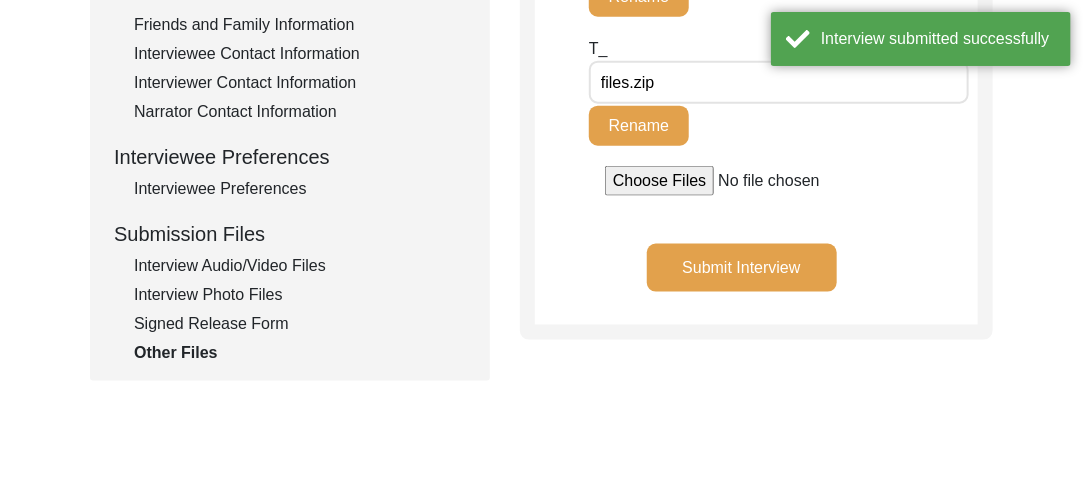 click on "Submit Interview" 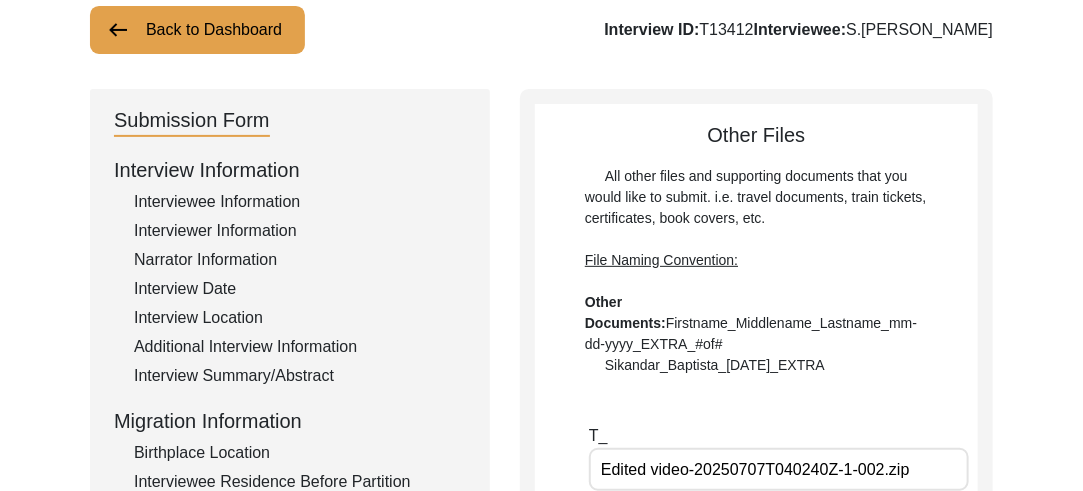 scroll, scrollTop: 165, scrollLeft: 0, axis: vertical 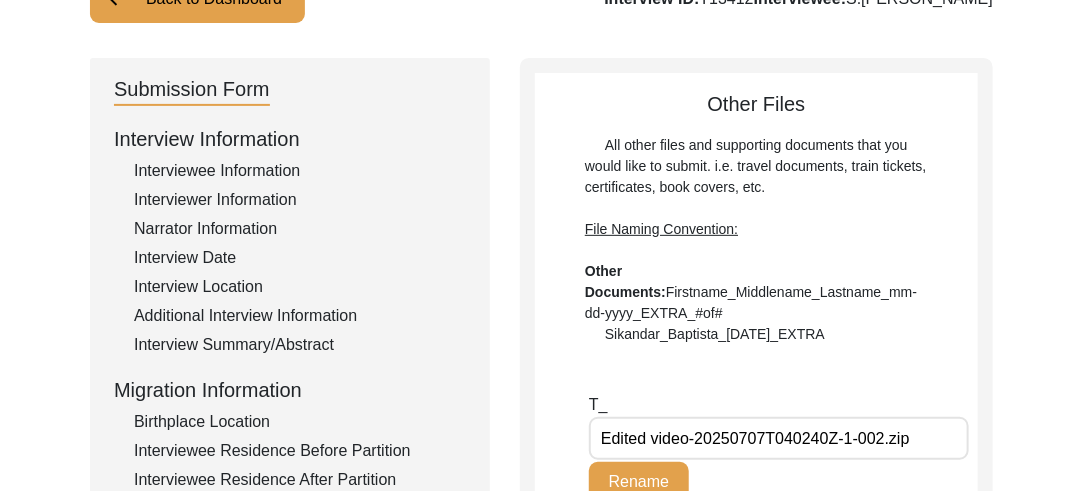 click on "Interviewer Information" 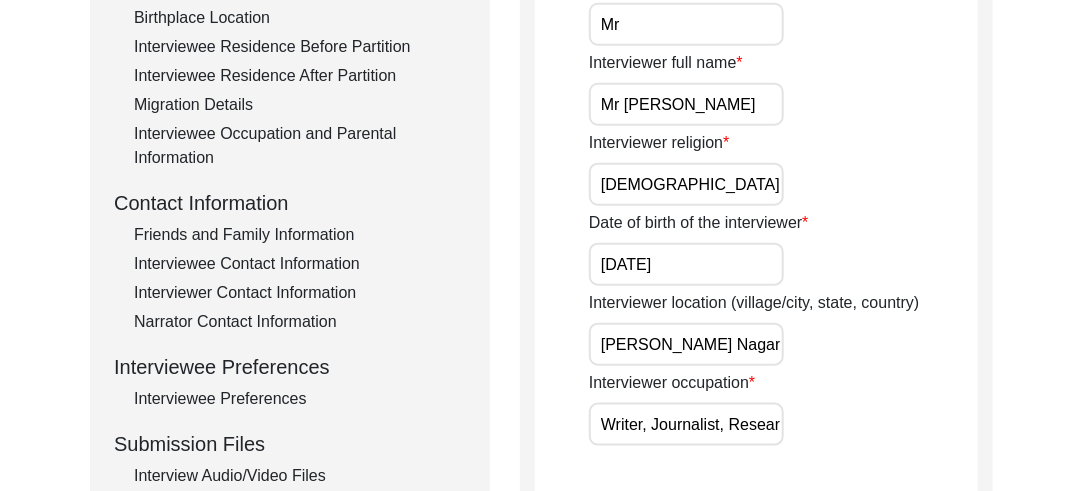 scroll, scrollTop: 654, scrollLeft: 0, axis: vertical 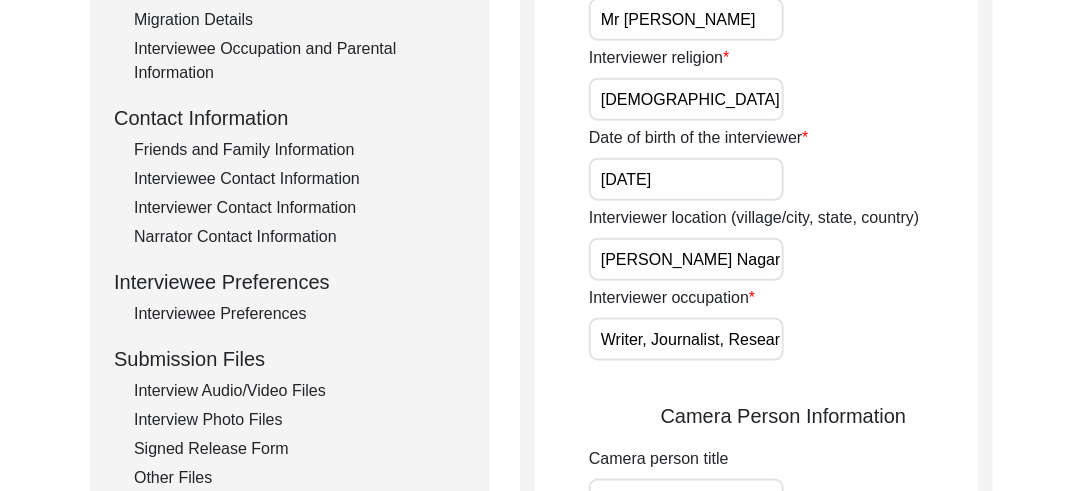 drag, startPoint x: 680, startPoint y: 173, endPoint x: 573, endPoint y: 211, distance: 113.54735 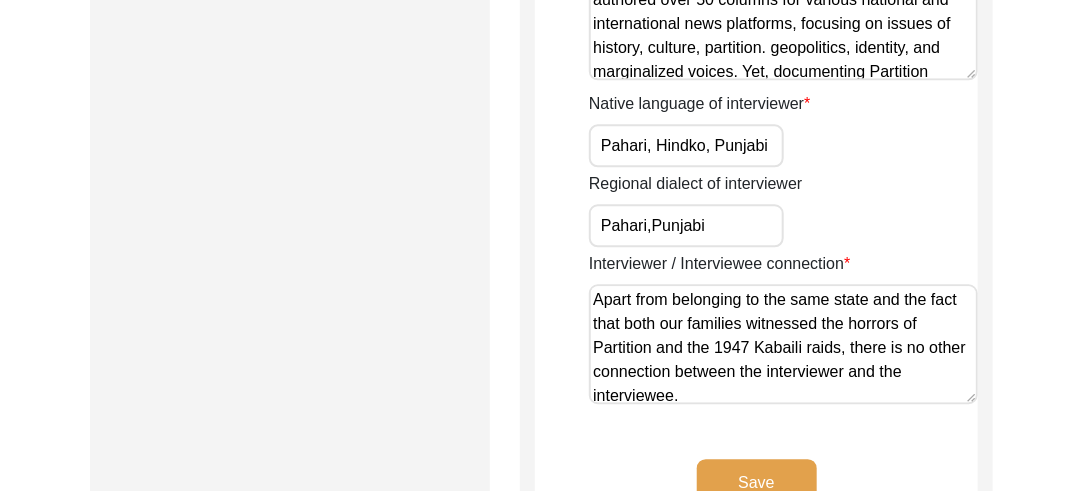 scroll, scrollTop: 1694, scrollLeft: 0, axis: vertical 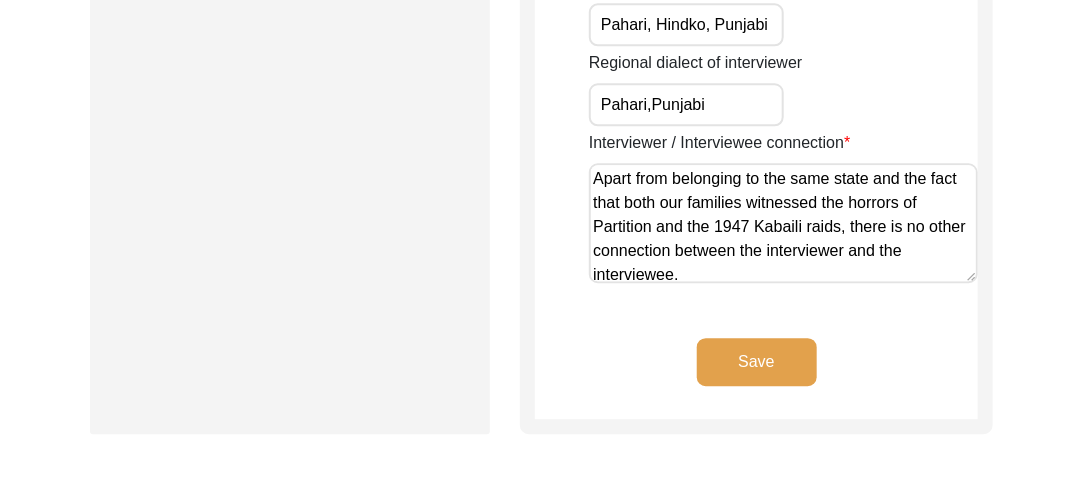 click on "Save" 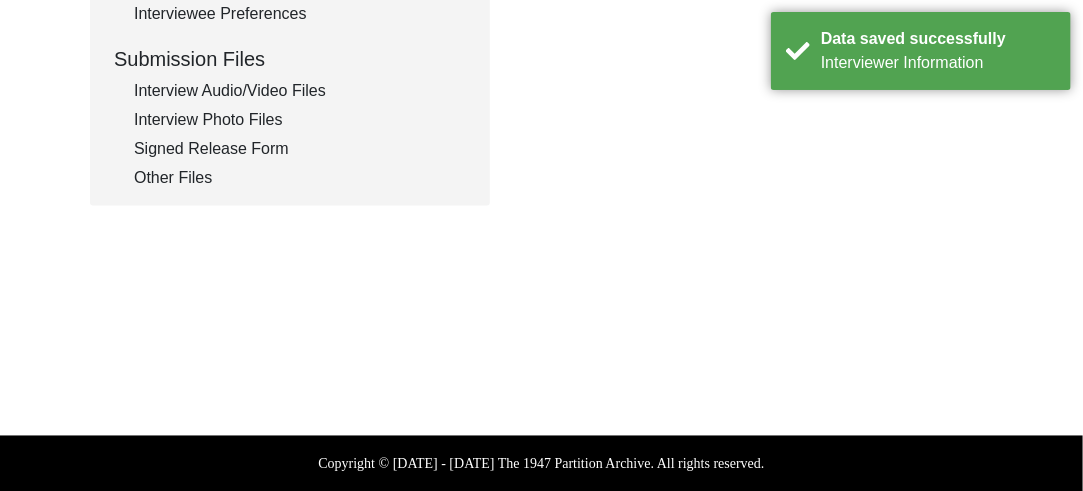click on "Other Files" 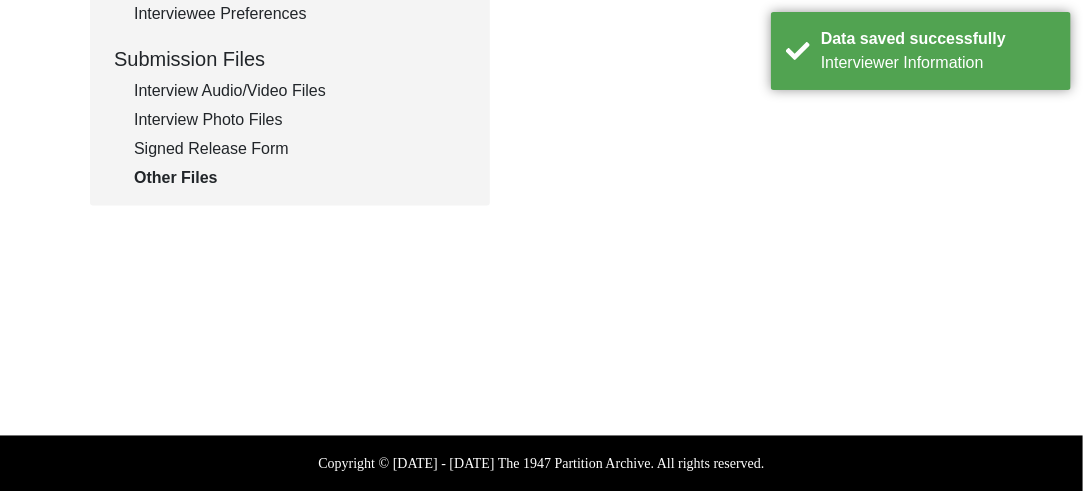 click on "Other Files" 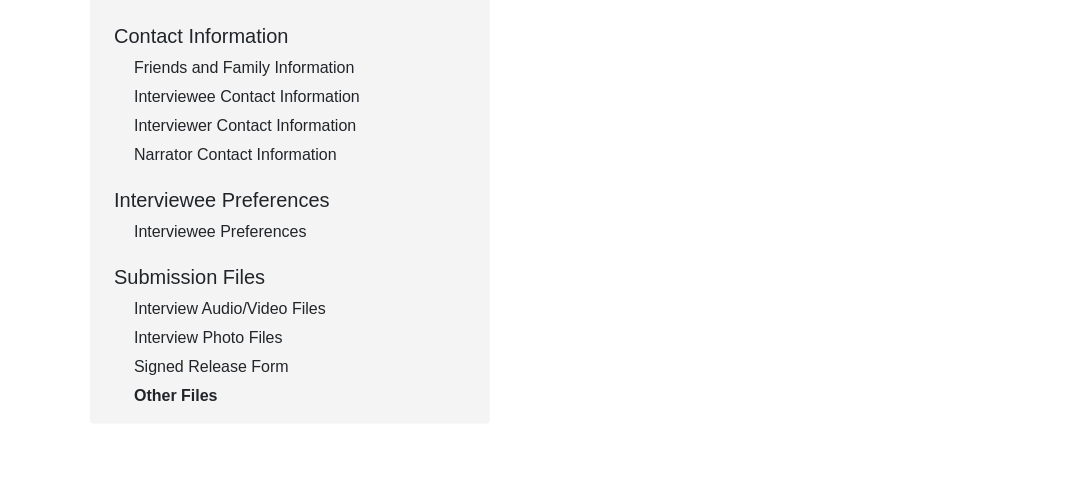 scroll, scrollTop: 751, scrollLeft: 0, axis: vertical 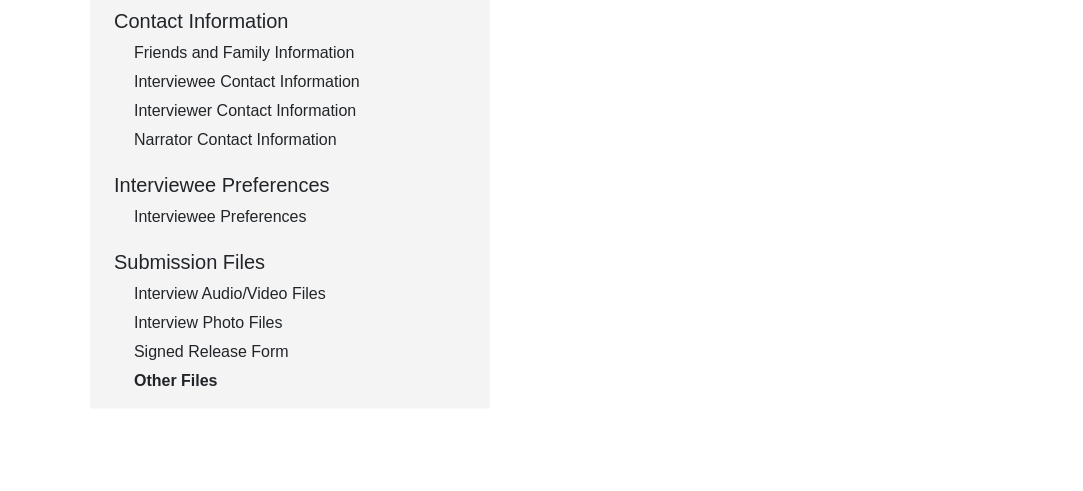 click on "Other Files" 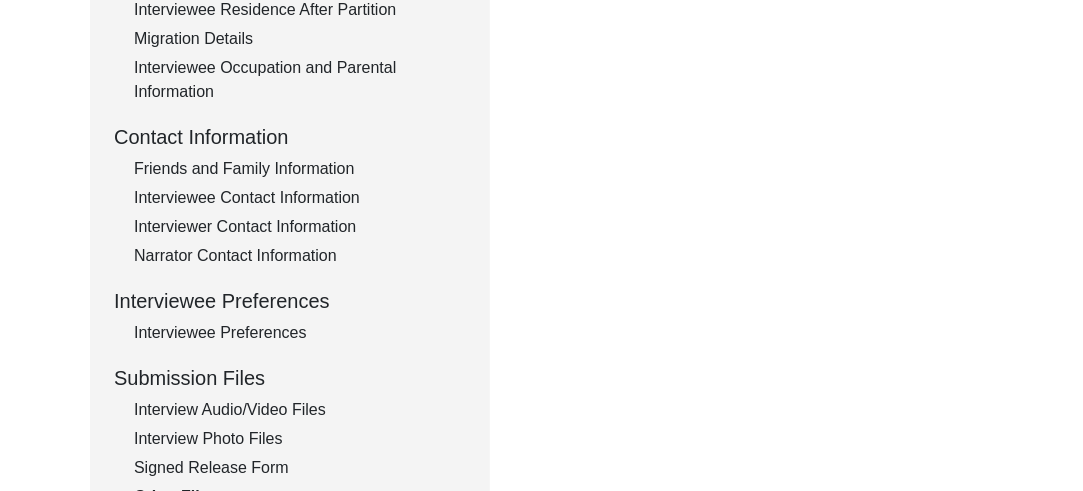 scroll, scrollTop: 662, scrollLeft: 0, axis: vertical 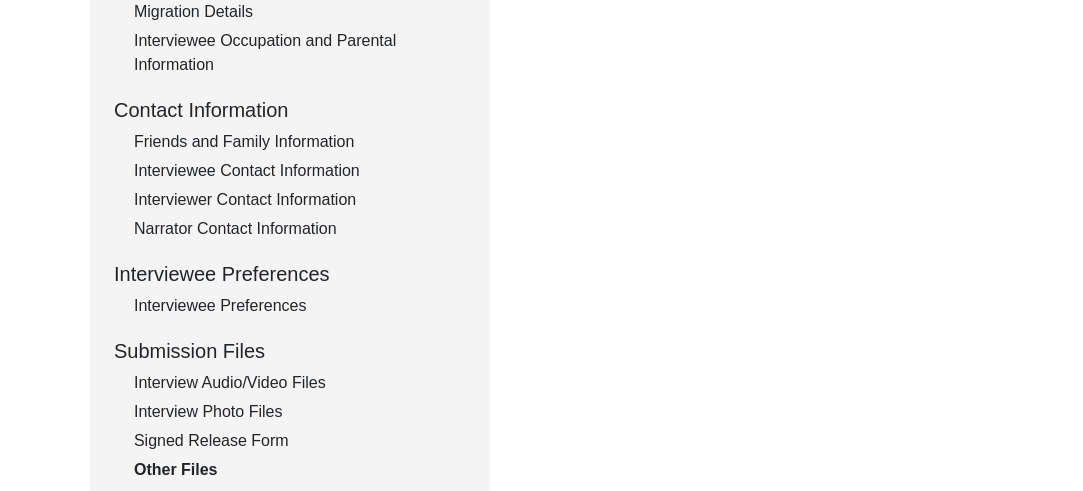 click on "Signed Release Form" 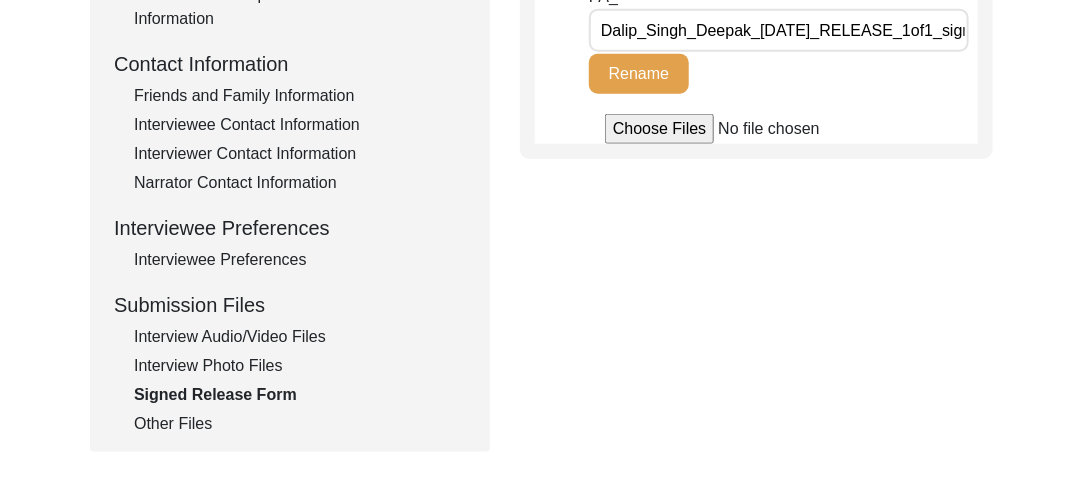scroll, scrollTop: 746, scrollLeft: 0, axis: vertical 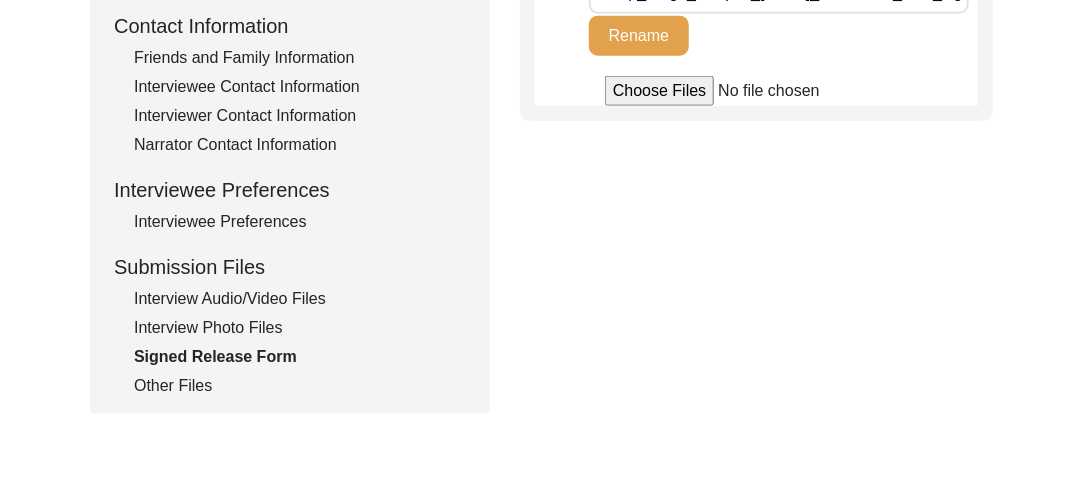 click on "Interview Photo Files" 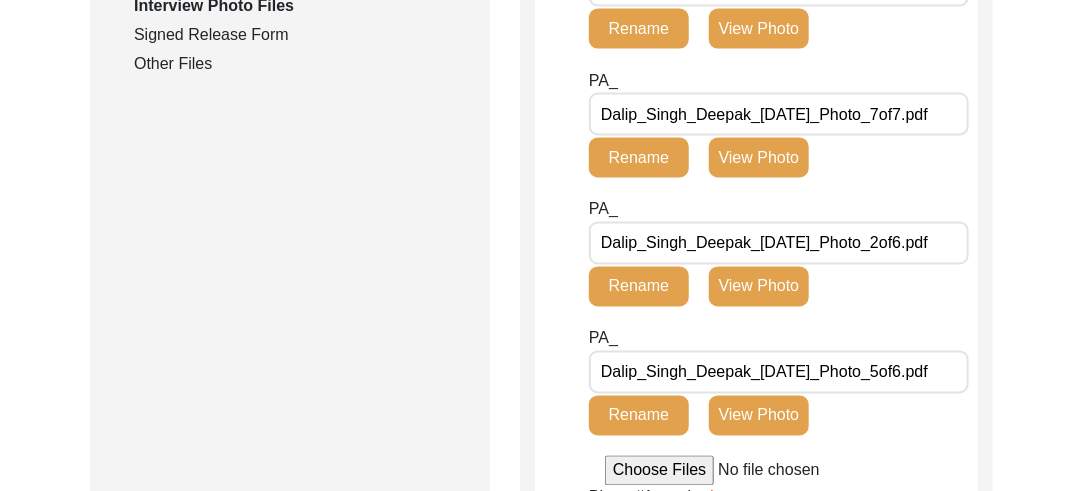 scroll, scrollTop: 1097, scrollLeft: 0, axis: vertical 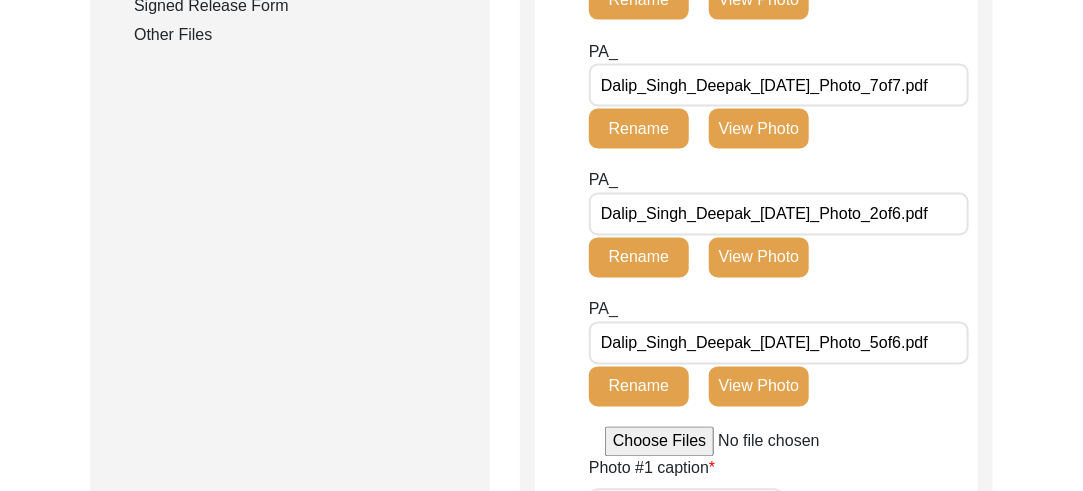 click on "Other Files" 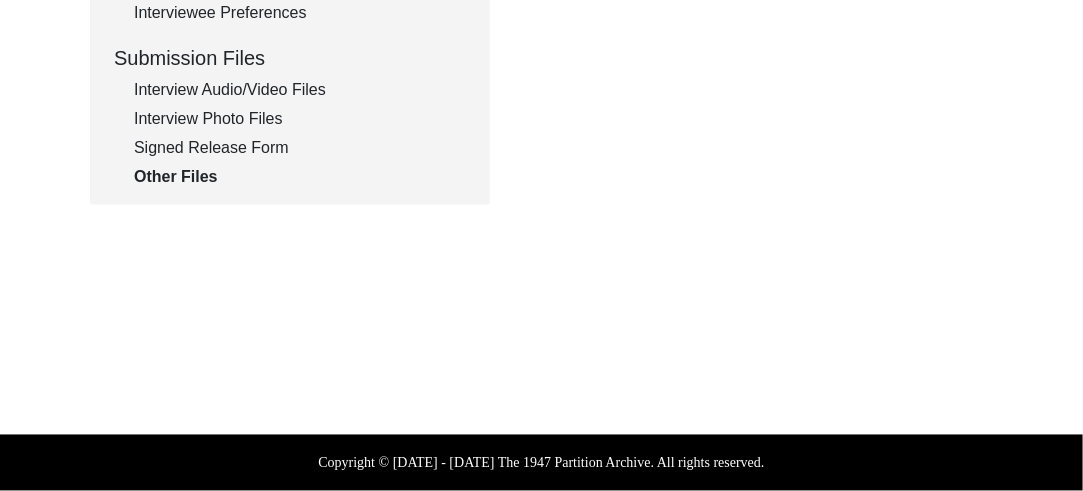 scroll, scrollTop: 954, scrollLeft: 0, axis: vertical 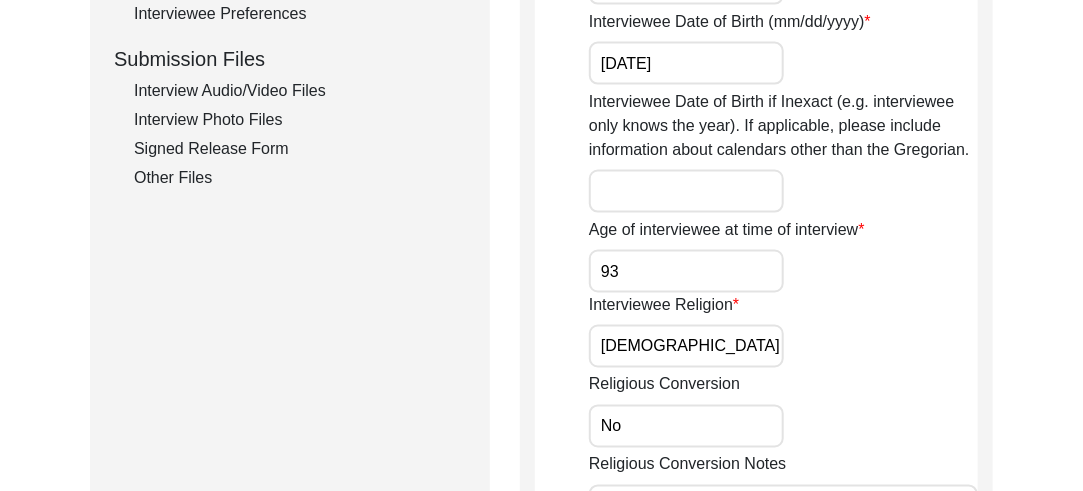 click on "Other Files" 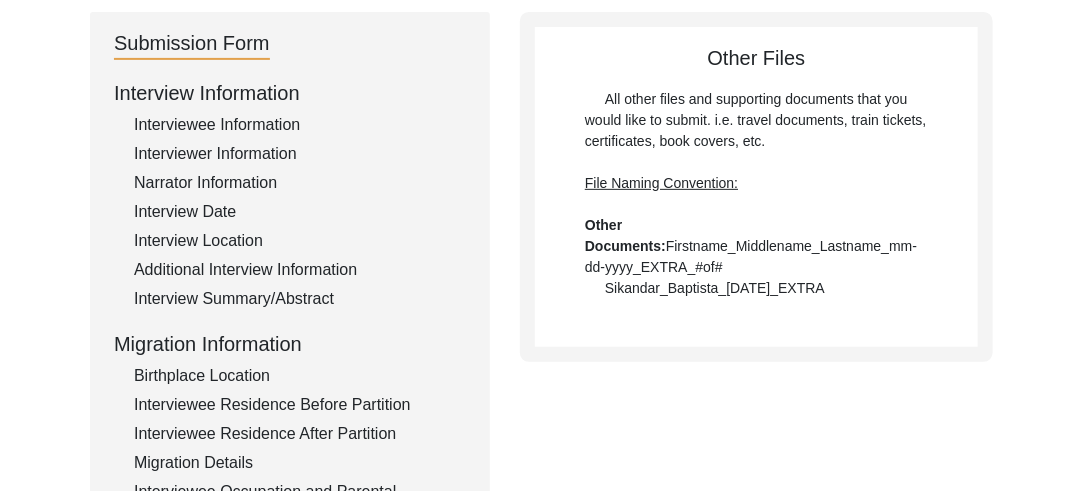 scroll, scrollTop: 209, scrollLeft: 0, axis: vertical 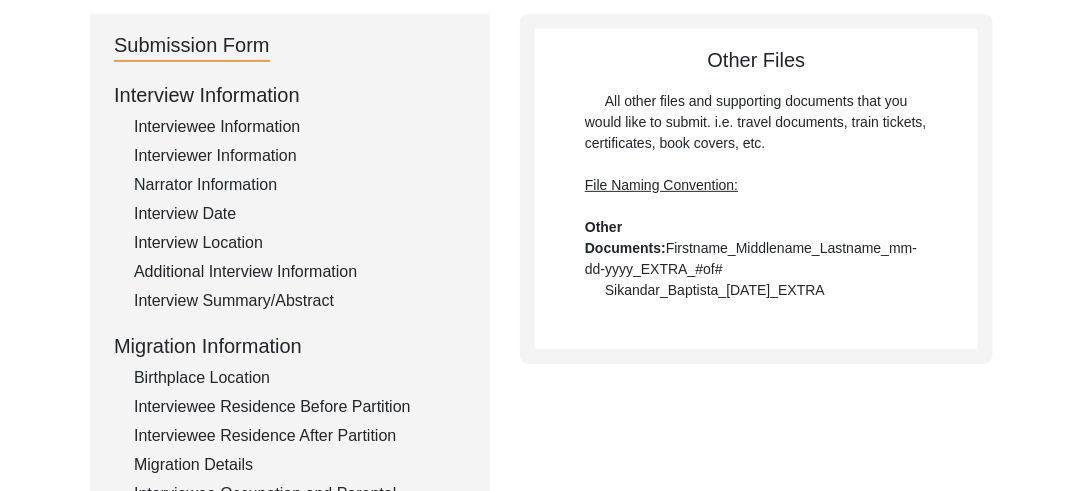 click on "Interviewer Information" 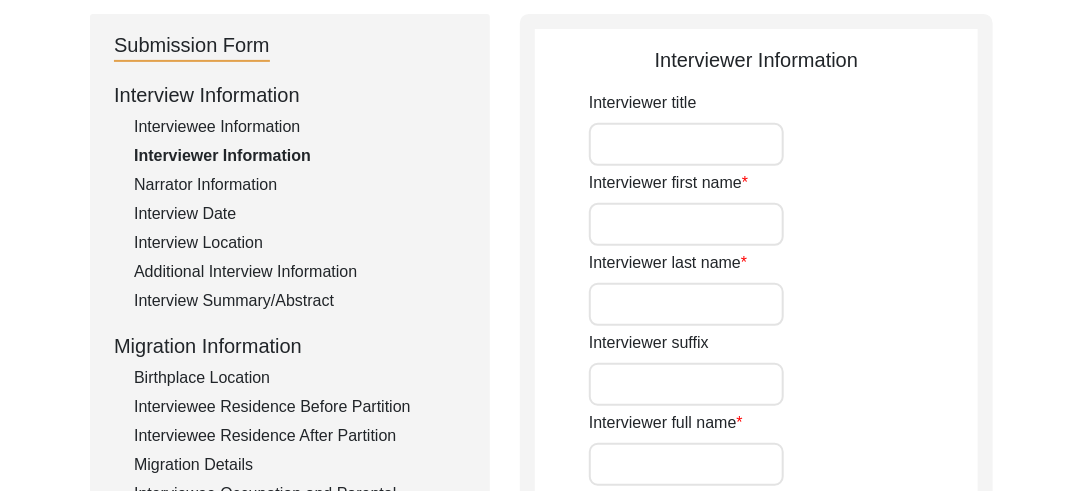 type on "Mr" 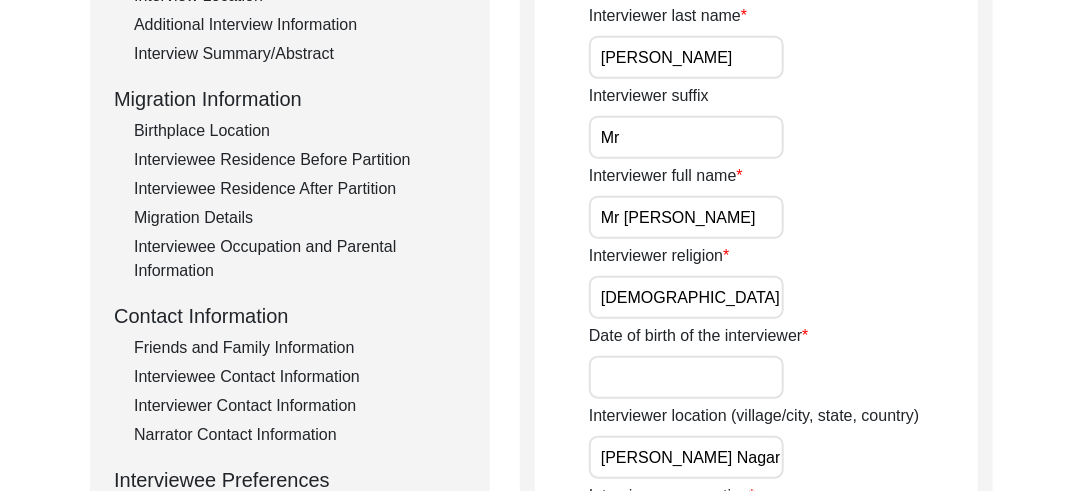 scroll, scrollTop: 498, scrollLeft: 0, axis: vertical 